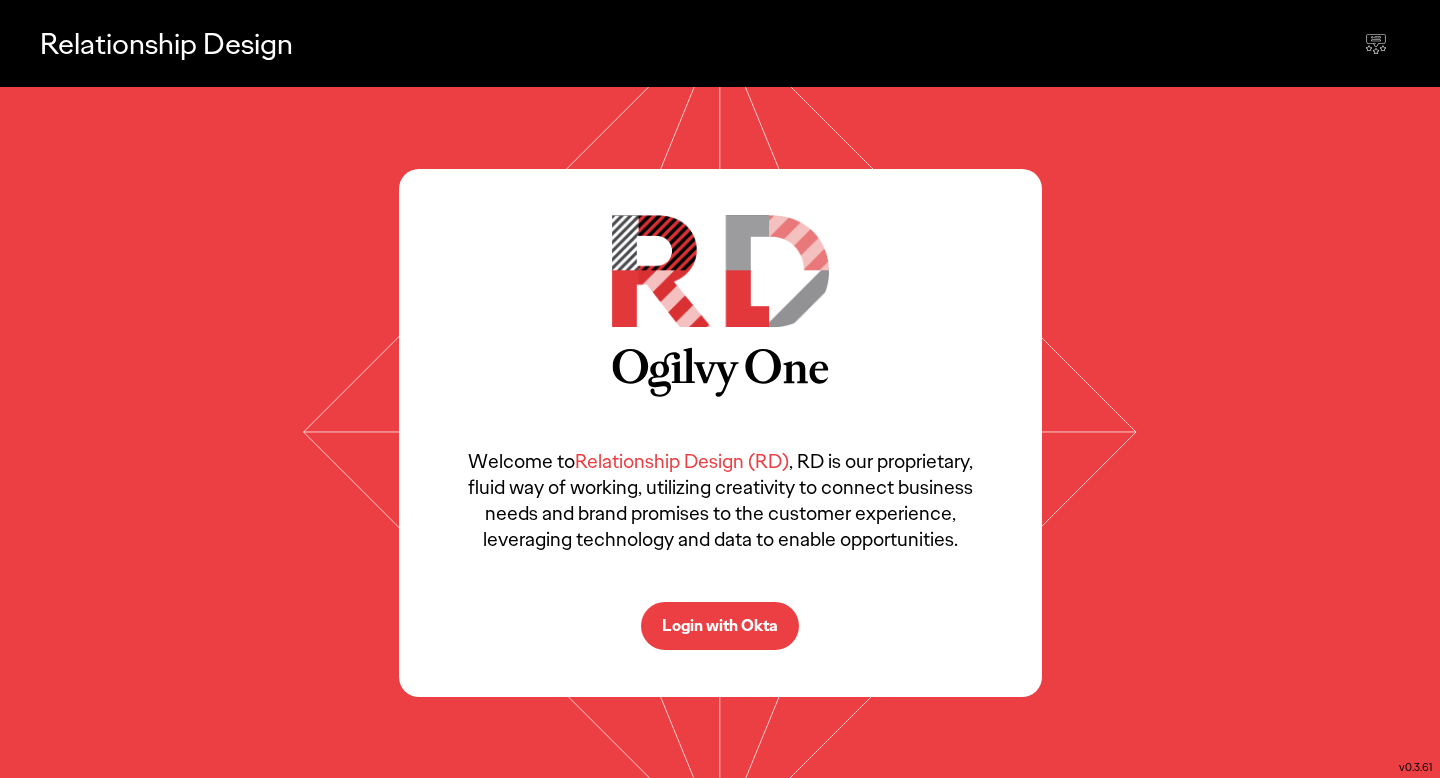 scroll, scrollTop: 0, scrollLeft: 0, axis: both 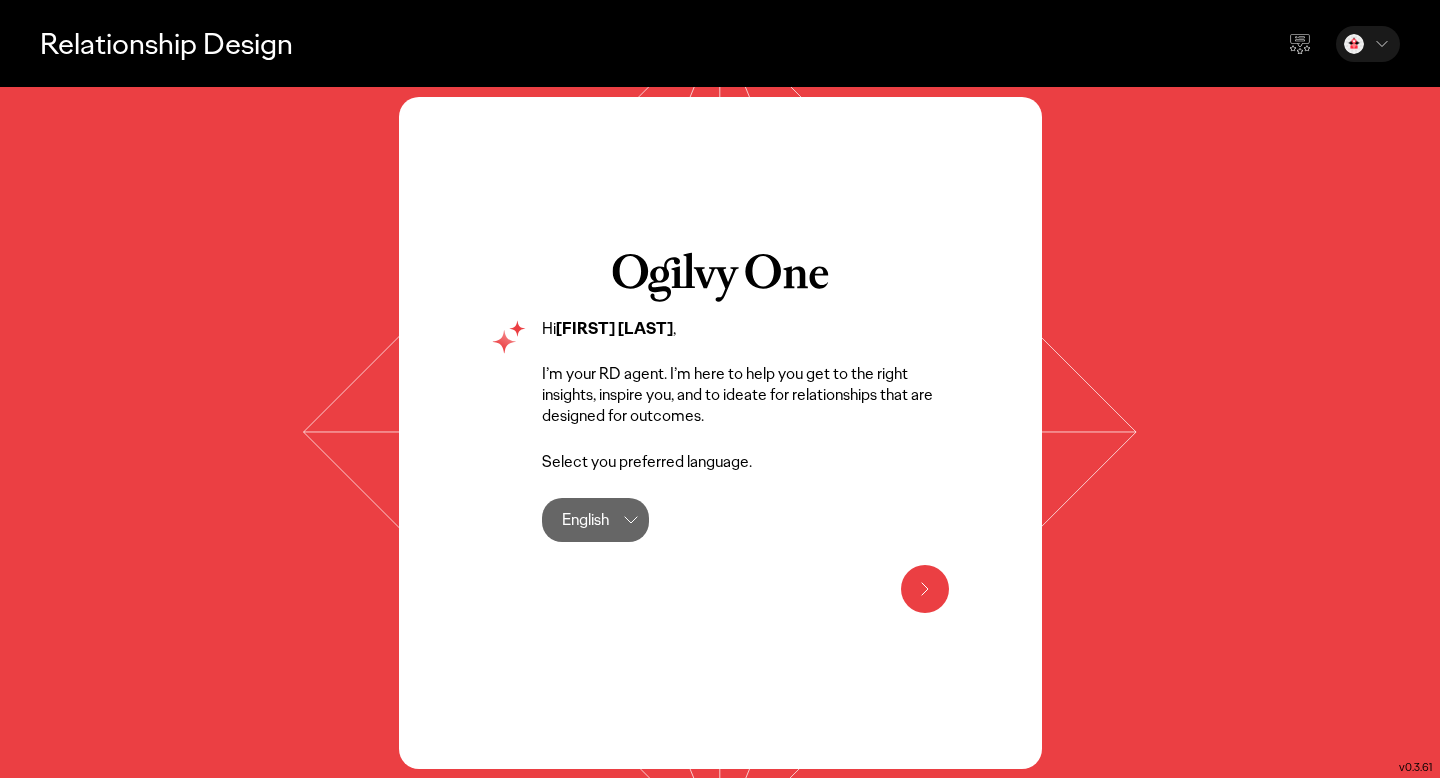 click at bounding box center (925, 589) 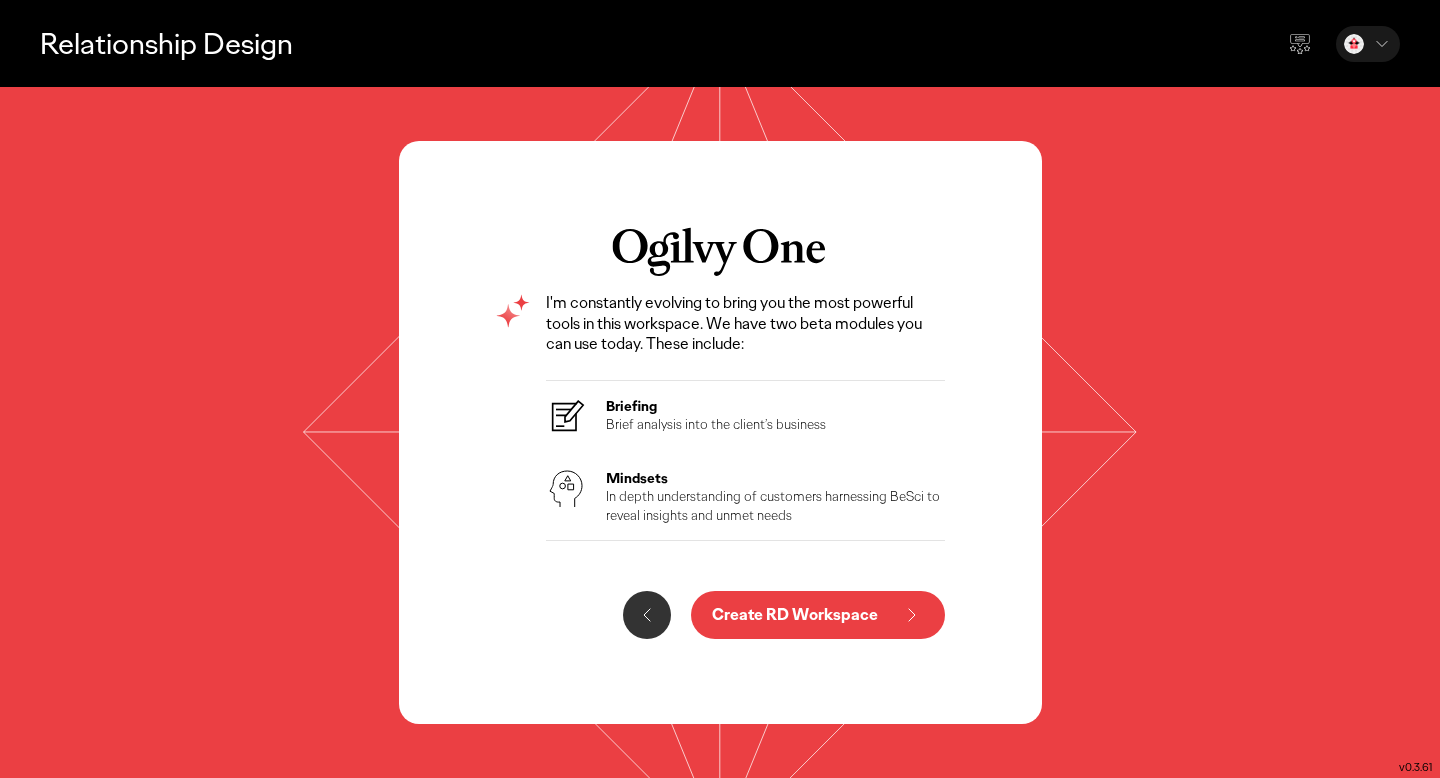click on "Create RD Workspace" at bounding box center (818, 615) 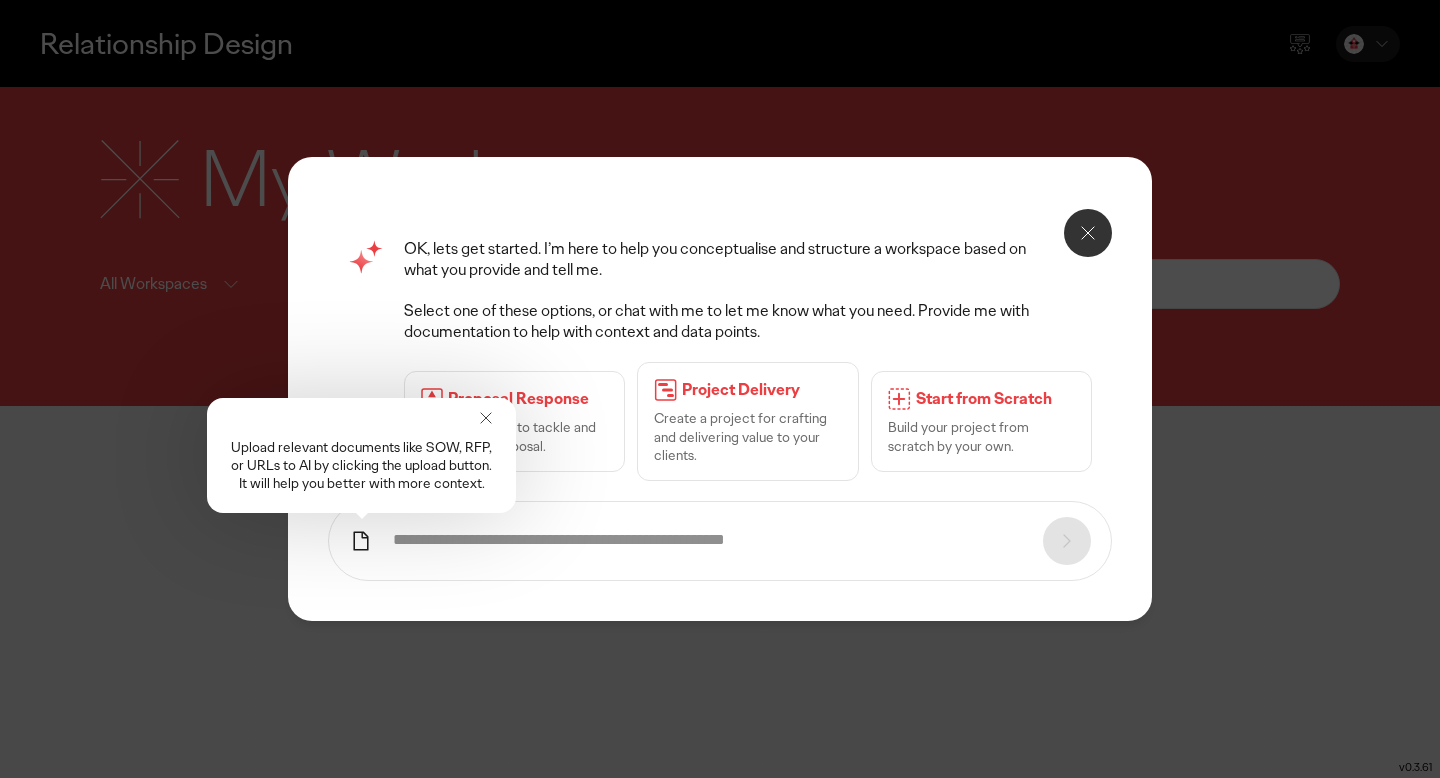 click 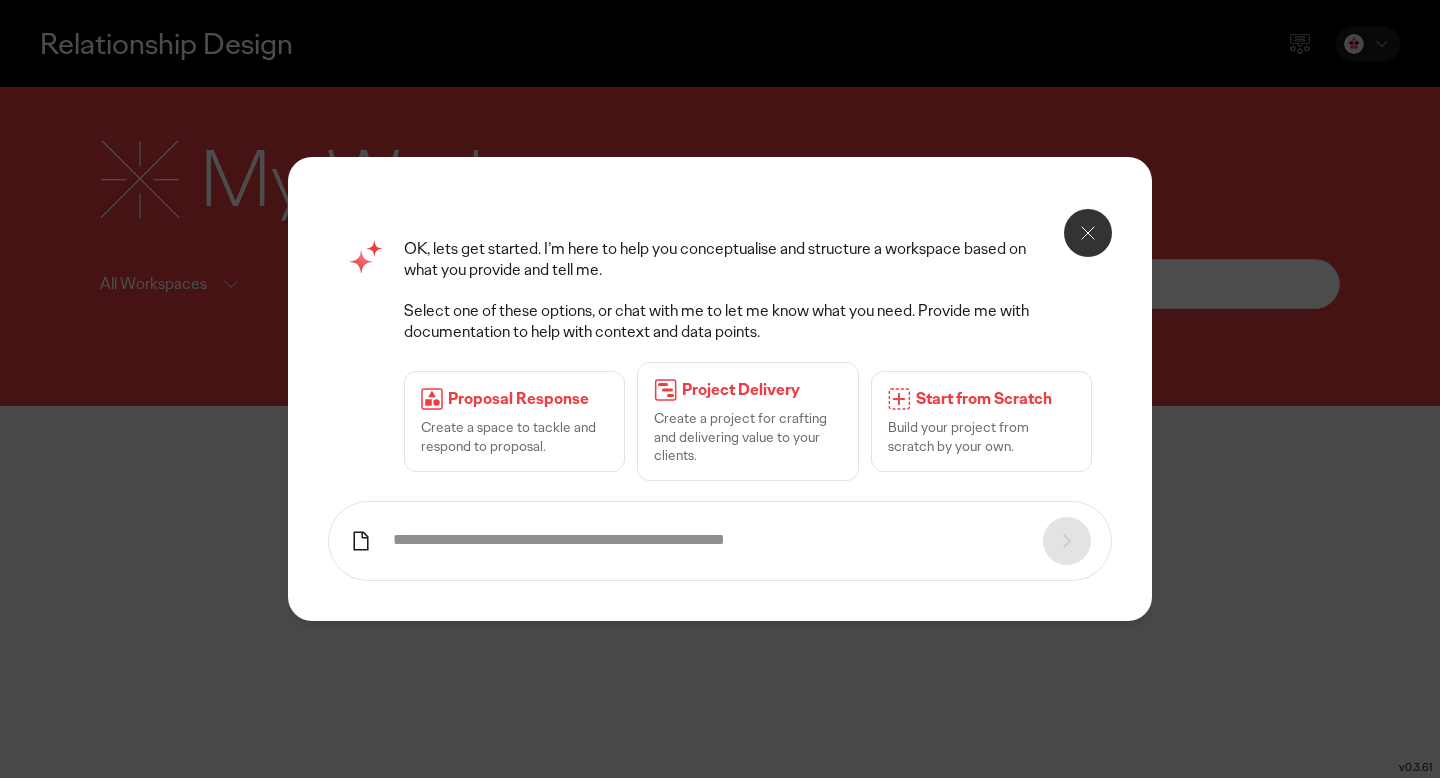 click 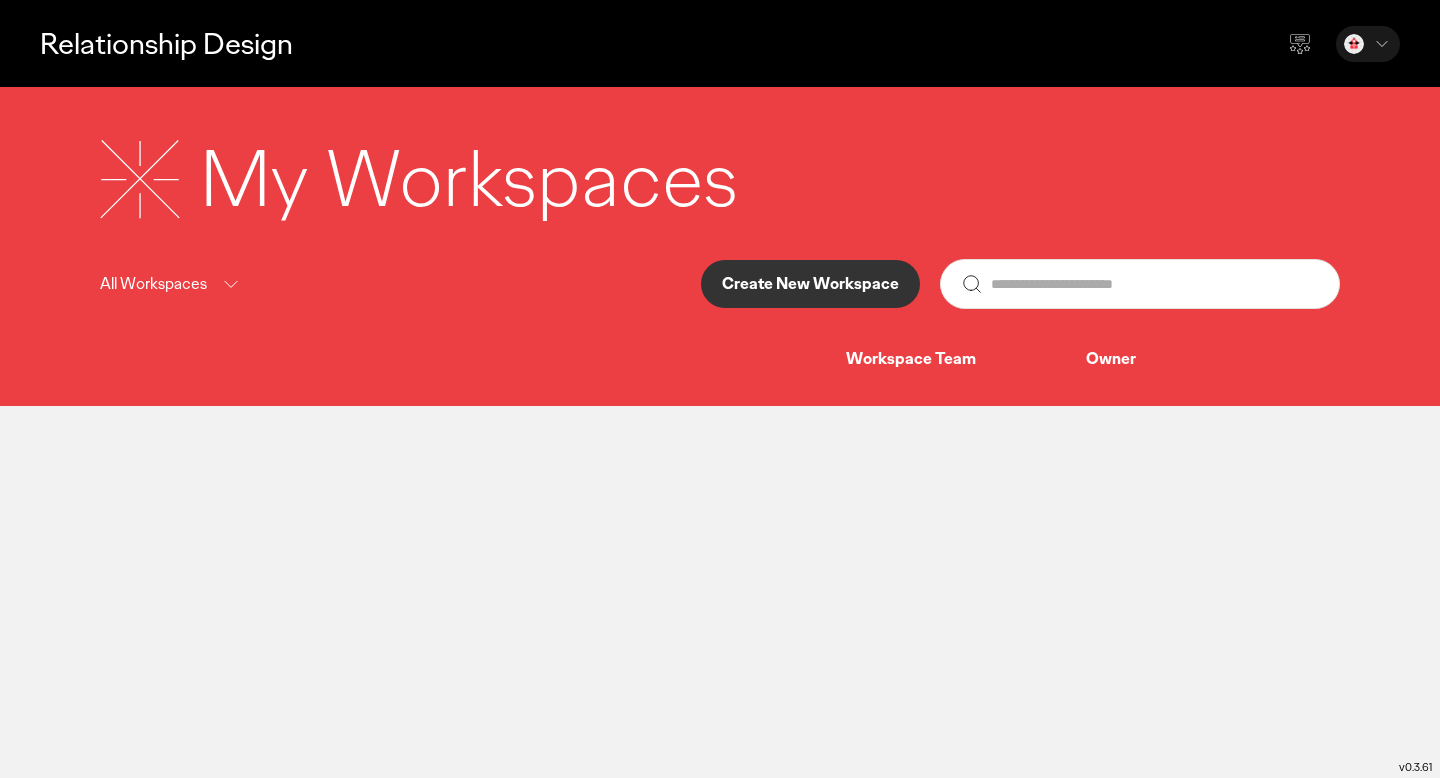 click on "Create New Workspace" at bounding box center (810, 284) 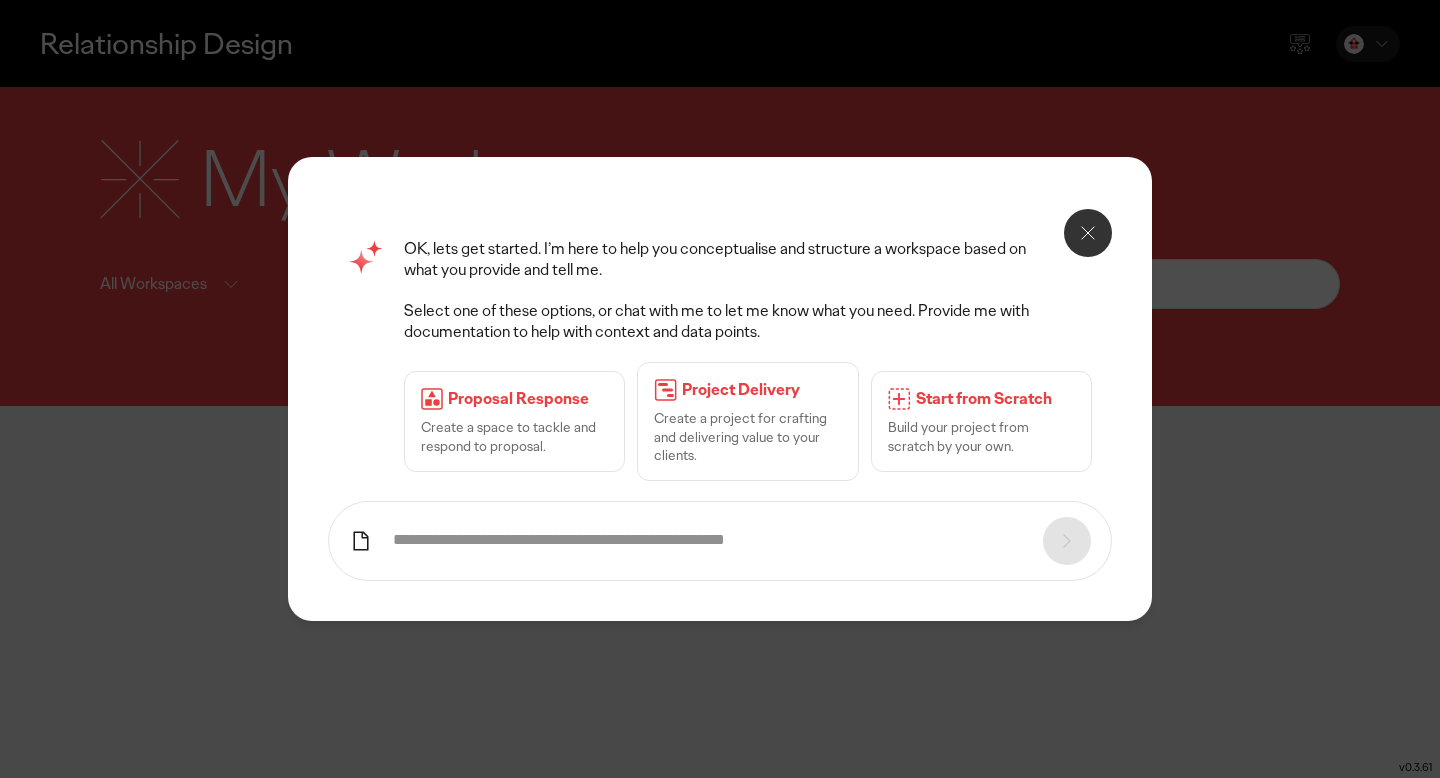 click at bounding box center [708, 540] 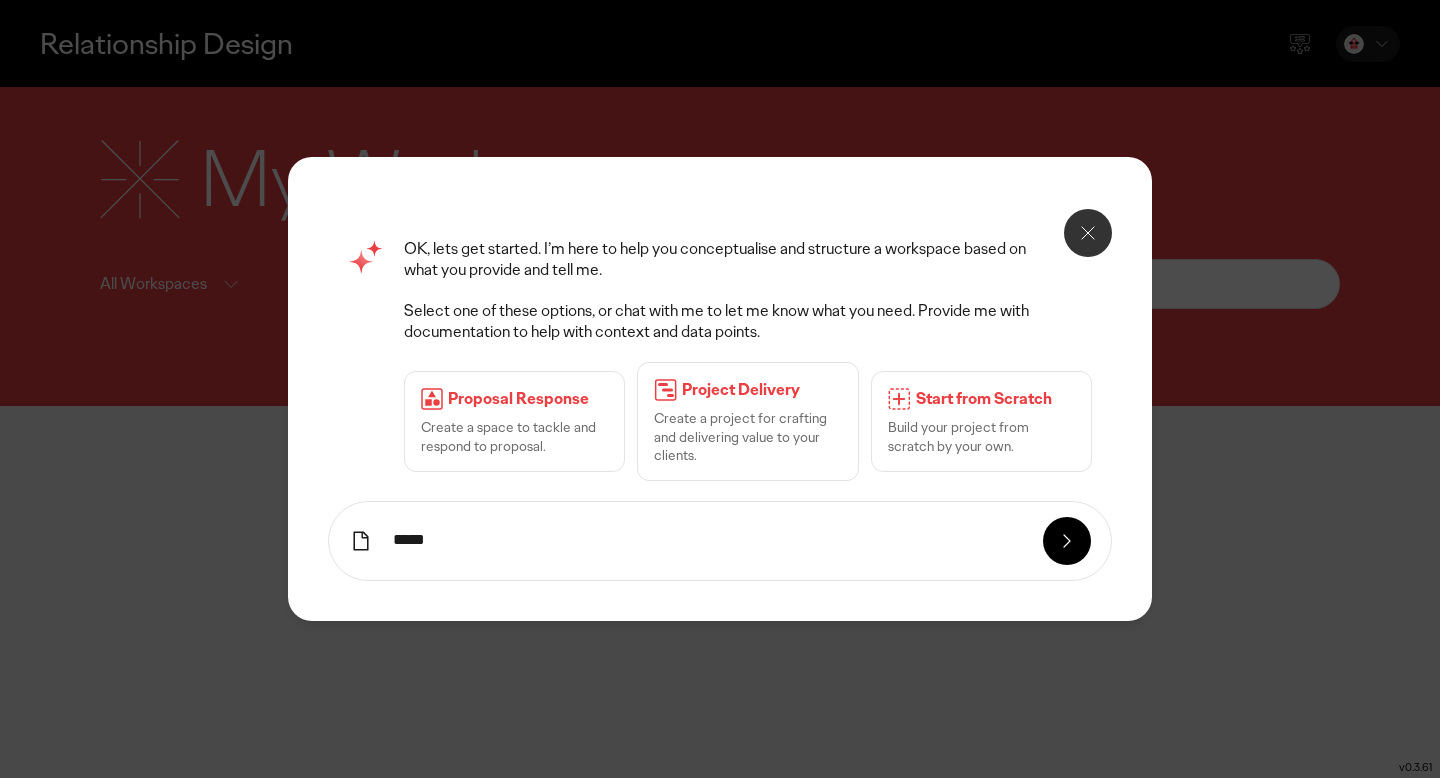 type on "******" 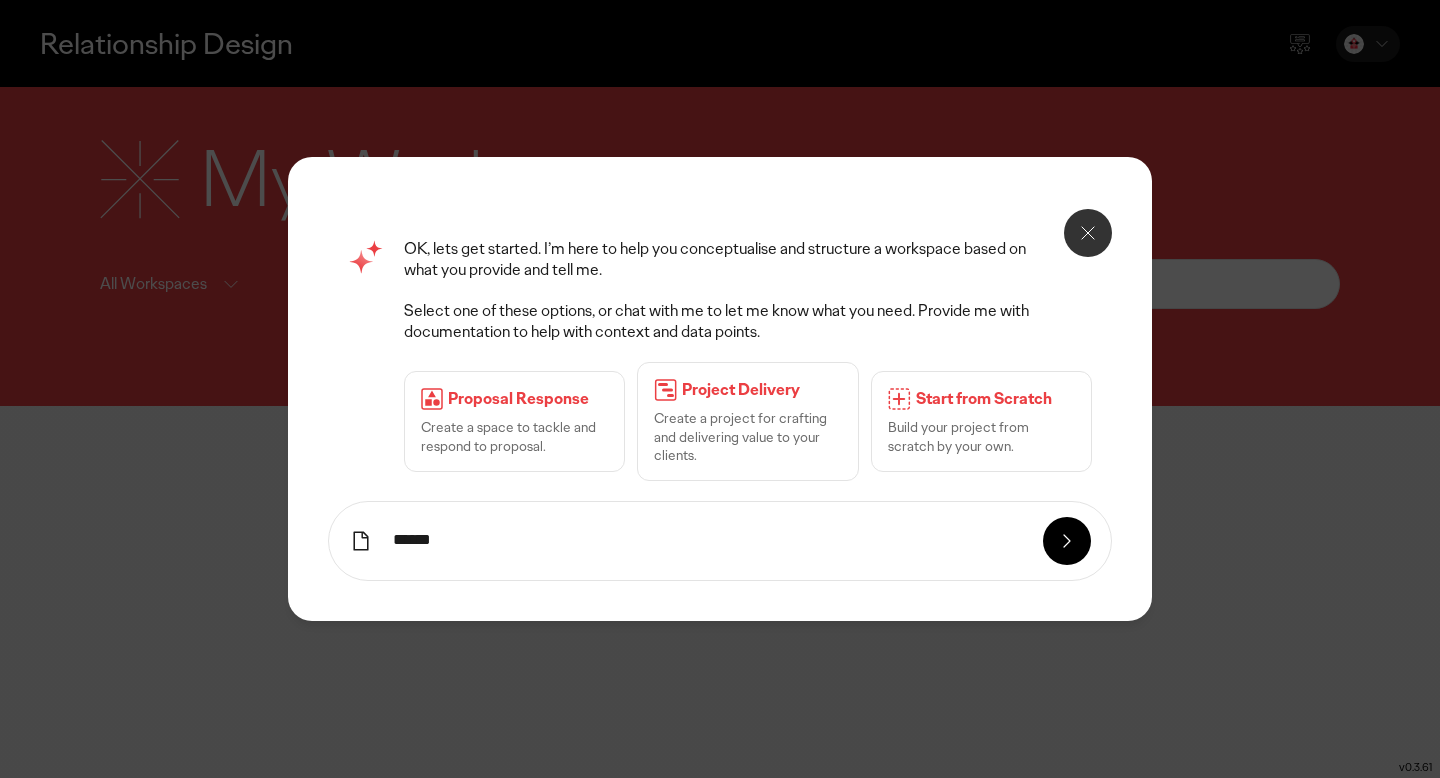 type on "******" 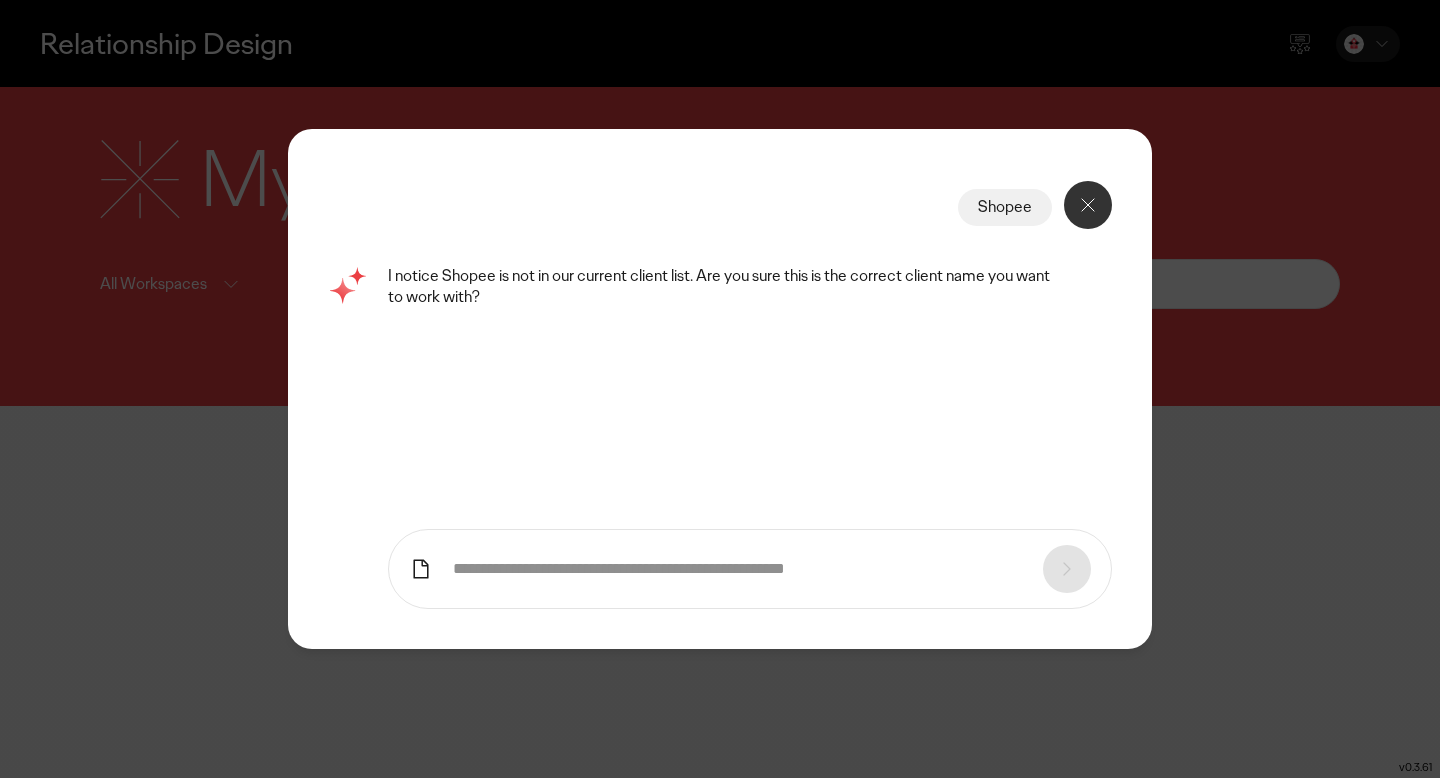 click on "Shopee I notice Shopee is not in our current client list. Are you sure this is the correct client name you want to work with?" at bounding box center (720, 339) 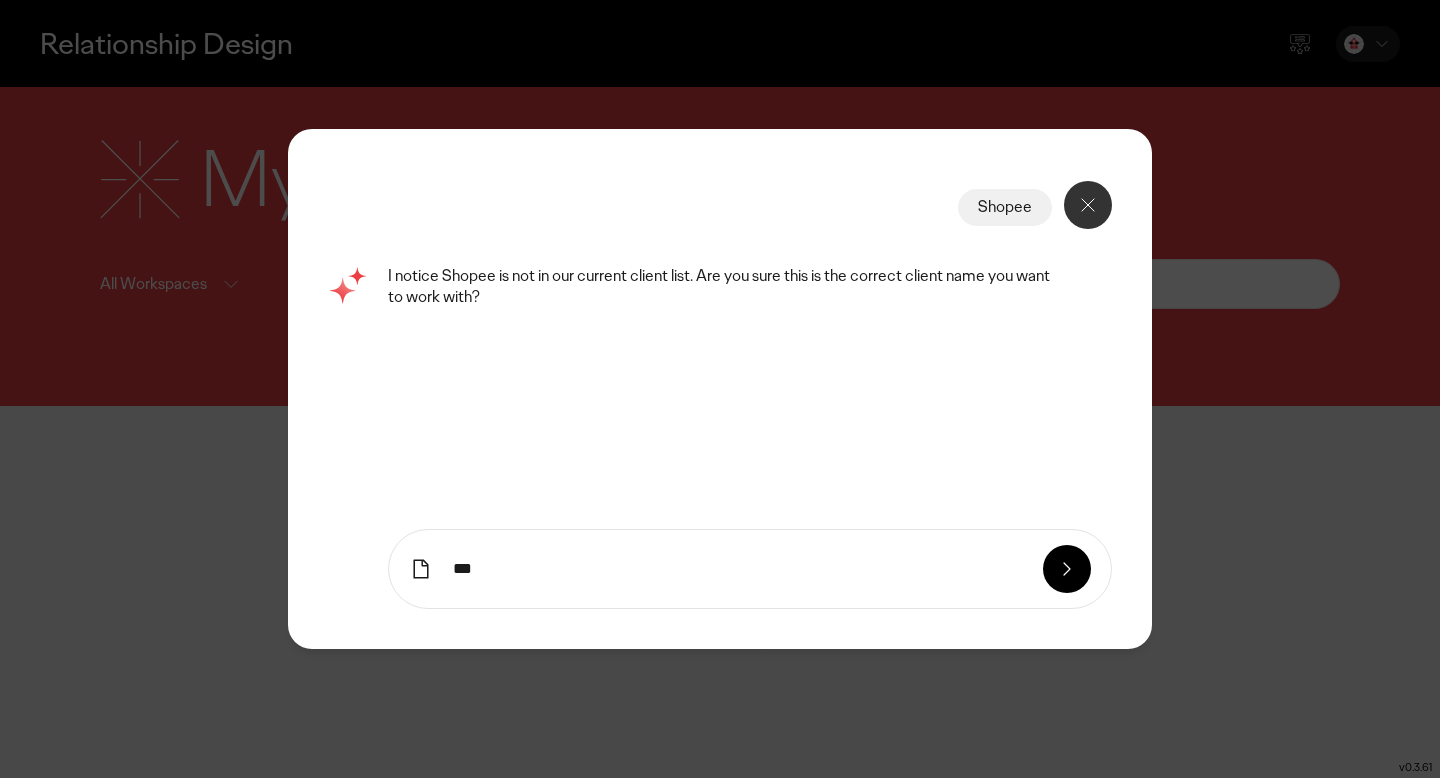 type on "***" 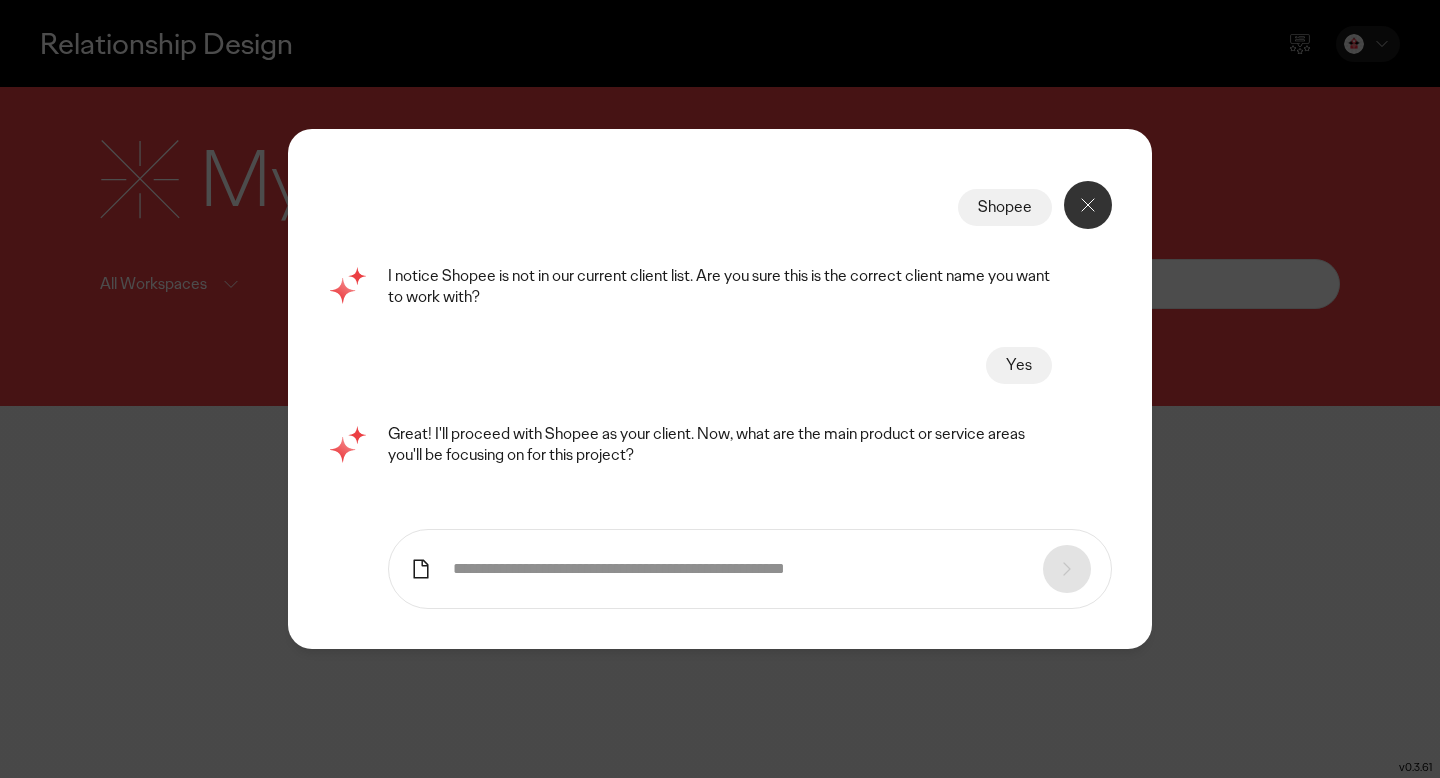click at bounding box center [738, 569] 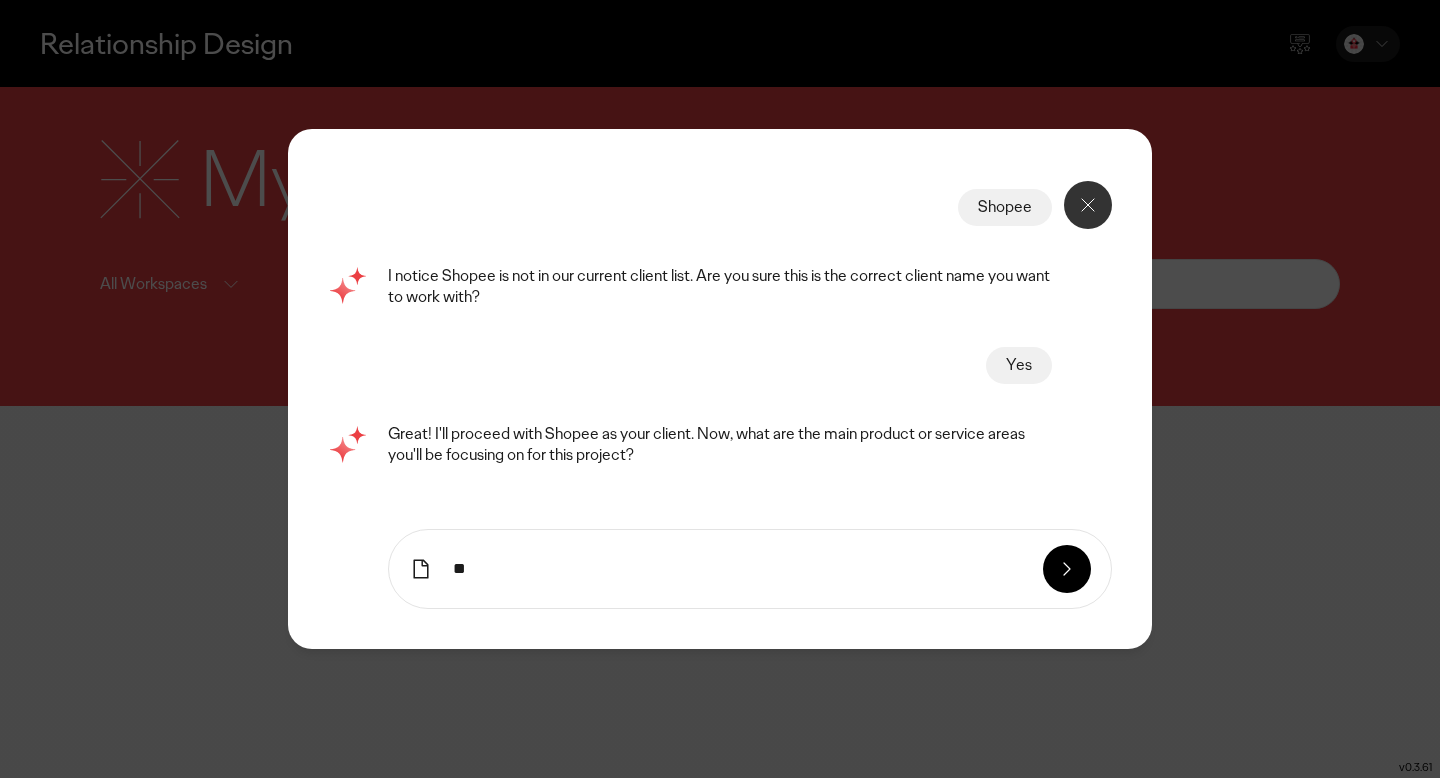 type on "*" 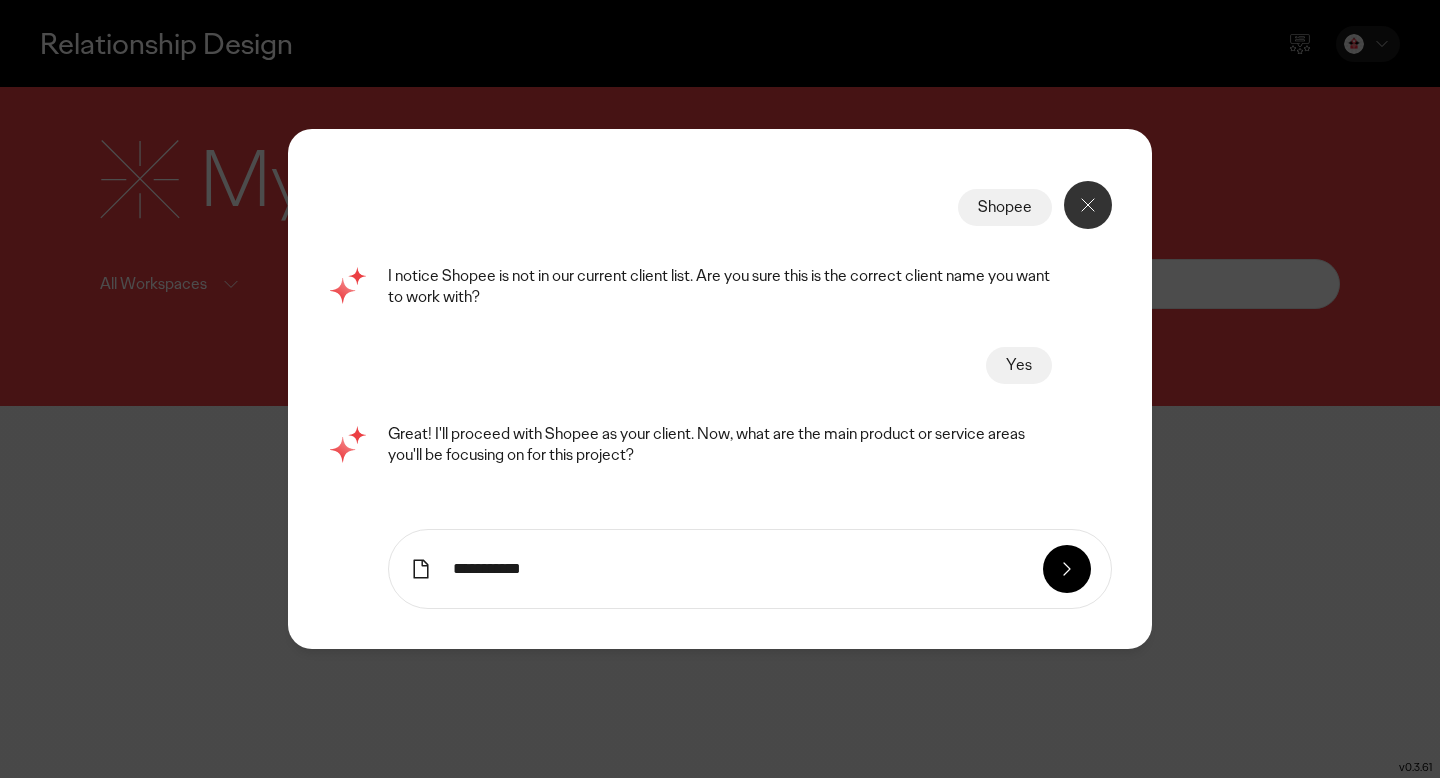 type on "**********" 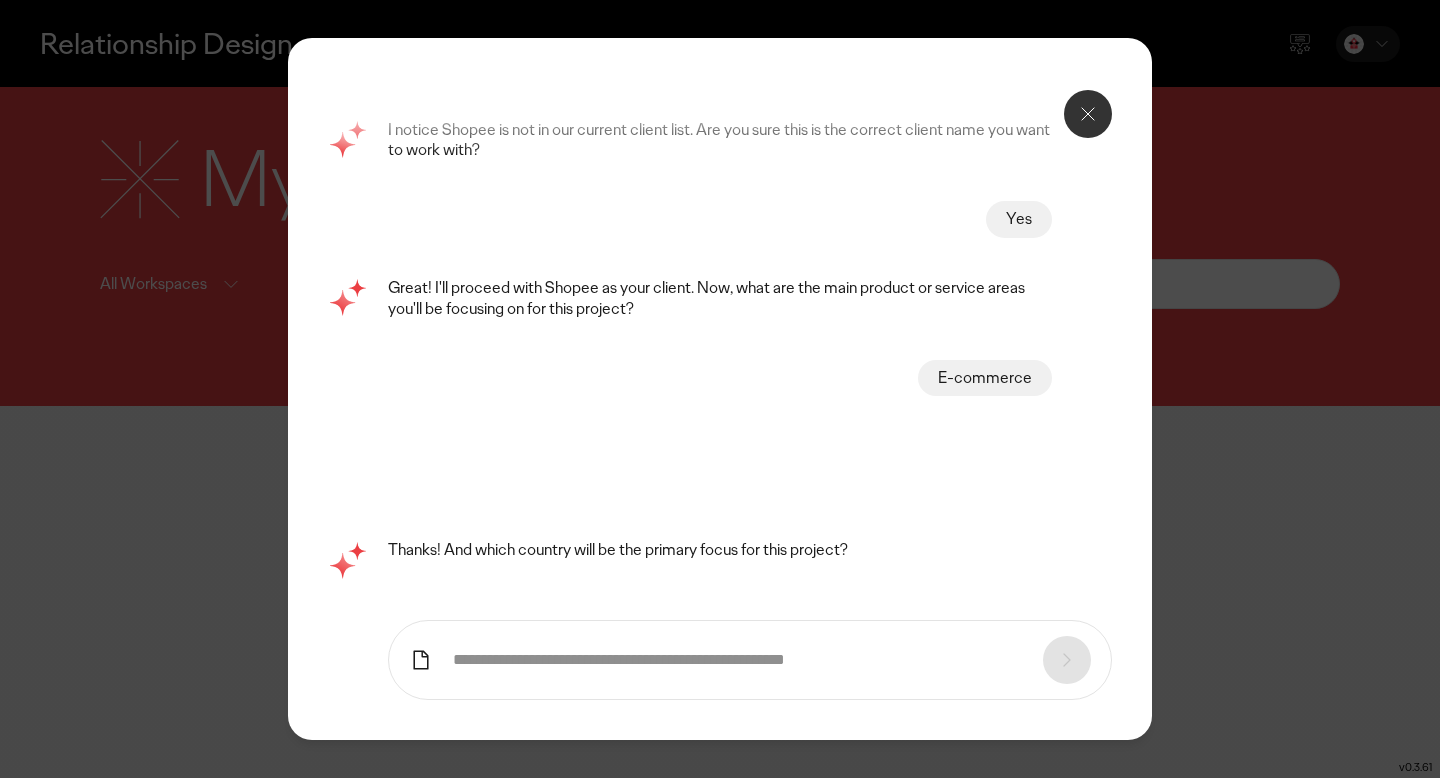 scroll, scrollTop: 0, scrollLeft: 0, axis: both 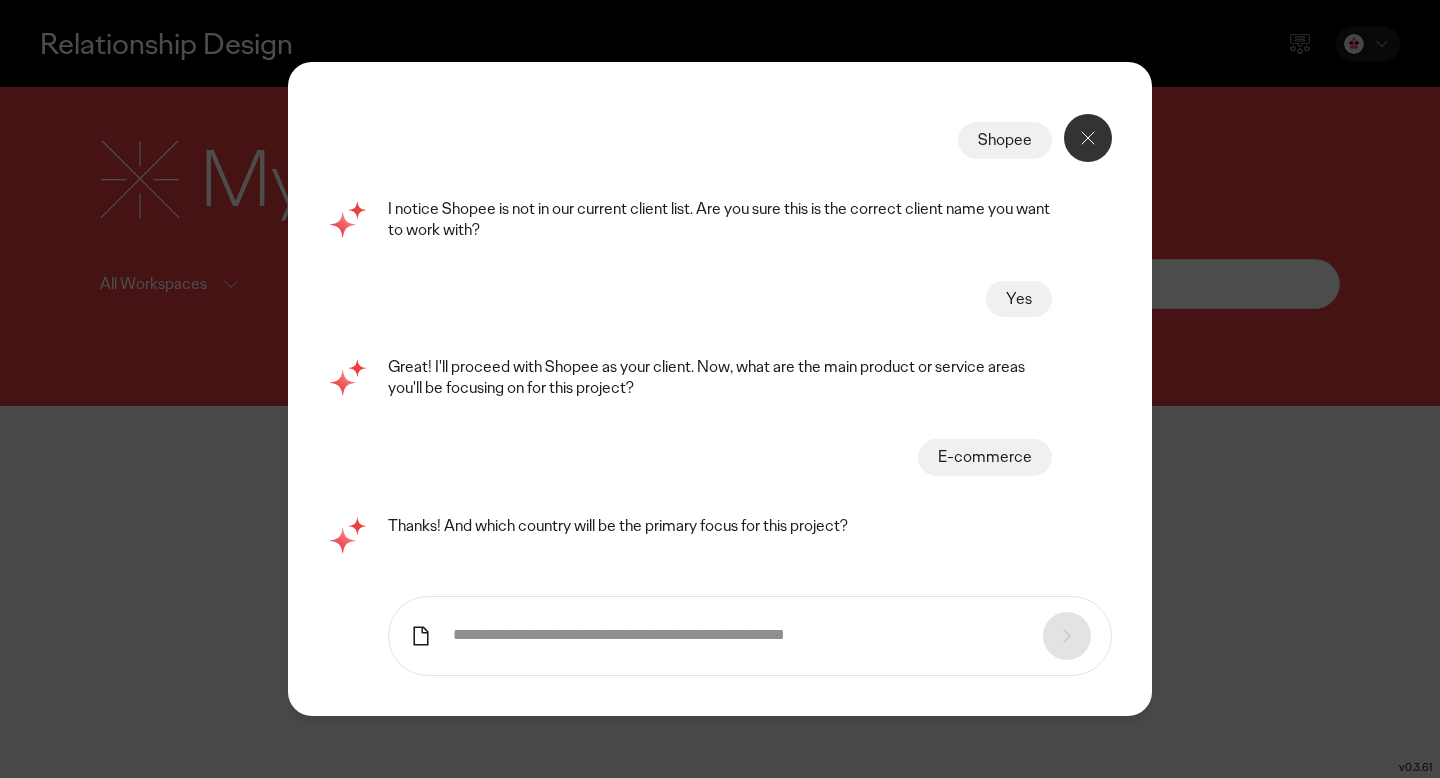 click at bounding box center (738, 635) 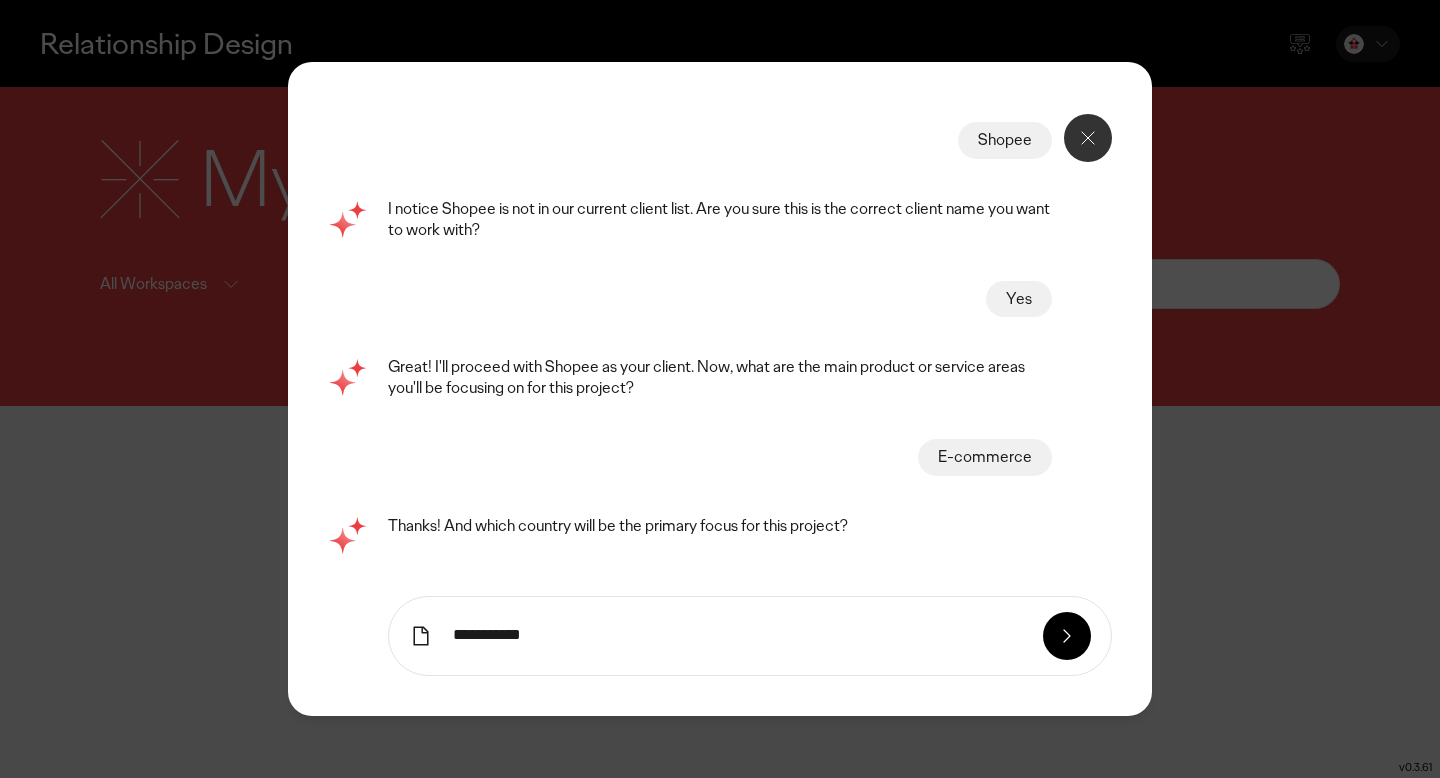 type on "**********" 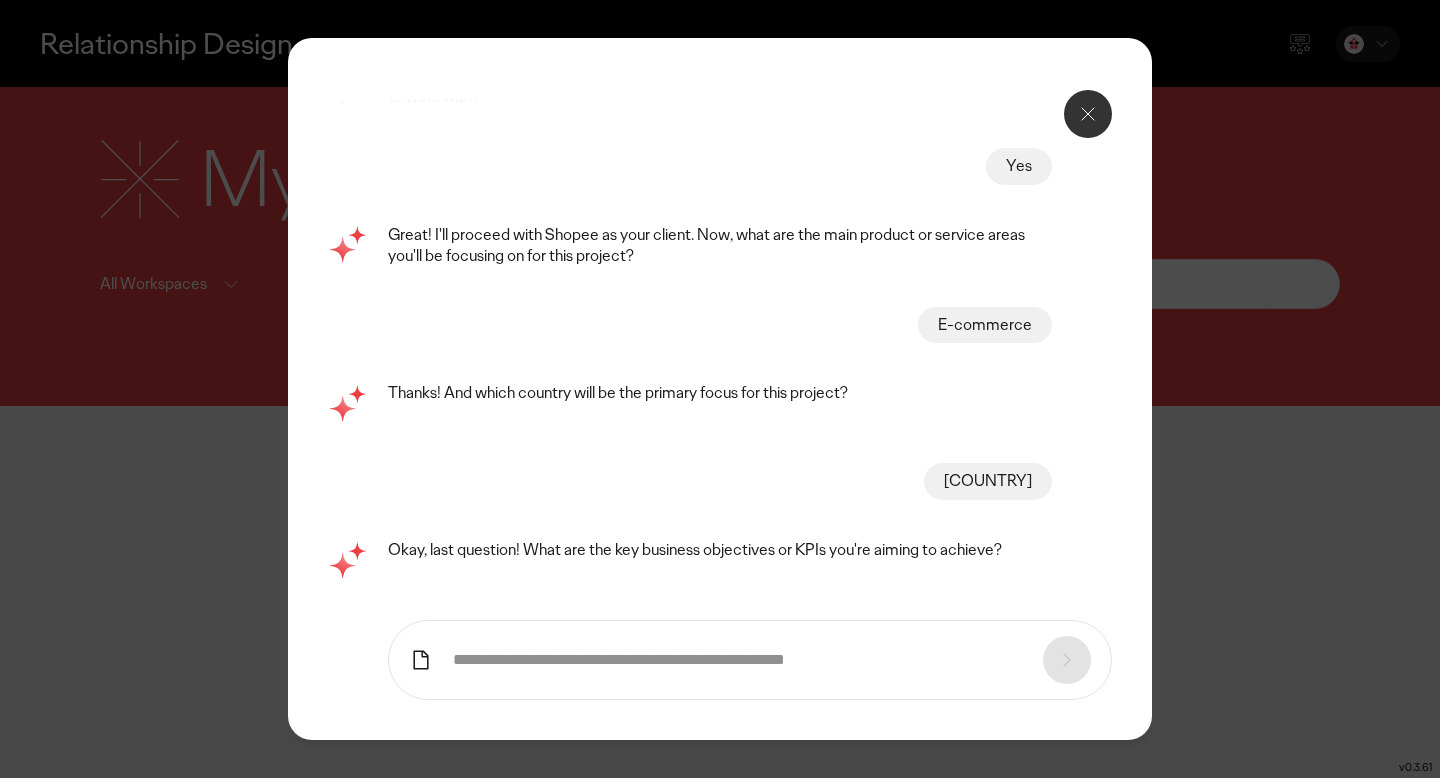 scroll, scrollTop: 108, scrollLeft: 0, axis: vertical 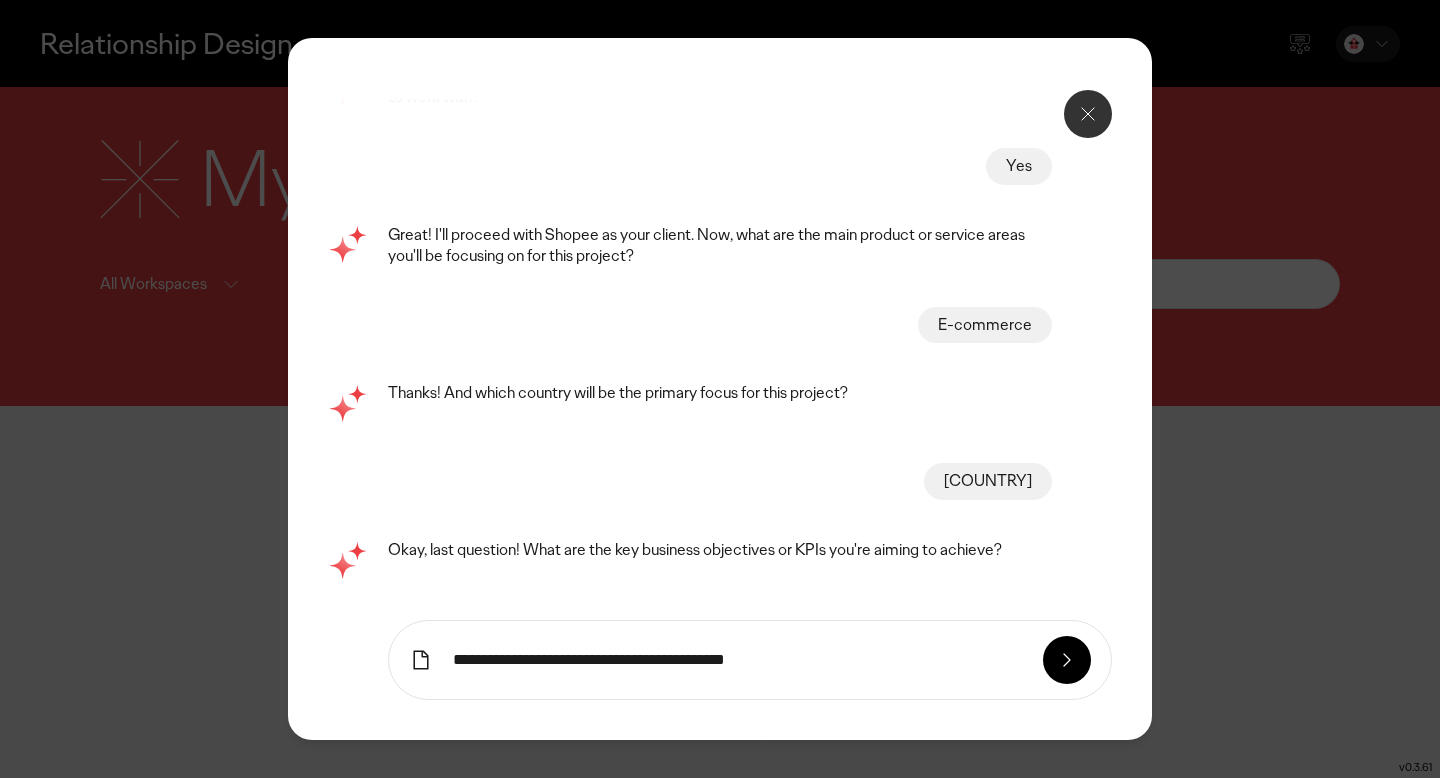 type on "**********" 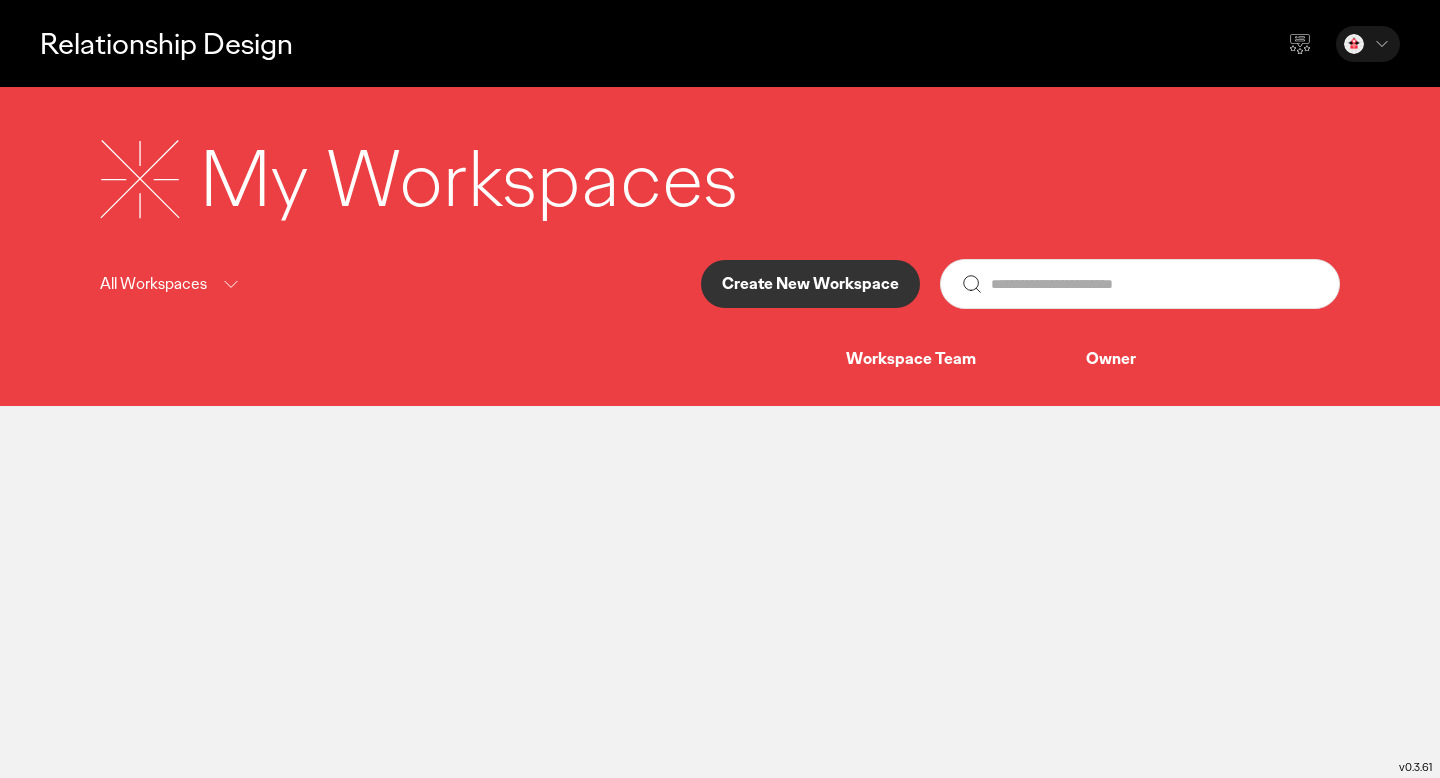 click on "Create New Workspace" at bounding box center [810, 284] 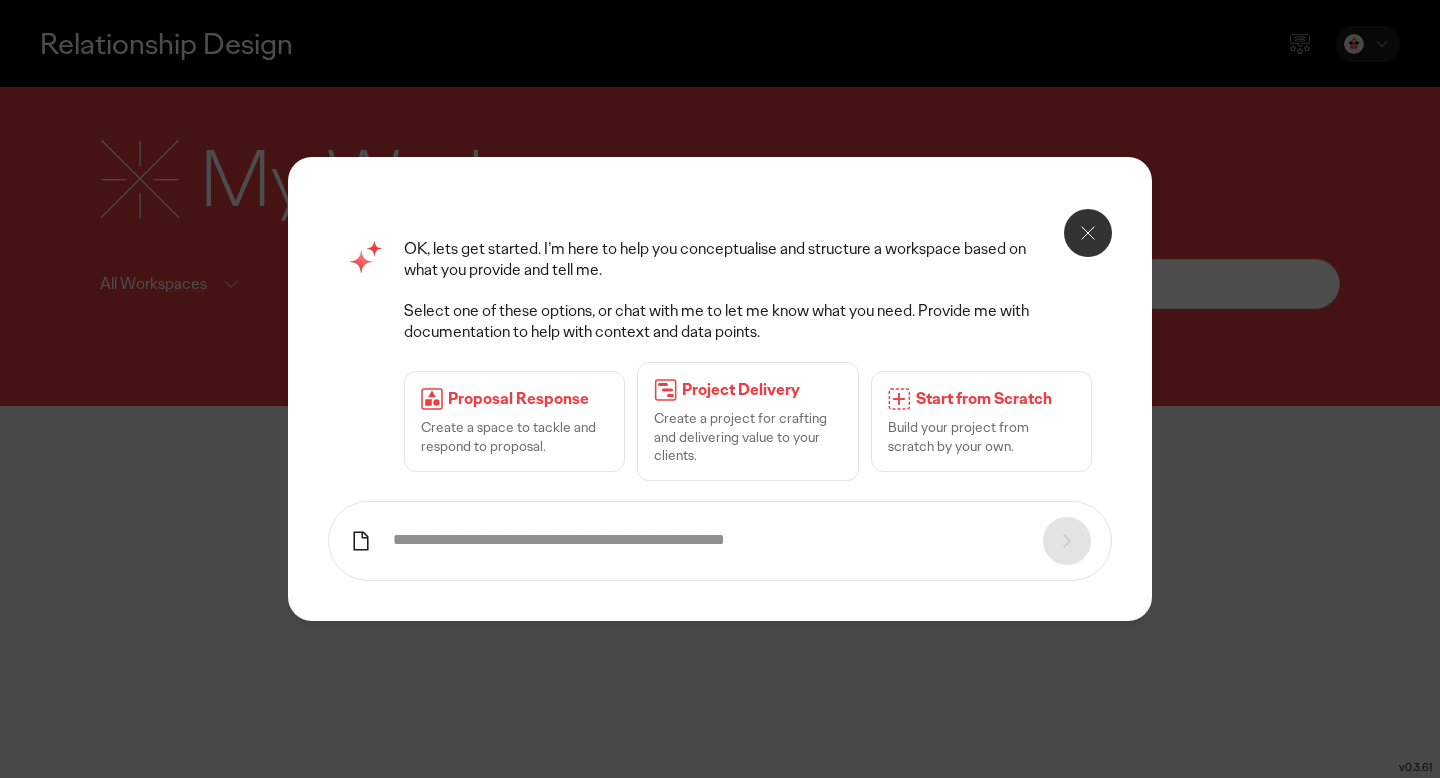 click on "Build your project from scratch by your own." at bounding box center (981, 436) 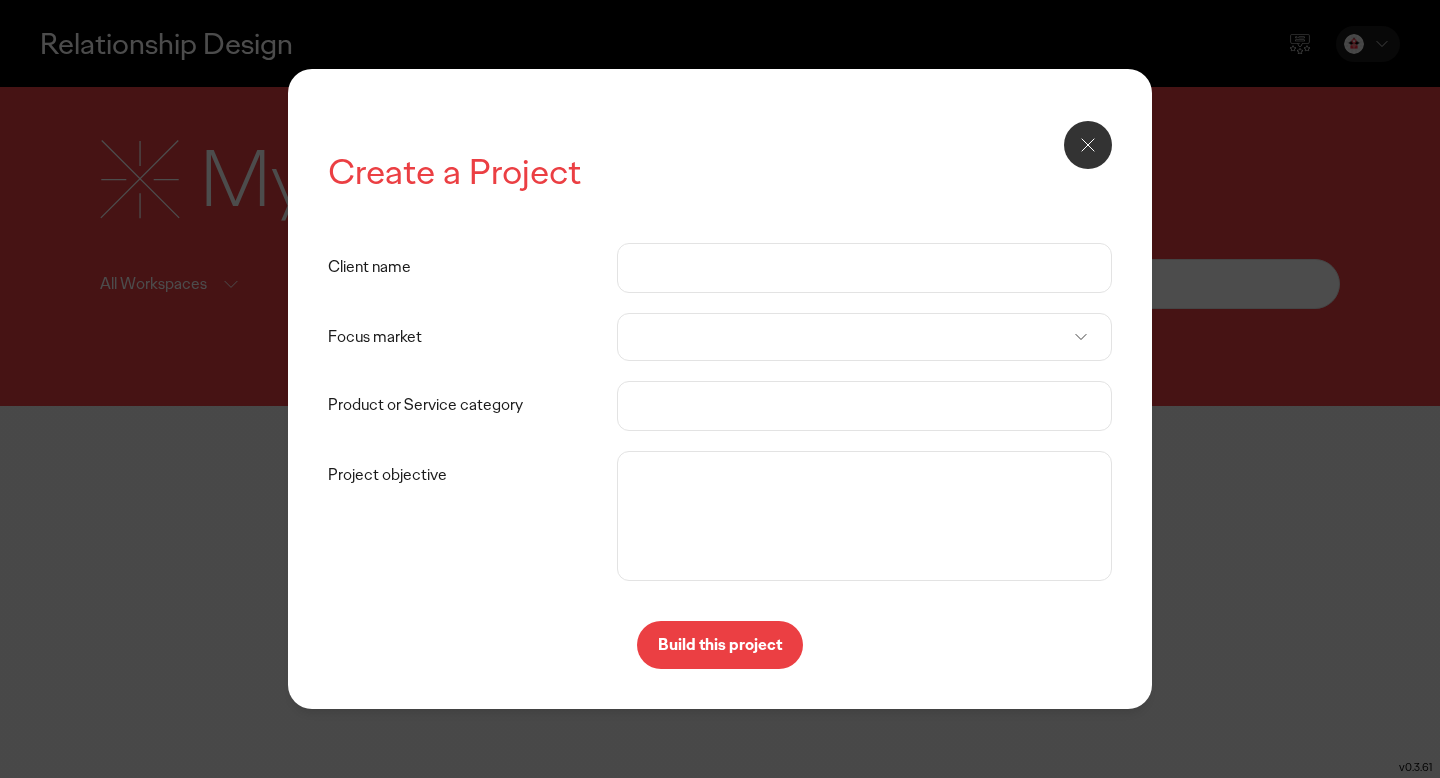 click on "Client name" at bounding box center [864, 268] 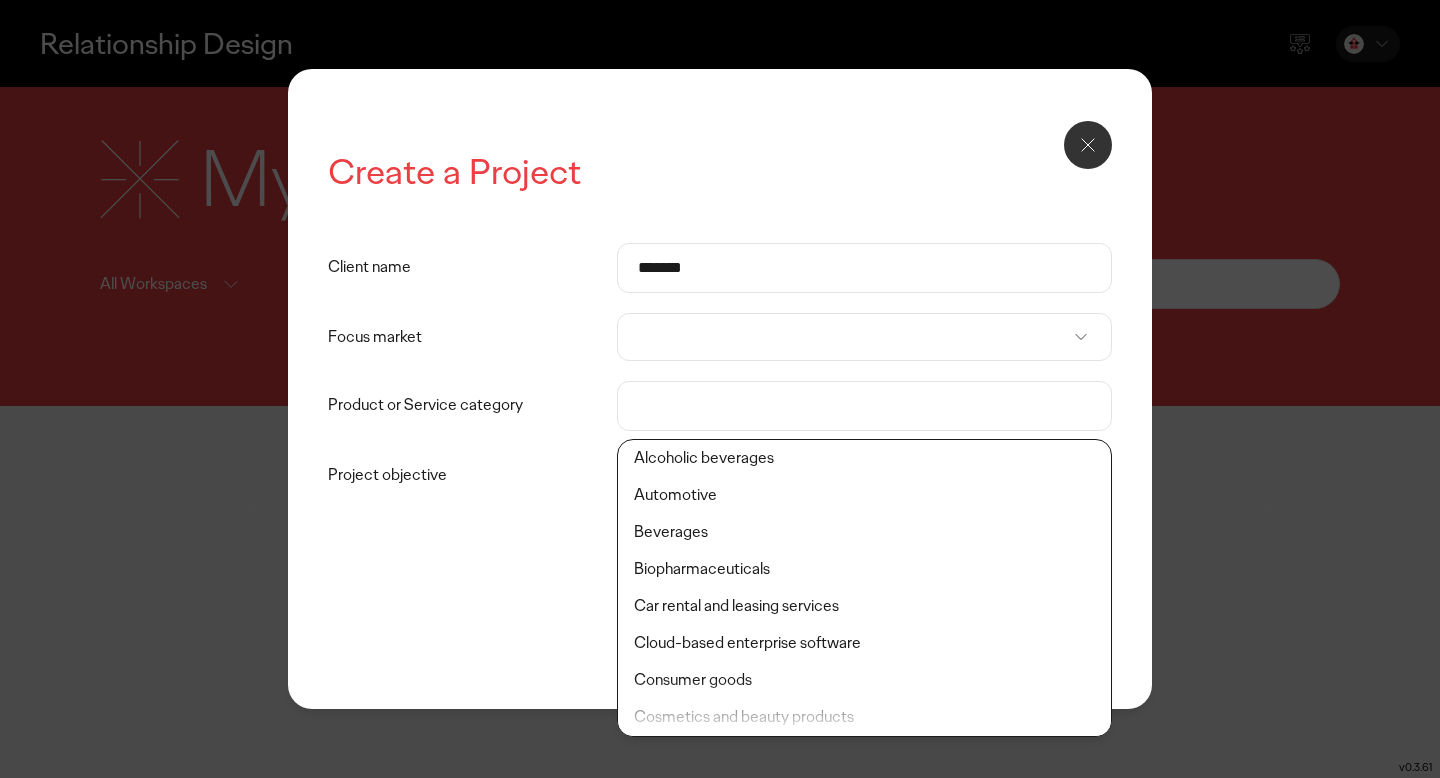 click on "*******" at bounding box center [864, 268] 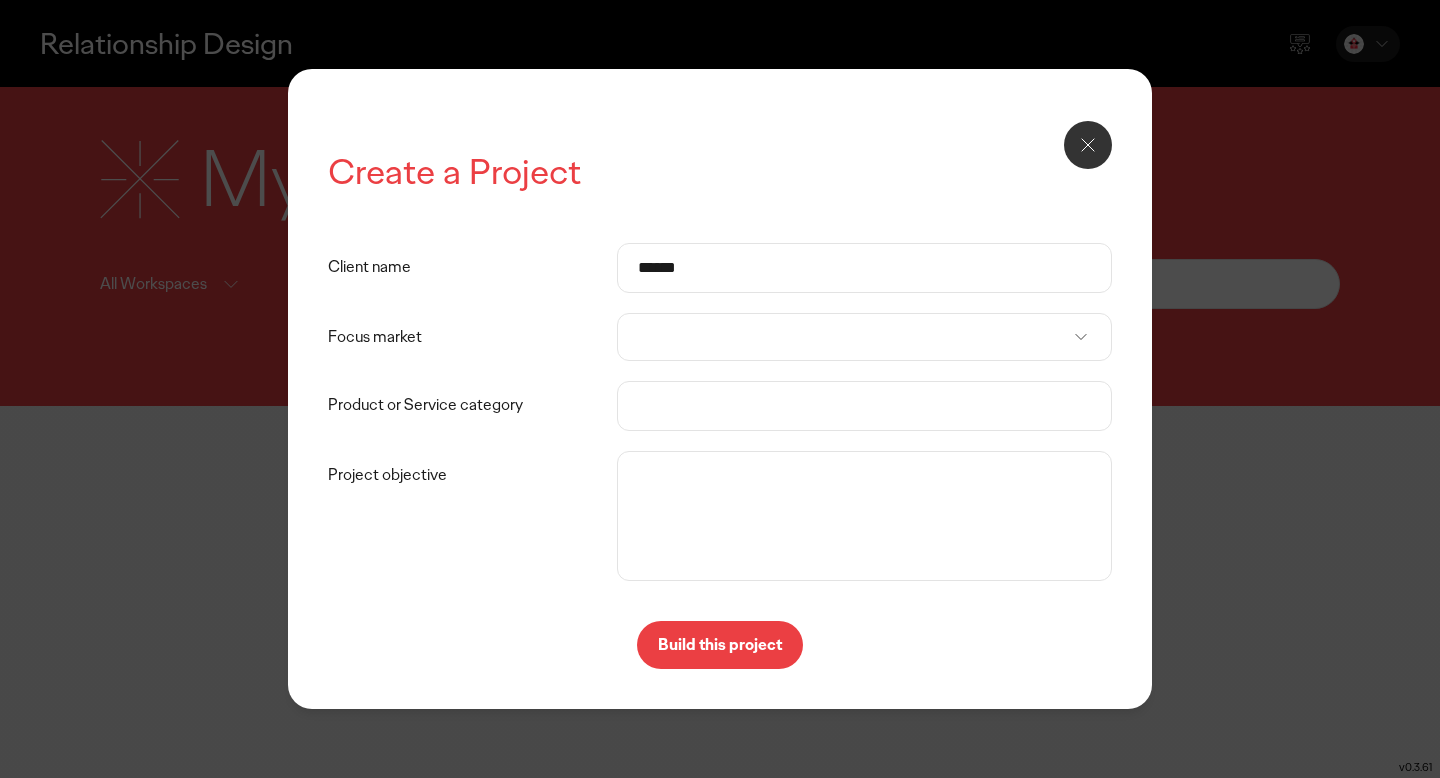 type on "******" 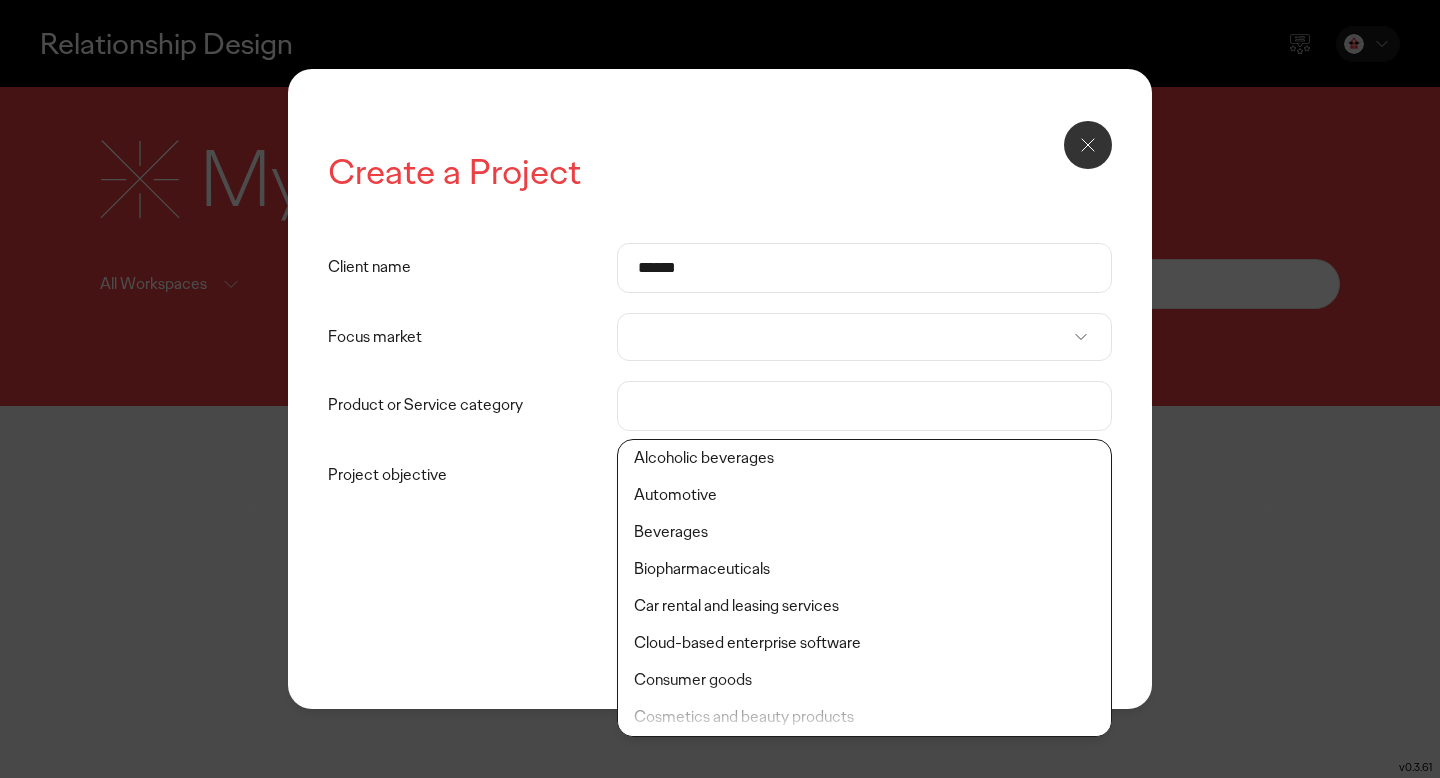 click at bounding box center (864, 337) 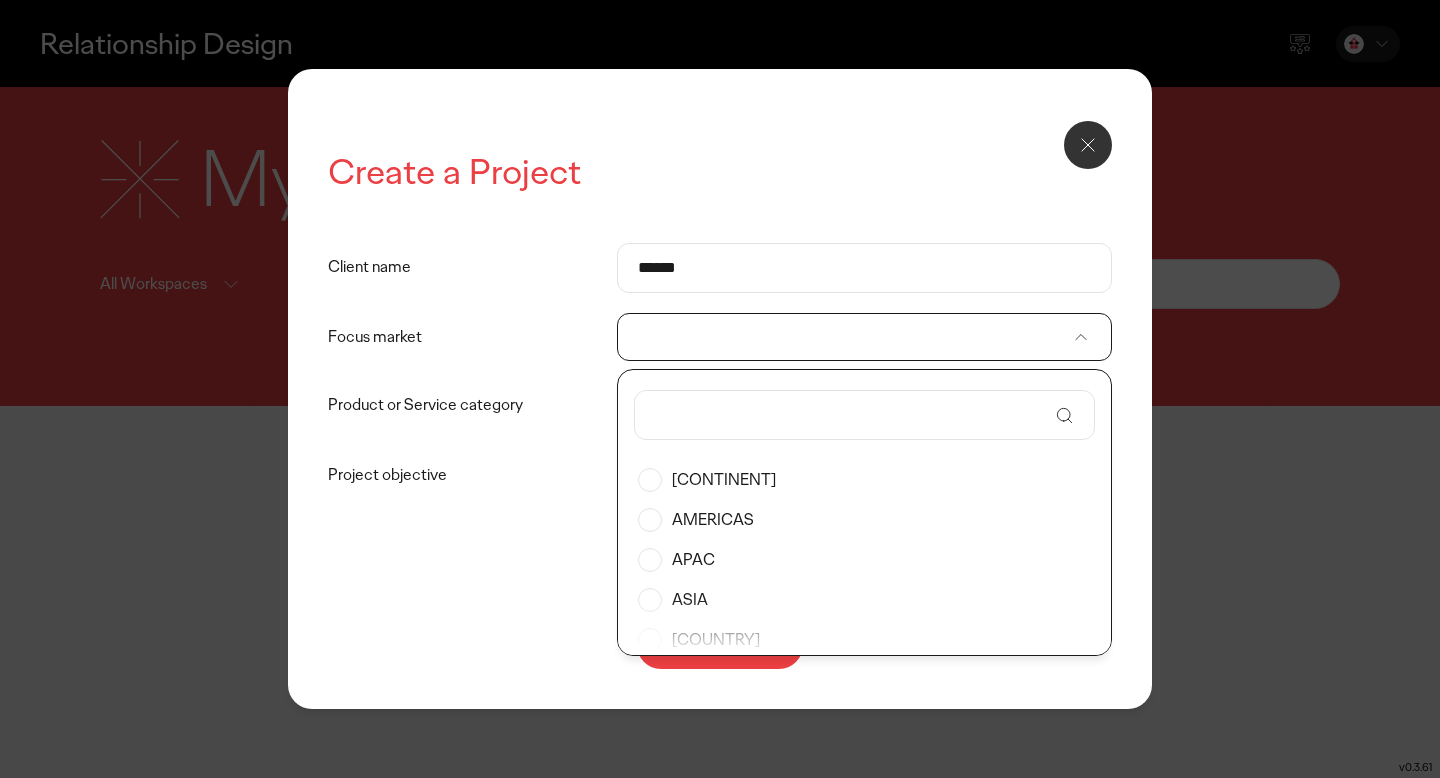 click at bounding box center [851, 415] 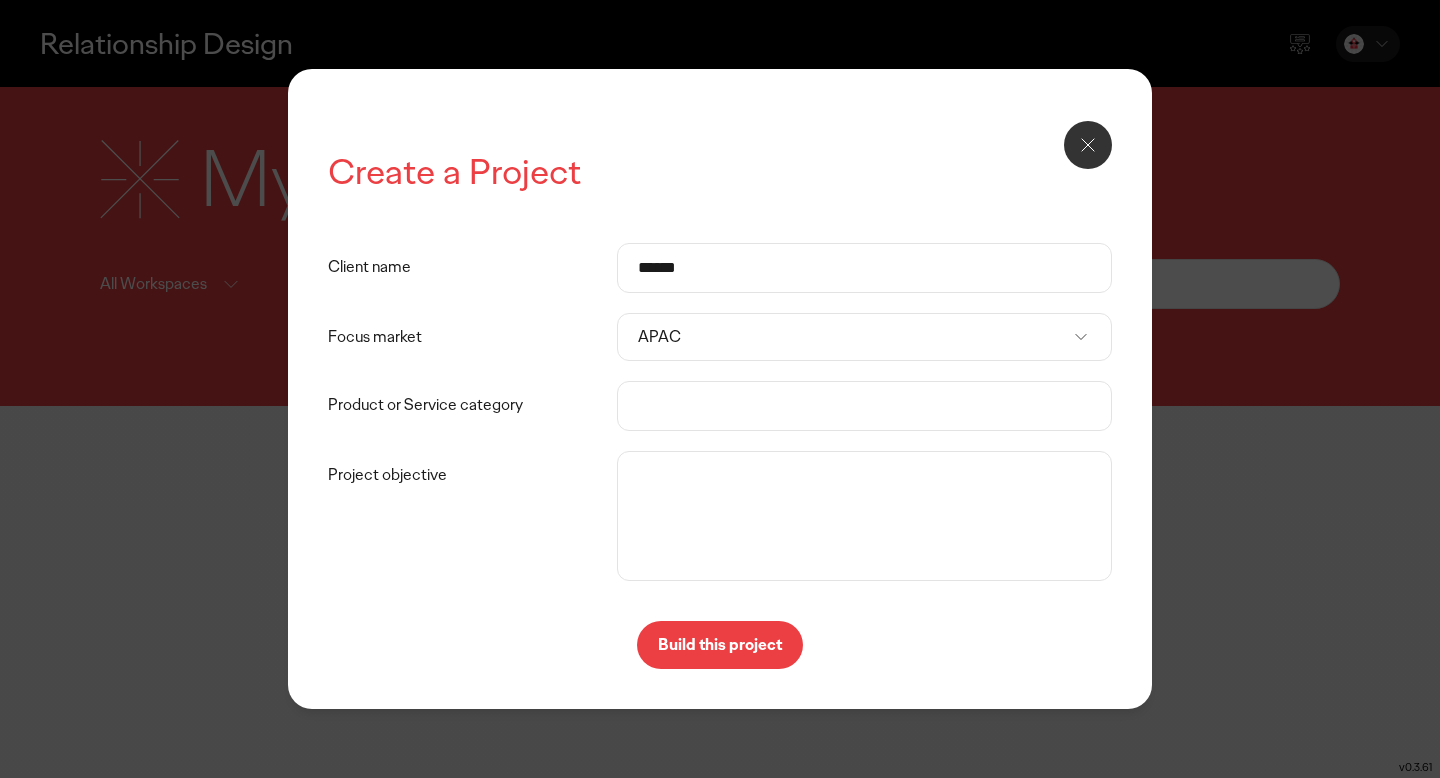 click on "APAC" at bounding box center (854, 337) 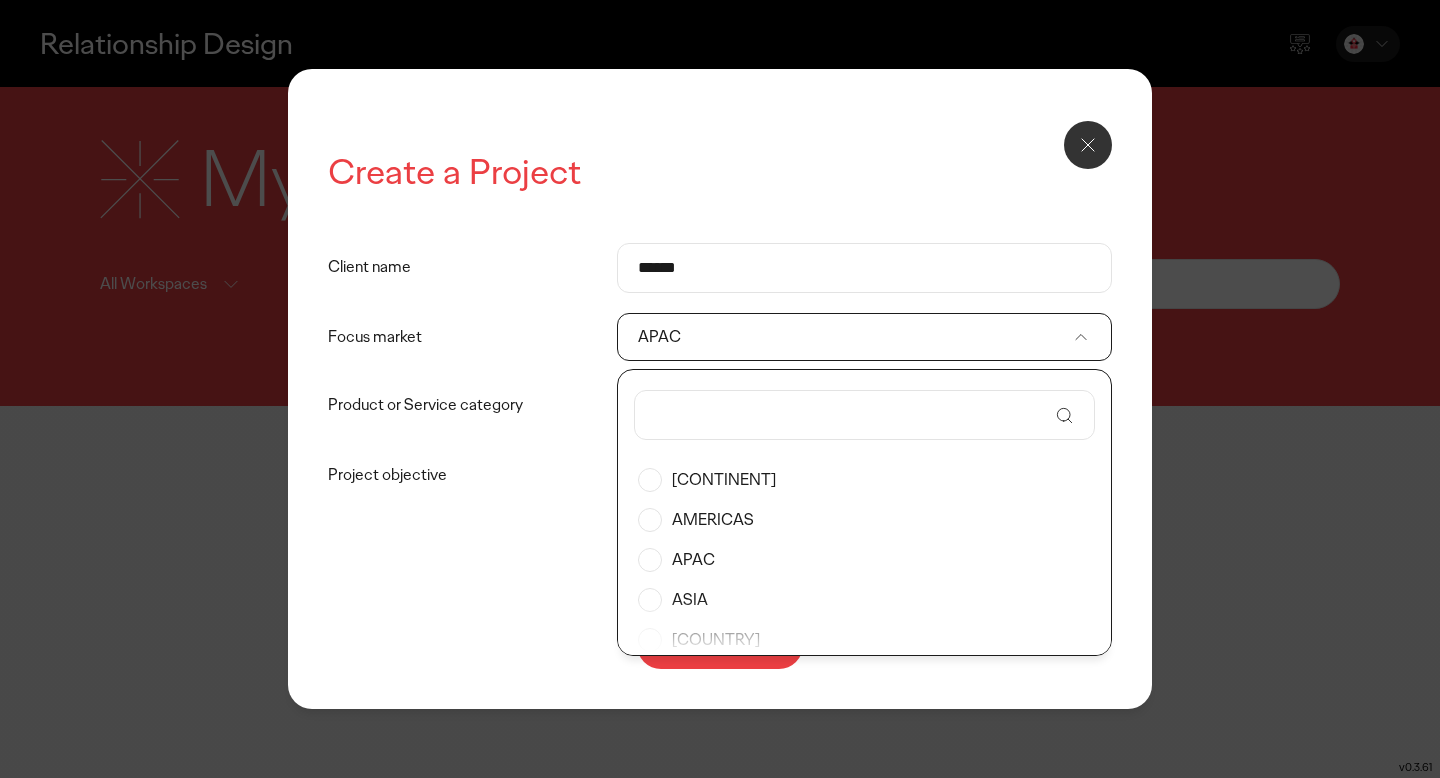 click at bounding box center [851, 415] 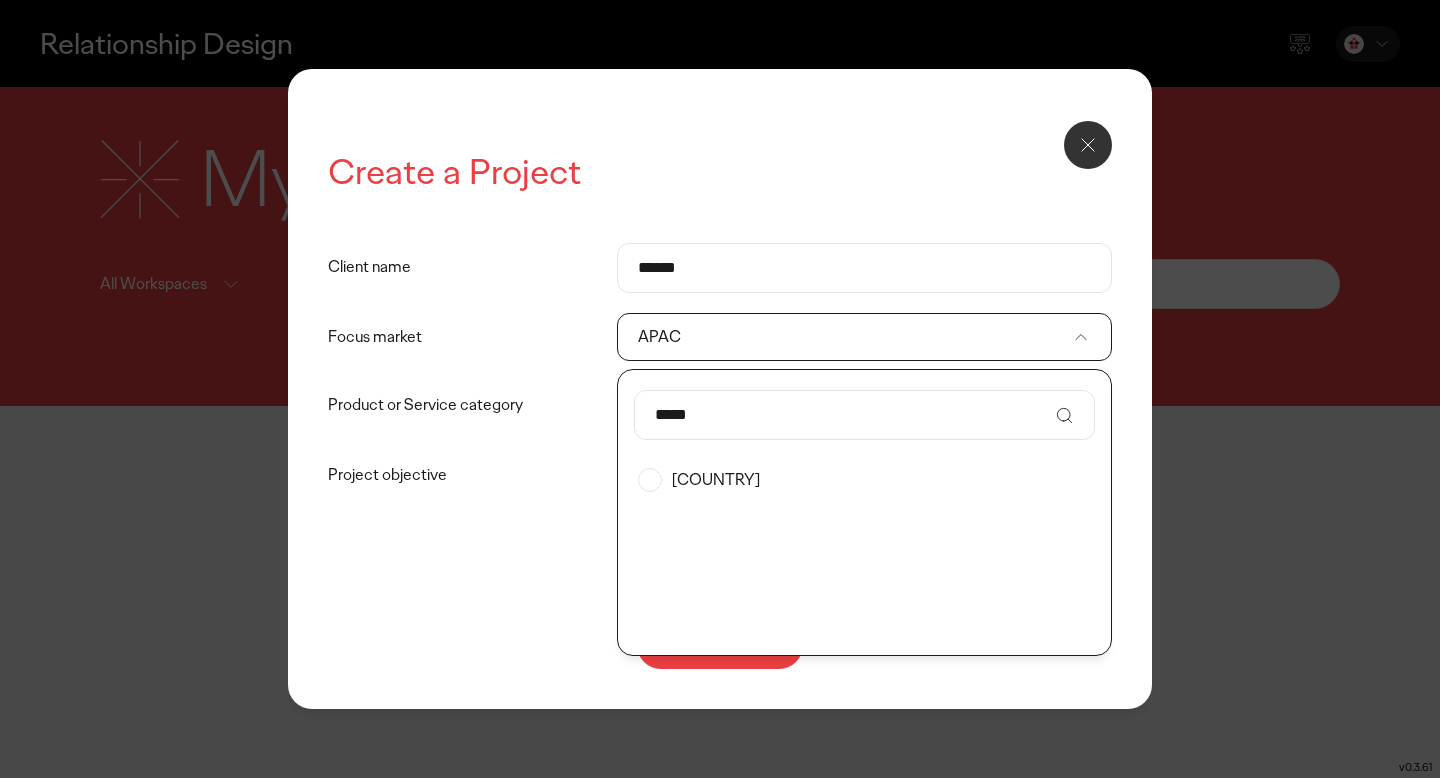 type on "*****" 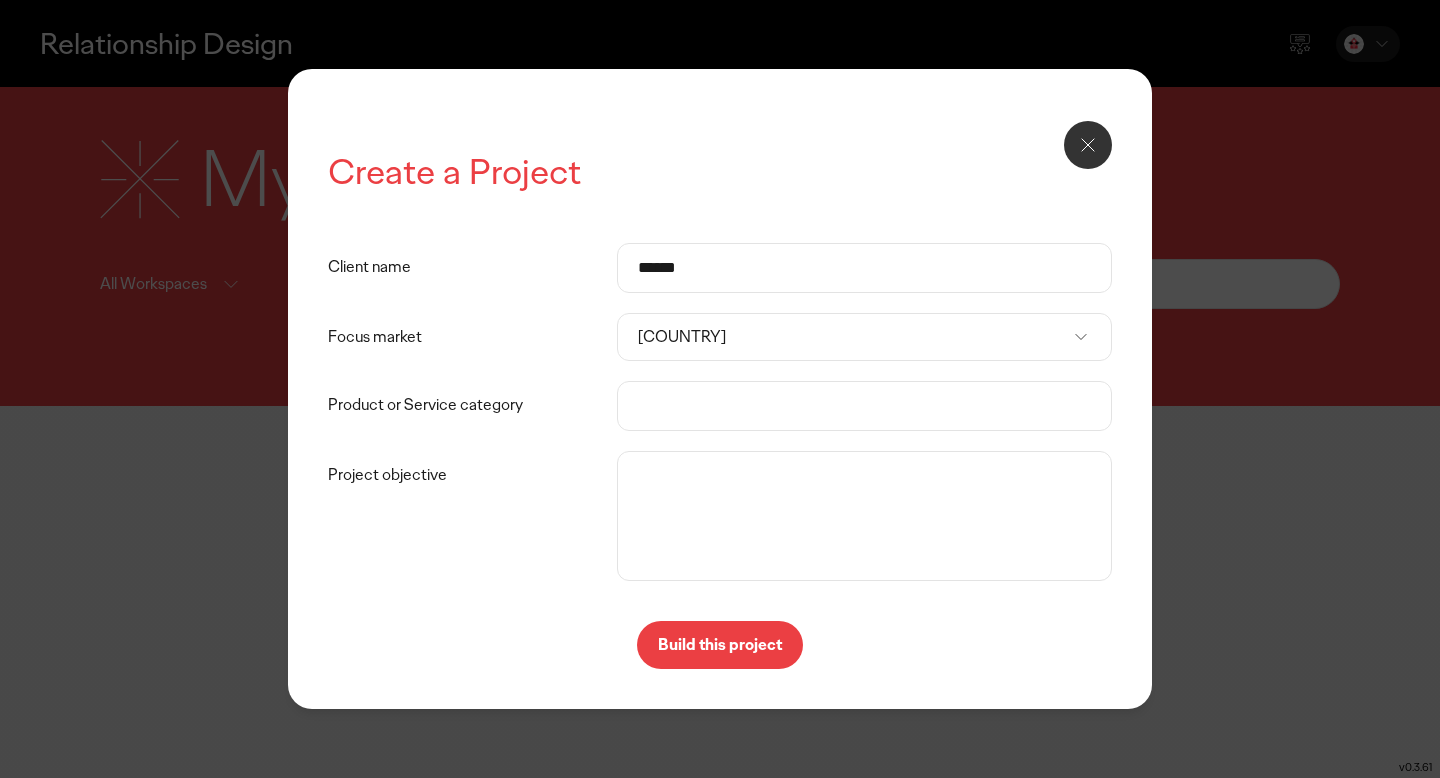click on "Product or Service category" at bounding box center [864, 406] 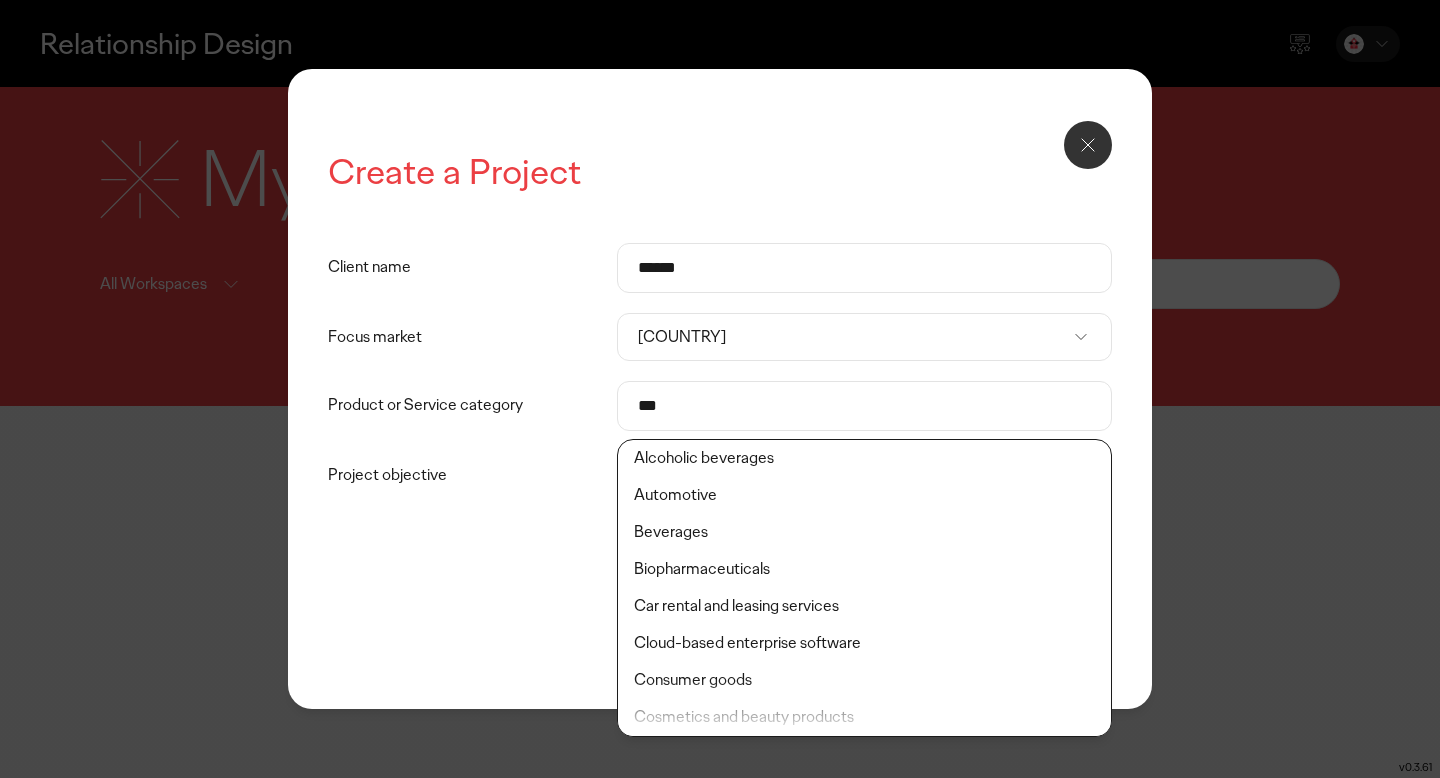 type on "****" 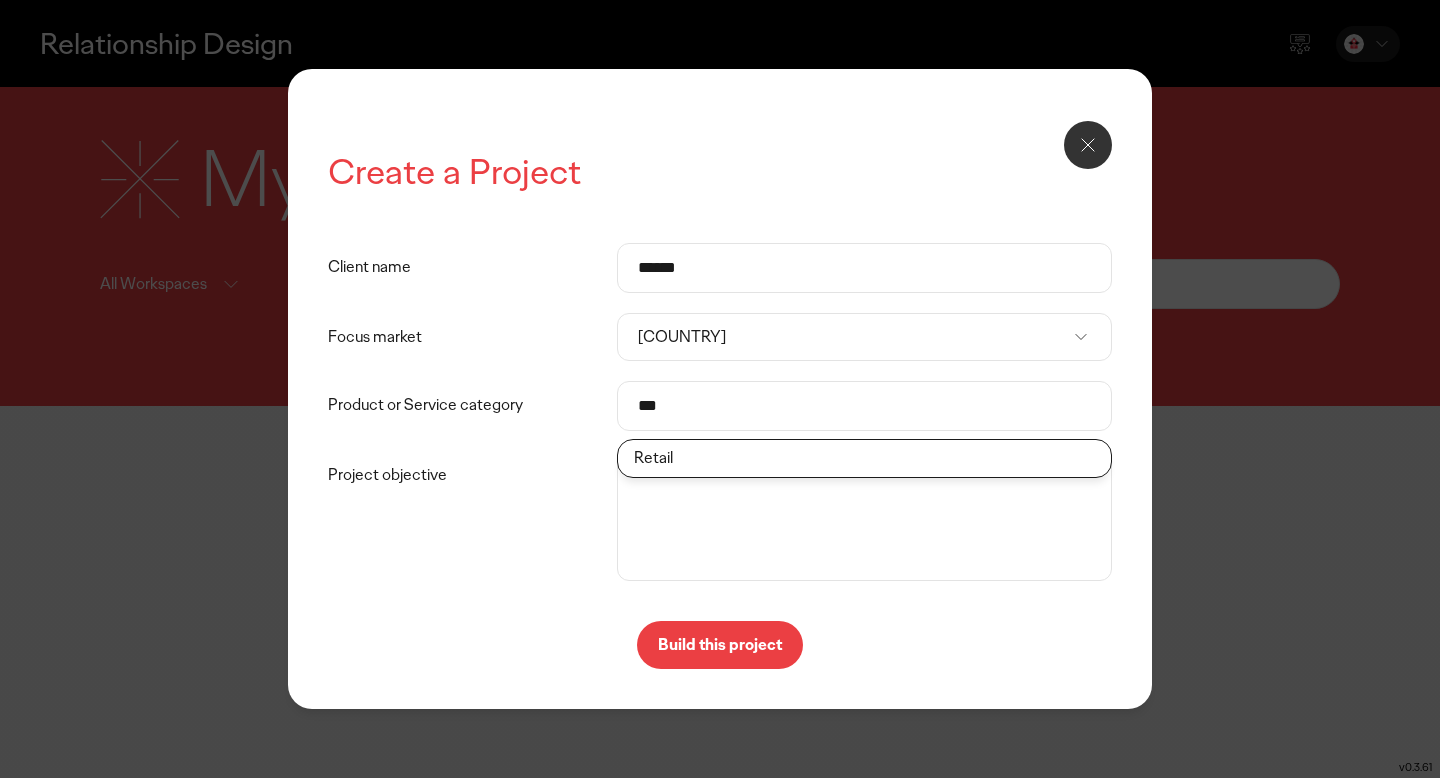 click on "Retail" 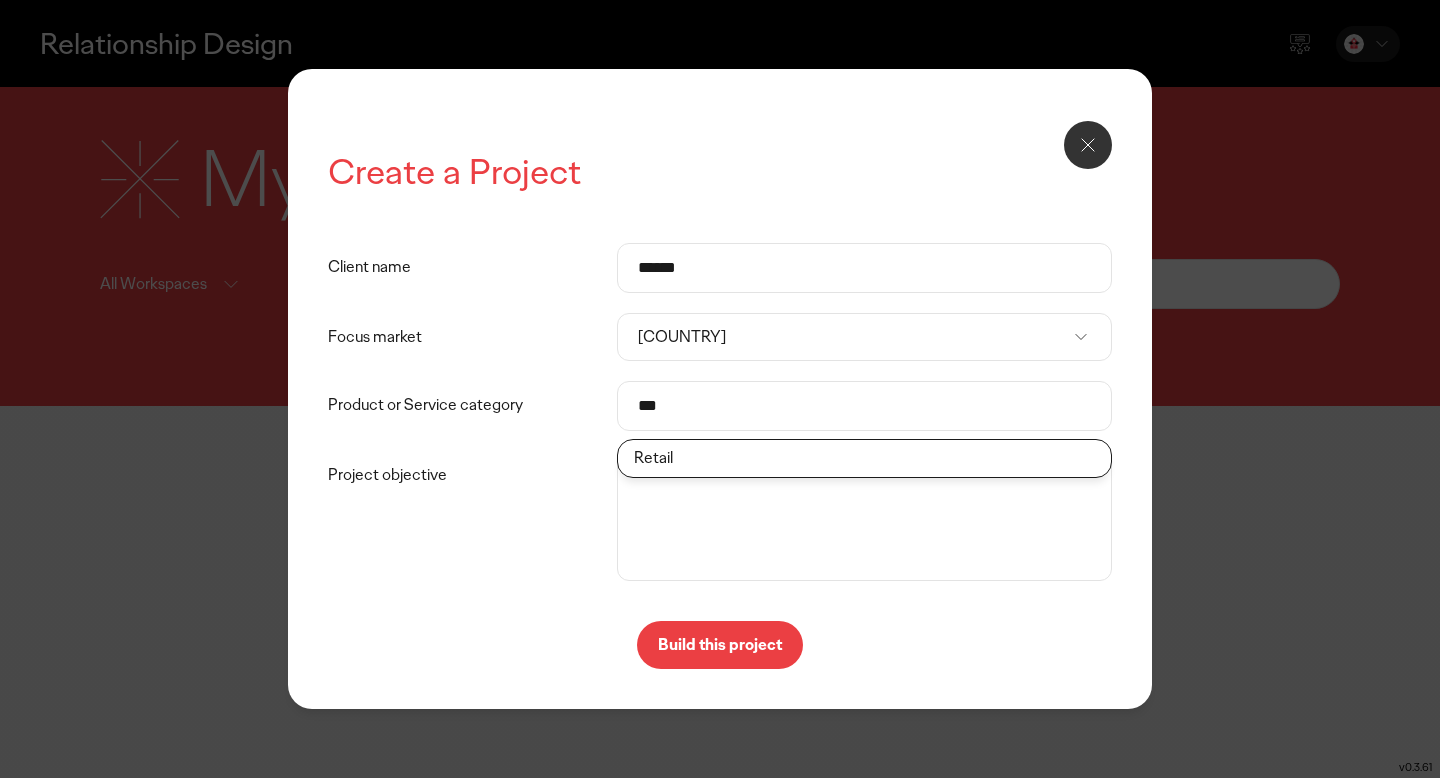 type on "******" 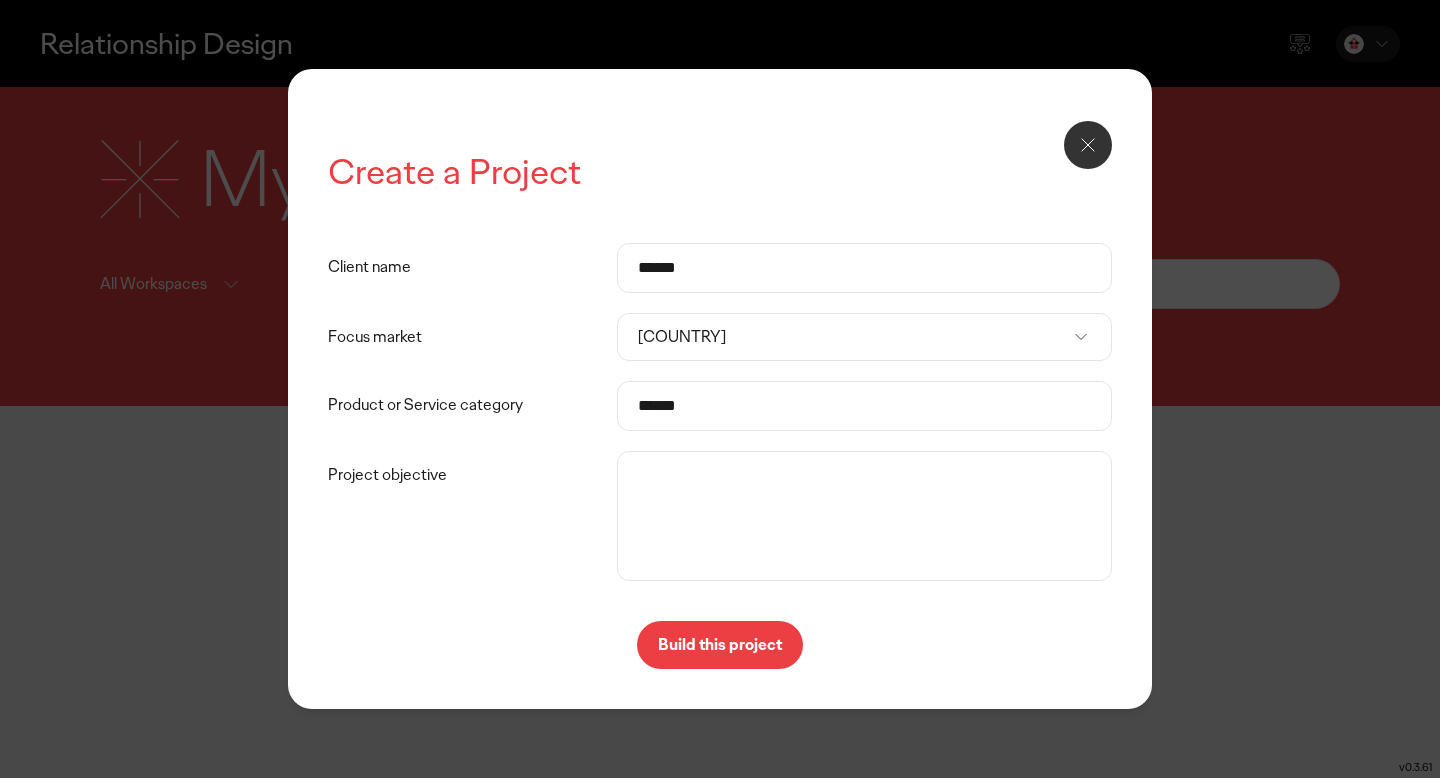 click on "Project objective" at bounding box center (864, 516) 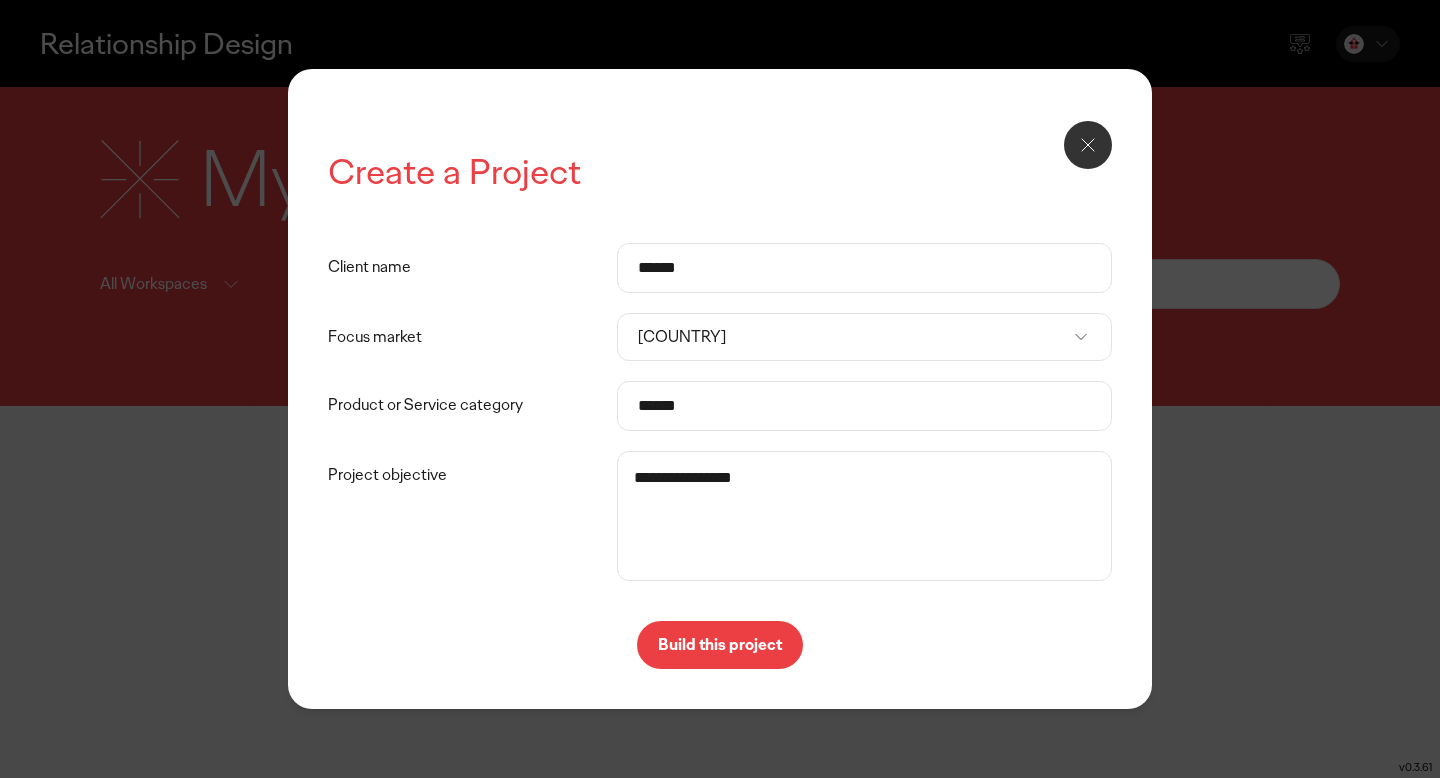 type on "**********" 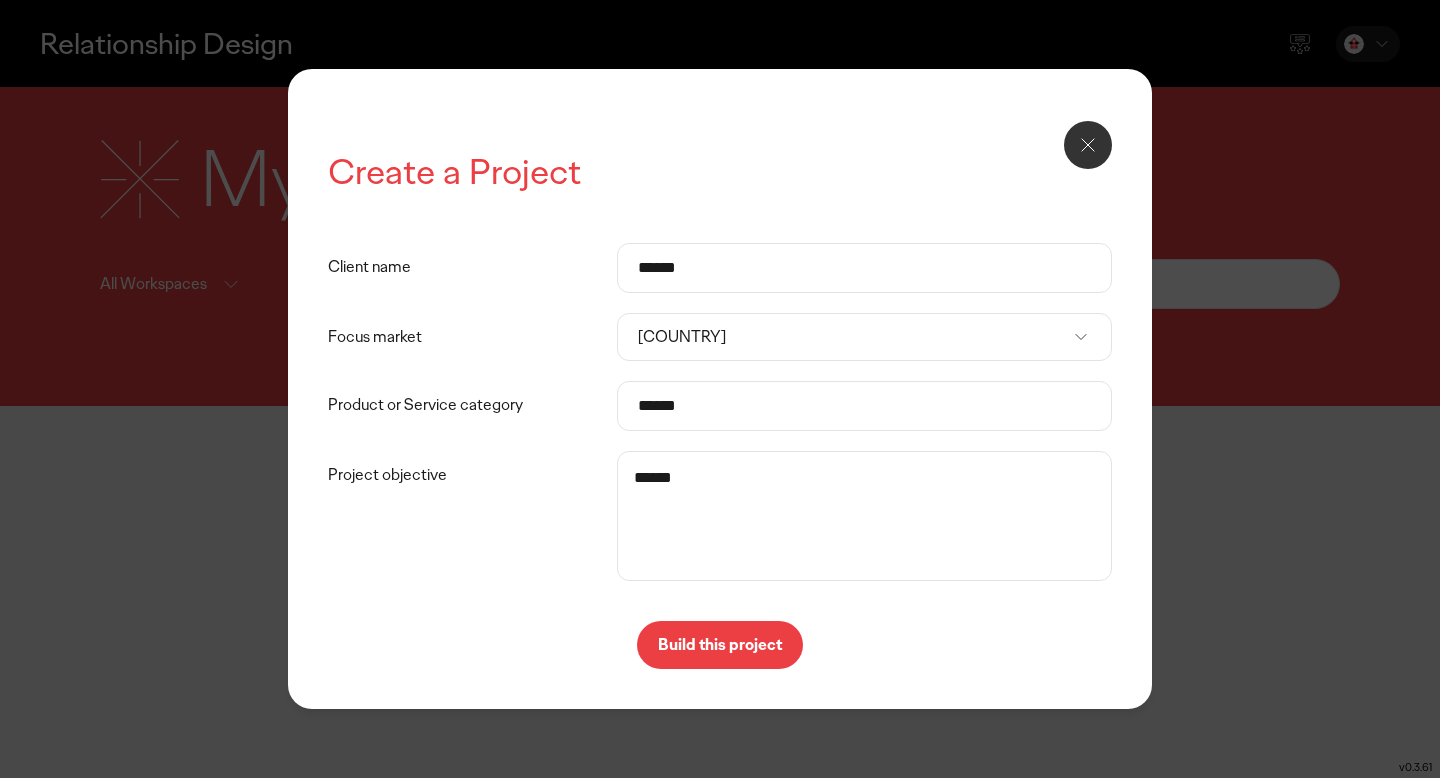 type on "*****" 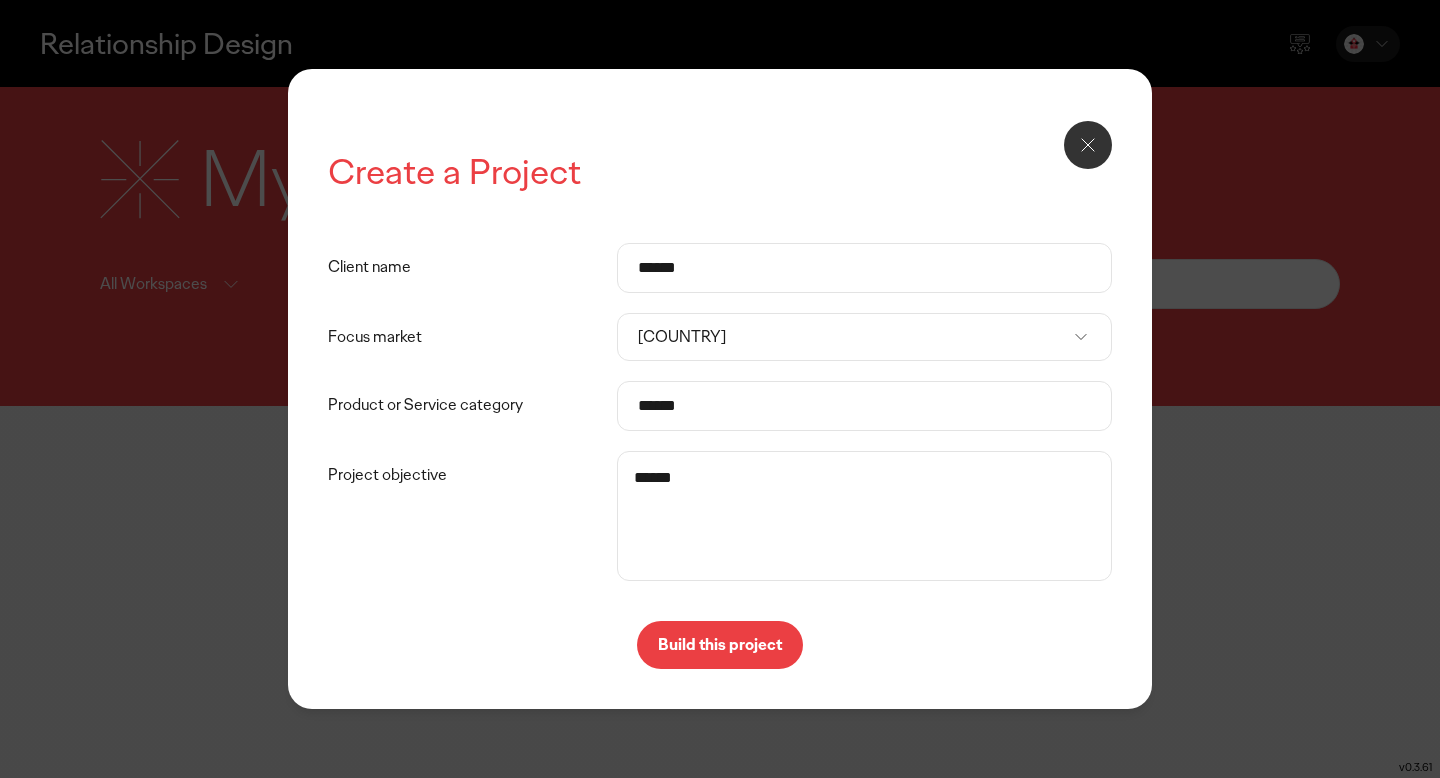 click on "Build this project" at bounding box center (720, 645) 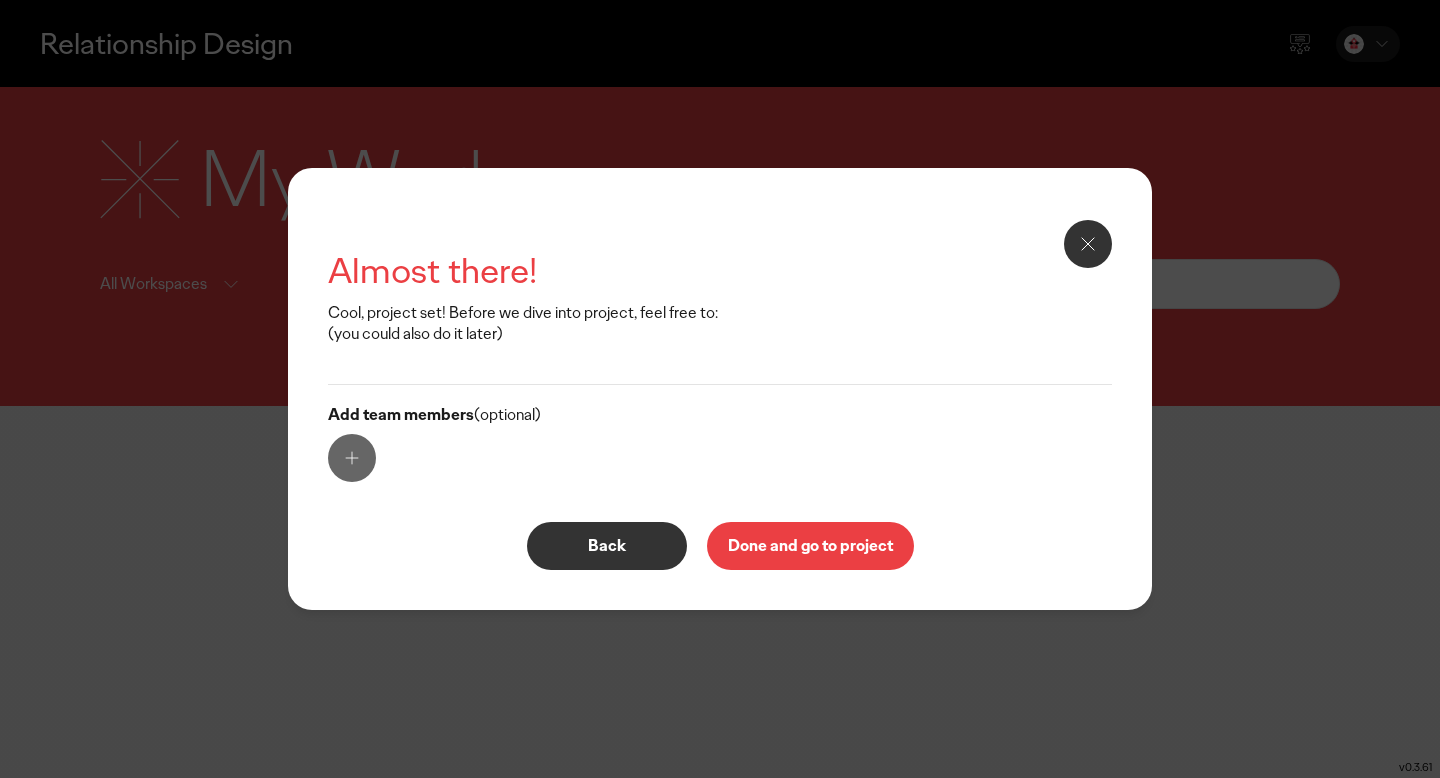 click 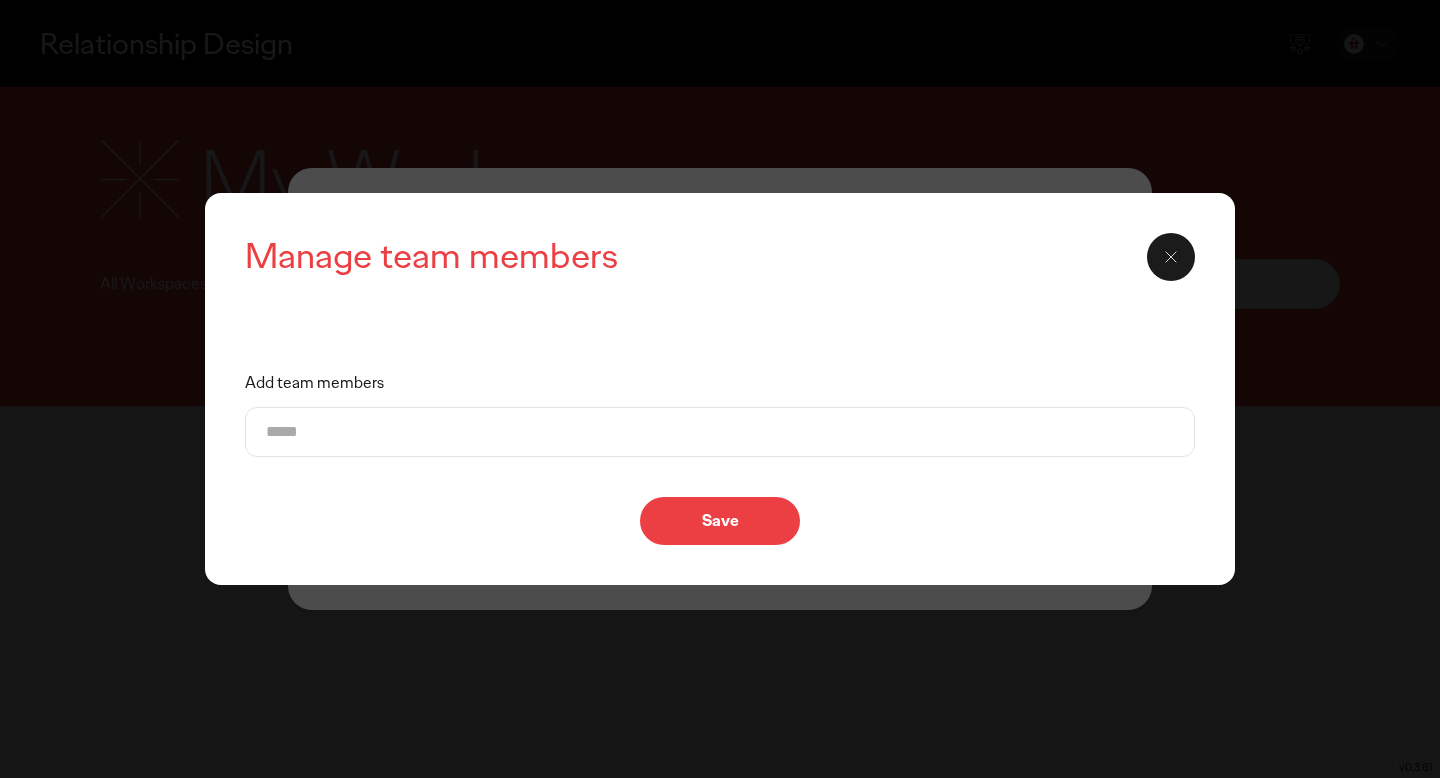 click on "Add team members" at bounding box center [720, 432] 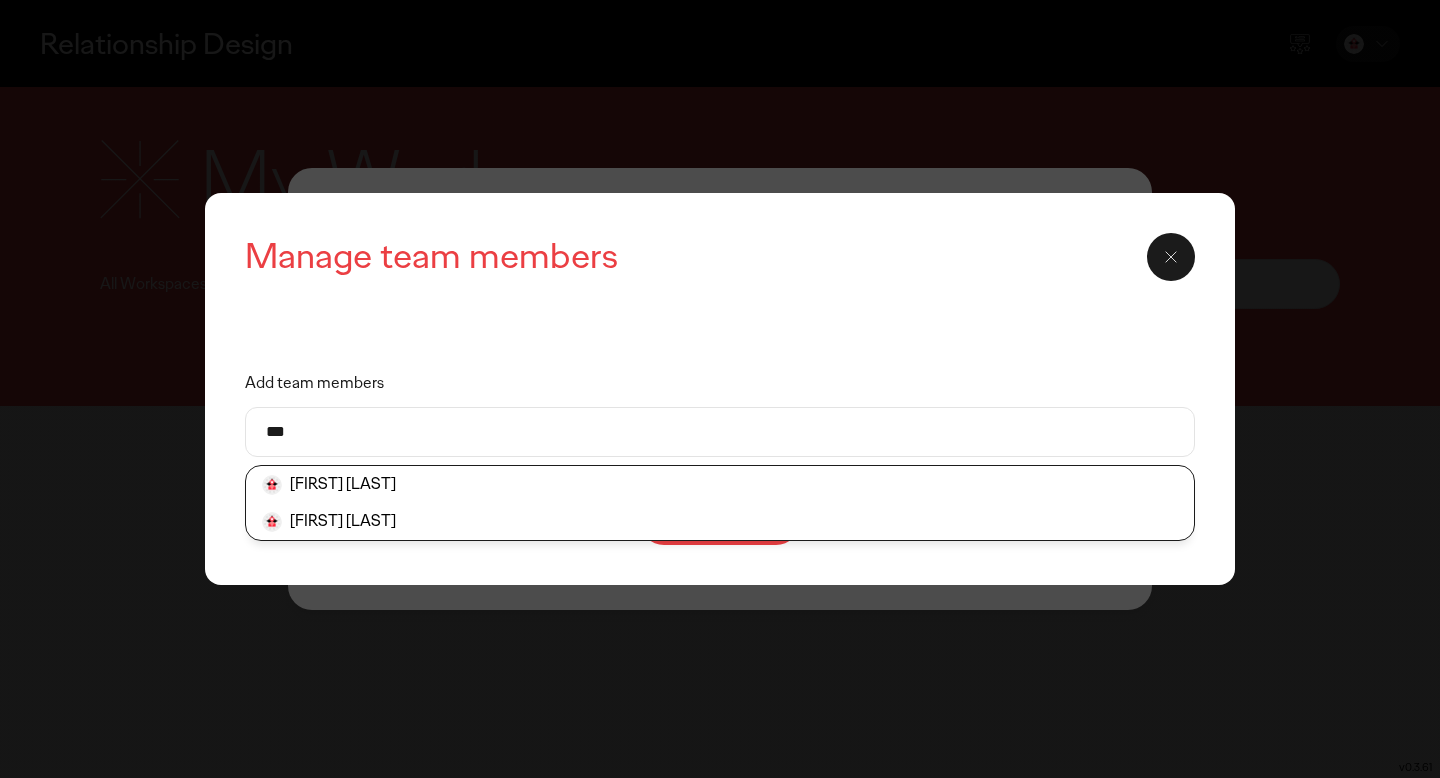 type on "***" 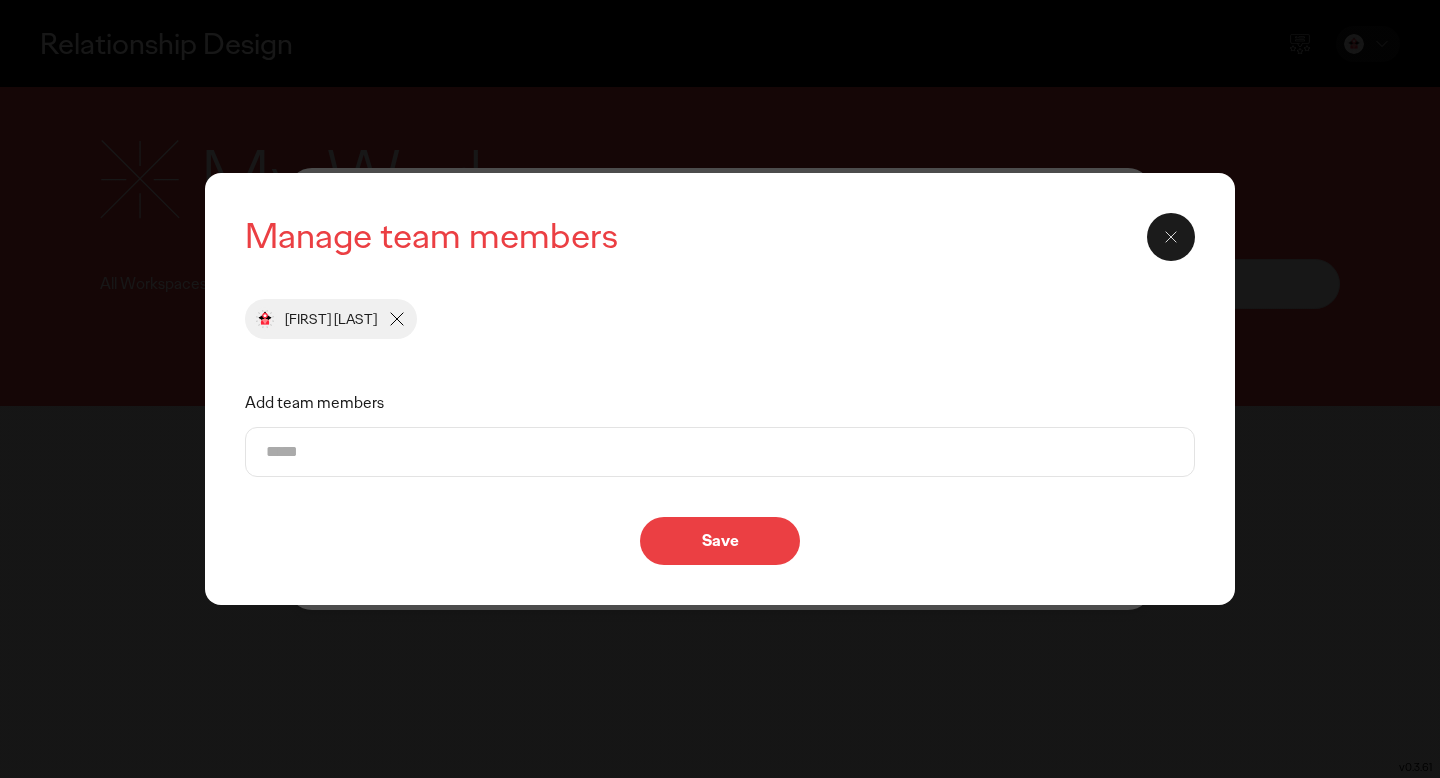 click on "Add team members" at bounding box center [720, 452] 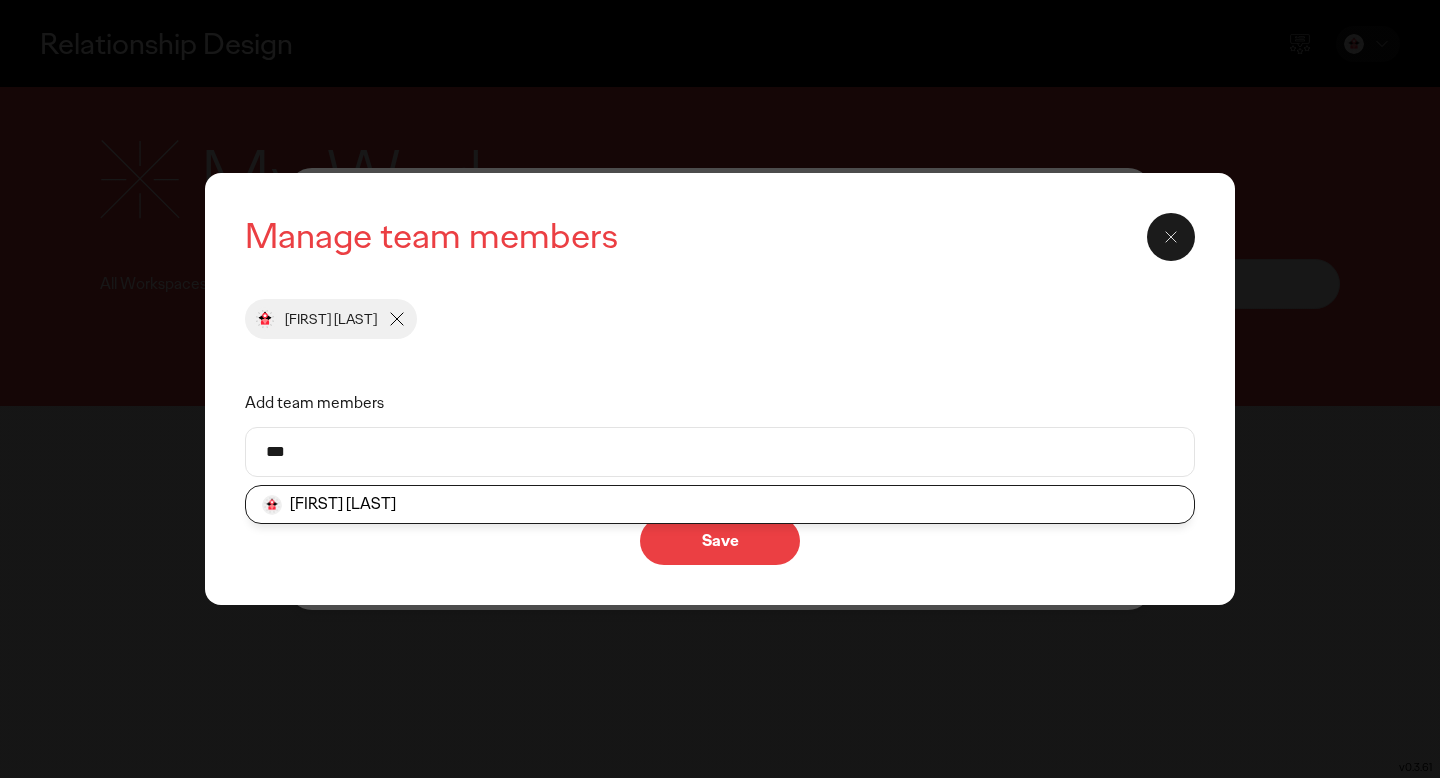 type on "***" 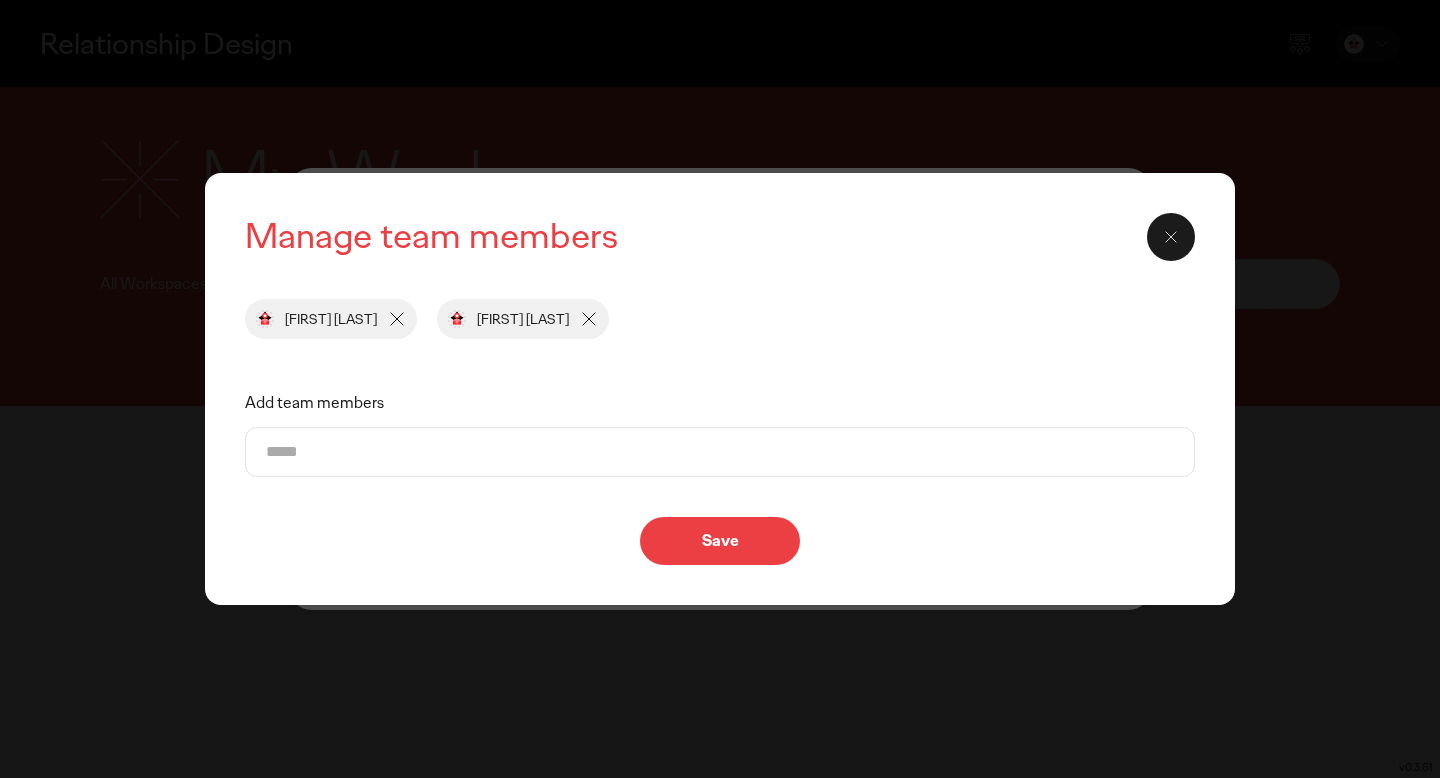 click on "Add team members" at bounding box center [720, 452] 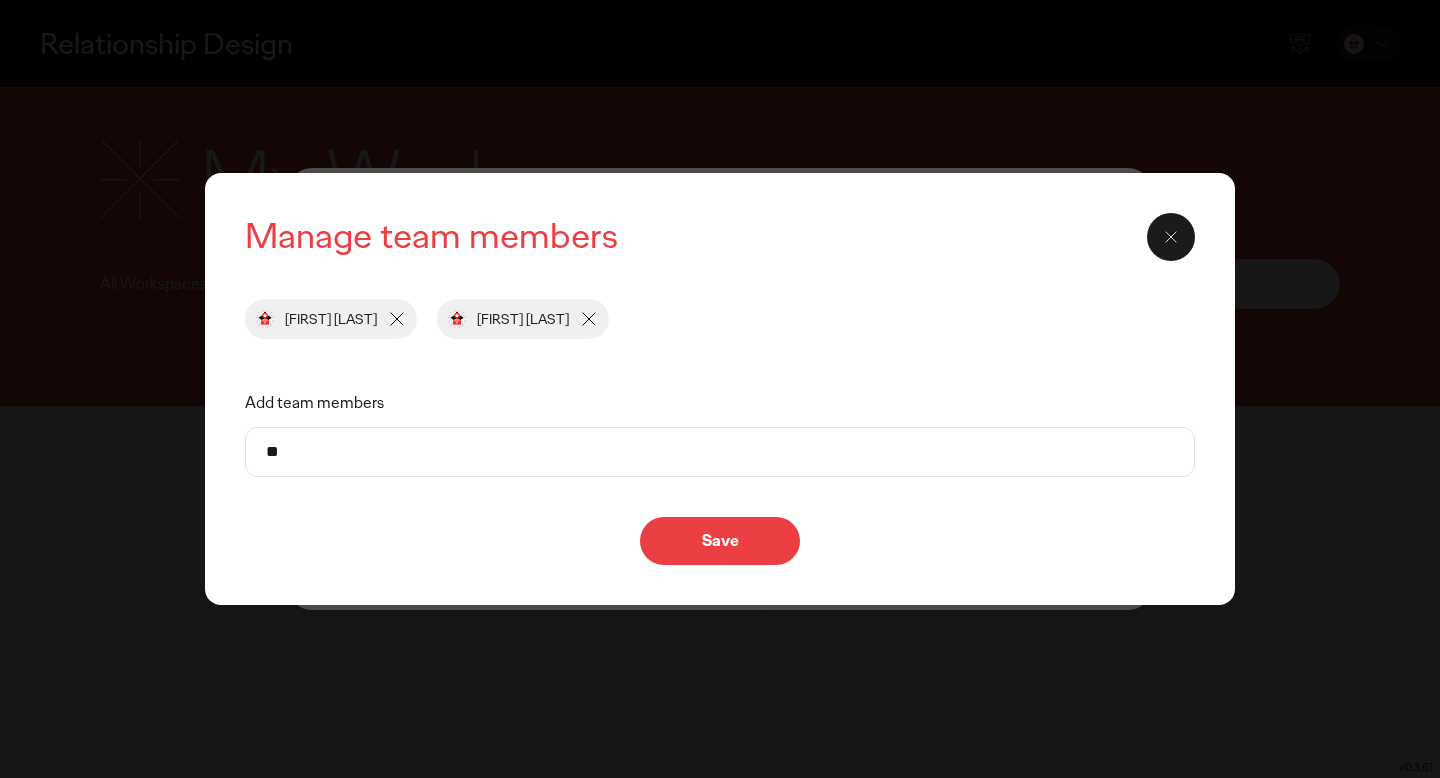 type on "***" 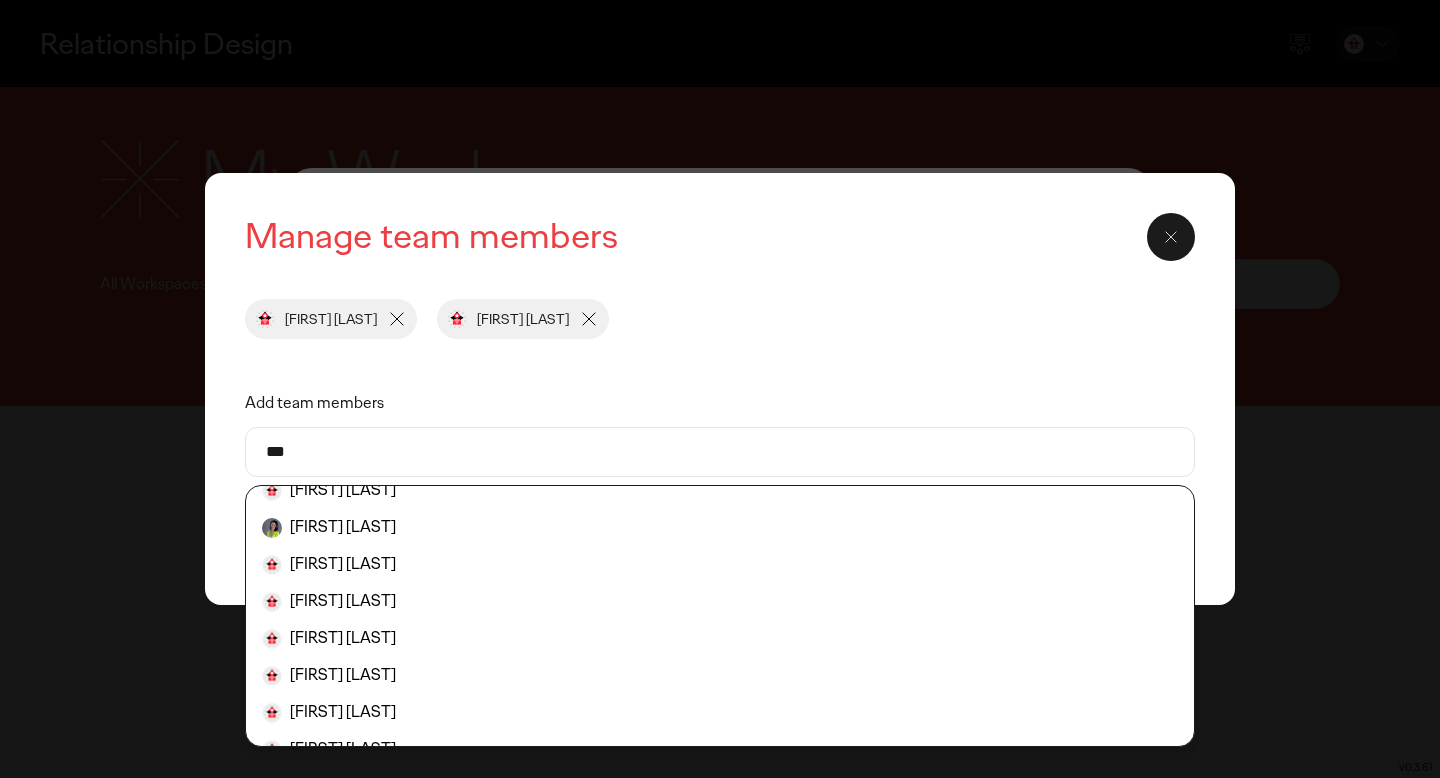 scroll, scrollTop: 317, scrollLeft: 0, axis: vertical 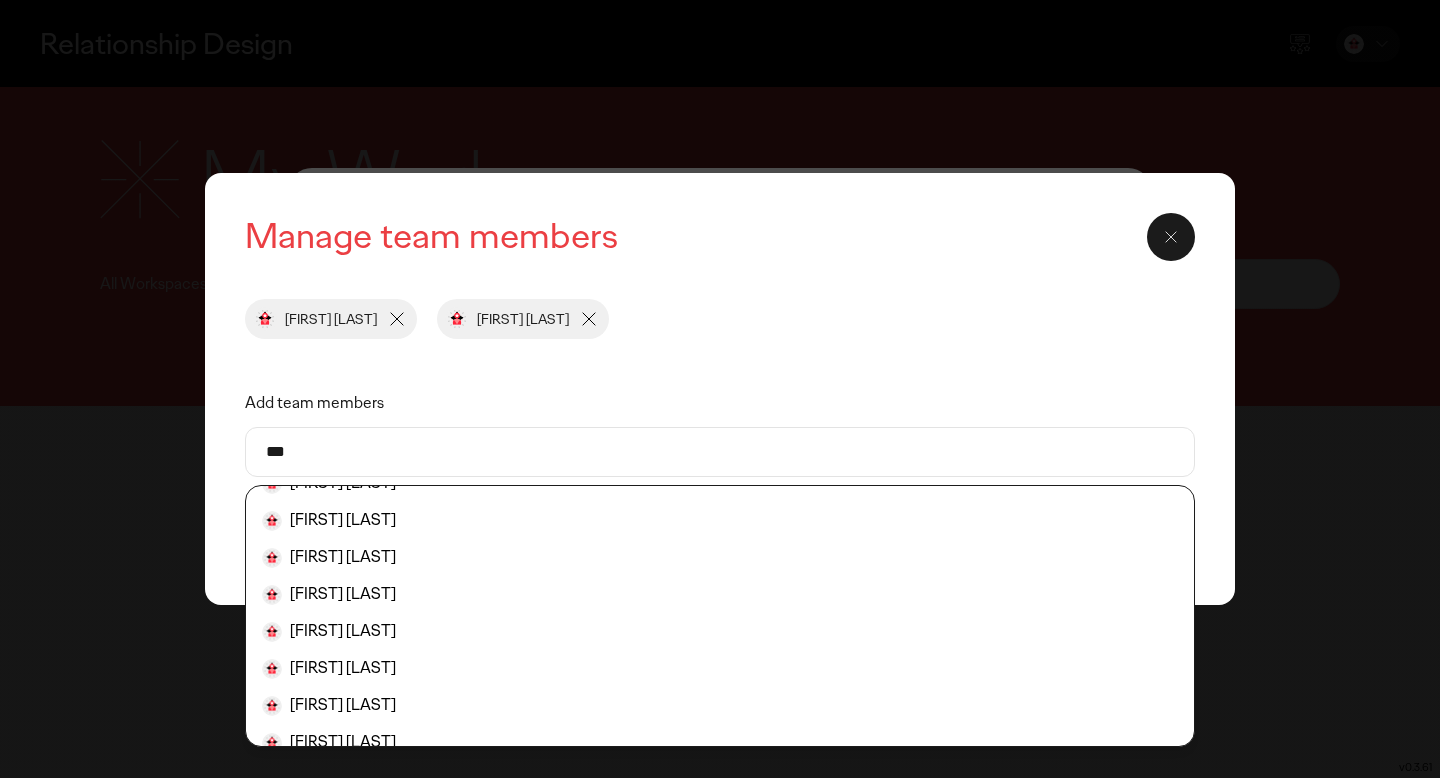 click on "***" at bounding box center (720, 452) 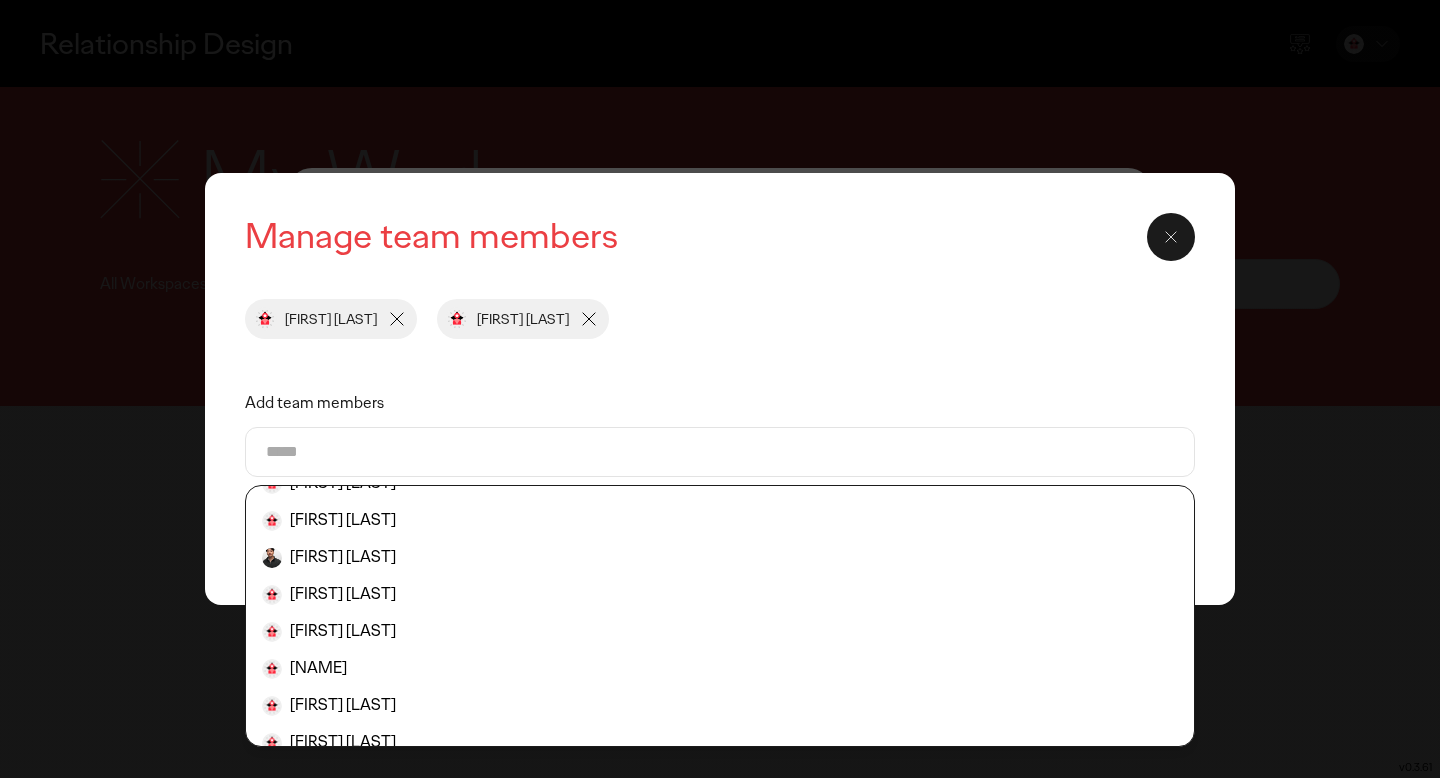 click 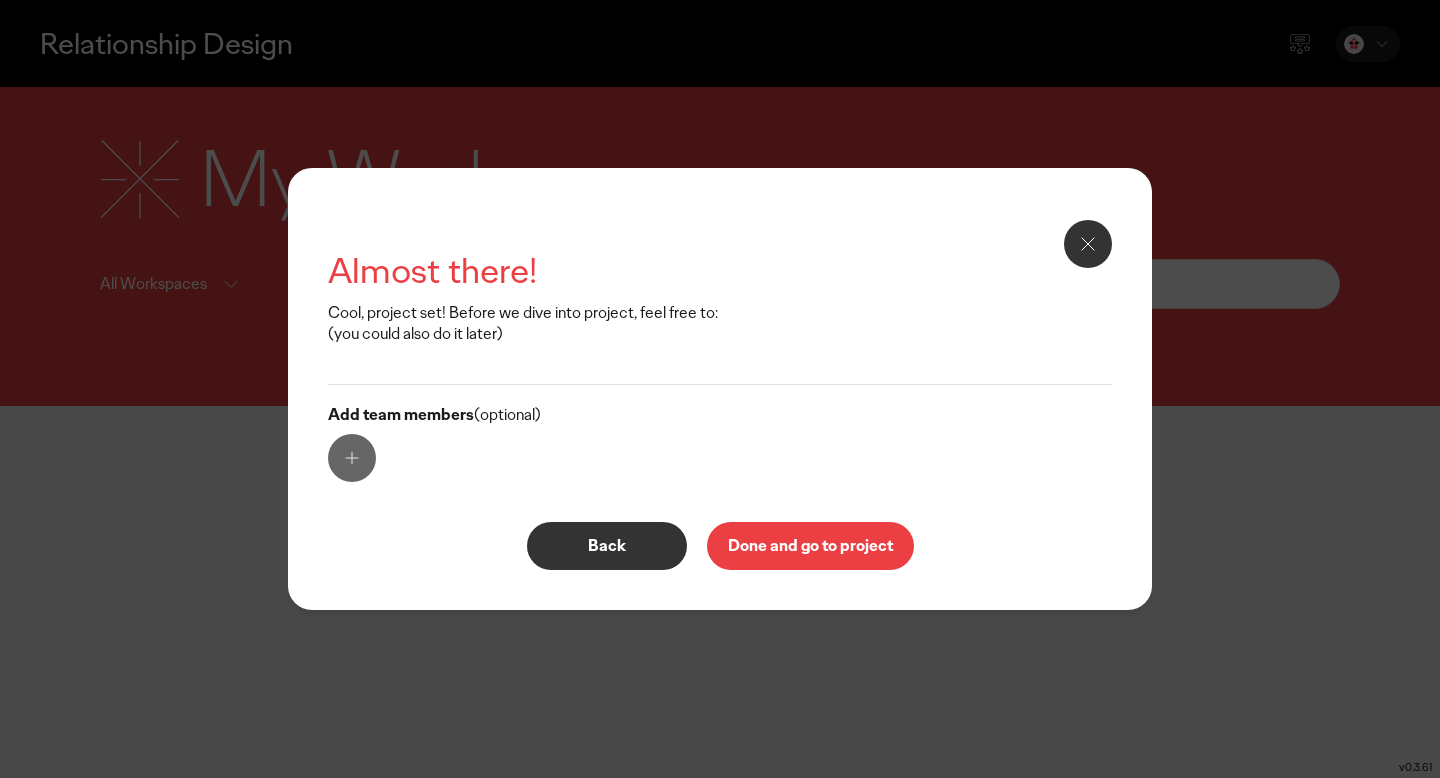 click at bounding box center [1088, 244] 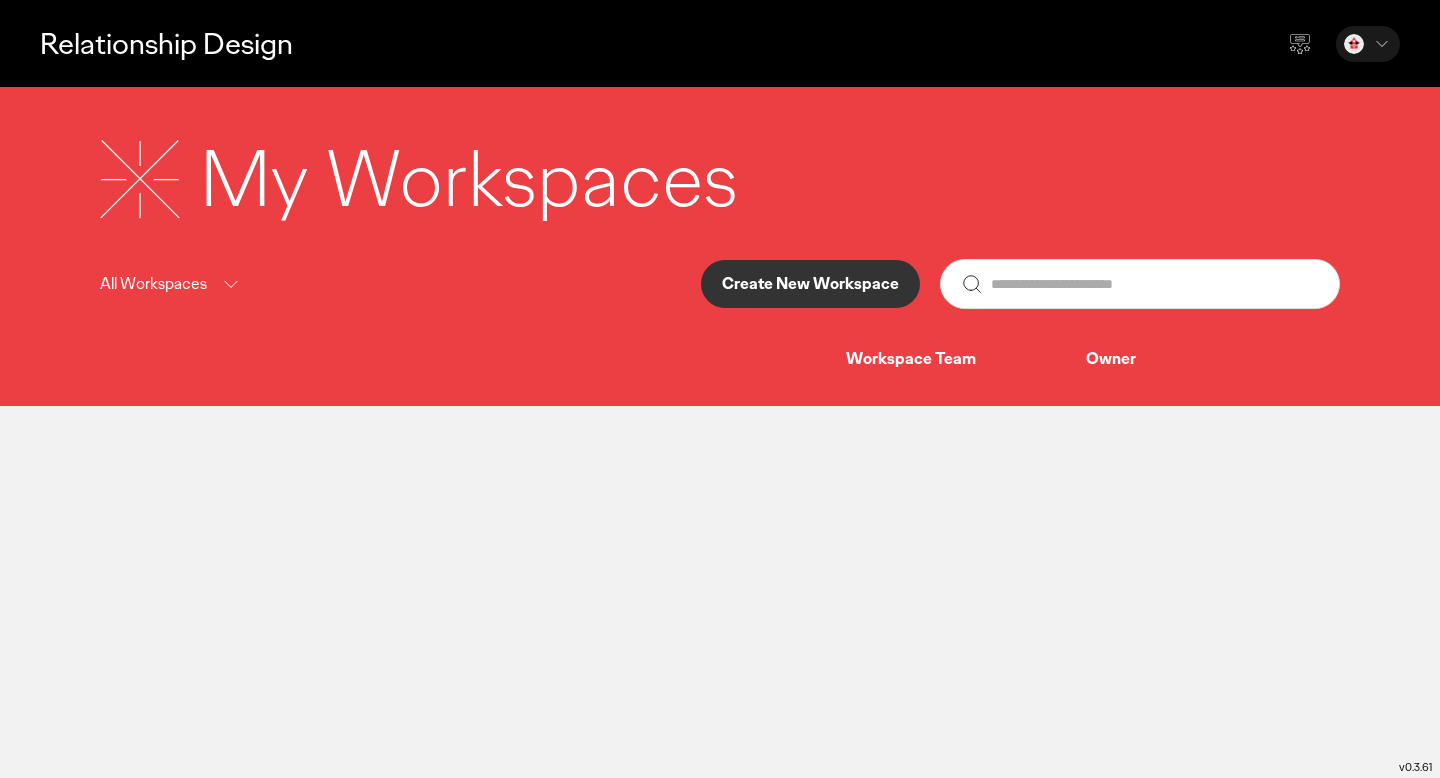 click 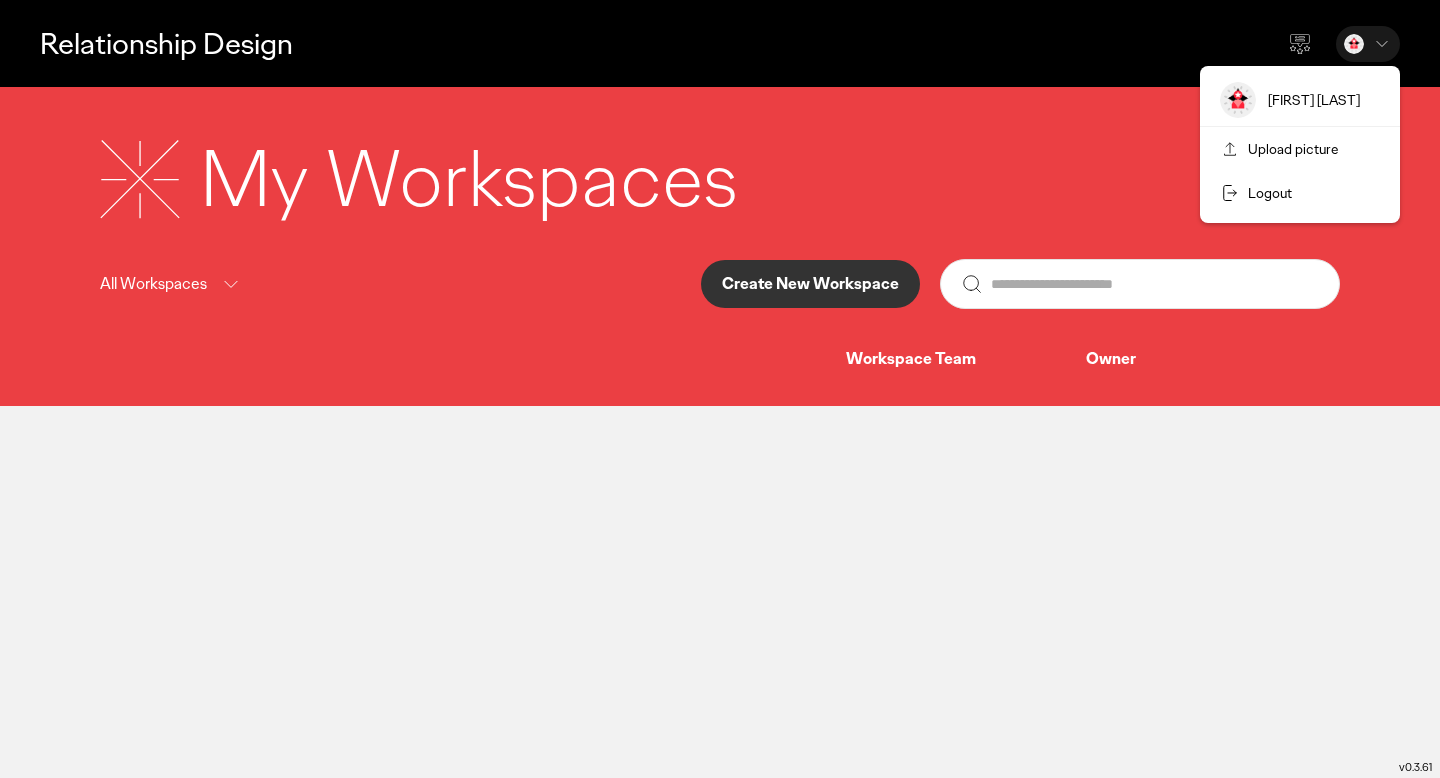 click 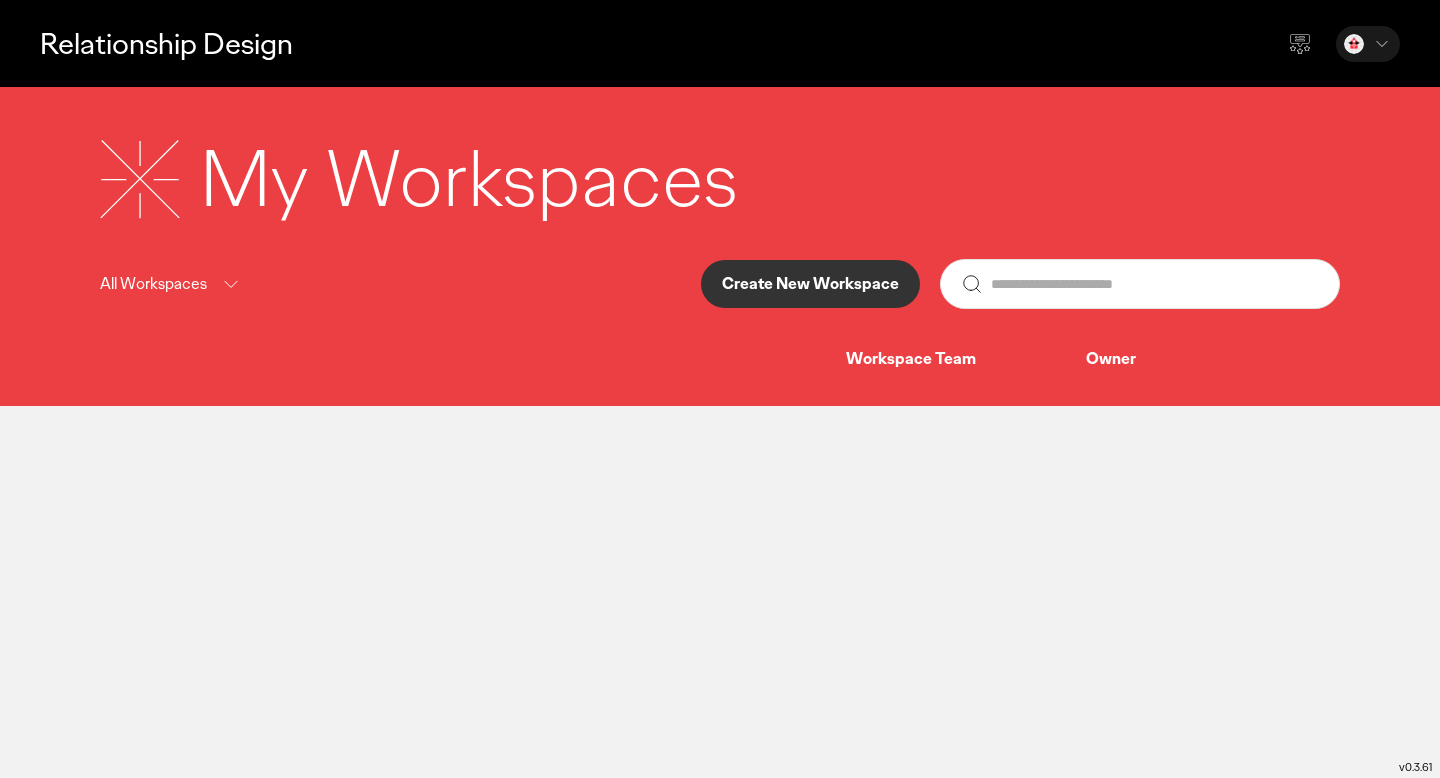 click on "All Workspaces" at bounding box center [153, 284] 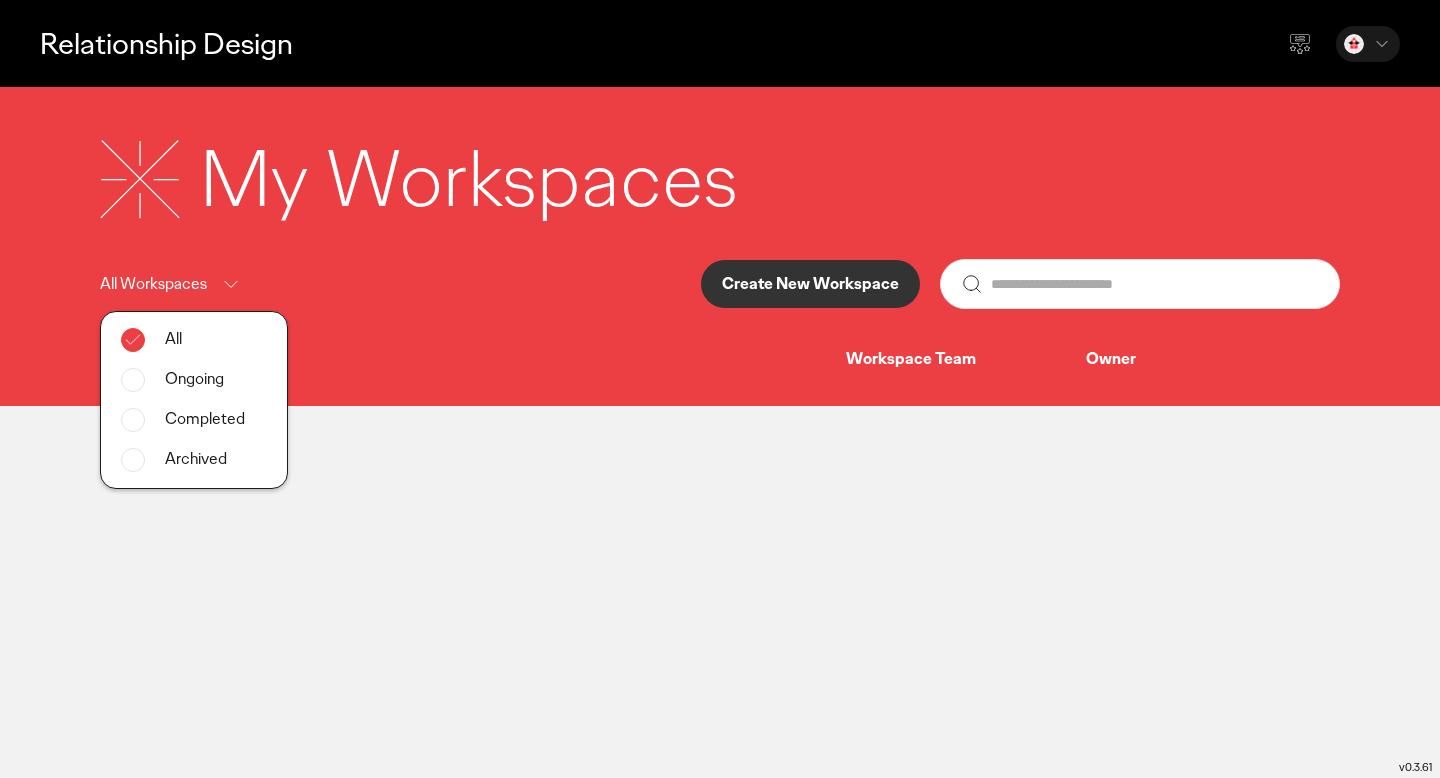 click on "Ongoing" 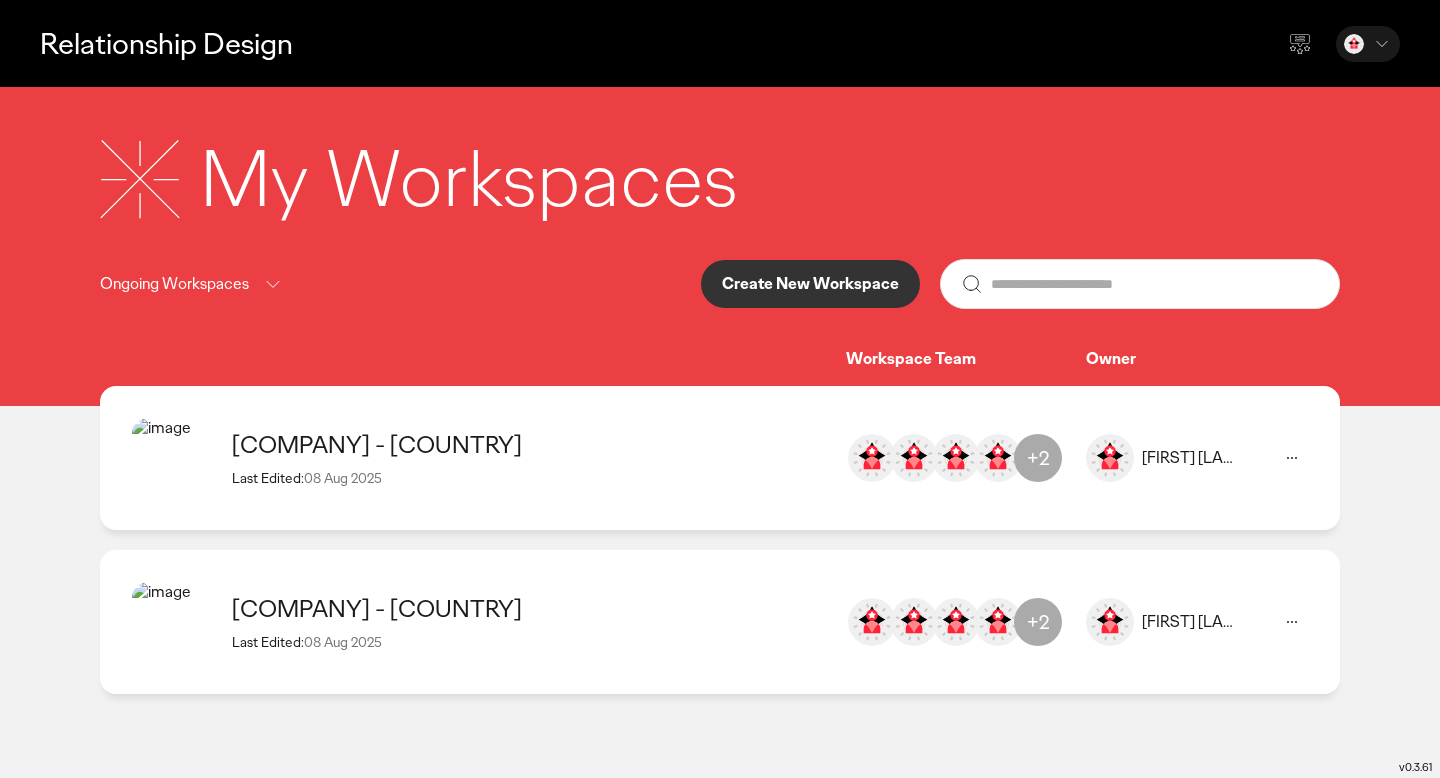 click on "Caloy Sambrano" 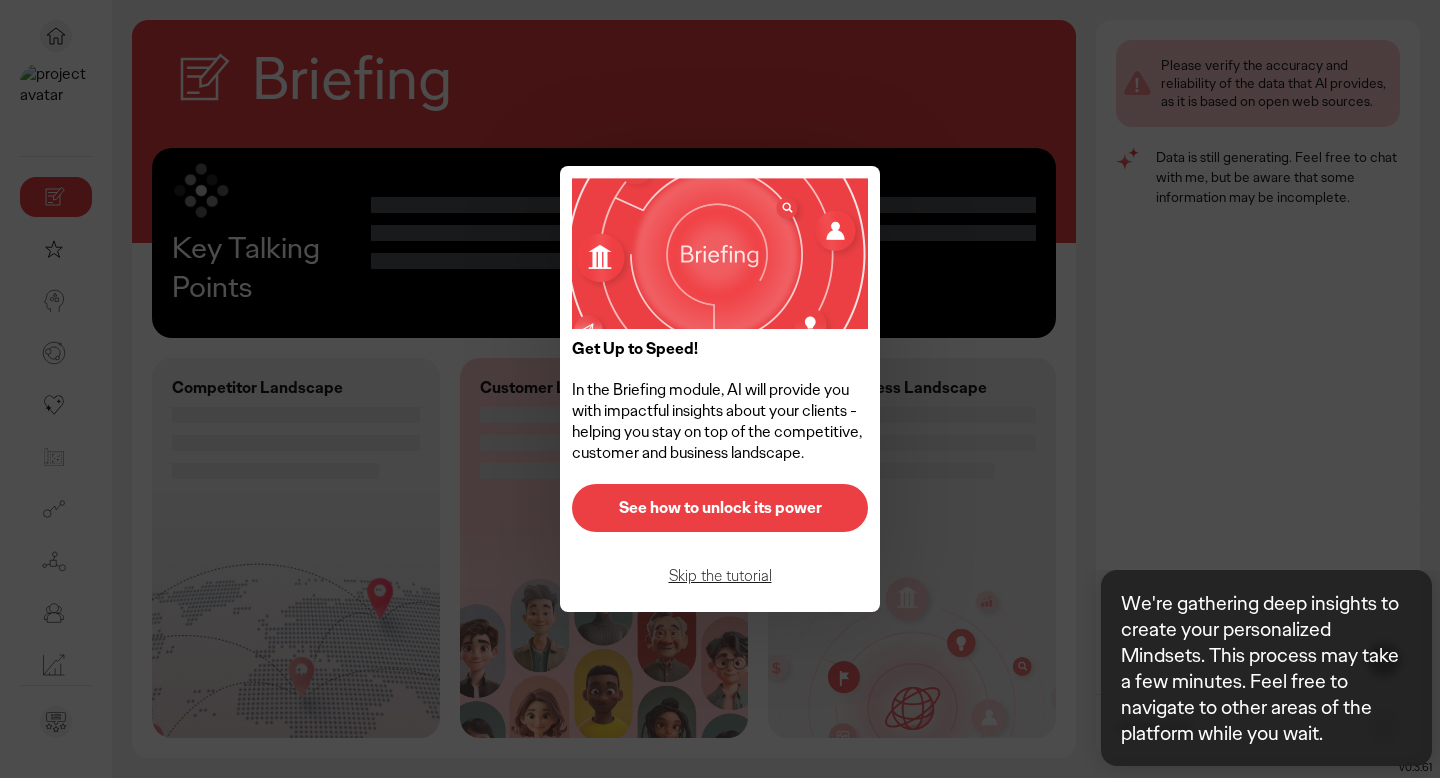 click on "See how to unlock its power" at bounding box center (720, 508) 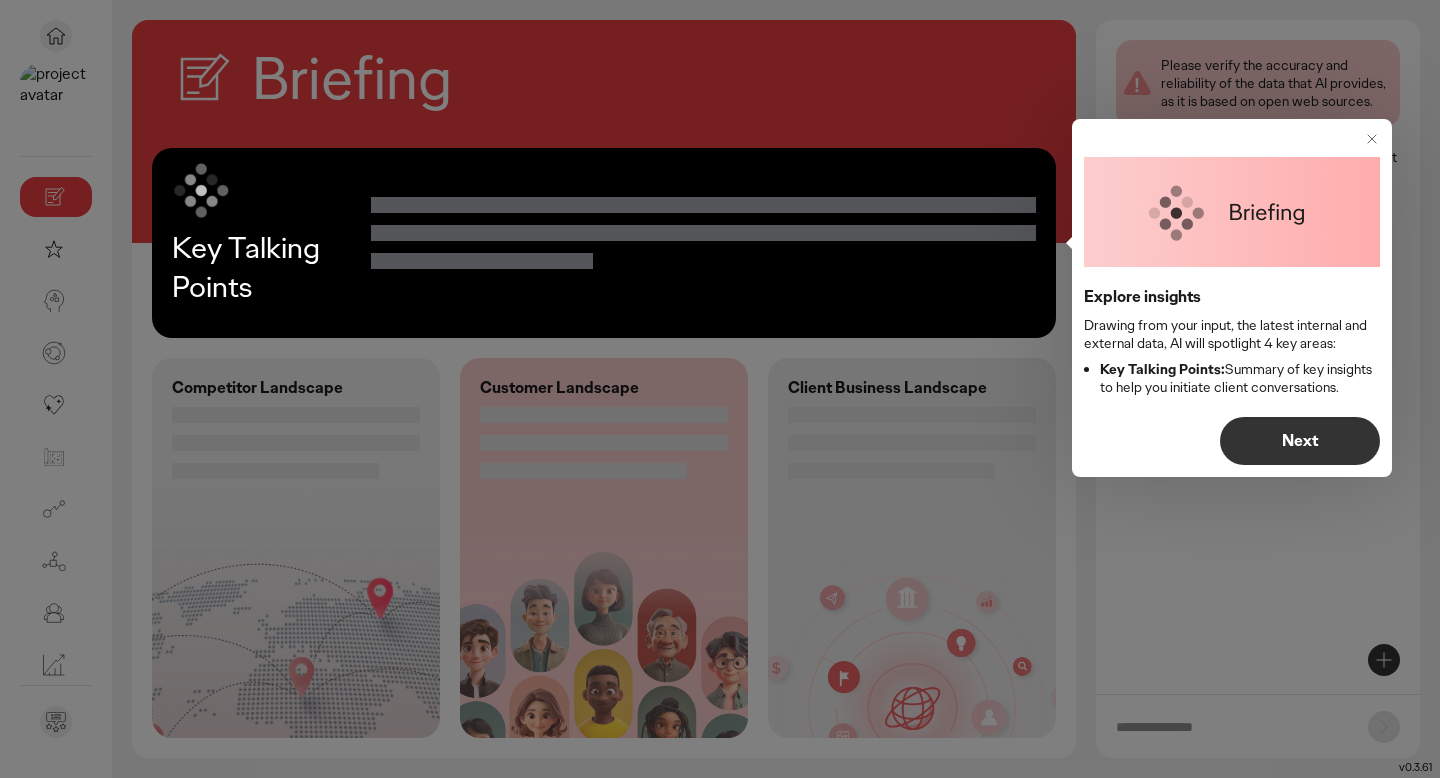 click on "Next" at bounding box center (1300, 441) 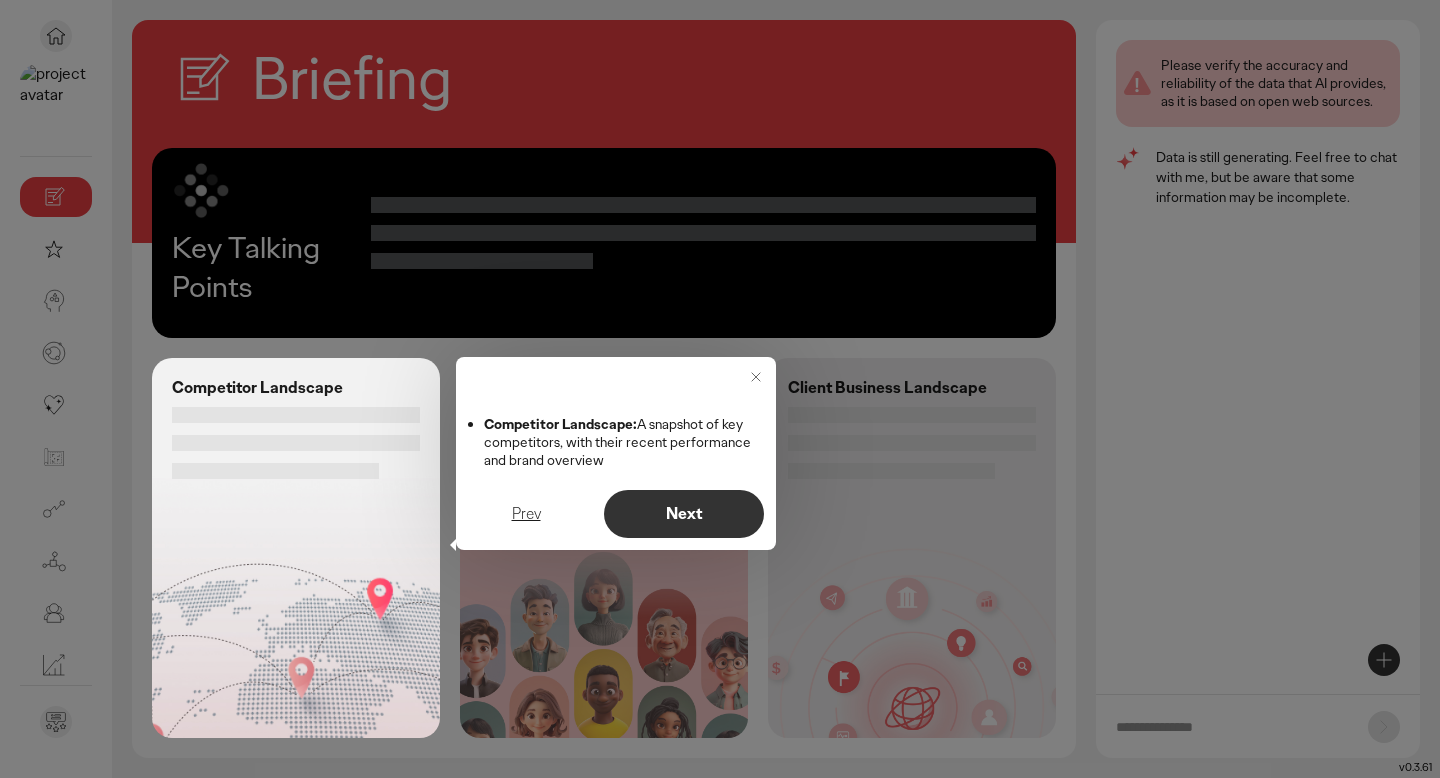 scroll, scrollTop: 20, scrollLeft: 0, axis: vertical 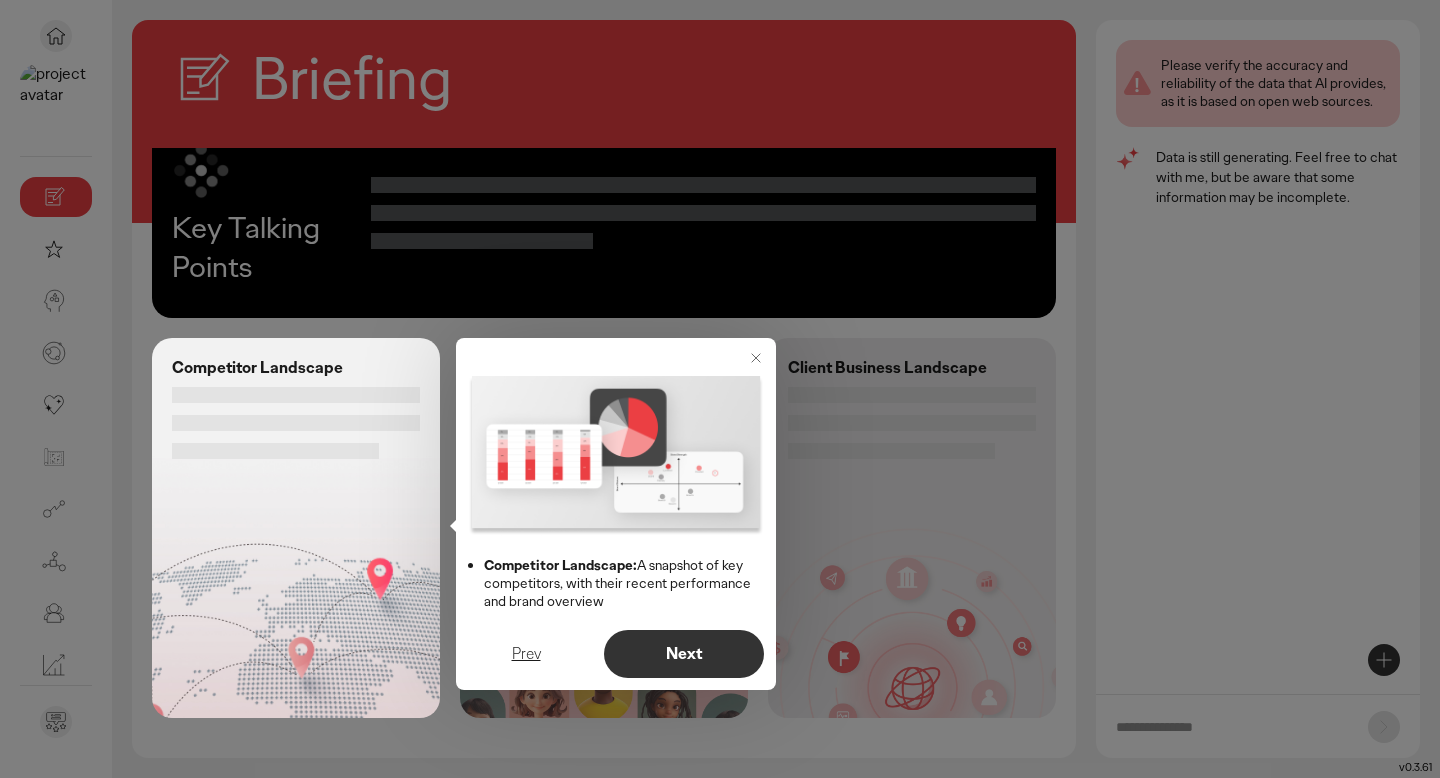 click on "Next" at bounding box center [684, 654] 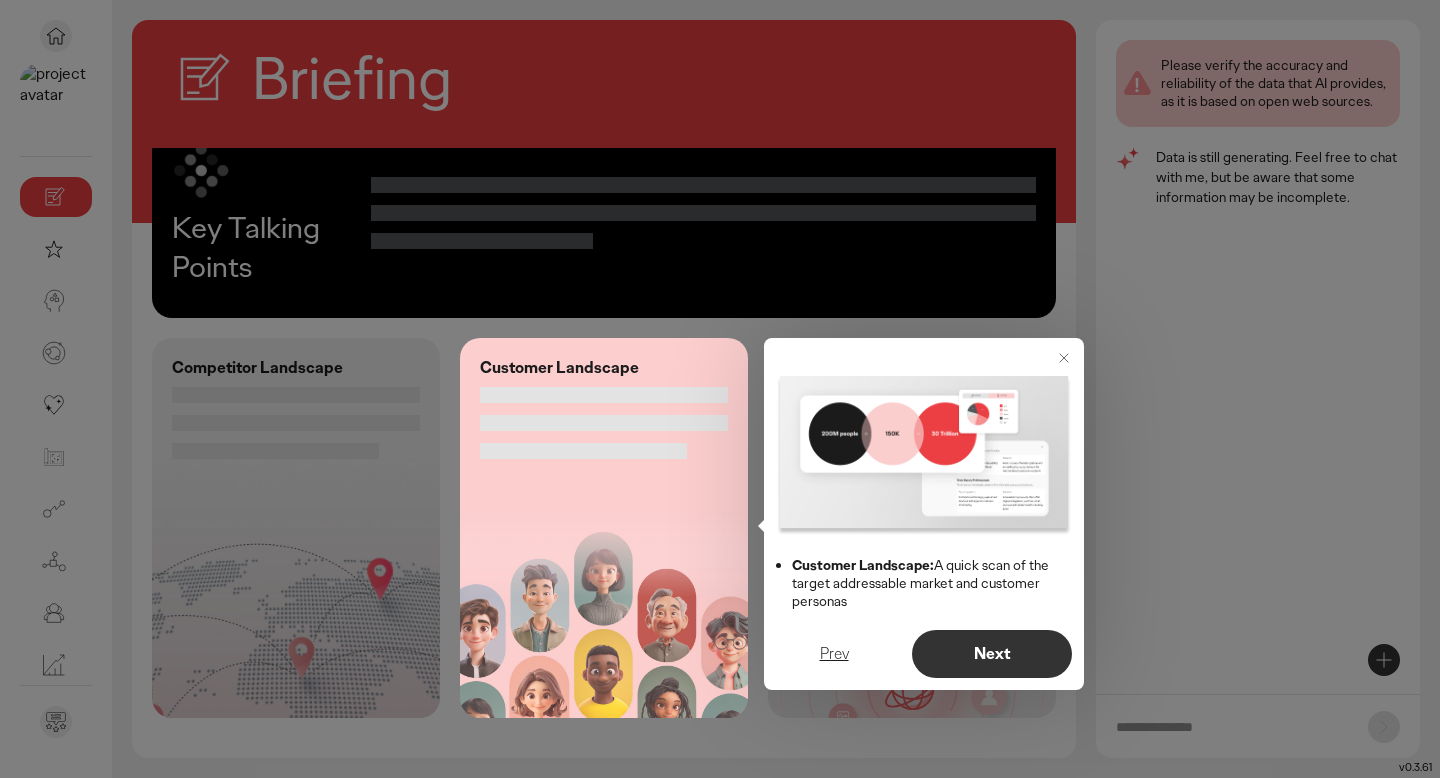 click on "Next" at bounding box center (992, 654) 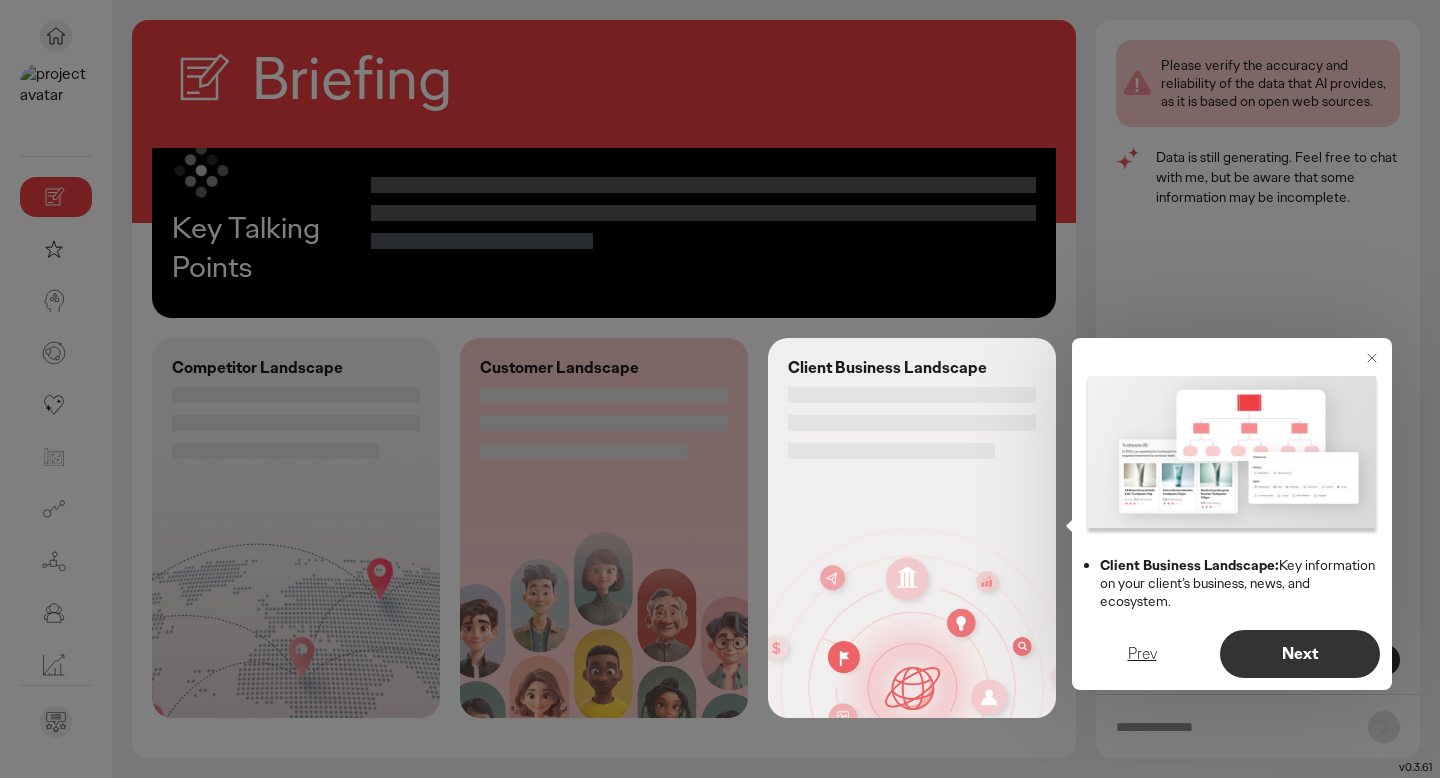 click on "Next" at bounding box center [1300, 654] 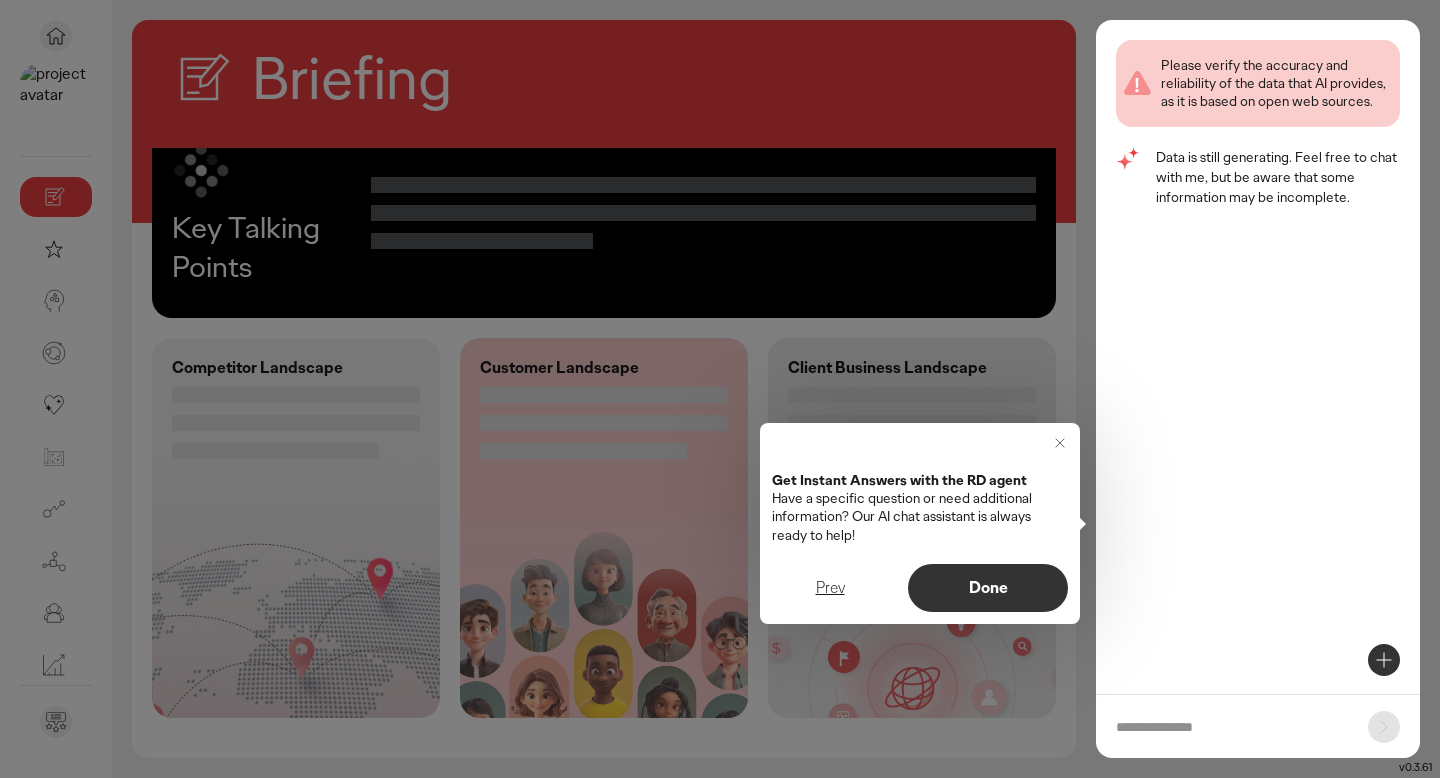 click on "Done" at bounding box center [988, 588] 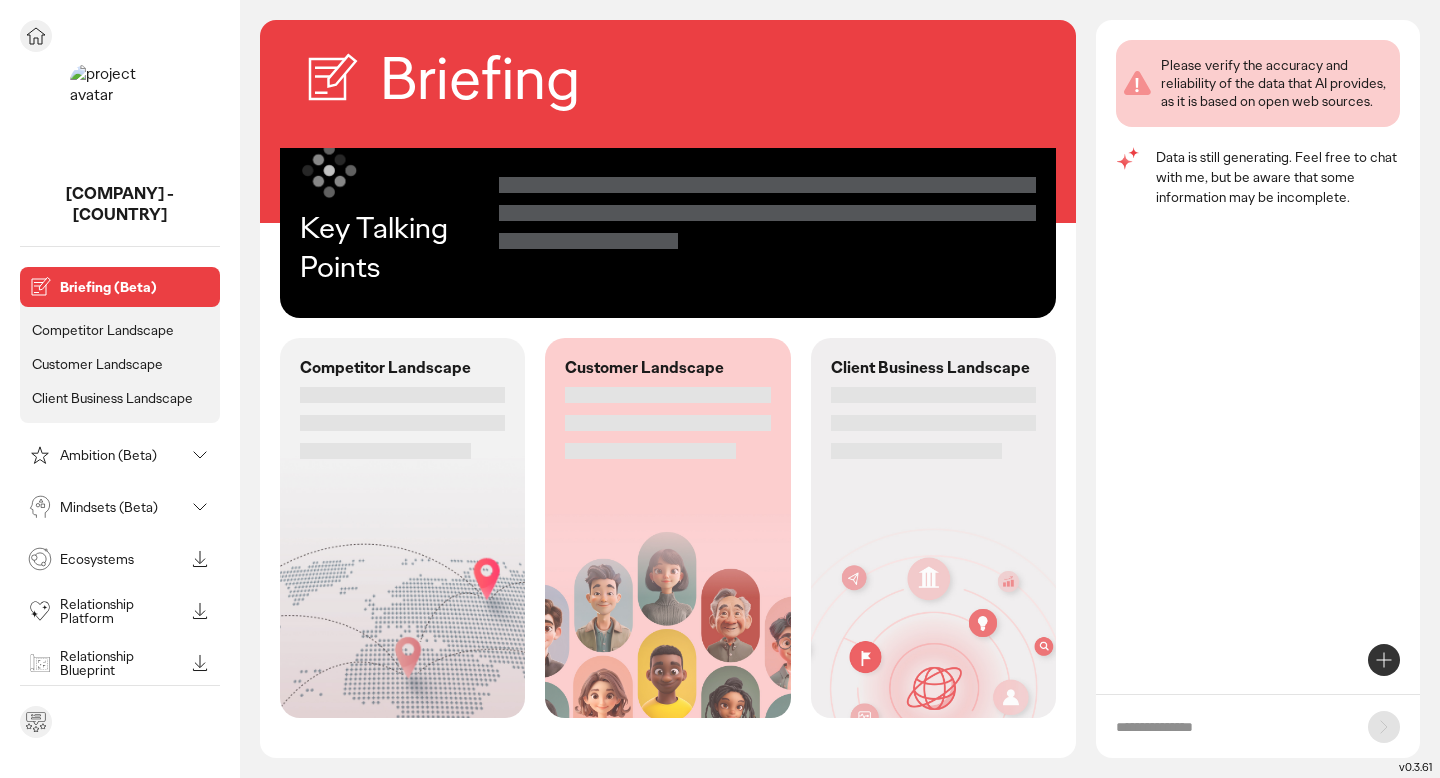 click 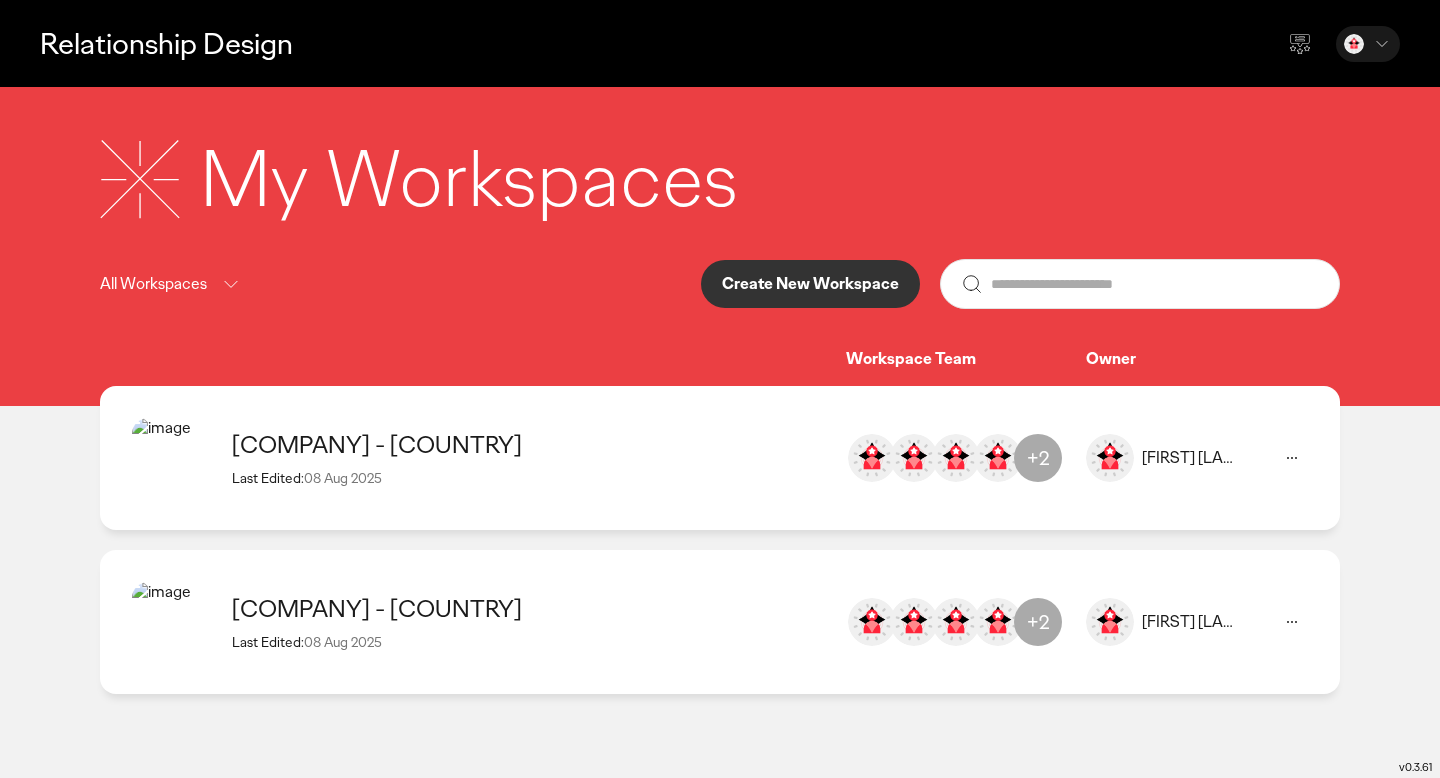 click on "Shoppee - Philippines  Last Edited:  08 Aug 2025 Caloy Sambrano caloy.sambrano@ogilvy.com Ina Chan ina.chan@ogilvy.com Mae Serranillo mae.serranillo@ogilvy.com Mark Jamisola mark.jamisola@ogilvy.com  +2 Caloy Sambrano" 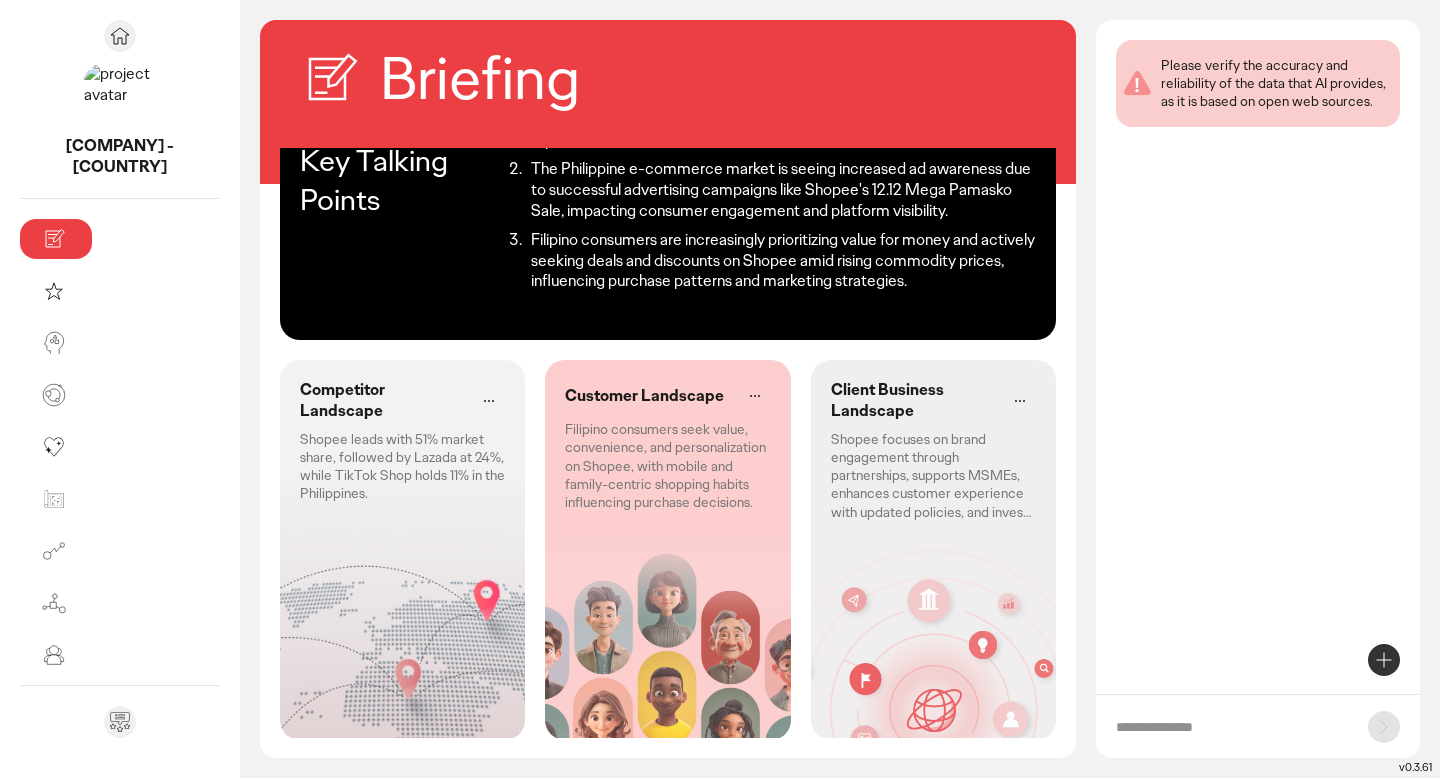 scroll, scrollTop: 120, scrollLeft: 0, axis: vertical 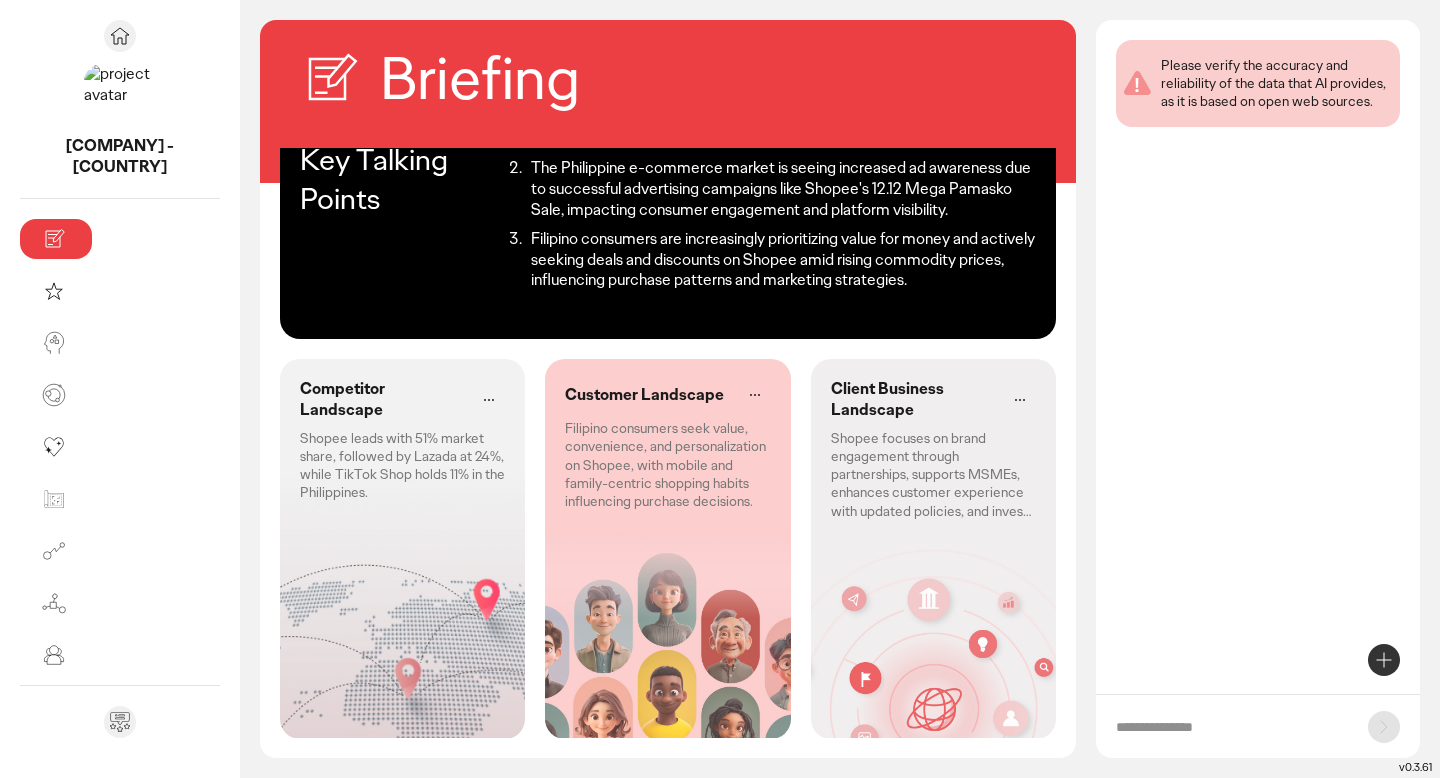 click on "Competitor Landscape Shopee leads with 51% market share, followed by Lazada at 24%, while TikTok Shop holds 11% in the Philippines." 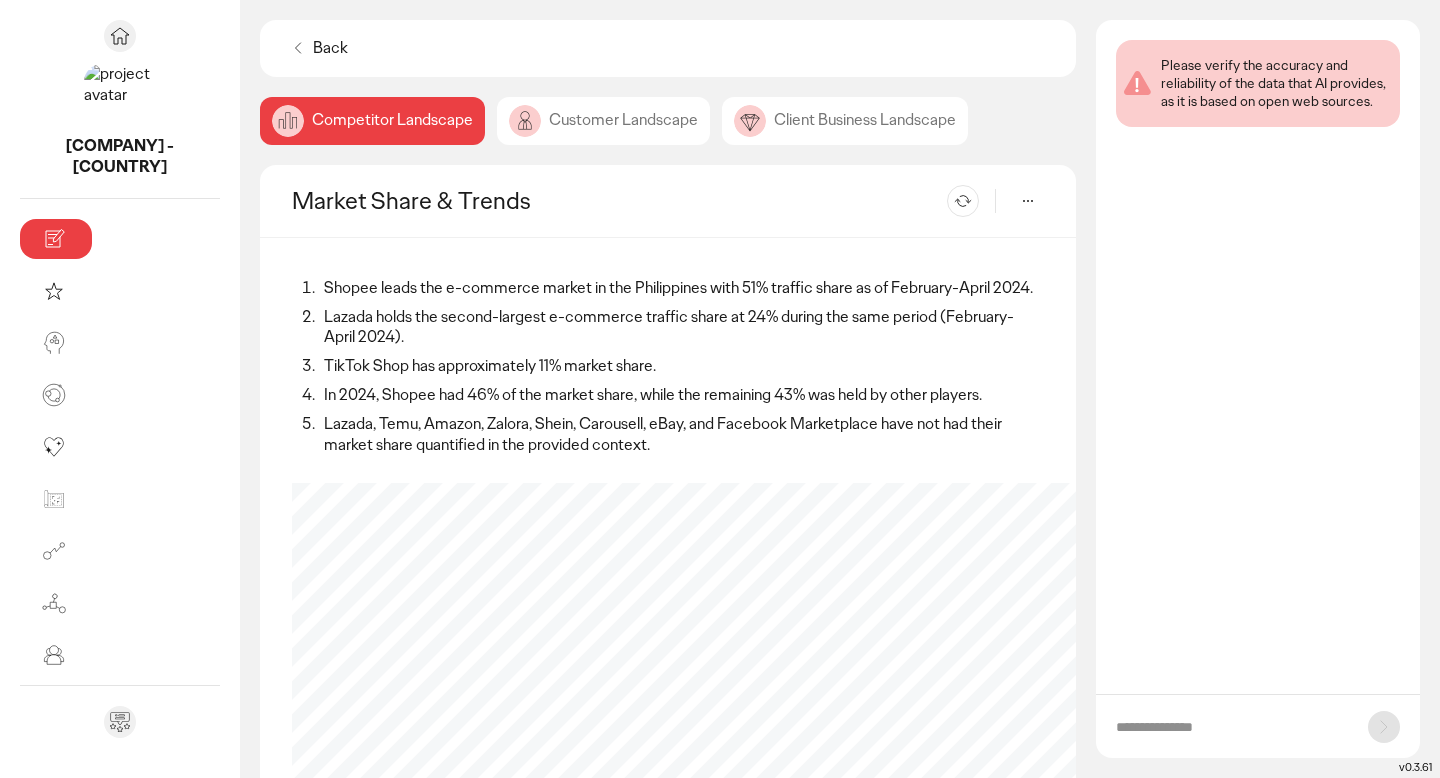 click on "Customer Landscape" 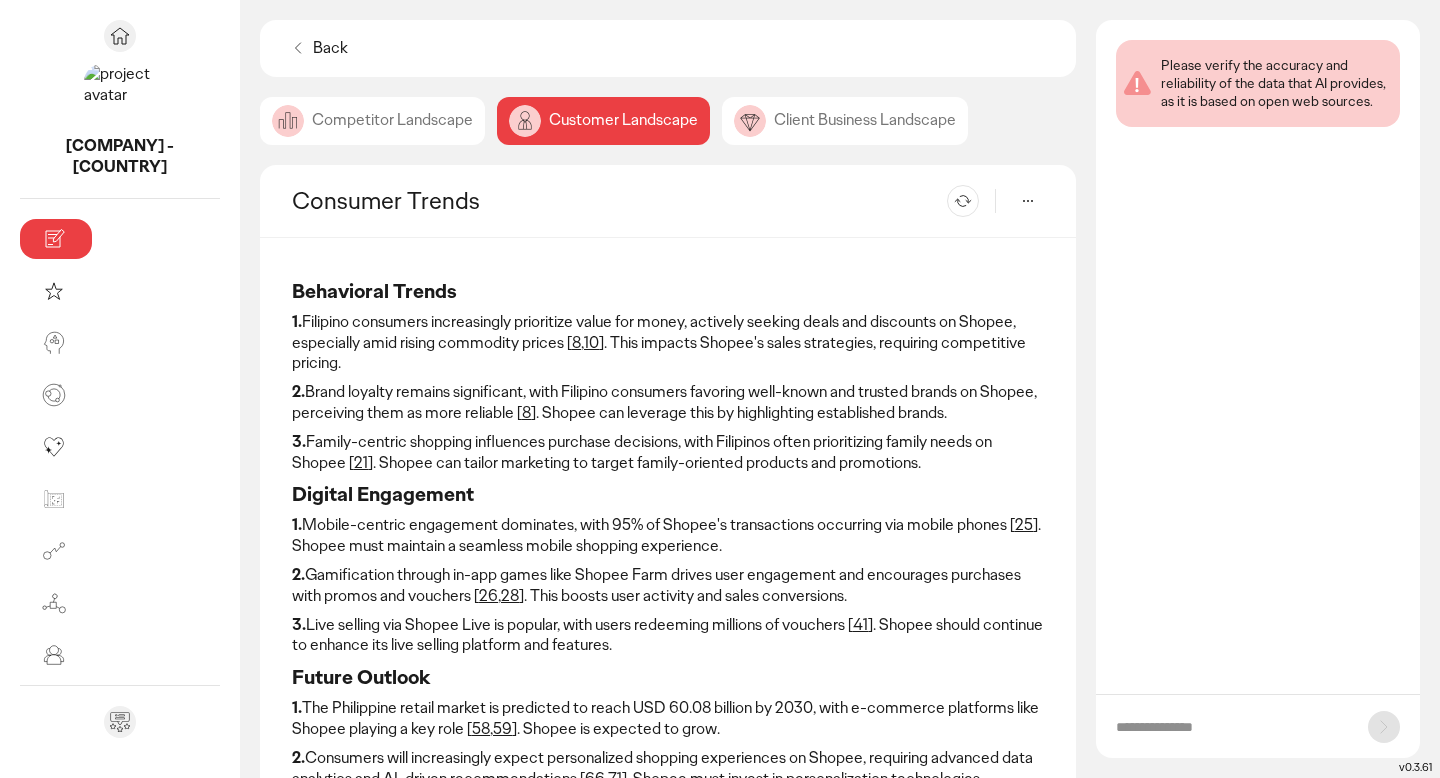 click on "Client Business Landscape" 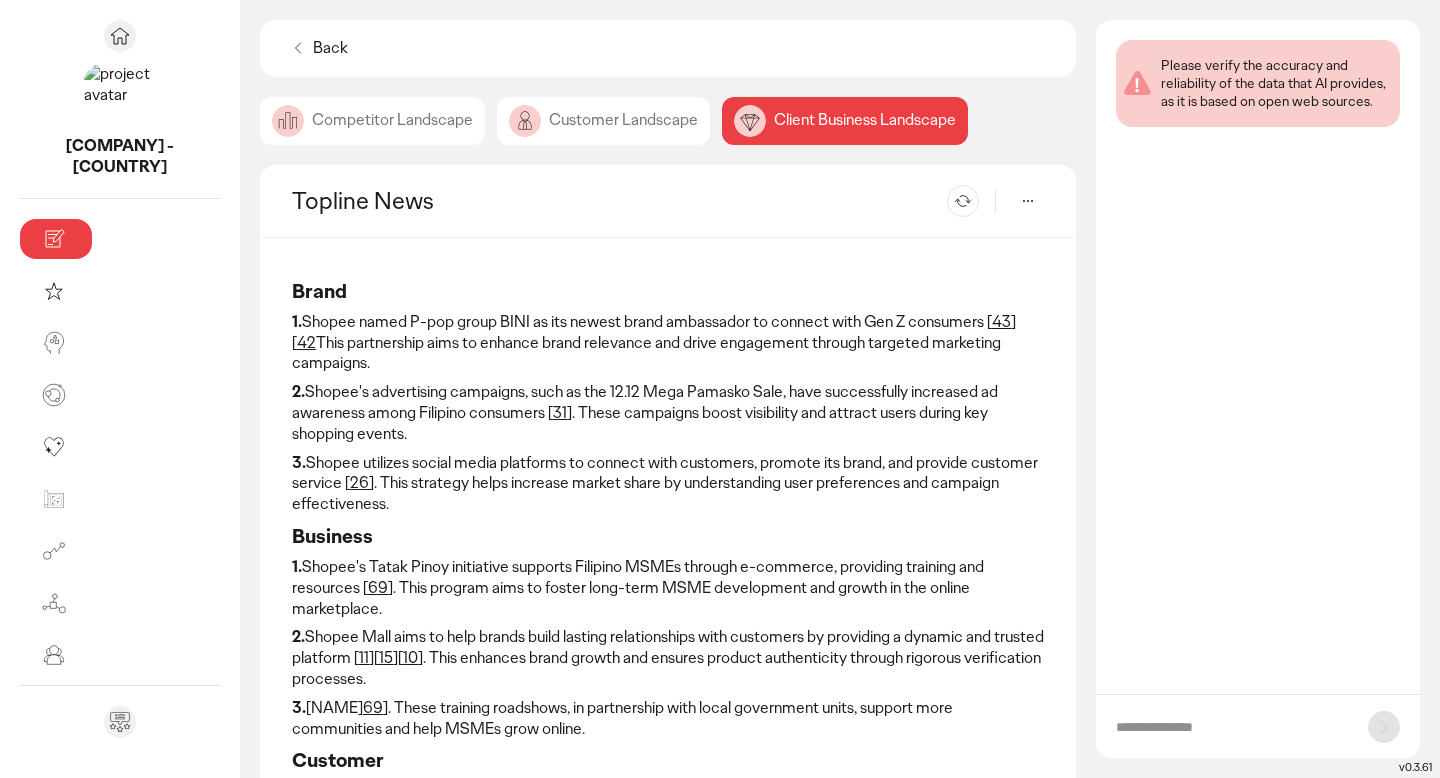 click on "Topline News  Re-generate" at bounding box center [668, 201] 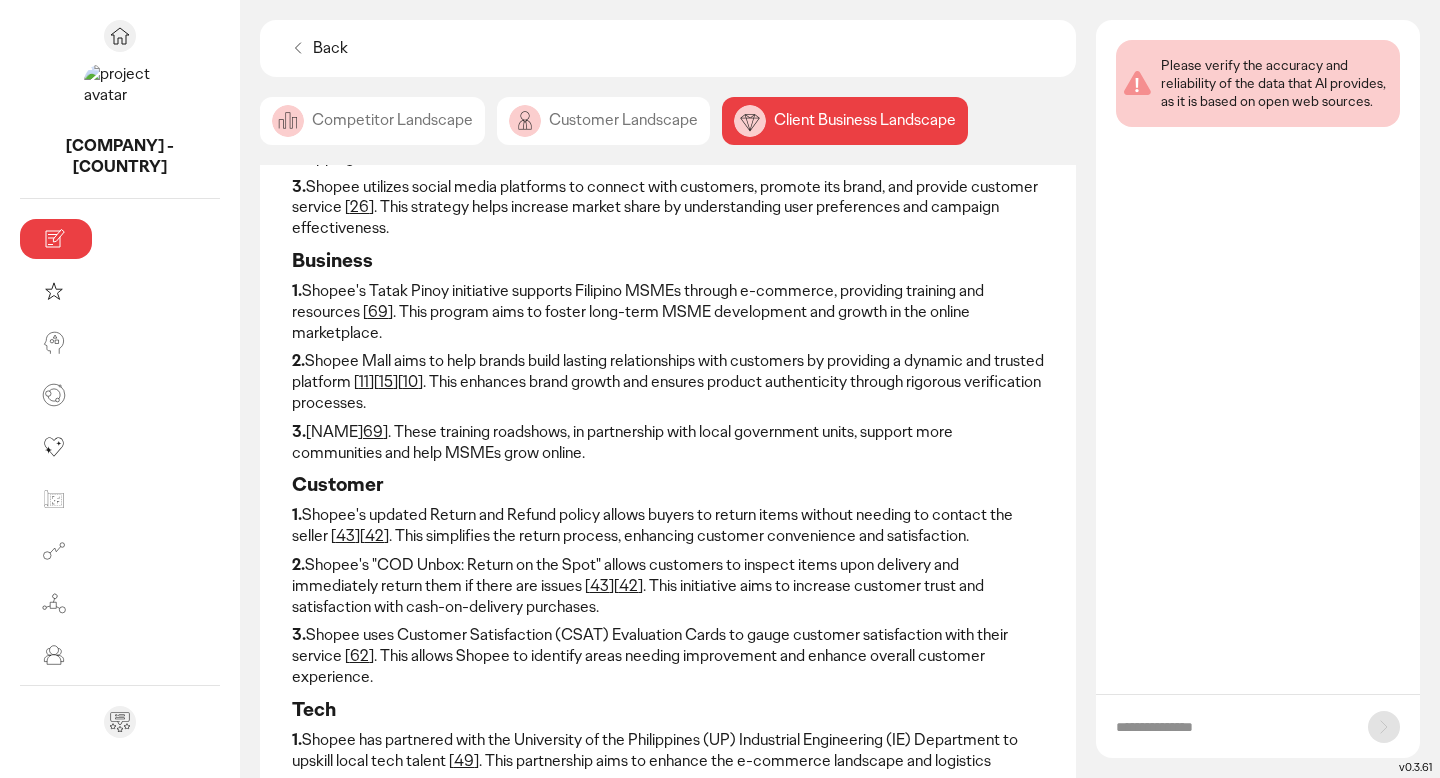 scroll, scrollTop: 0, scrollLeft: 0, axis: both 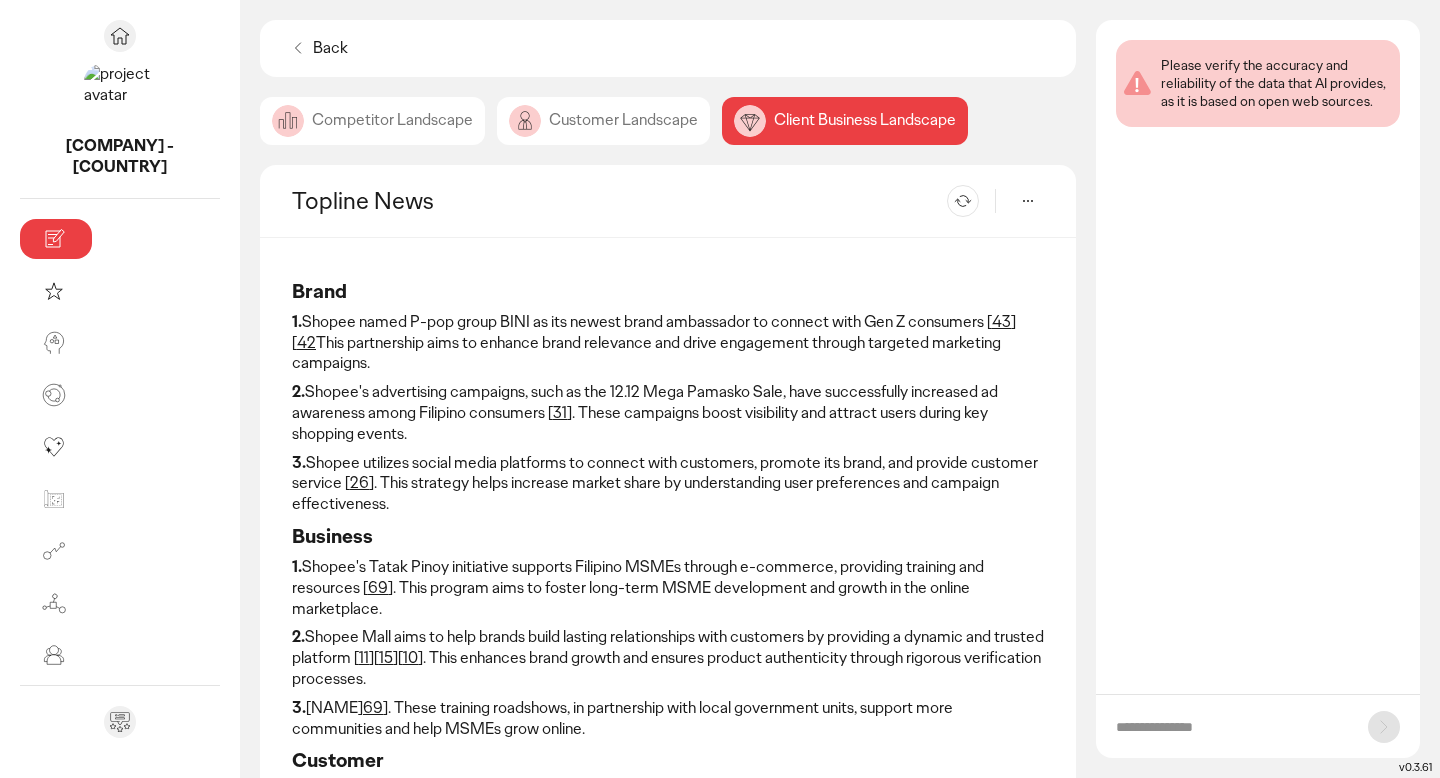 click on "Competitor Landscape" 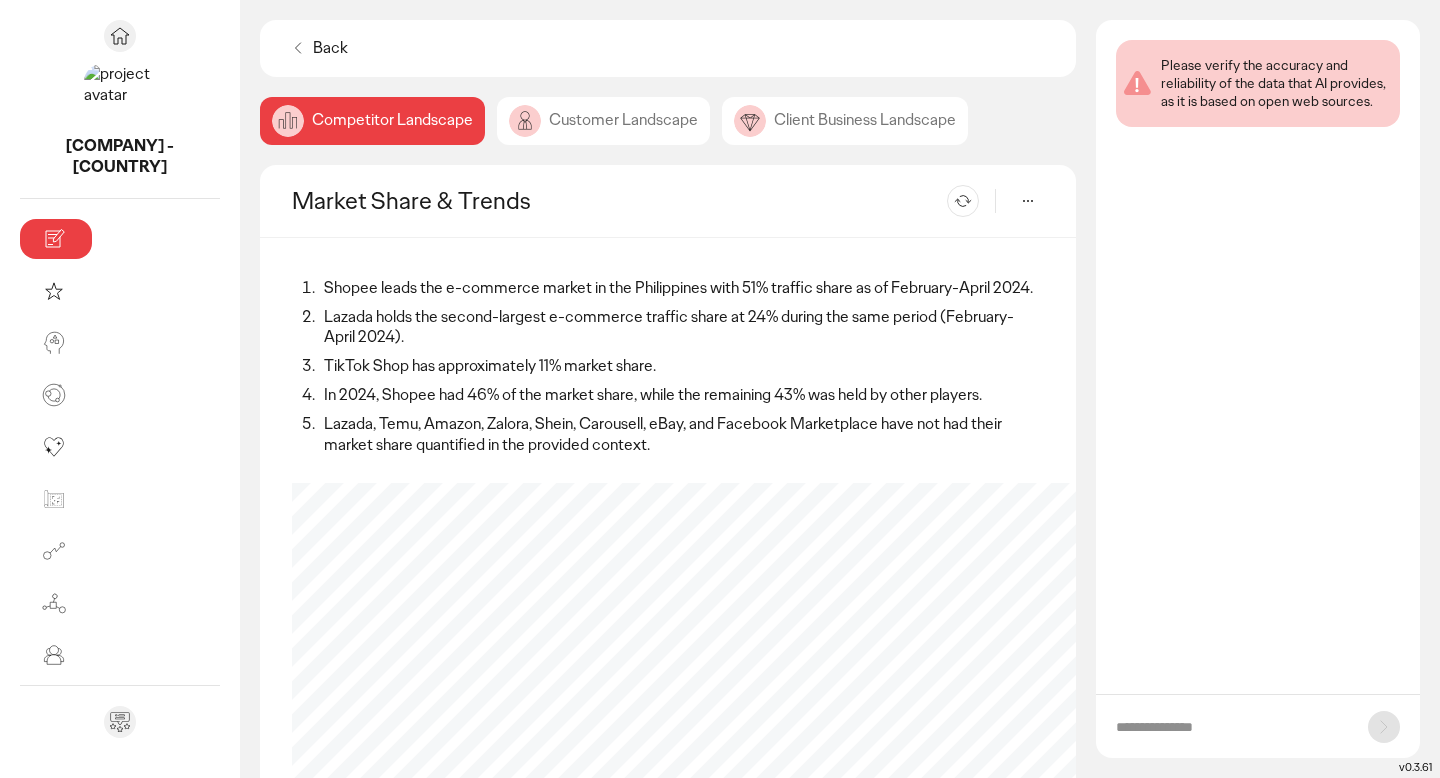 click on "Client Business Landscape" 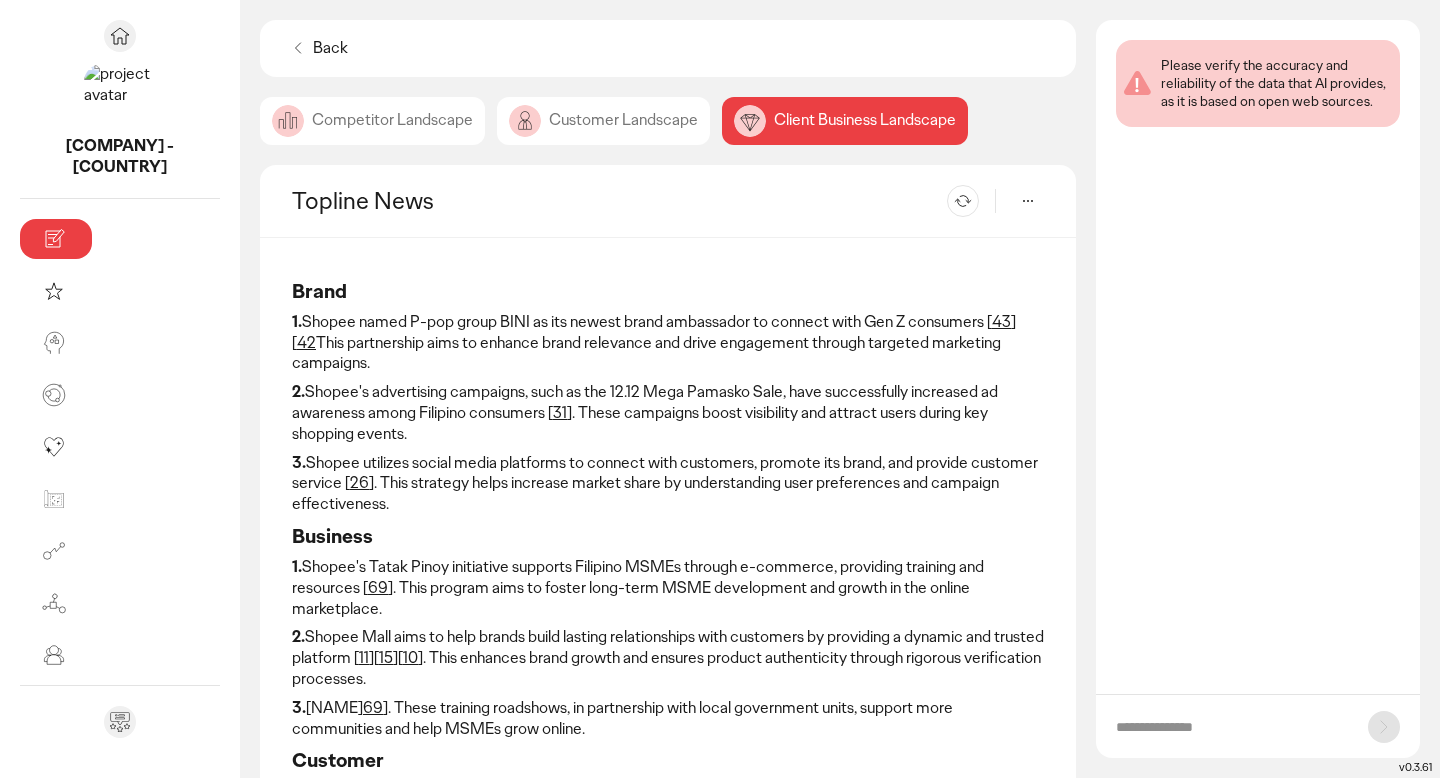 click on "43" at bounding box center [1001, 321] 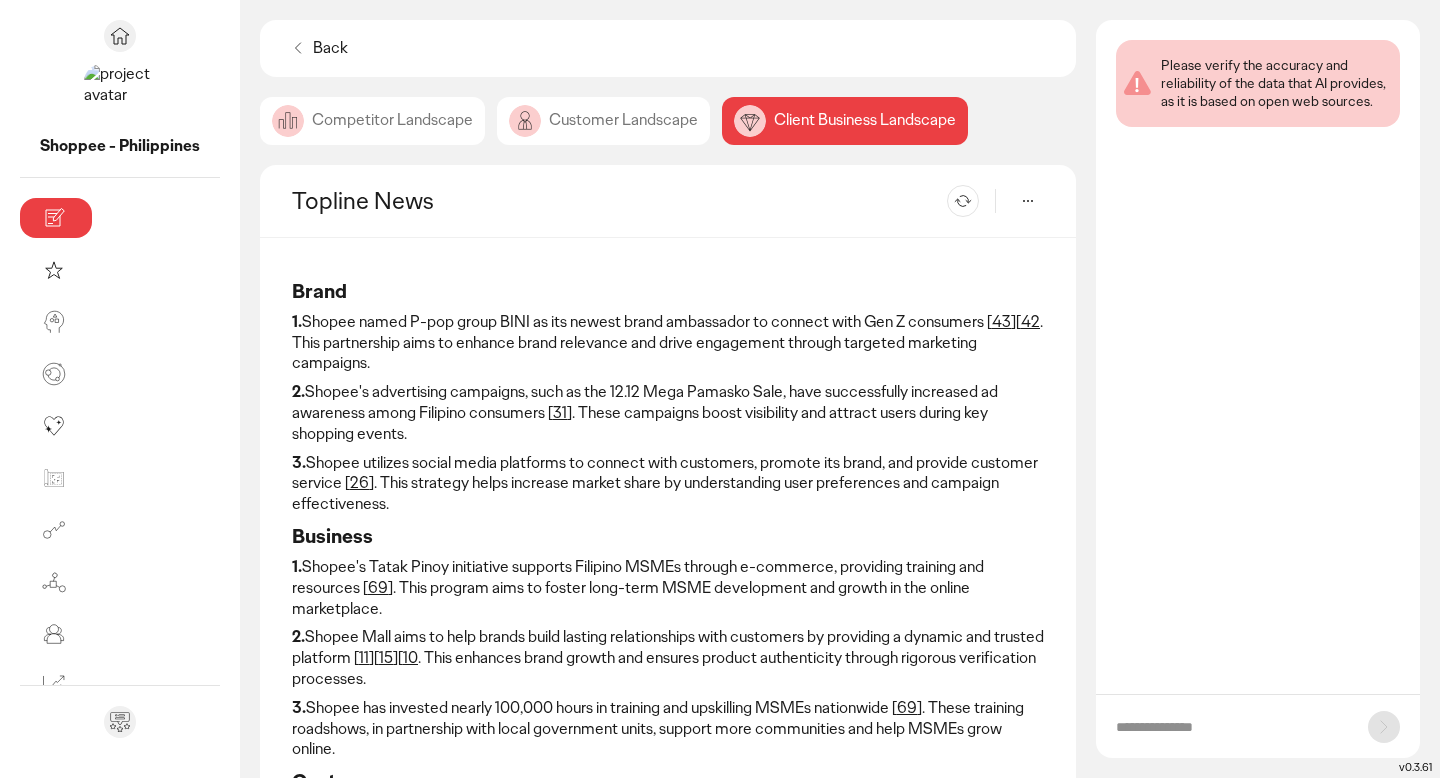 scroll, scrollTop: 0, scrollLeft: 0, axis: both 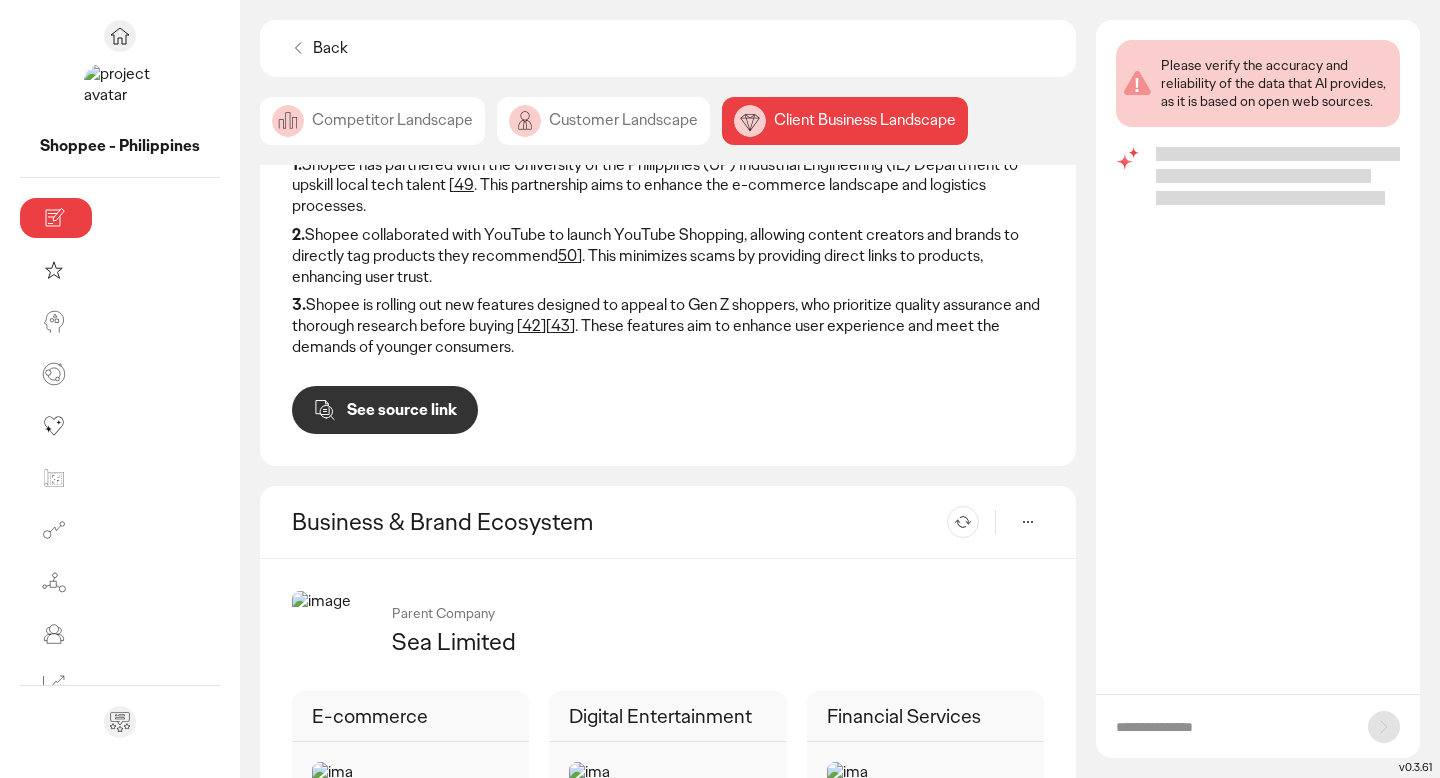 click on "See source link" at bounding box center (402, 952) 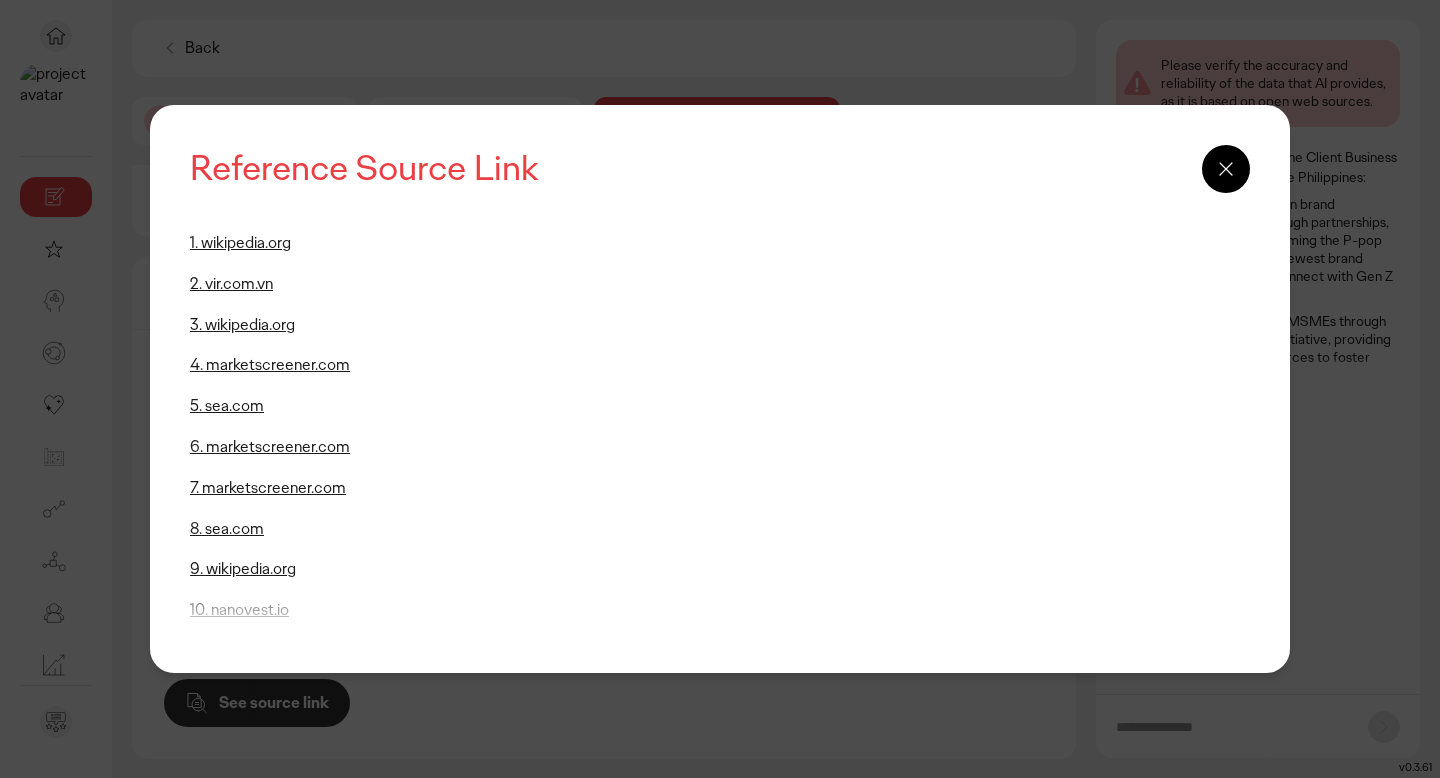 click at bounding box center (1226, 169) 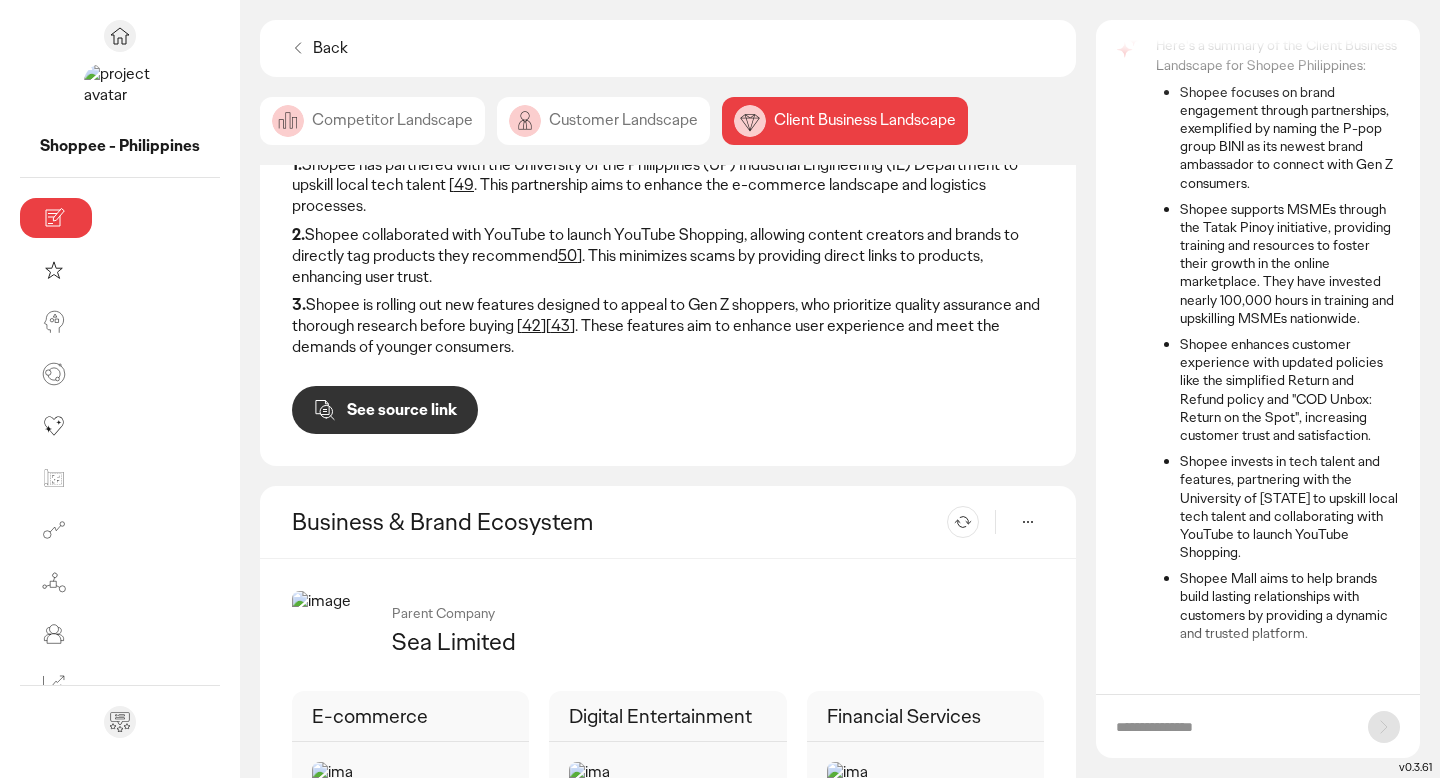 scroll, scrollTop: 132, scrollLeft: 0, axis: vertical 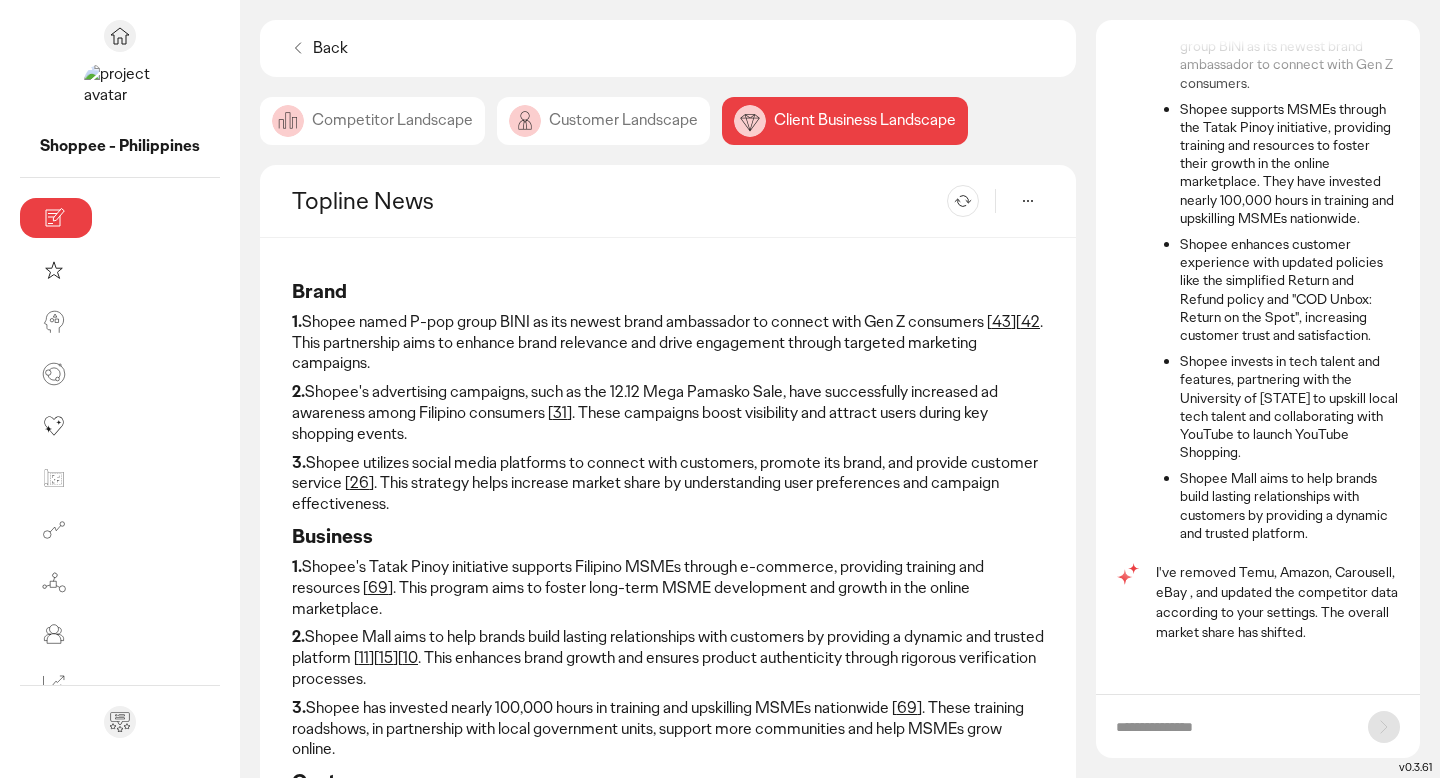 click on "Customer Landscape" 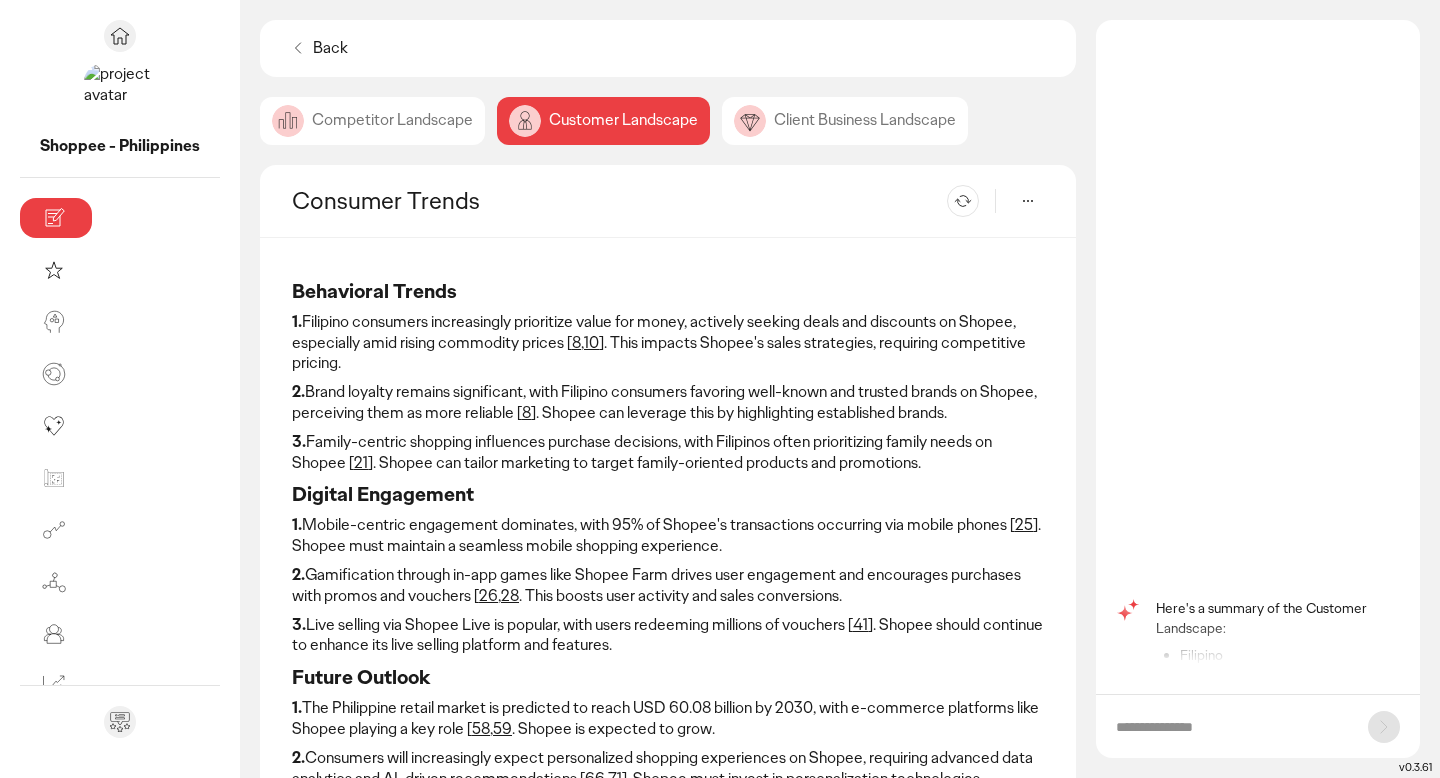scroll, scrollTop: 0, scrollLeft: 0, axis: both 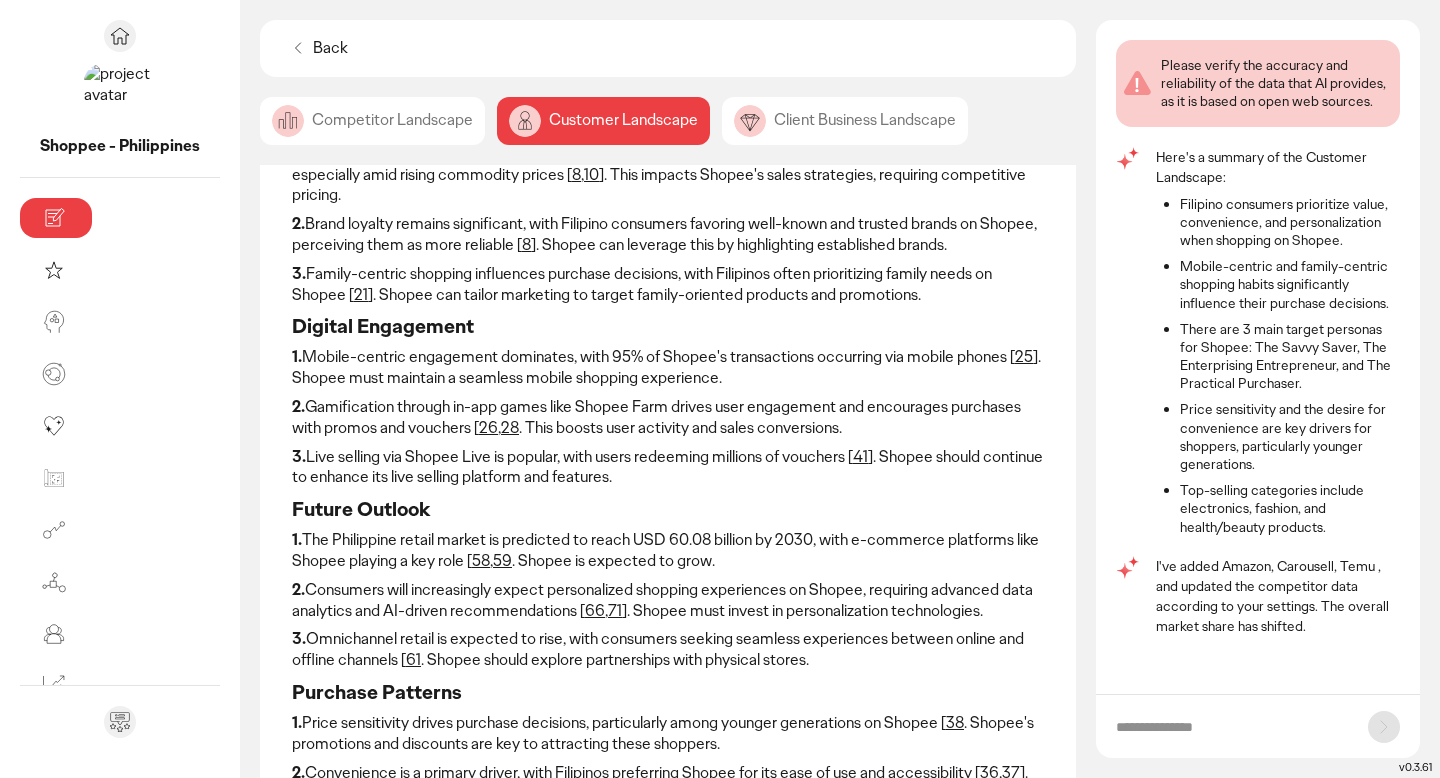 click on "Competitor Landscape" 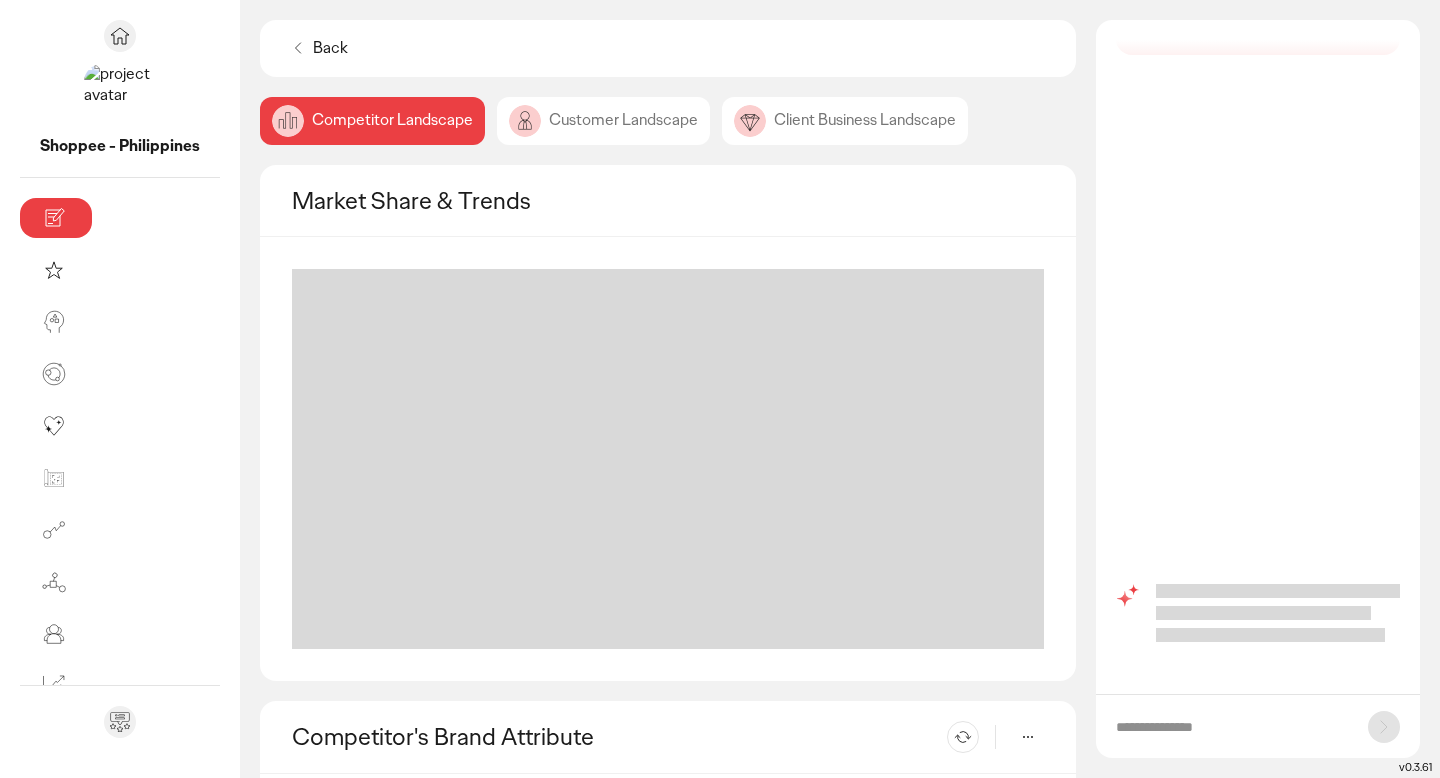 scroll, scrollTop: 0, scrollLeft: 0, axis: both 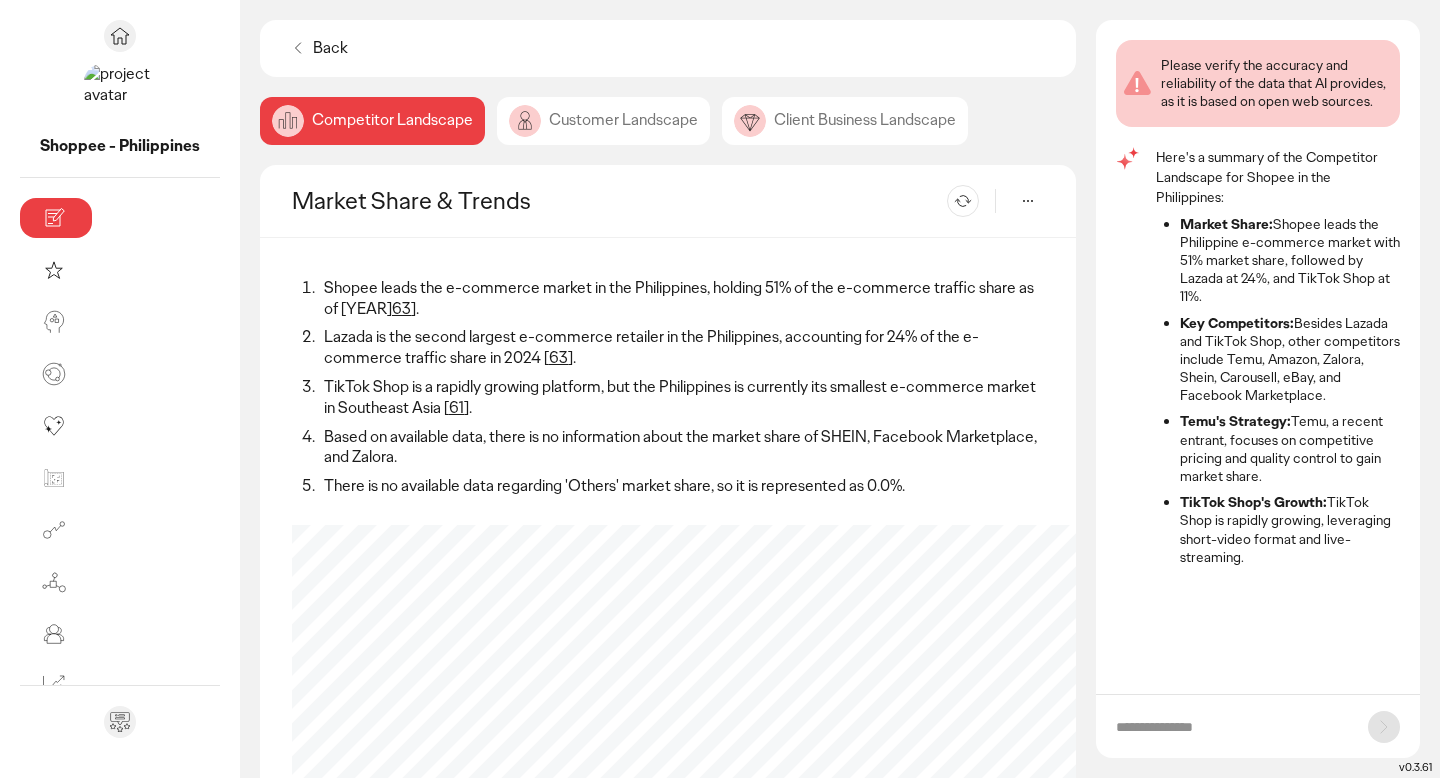 click on "Customer Landscape" 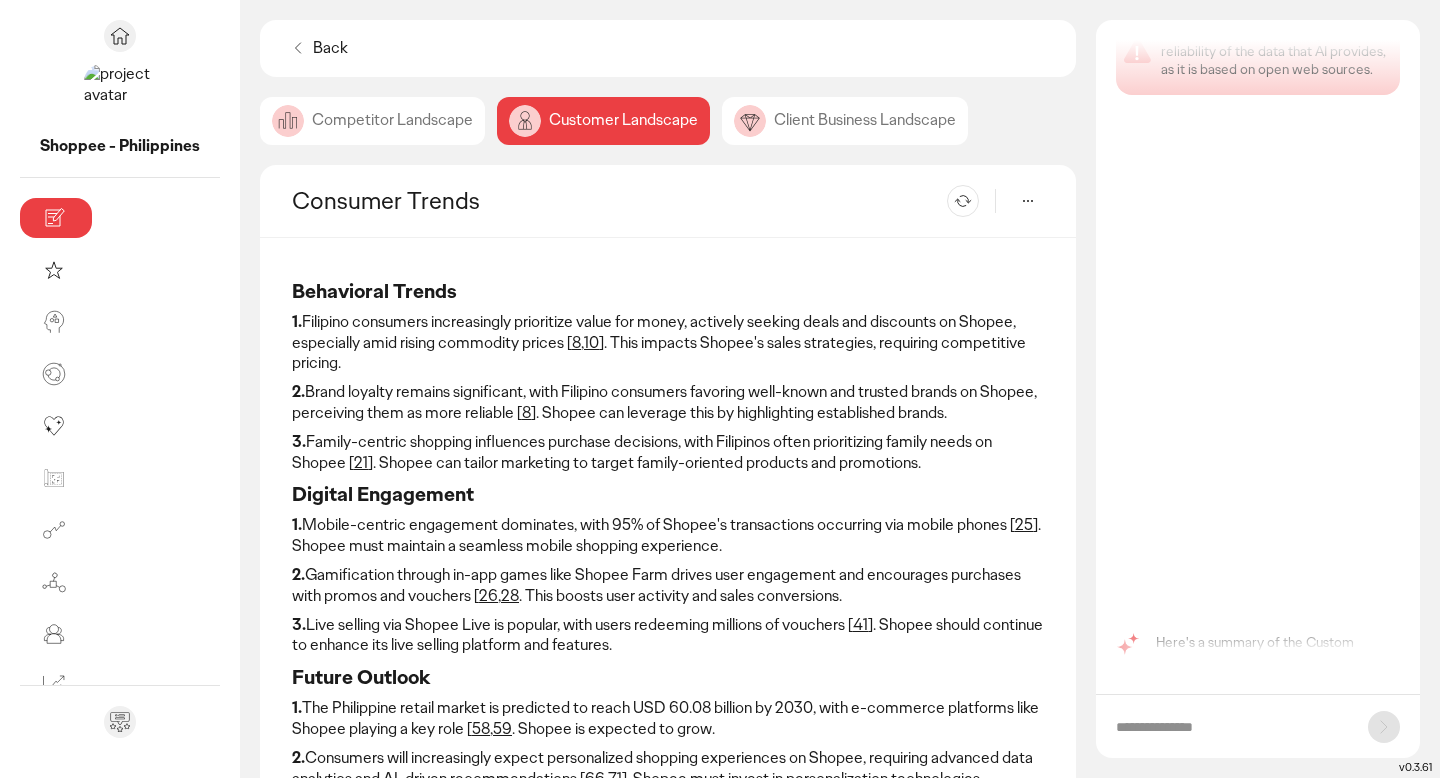 scroll, scrollTop: 0, scrollLeft: 0, axis: both 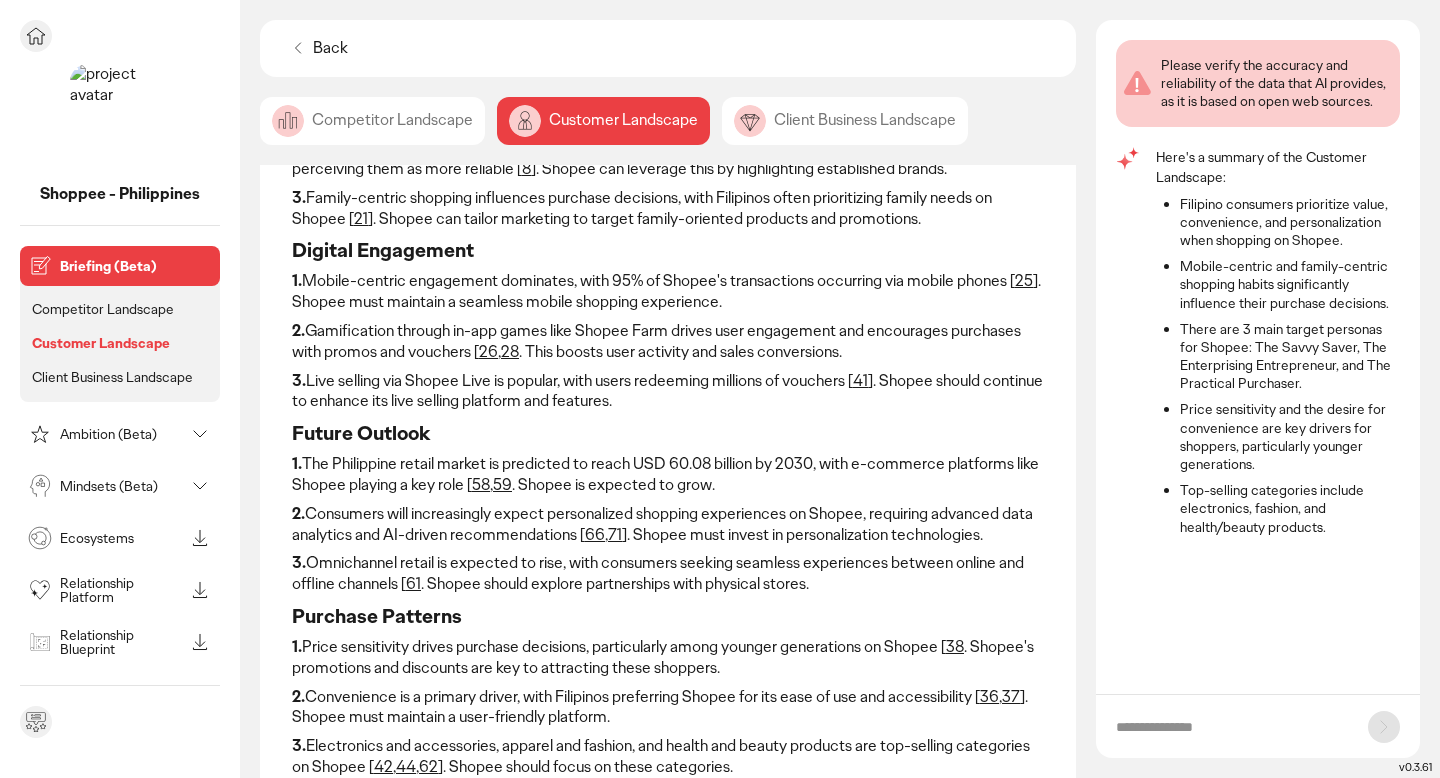 click at bounding box center [36, 36] 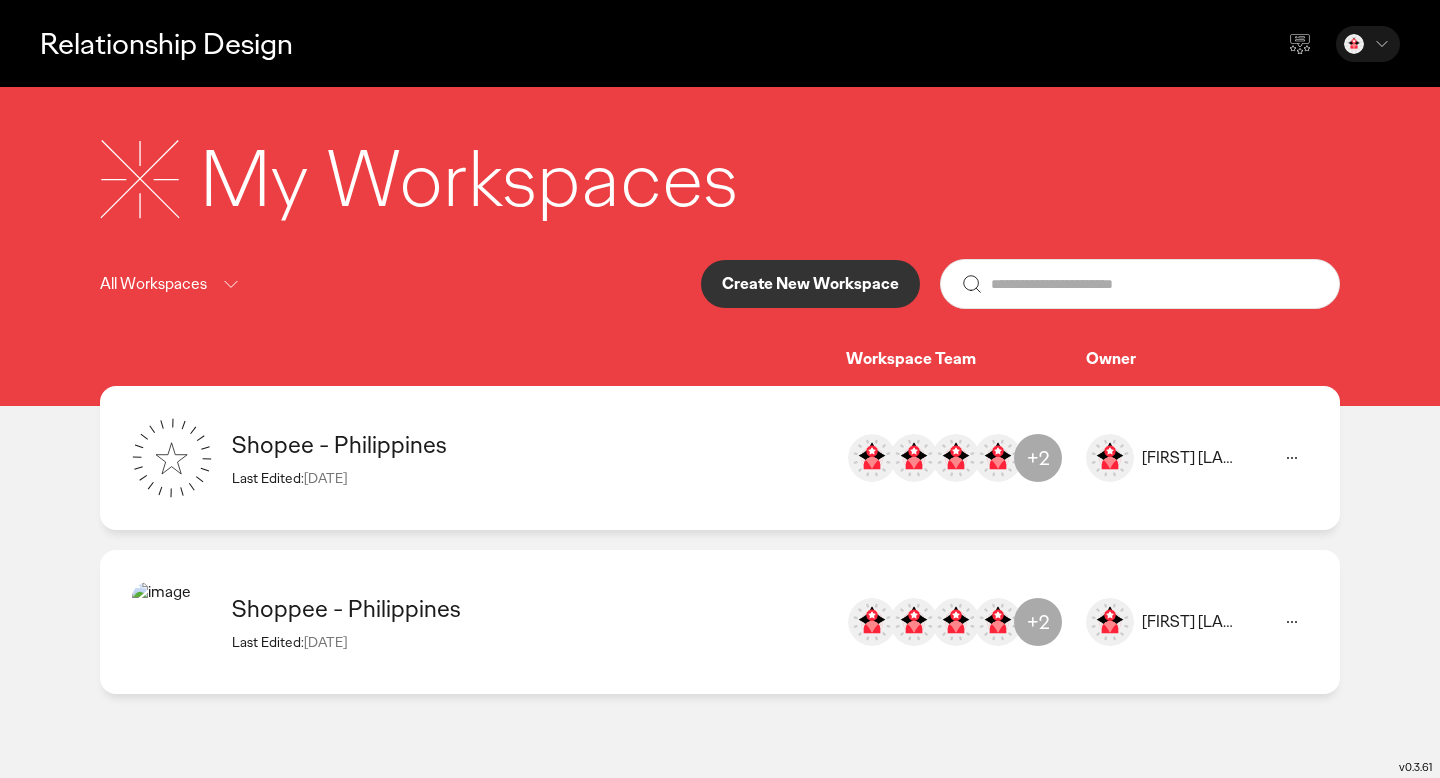 click on "Last Edited:  08 Aug 2025" at bounding box center (529, 478) 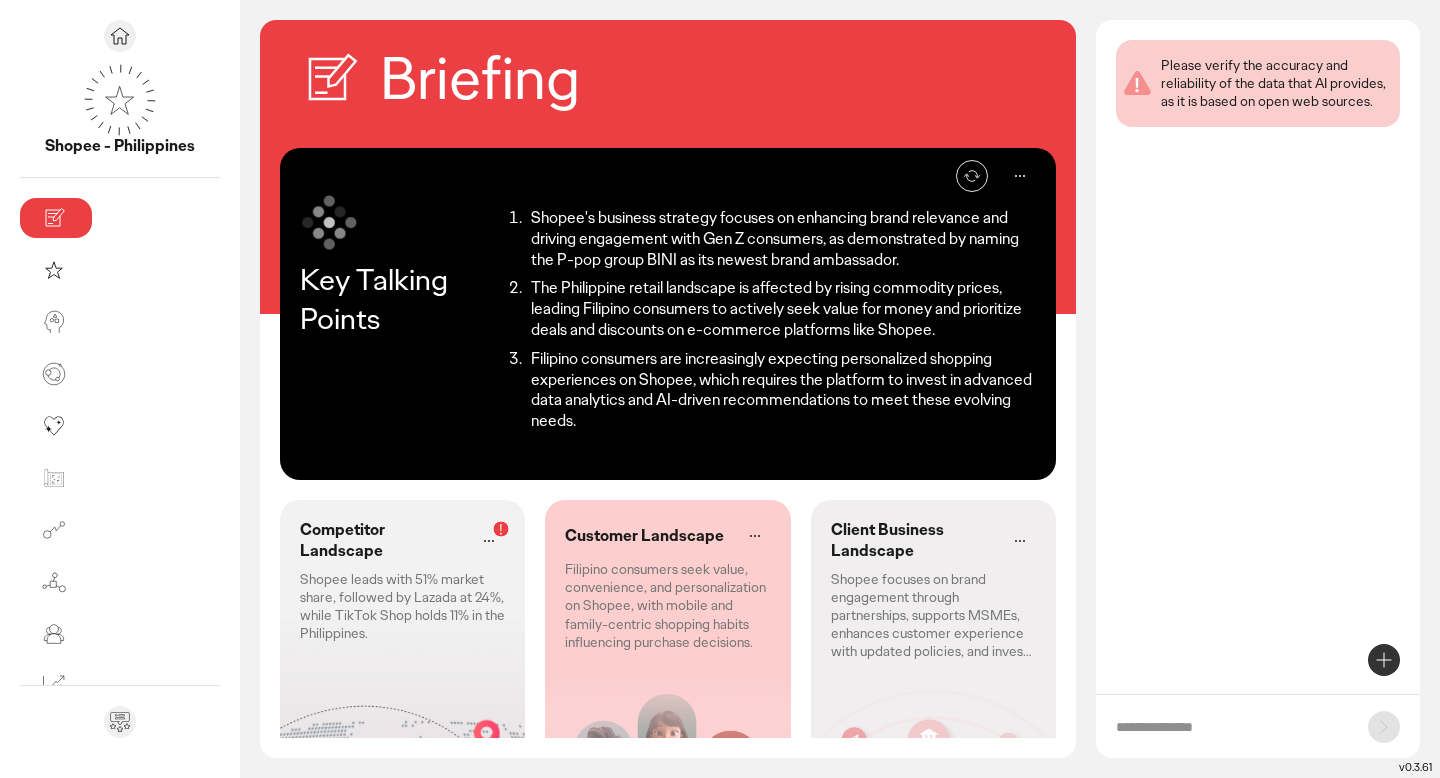 click on "Competitor Landscape Shopee leads with 51% market share, followed by Lazada at 24%, while TikTok Shop holds 11% in the Philippines." at bounding box center [402, 581] 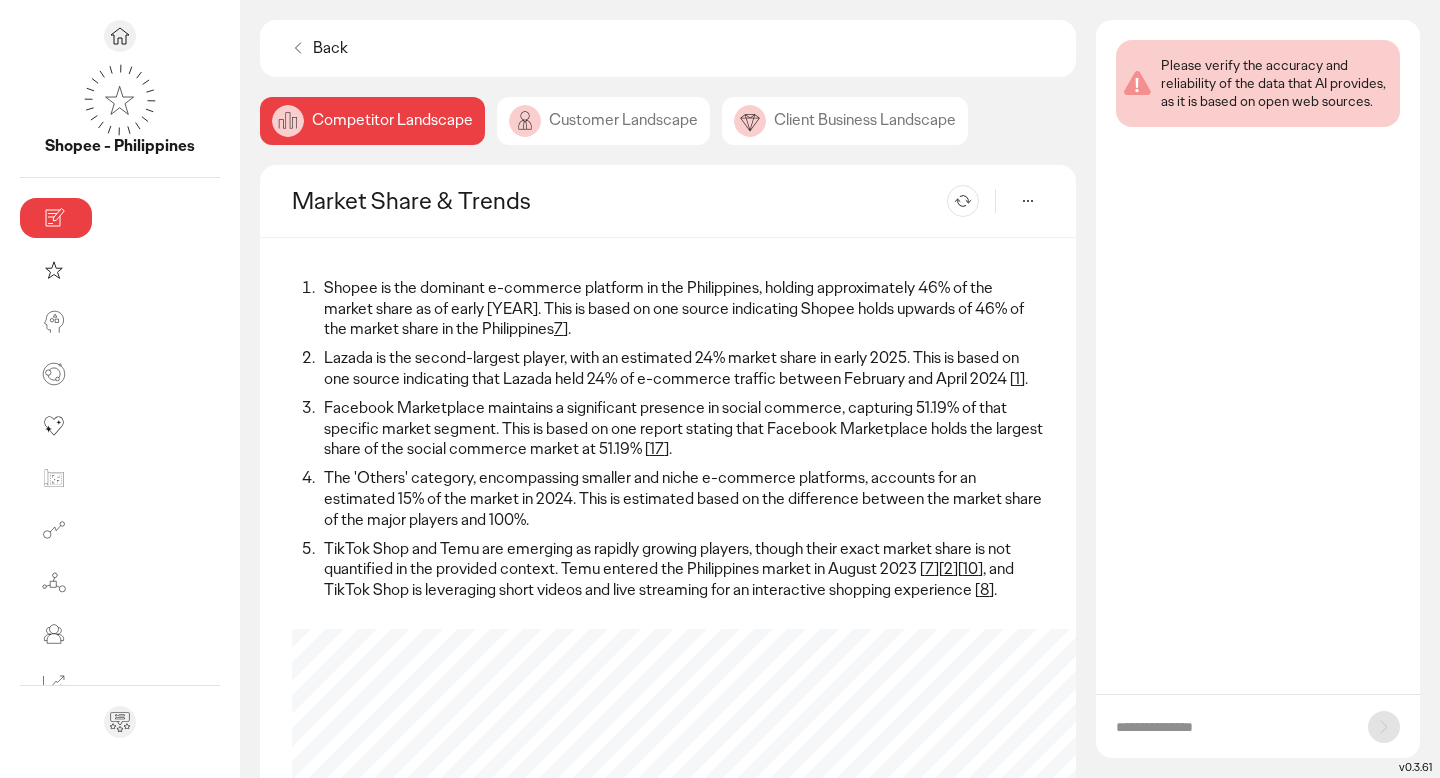 click on "Customer Landscape" 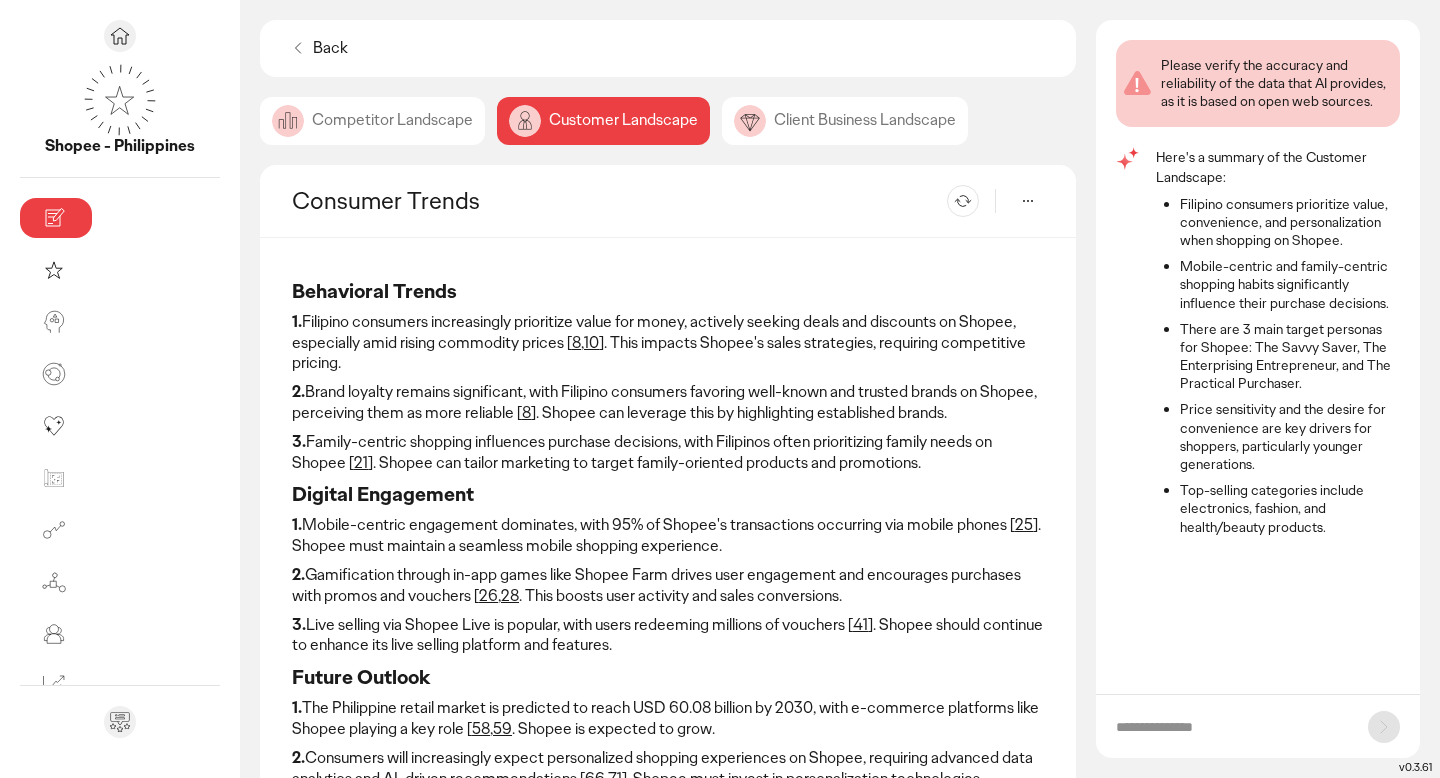 click at bounding box center [1258, 726] 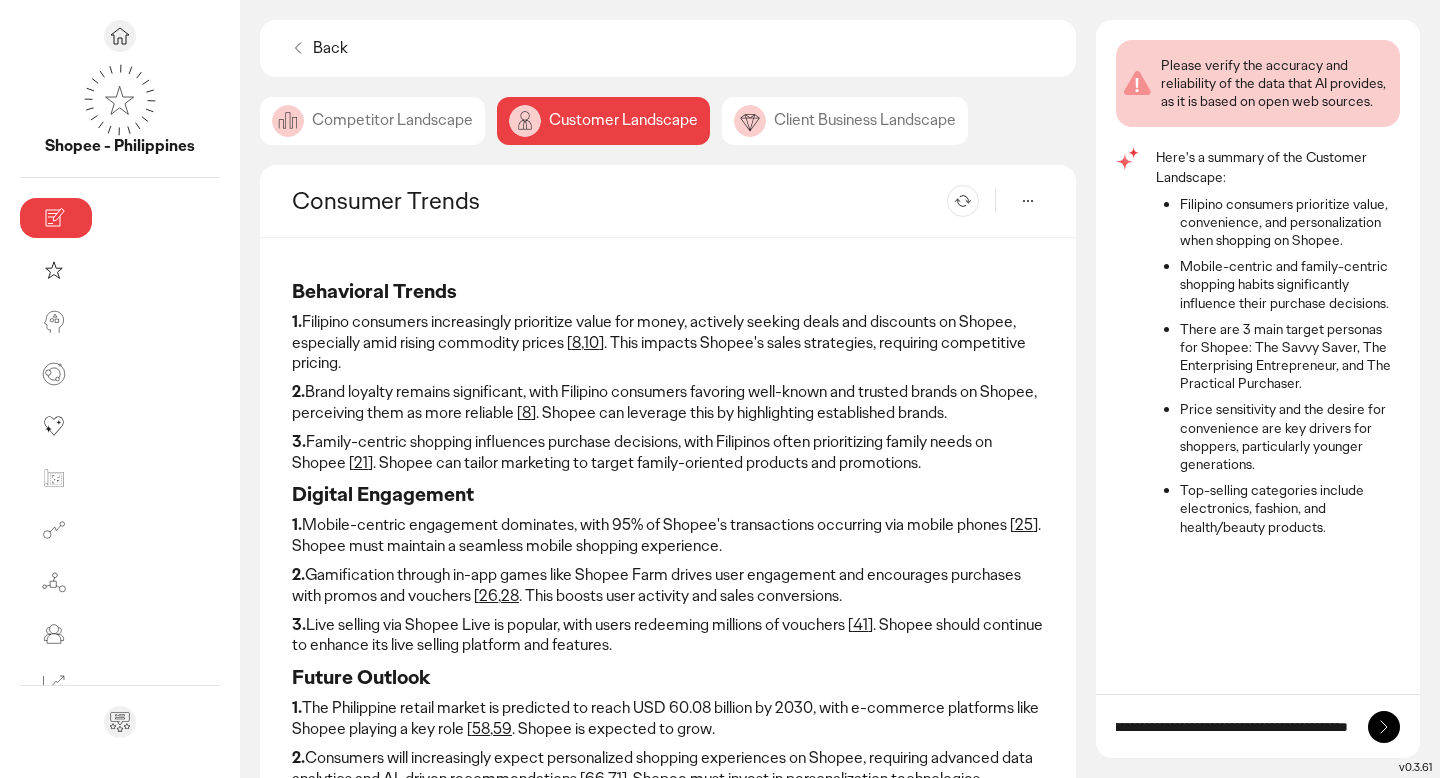 scroll, scrollTop: 0, scrollLeft: 163, axis: horizontal 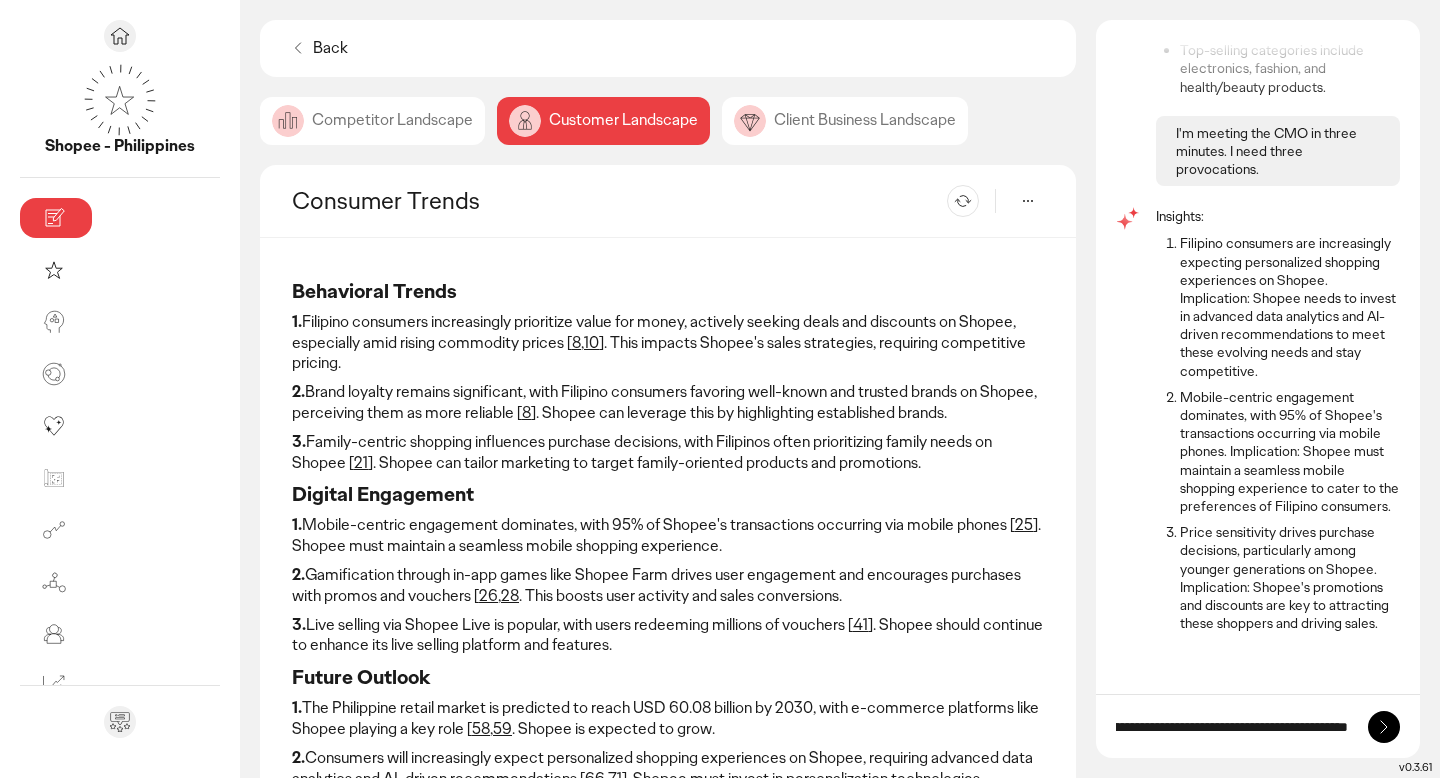 type on "**********" 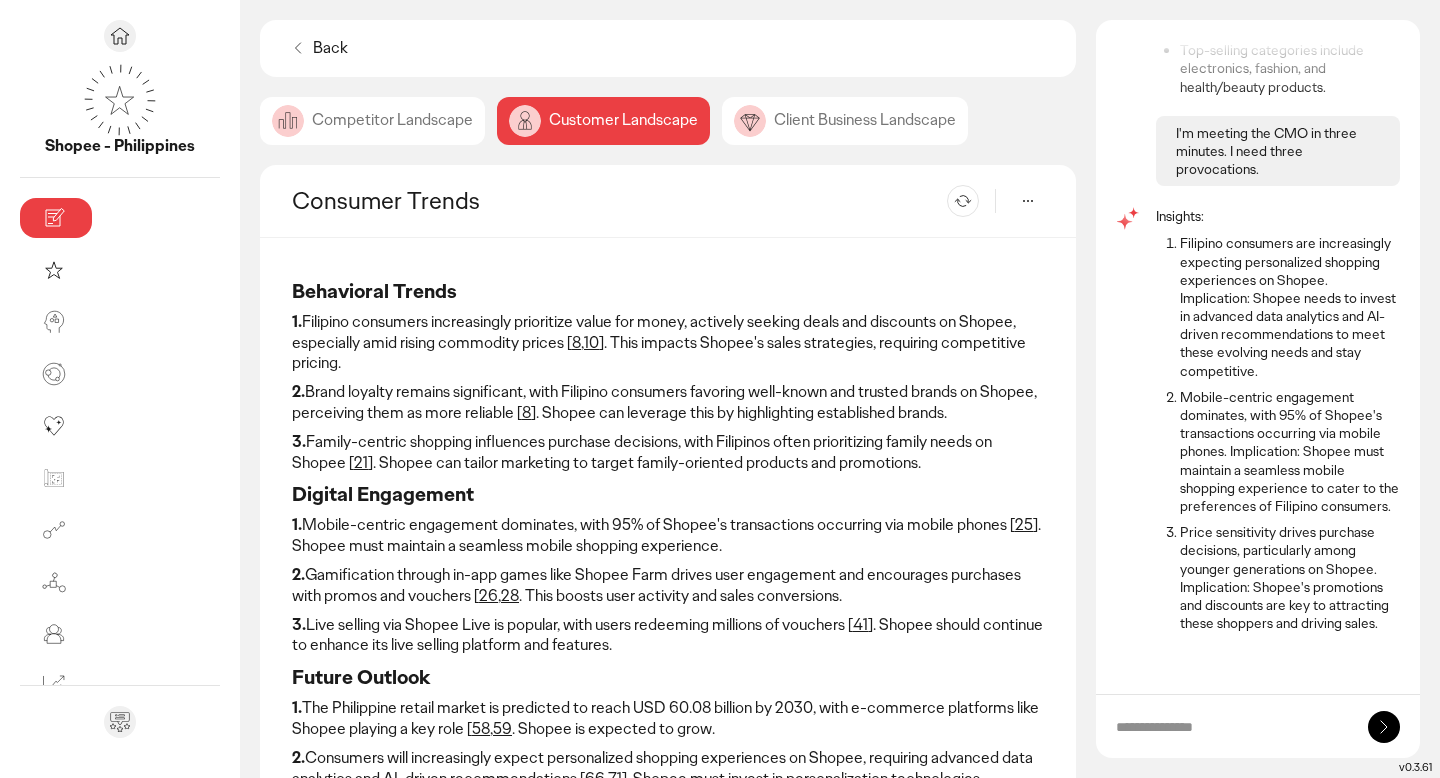 scroll, scrollTop: 0, scrollLeft: 0, axis: both 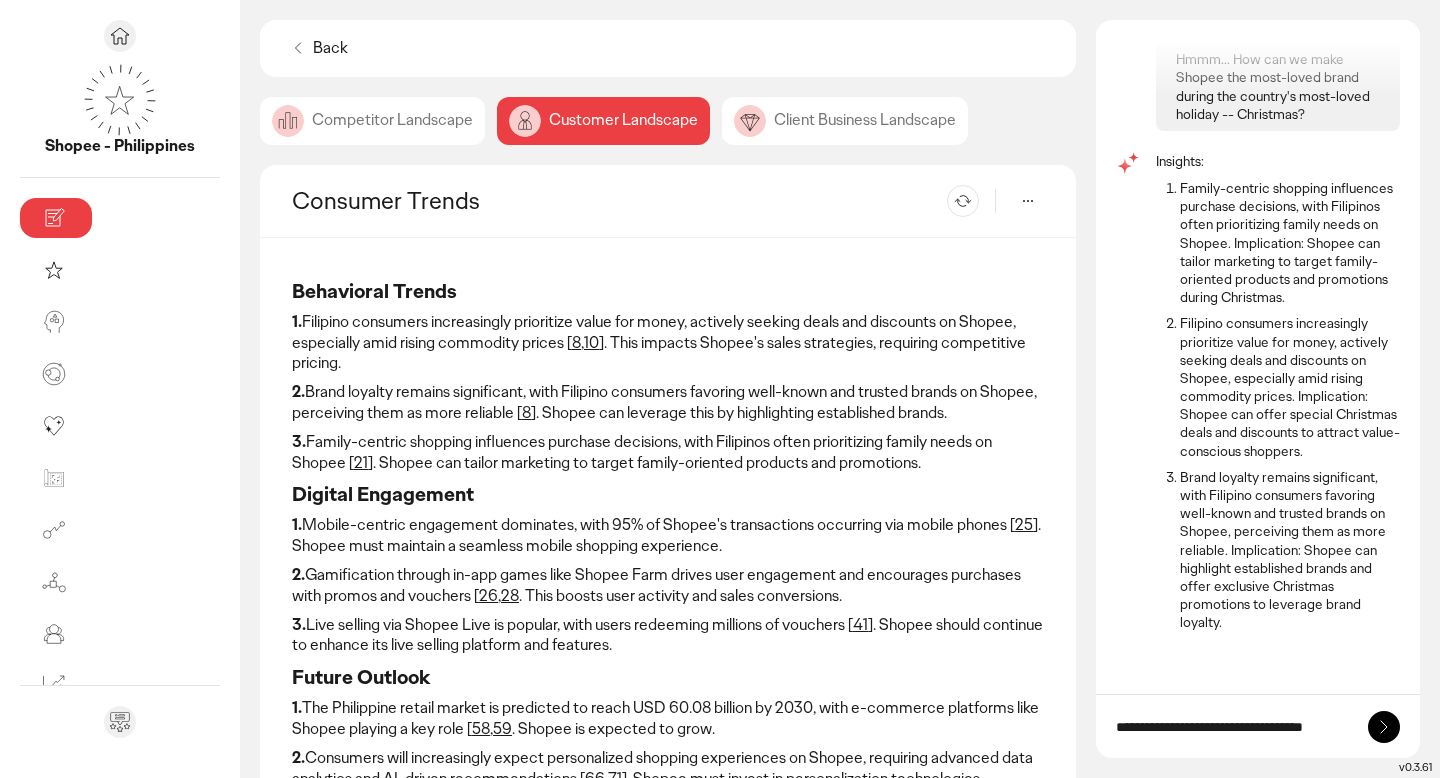 type on "**********" 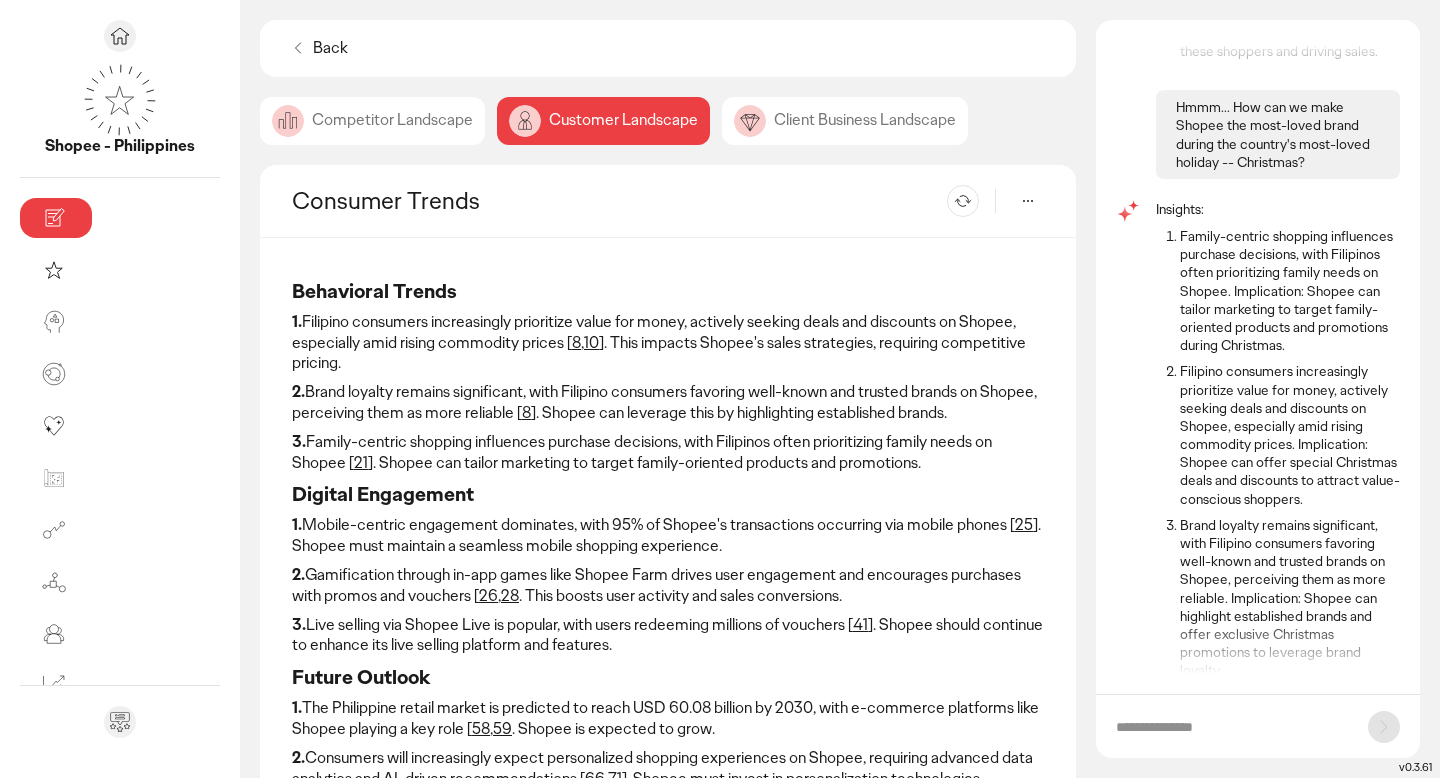 scroll, scrollTop: 1349, scrollLeft: 0, axis: vertical 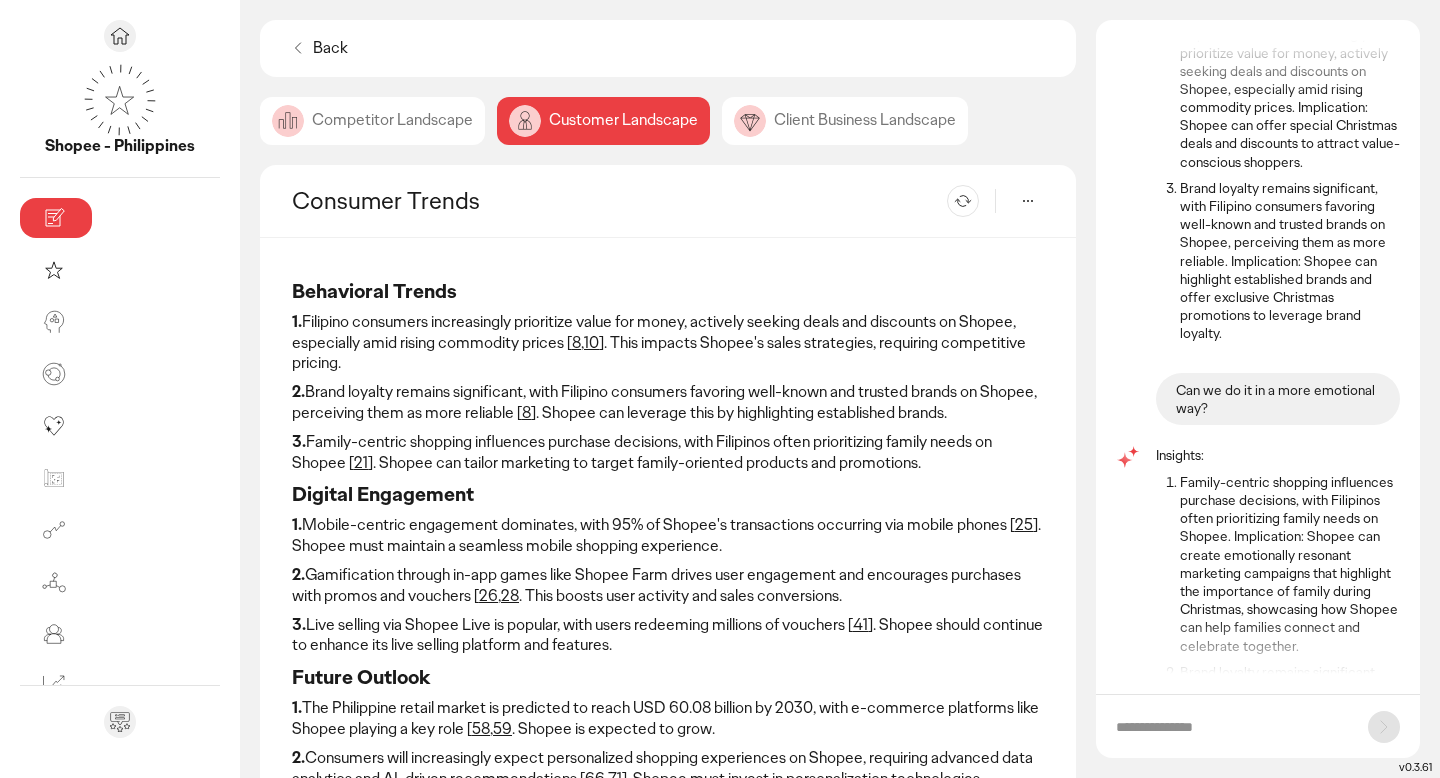 click on "Family-centric shopping influences purchase decisions, with Filipinos often prioritizing family needs on Shopee.
Implication: Shopee can create emotionally resonant marketing campaigns that highlight the importance of family during Christmas, showcasing how Shopee can help families connect and celebrate together." at bounding box center [1290, 564] 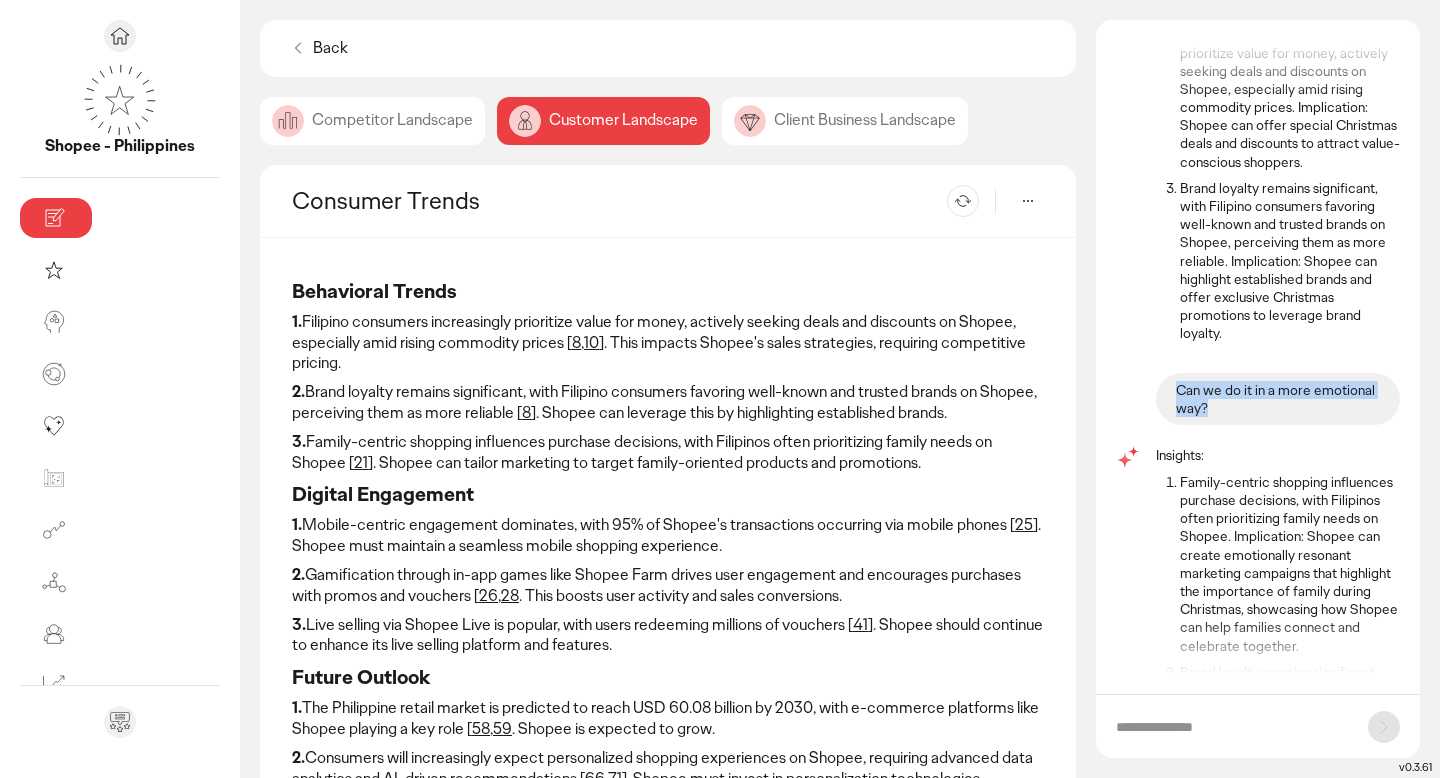 drag, startPoint x: 1227, startPoint y: 406, endPoint x: 1151, endPoint y: 396, distance: 76.655075 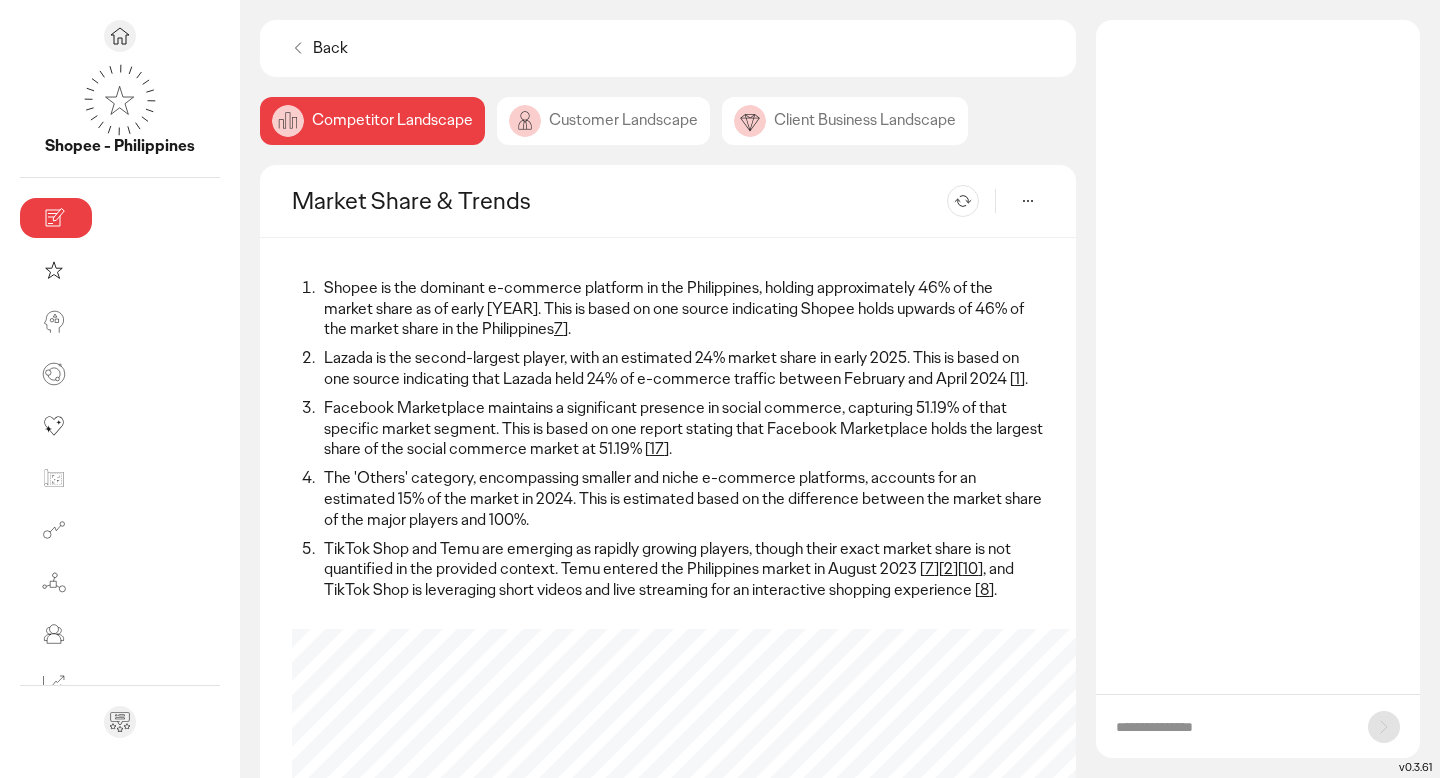 scroll, scrollTop: 0, scrollLeft: 0, axis: both 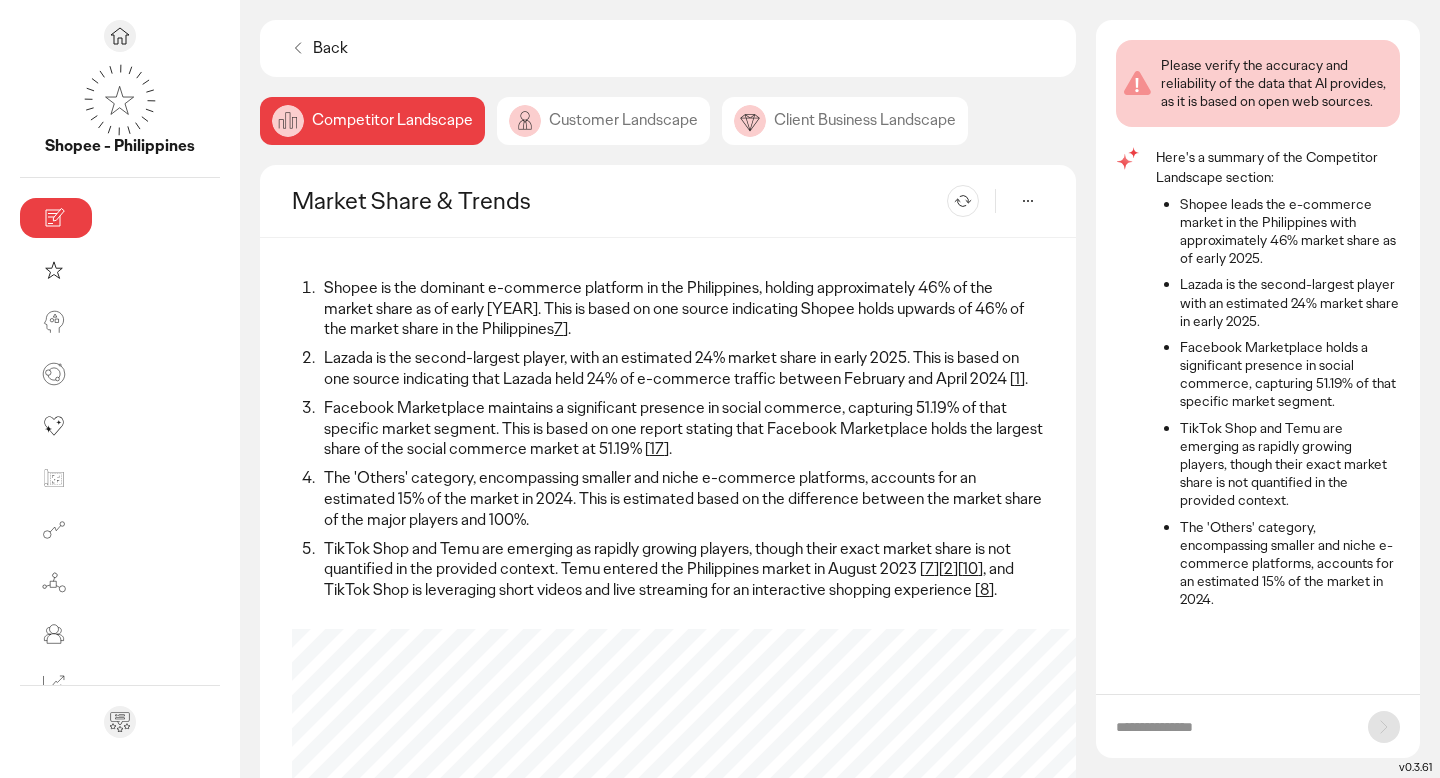 click at bounding box center (1232, 727) 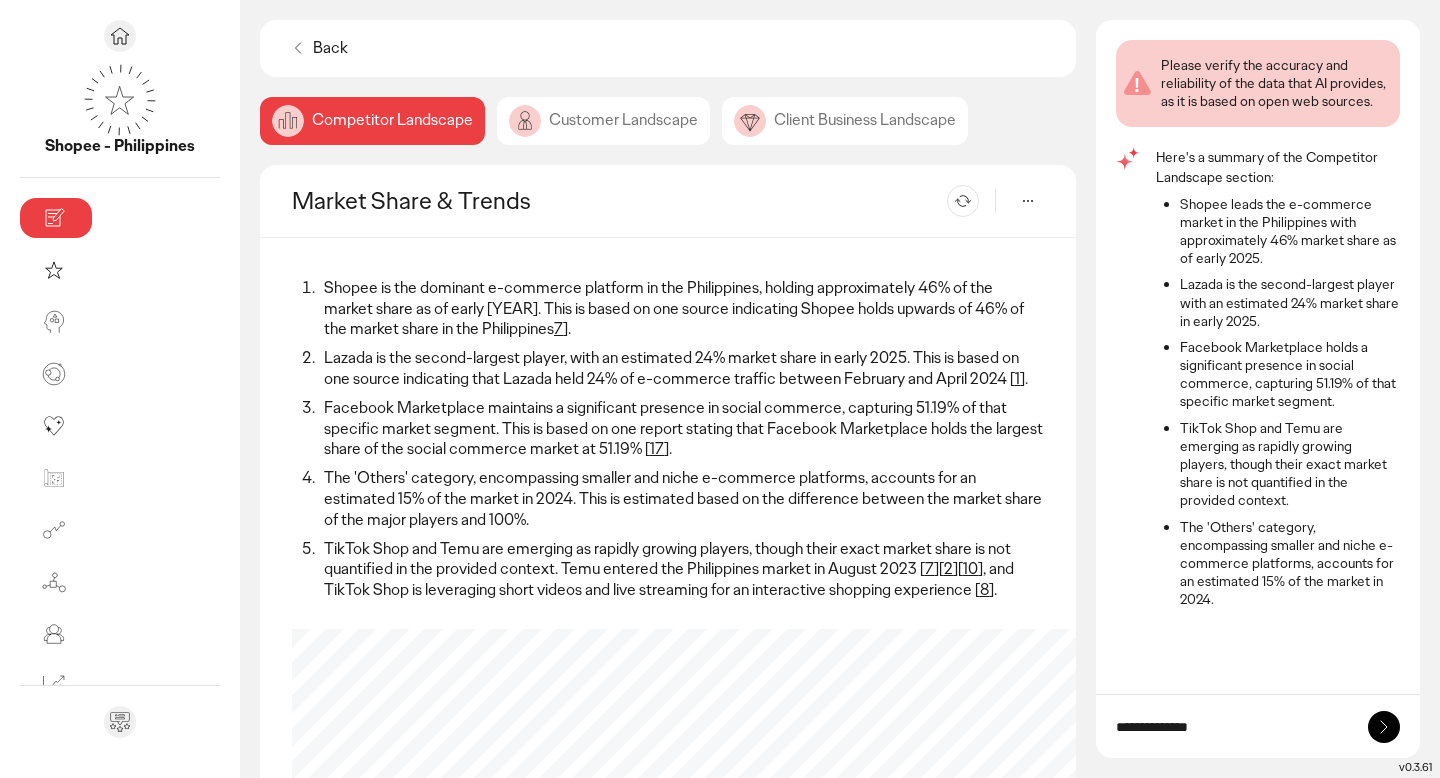 type on "**********" 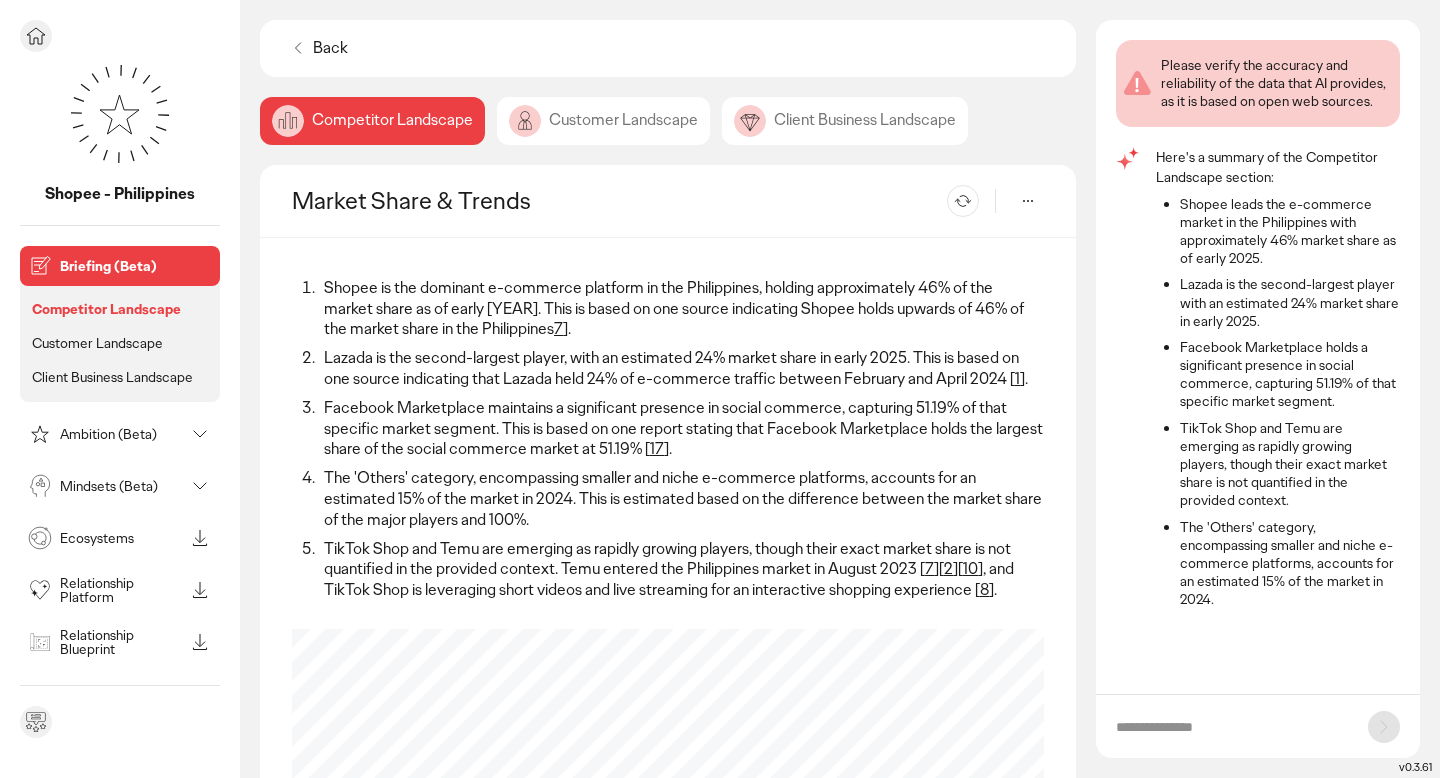 click 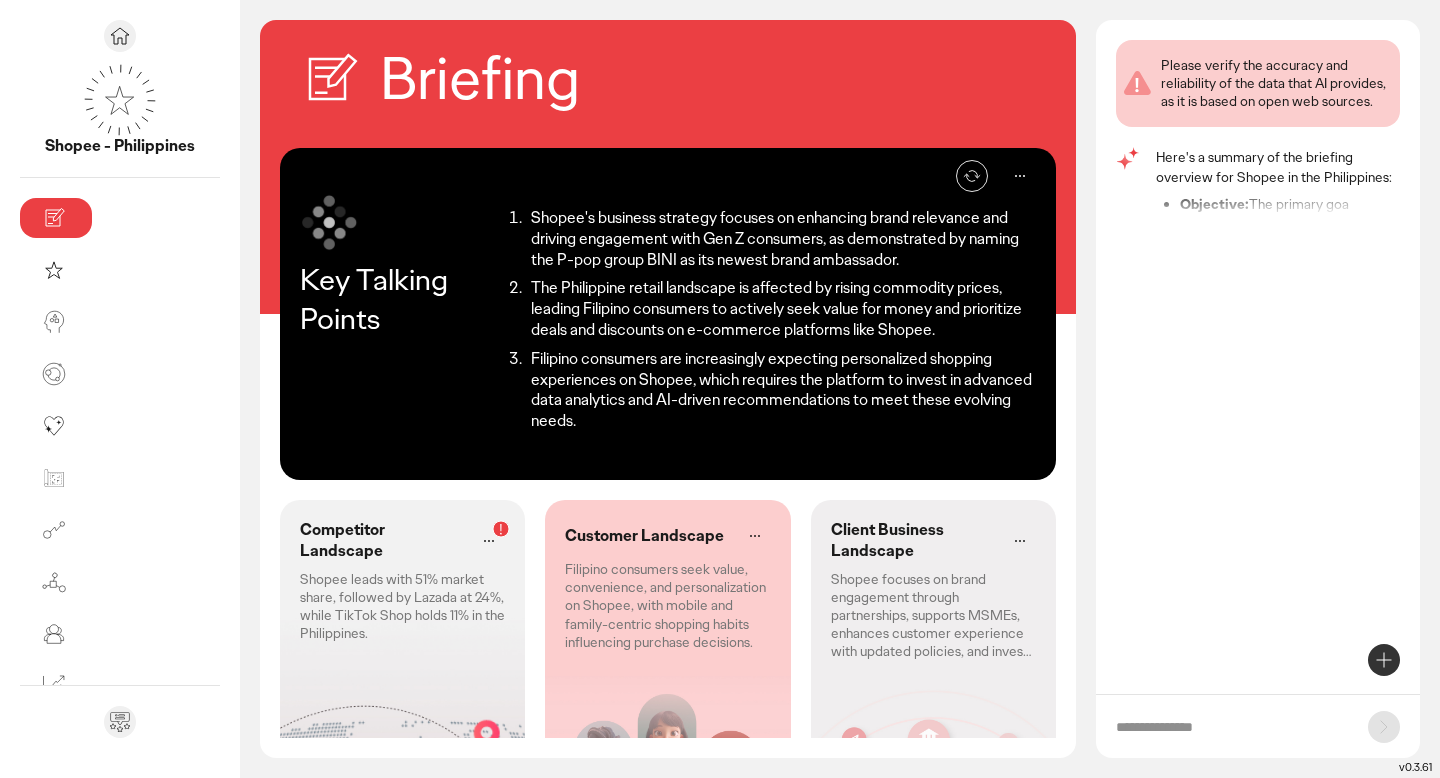 scroll, scrollTop: 0, scrollLeft: 0, axis: both 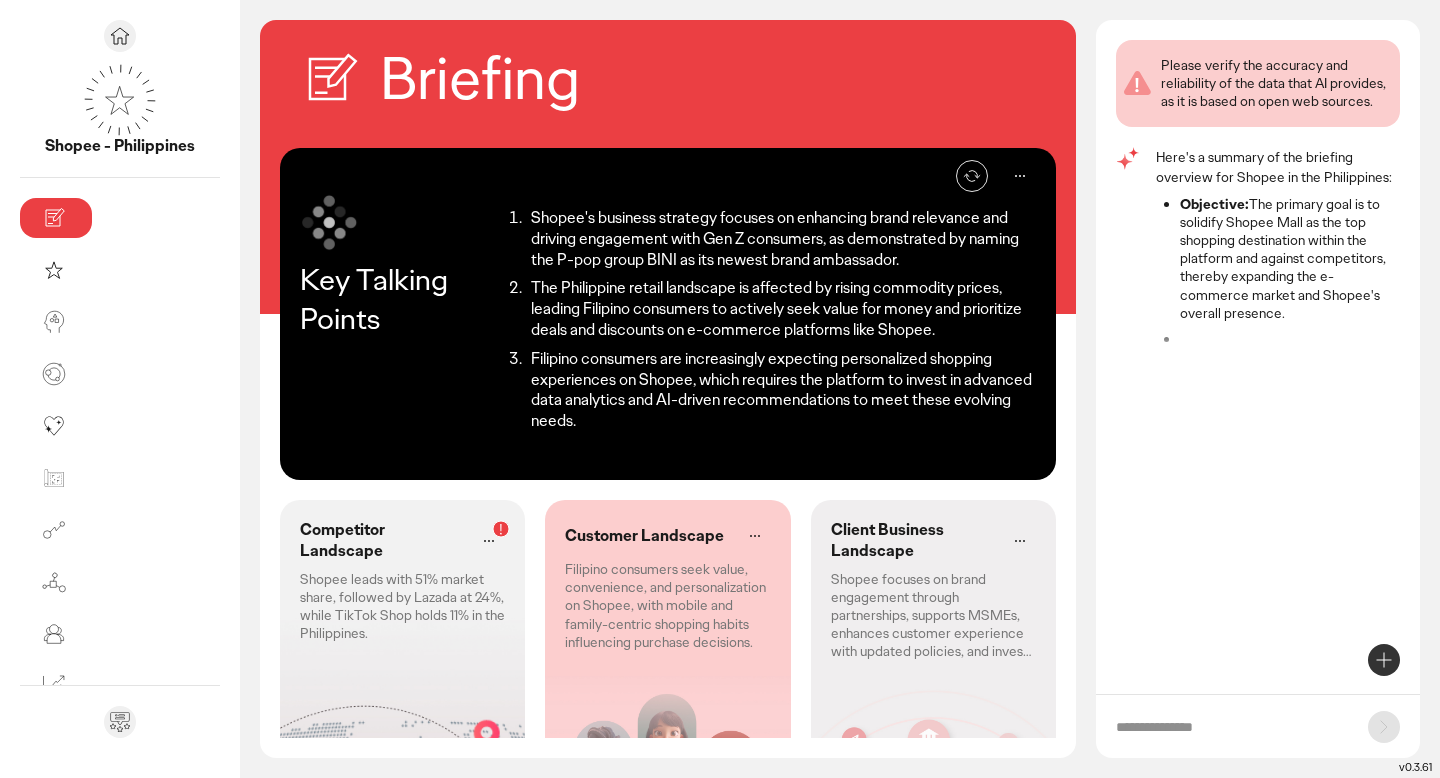 click at bounding box center [1232, 727] 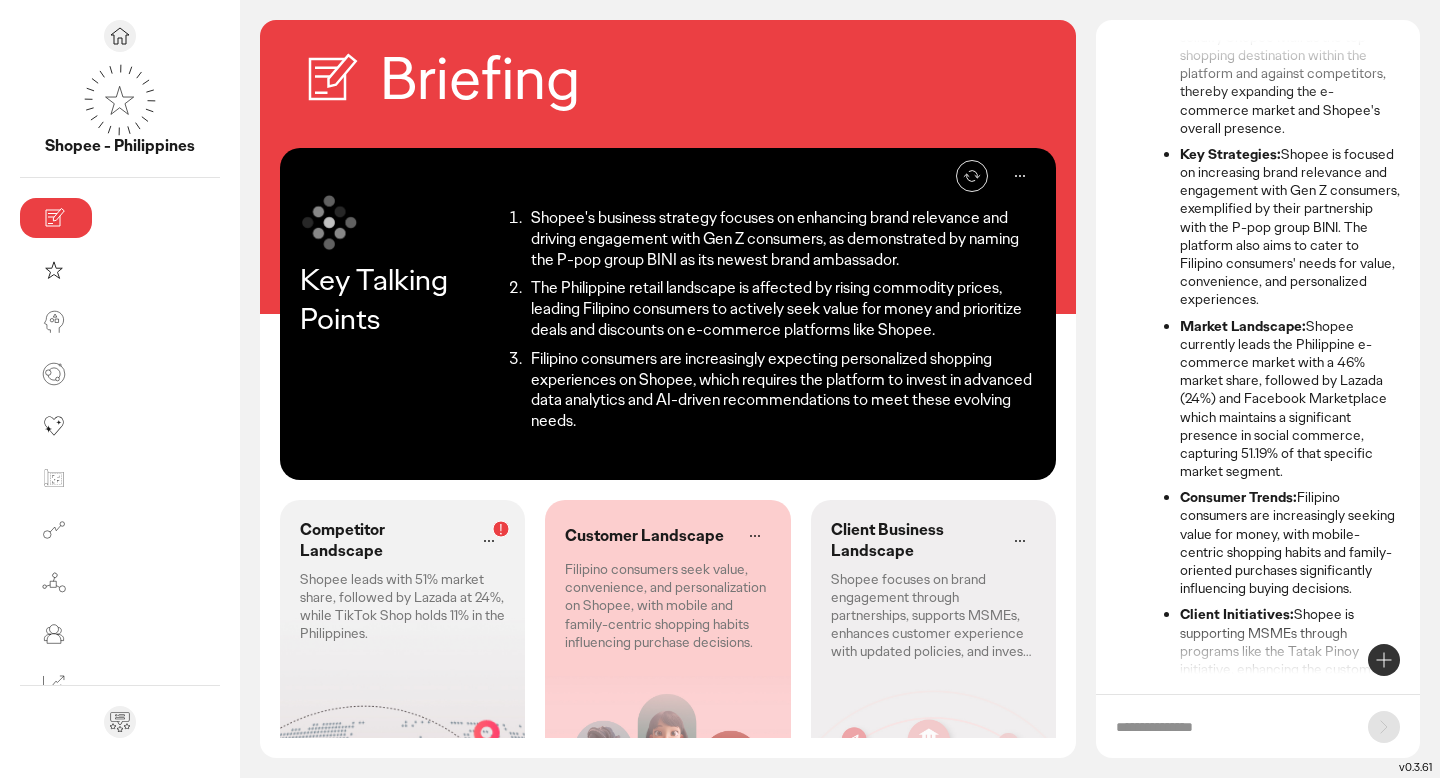 scroll, scrollTop: 294, scrollLeft: 0, axis: vertical 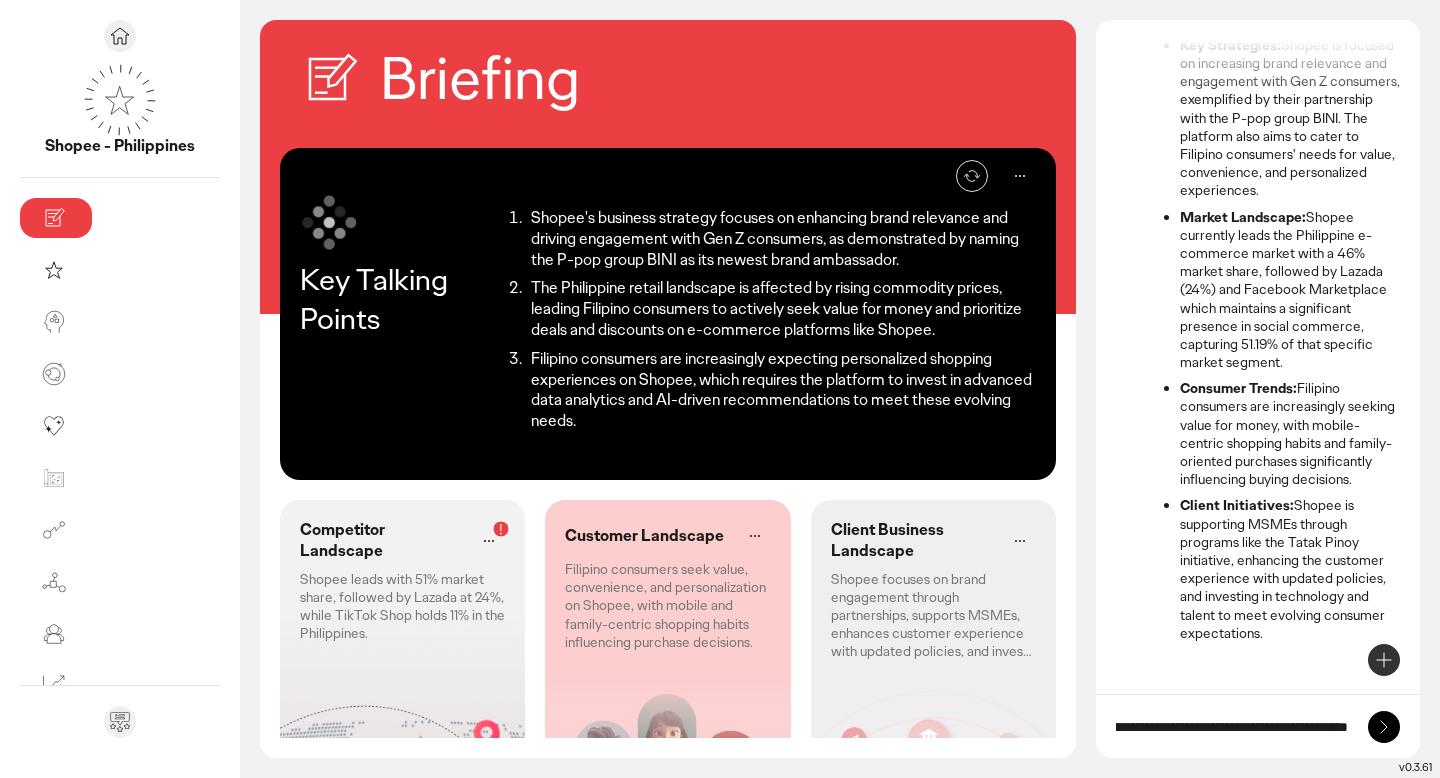 type on "**********" 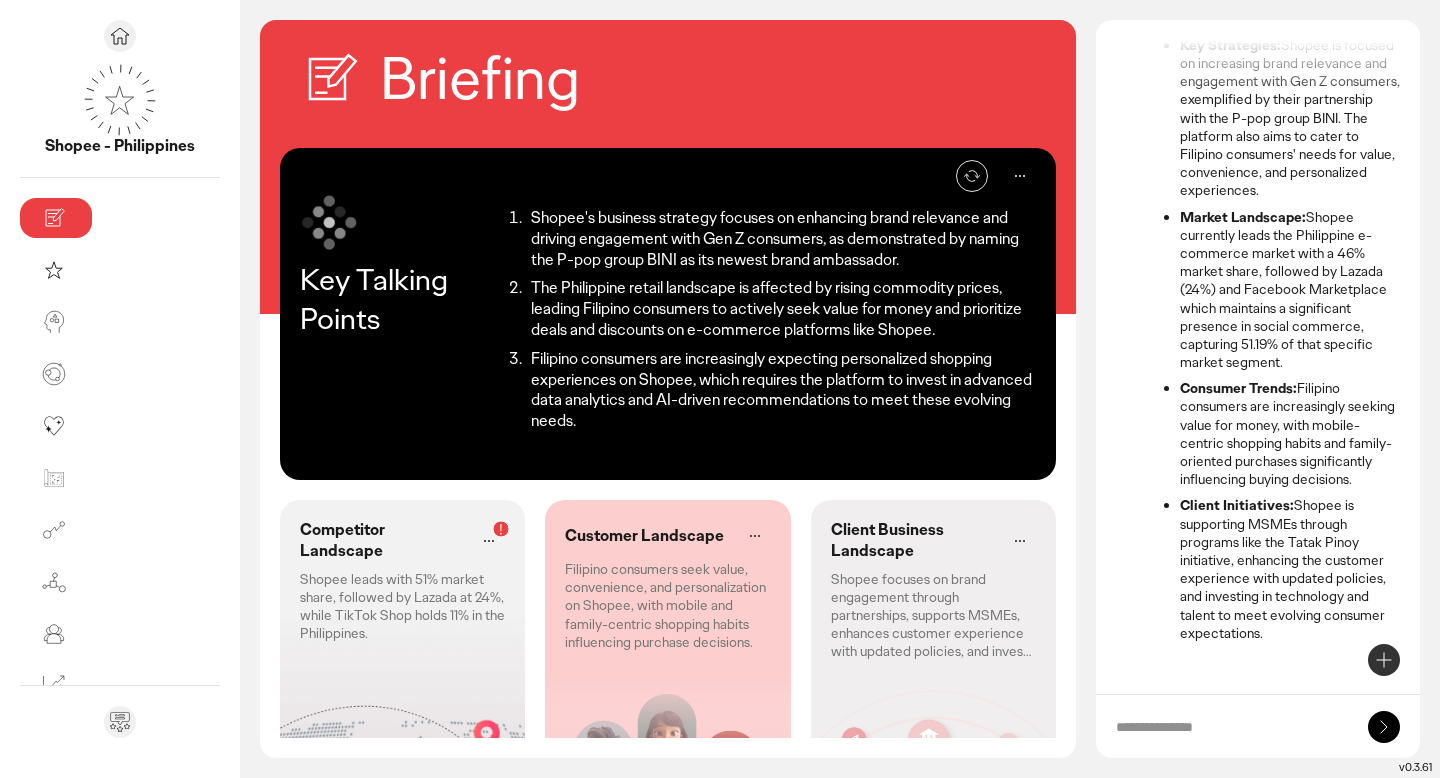 scroll, scrollTop: 0, scrollLeft: 0, axis: both 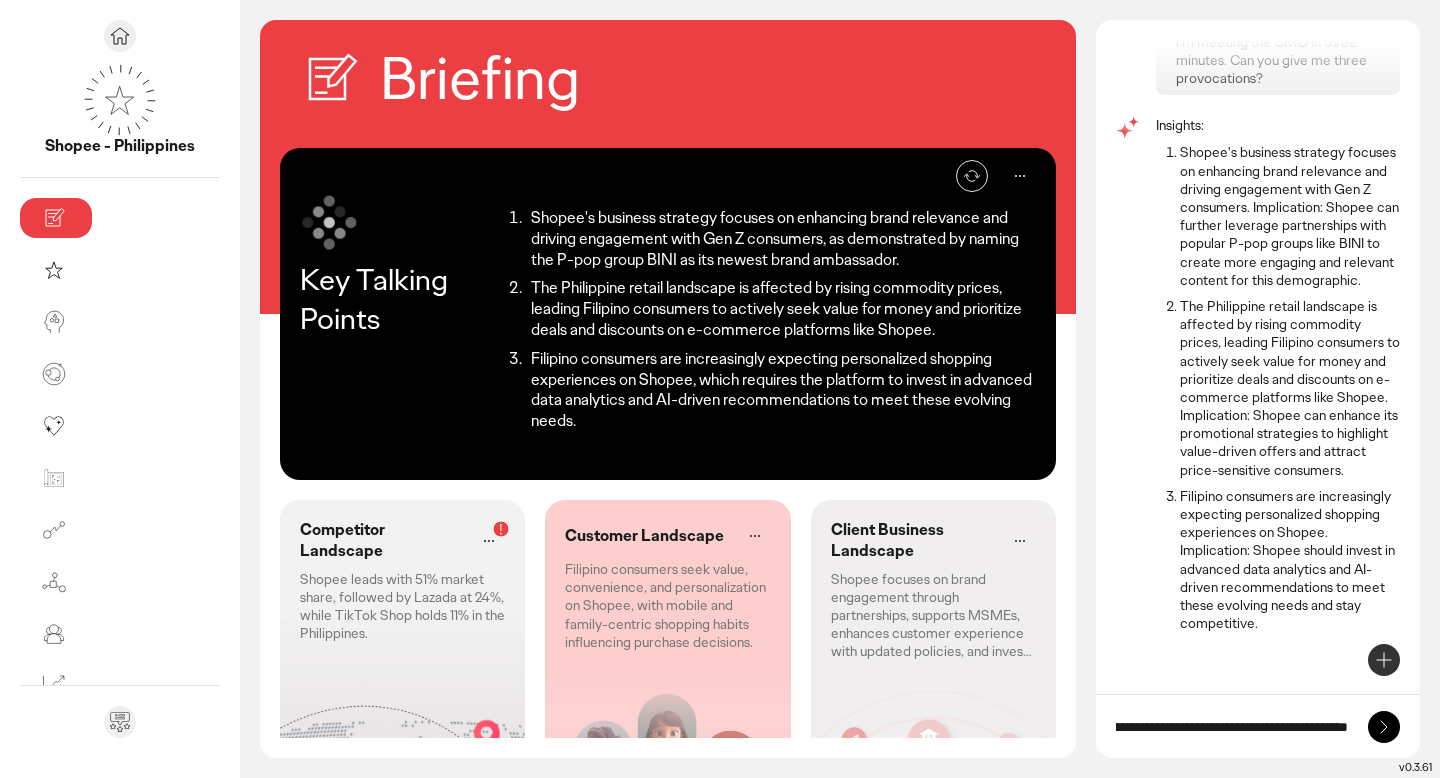 type on "**********" 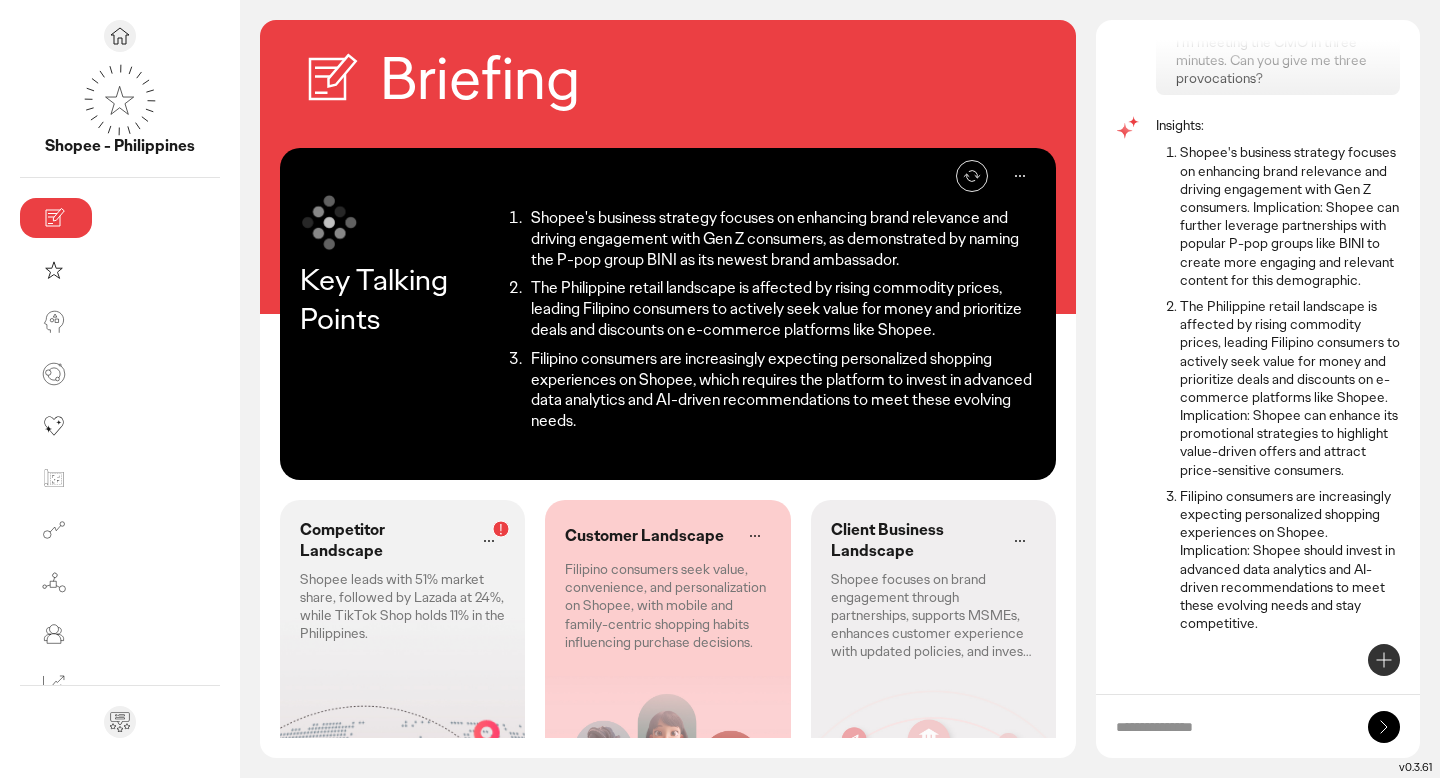 scroll, scrollTop: 0, scrollLeft: 0, axis: both 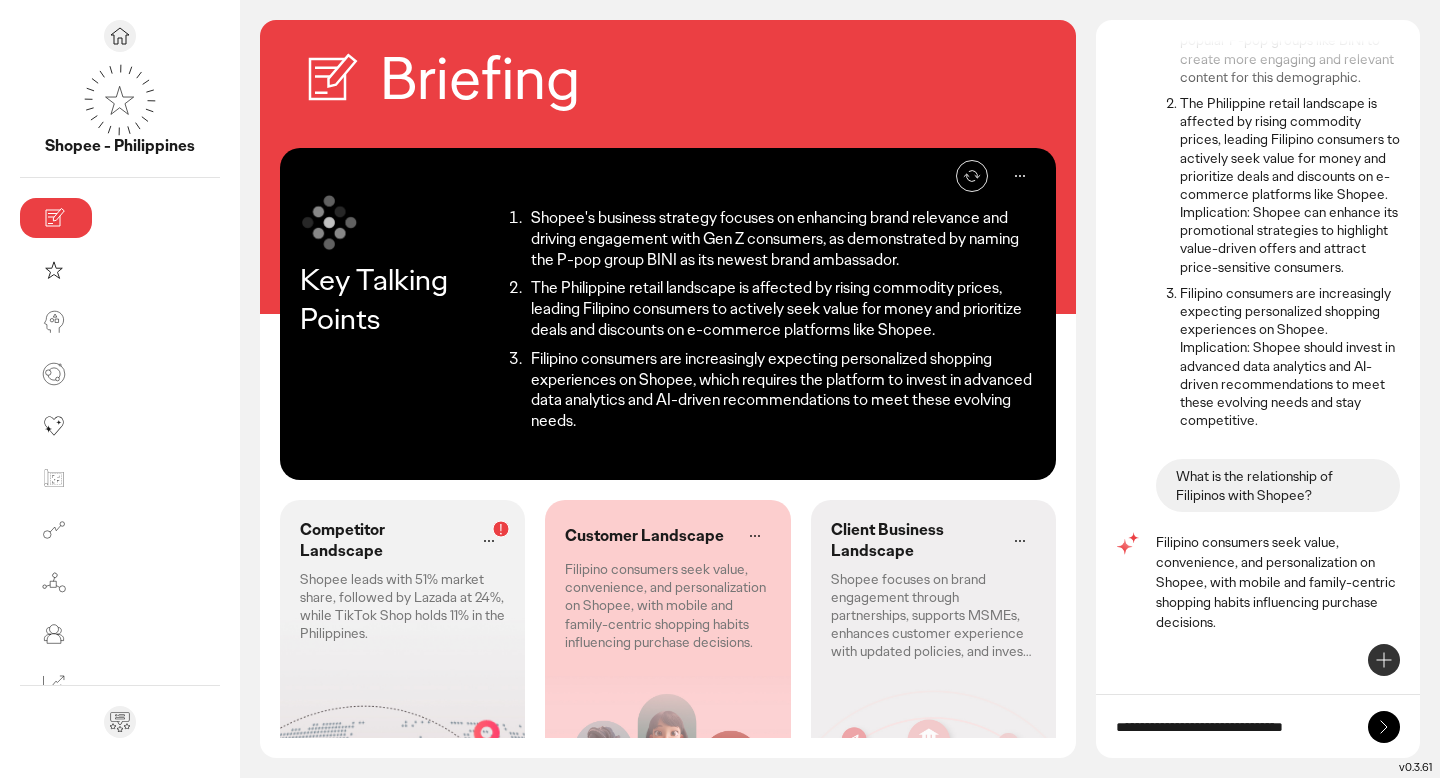 type on "**********" 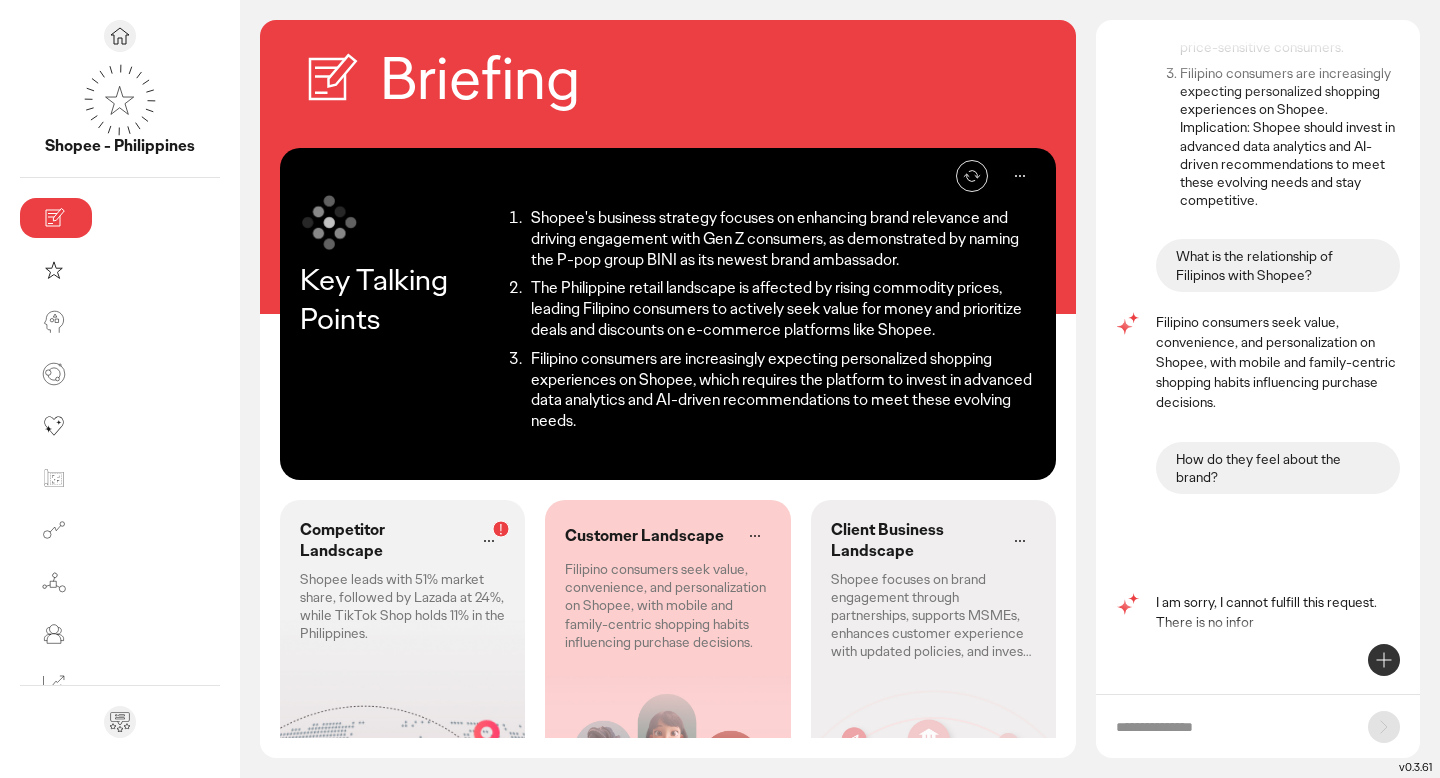 scroll, scrollTop: 1295, scrollLeft: 0, axis: vertical 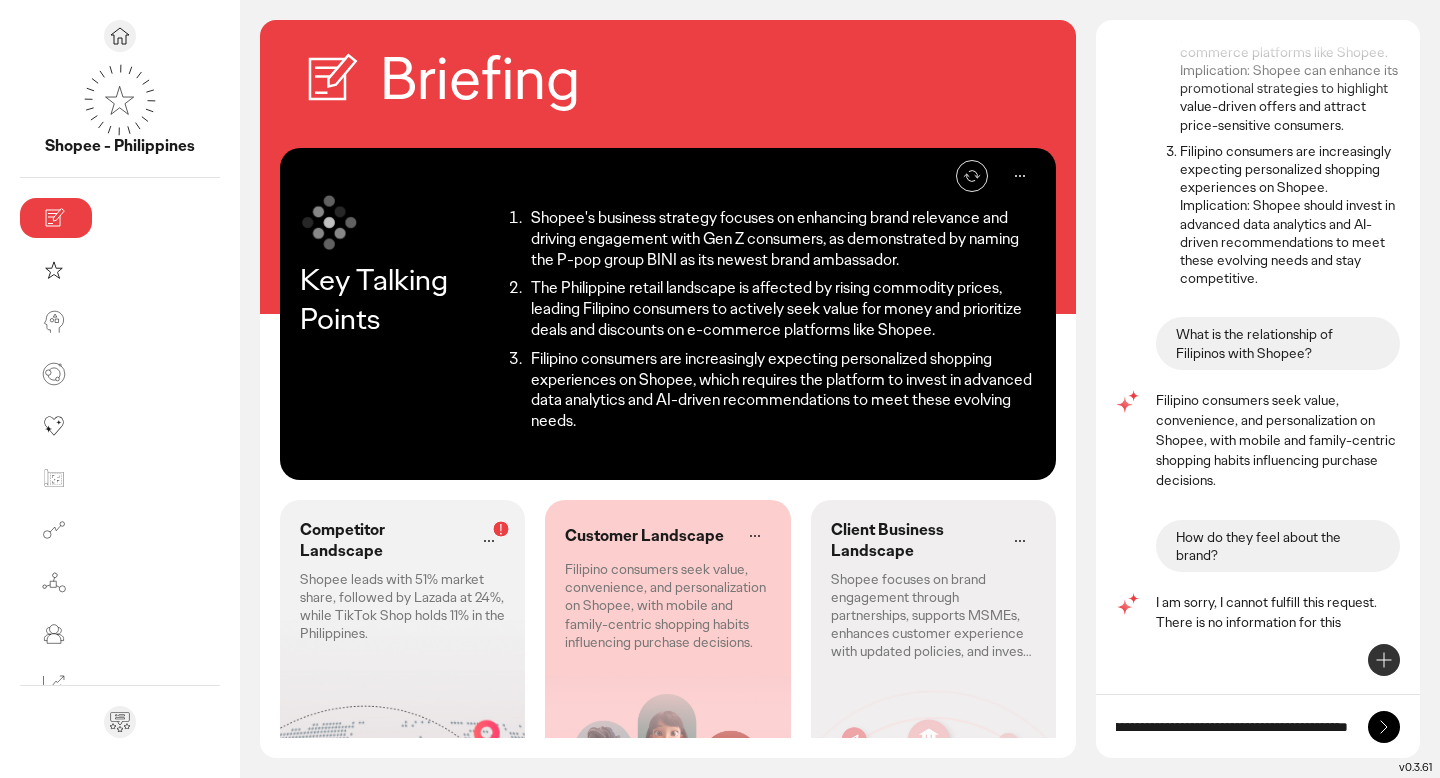 type on "**********" 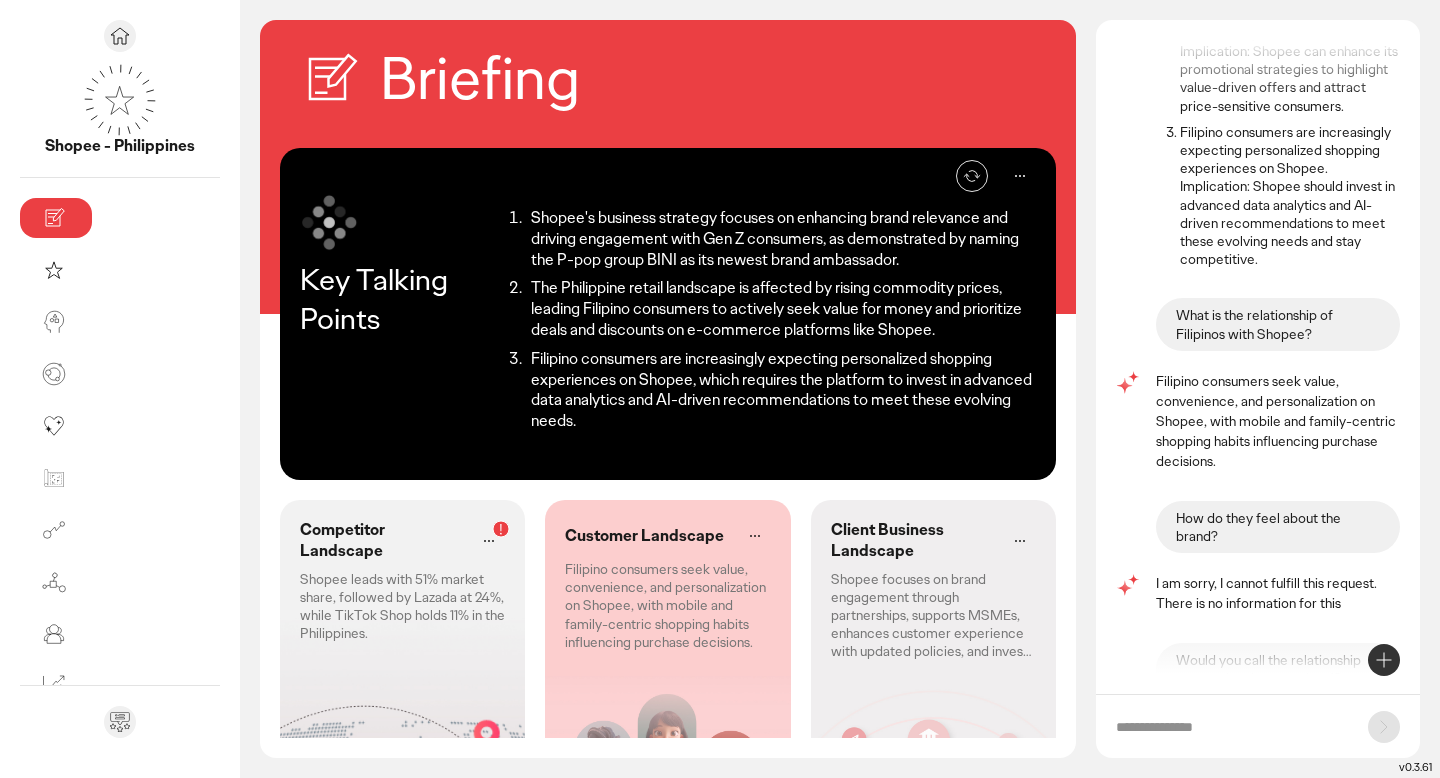 scroll, scrollTop: 0, scrollLeft: 0, axis: both 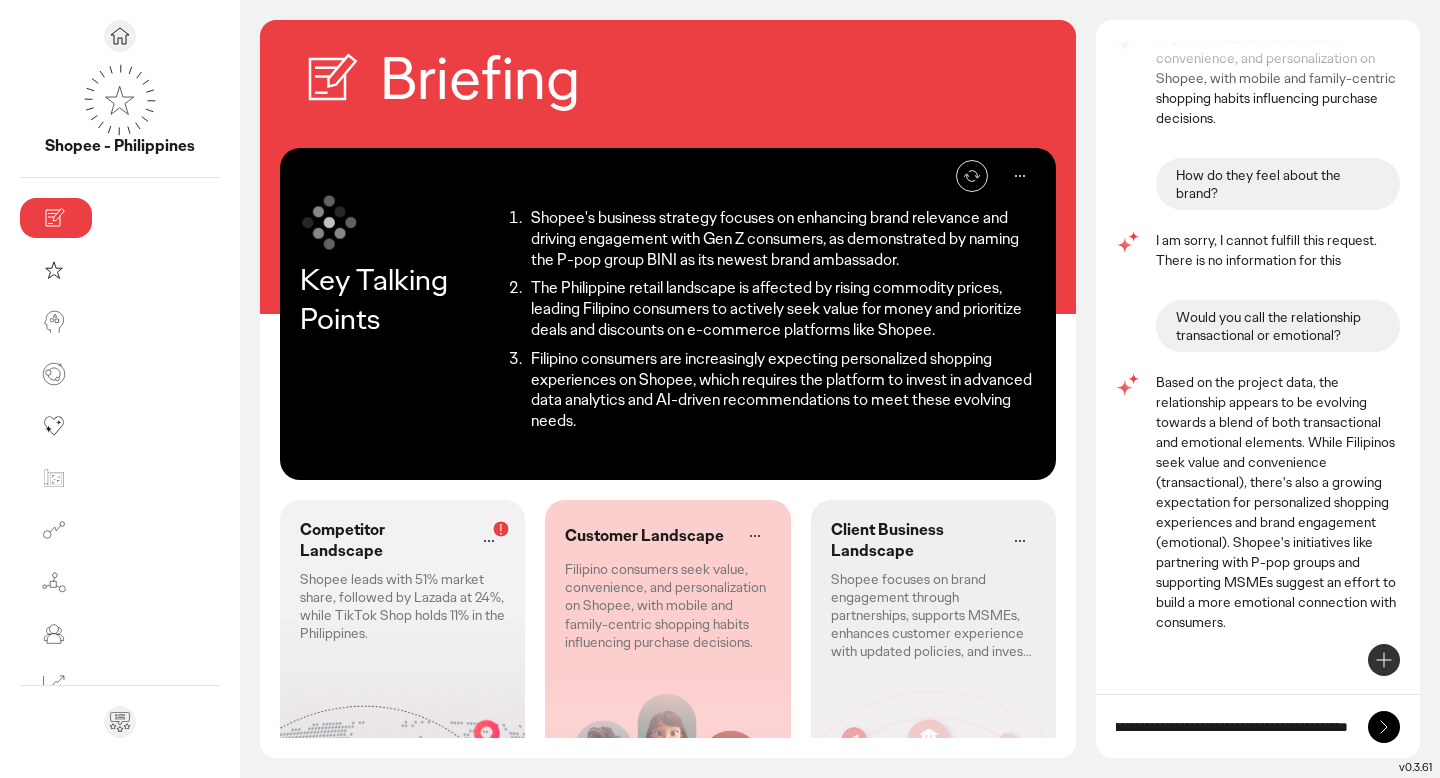 type on "**********" 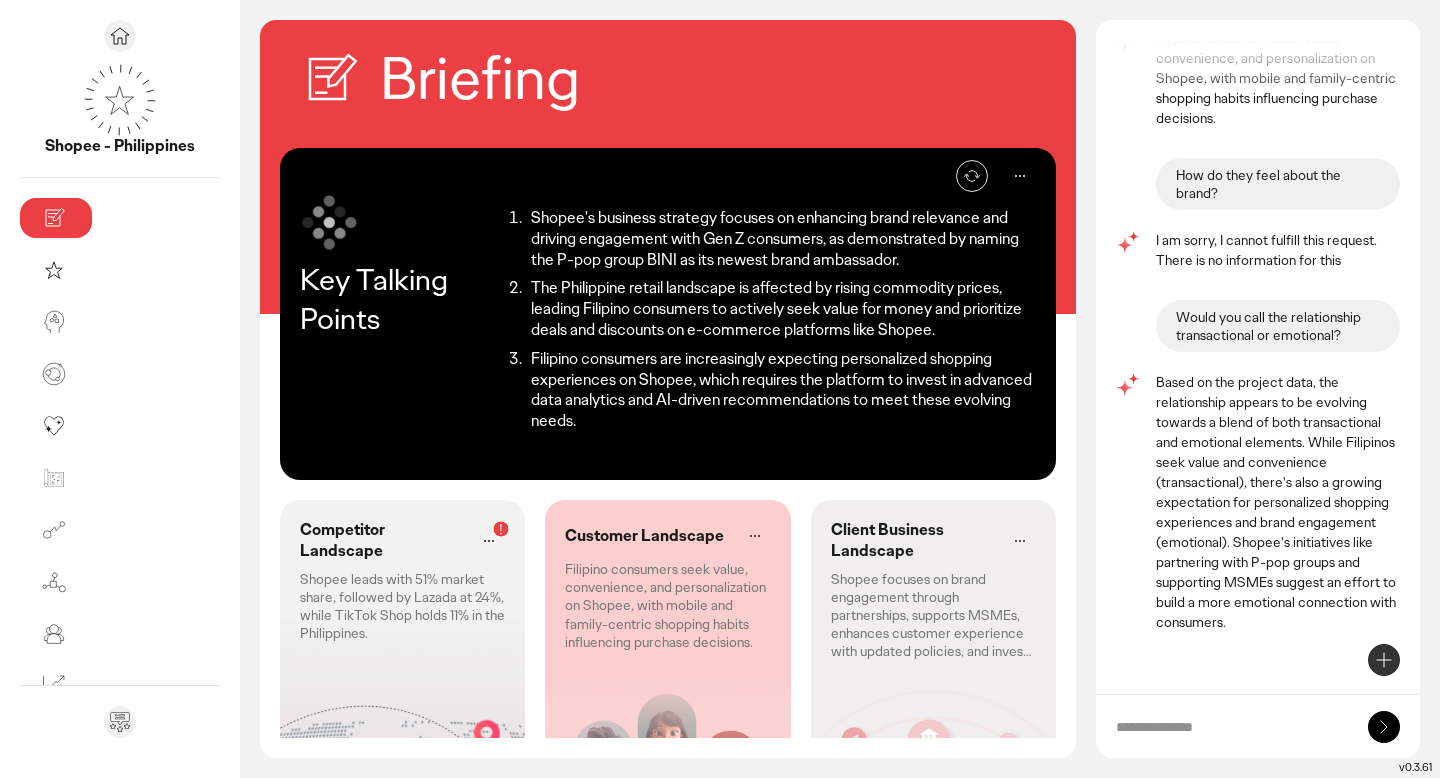 scroll, scrollTop: 0, scrollLeft: 0, axis: both 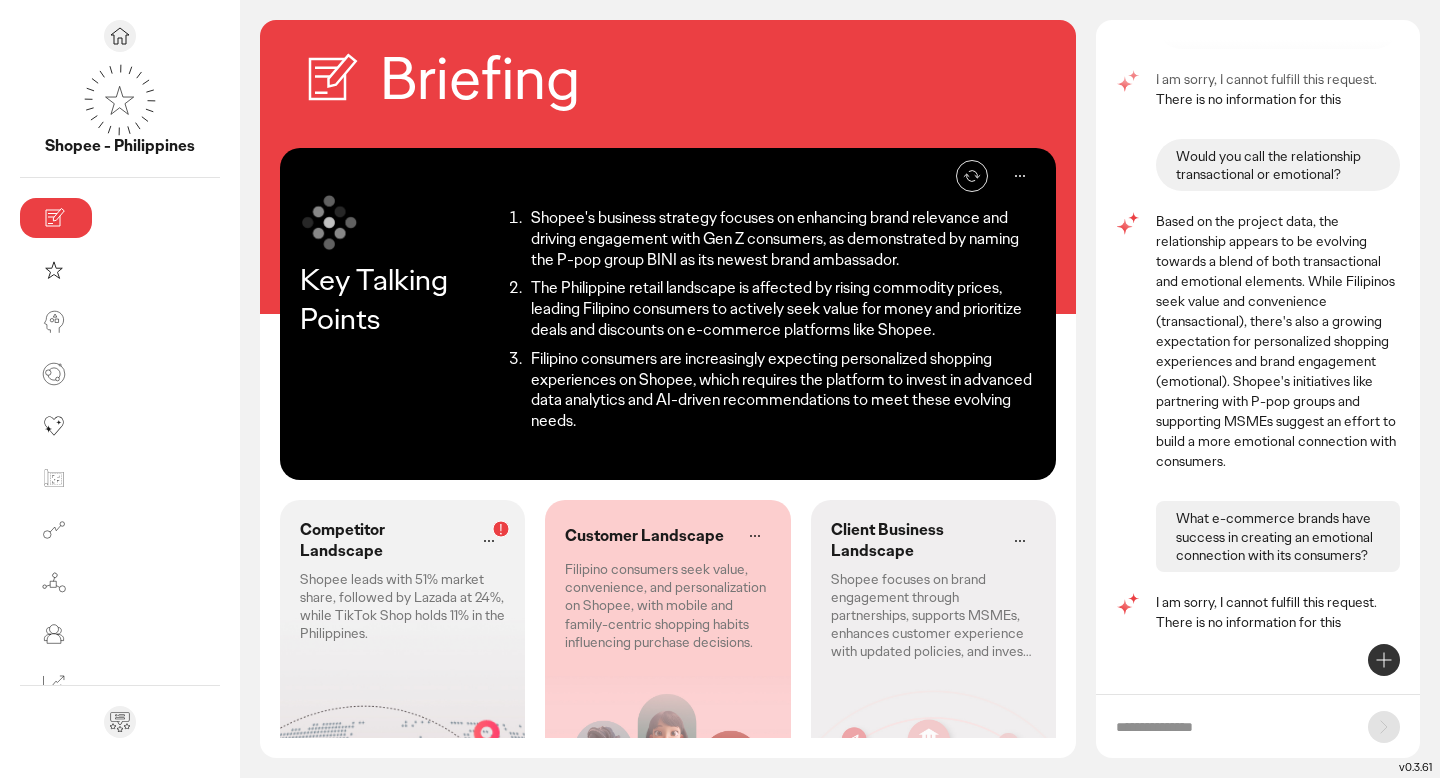 click on "Re-generate" at bounding box center [948, 176] 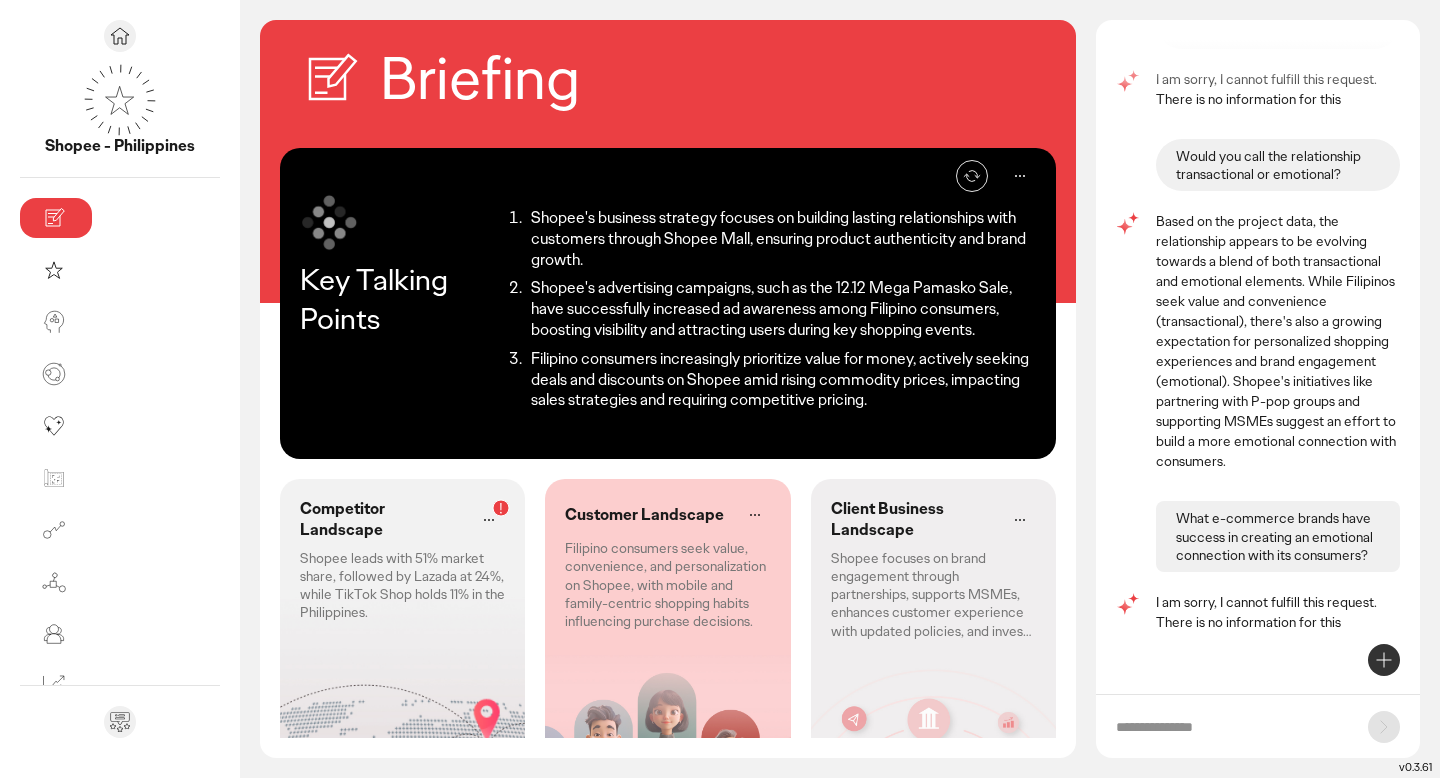 click 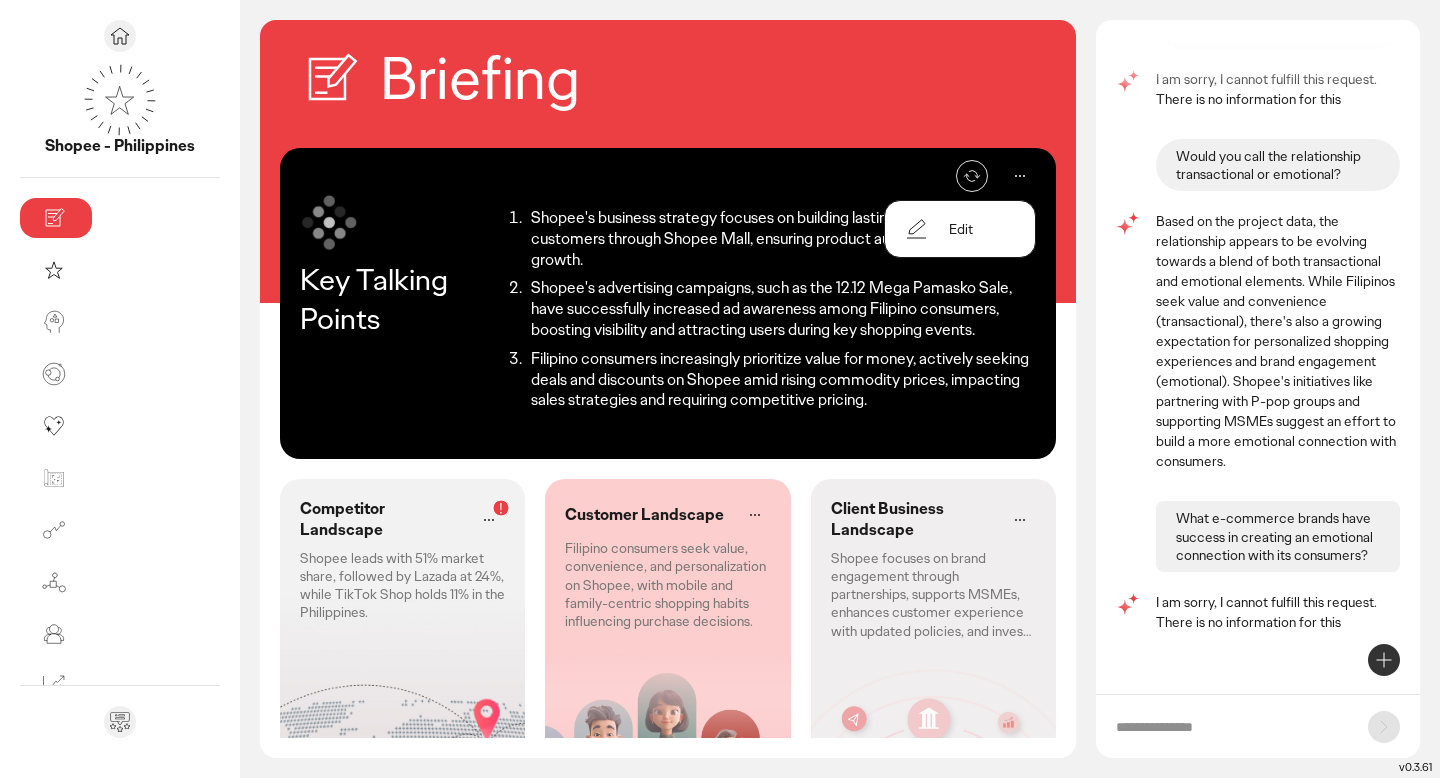 click on "Shopee's business strategy focuses on building lasting relationships with customers through Shopee Mall, ensuring product authenticity and brand growth.
Shopee's advertising campaigns, such as the 12.12 Mega Pamasko Sale, have successfully increased ad awareness among Filipino consumers, boosting visibility and attracting users during key shopping events.
Filipino consumers increasingly prioritize value for money, actively seeking deals and discounts on Shopee amid rising commodity prices, impacting sales strategies and requiring competitive pricing." at bounding box center [767, 309] 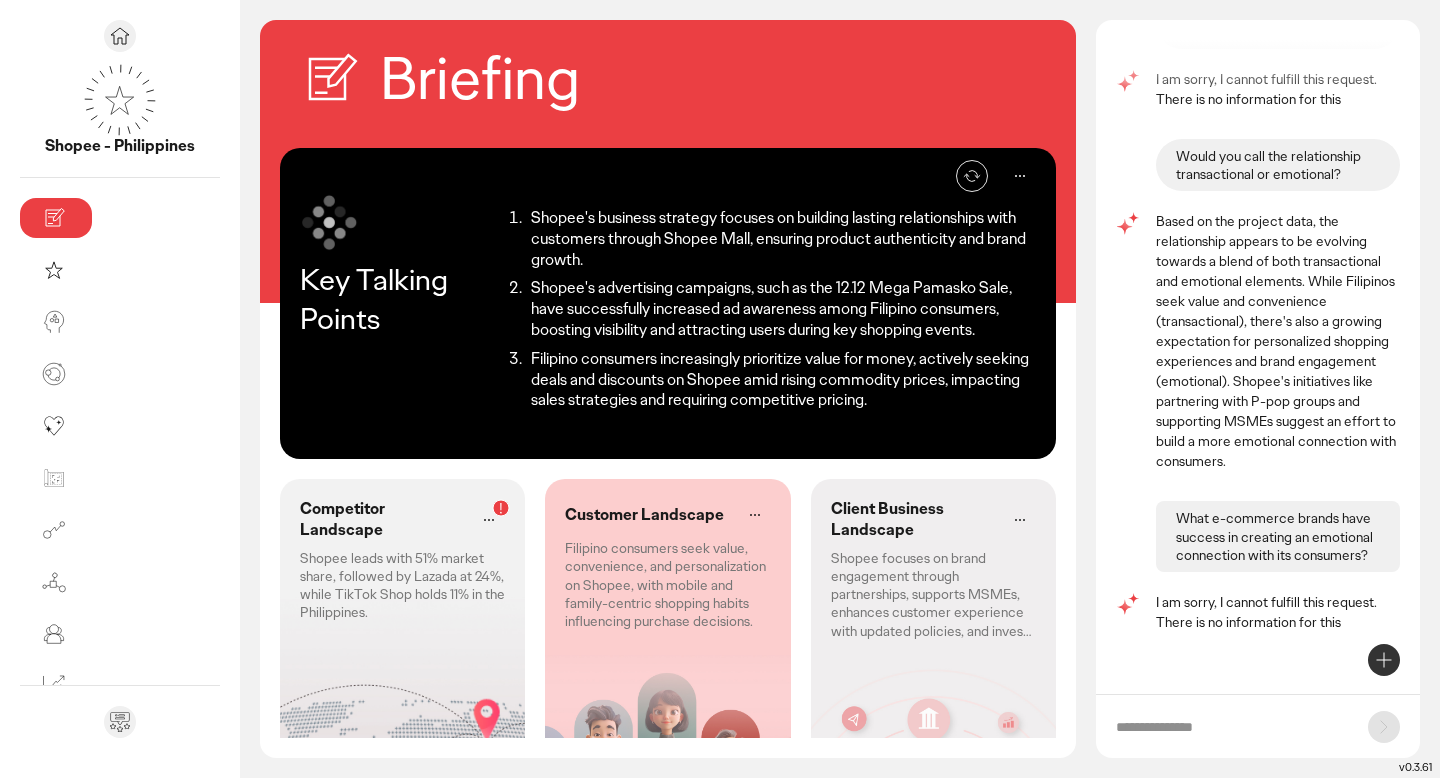 click on "Filipino consumers seek value, convenience, and personalization on Shopee, with mobile and family-centric shopping habits influencing purchase decisions." 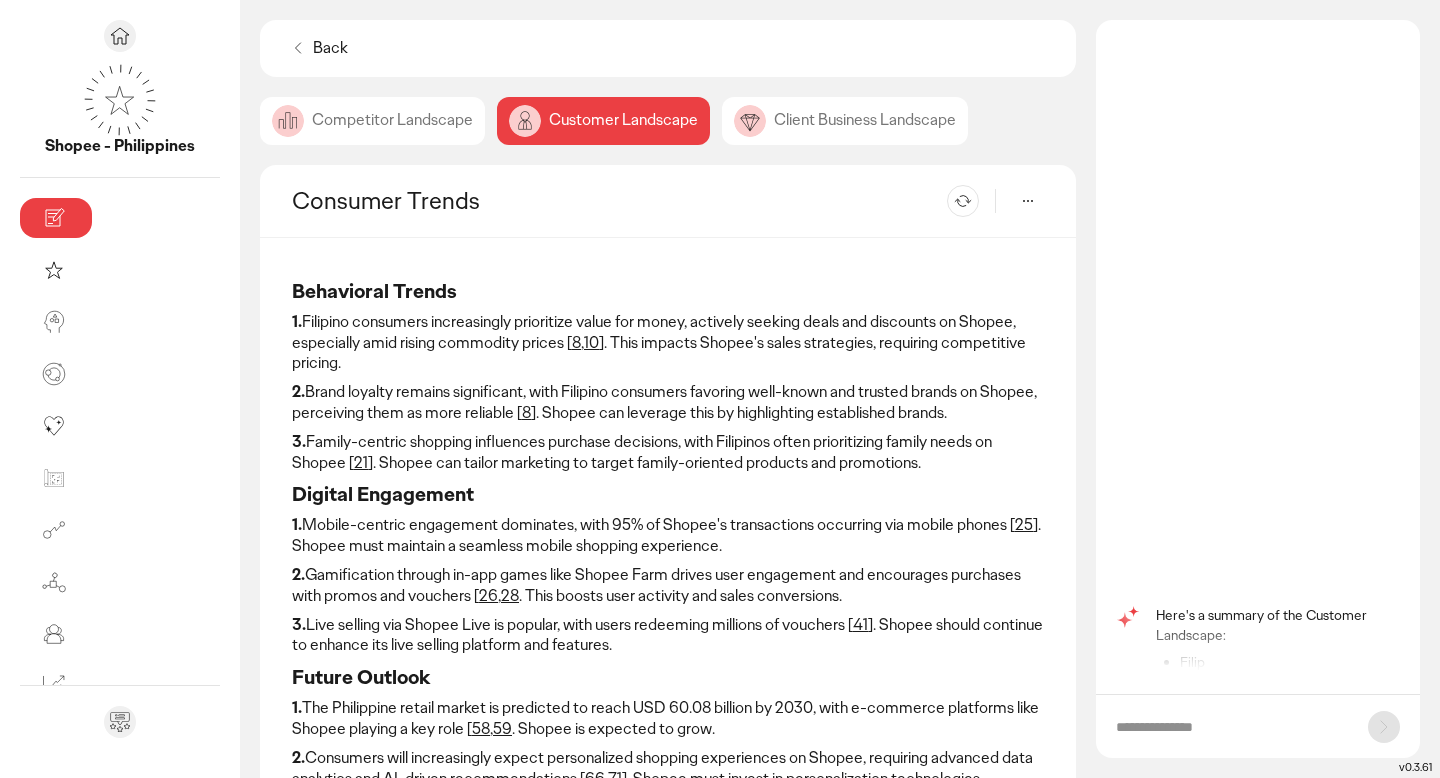 scroll, scrollTop: 0, scrollLeft: 0, axis: both 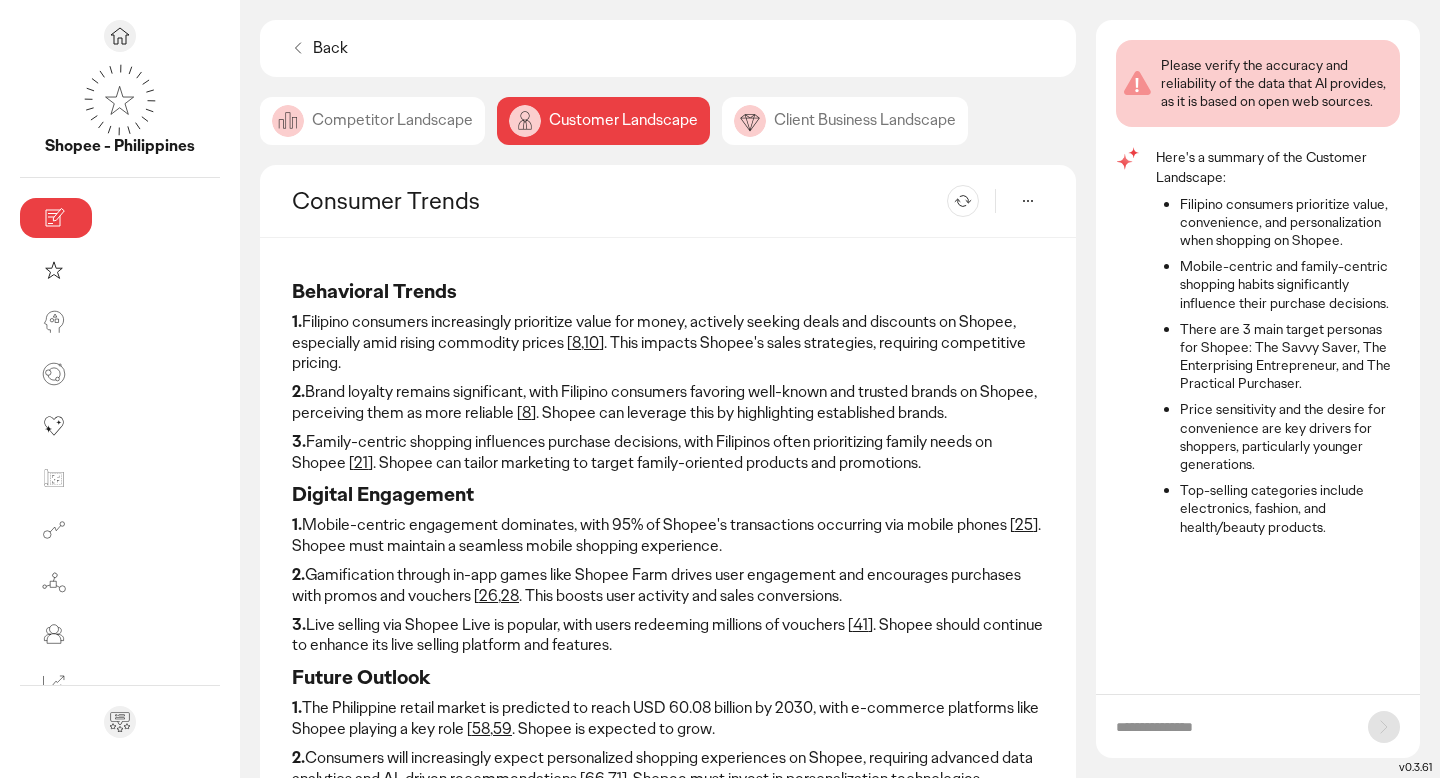 click on "Competitor Landscape" 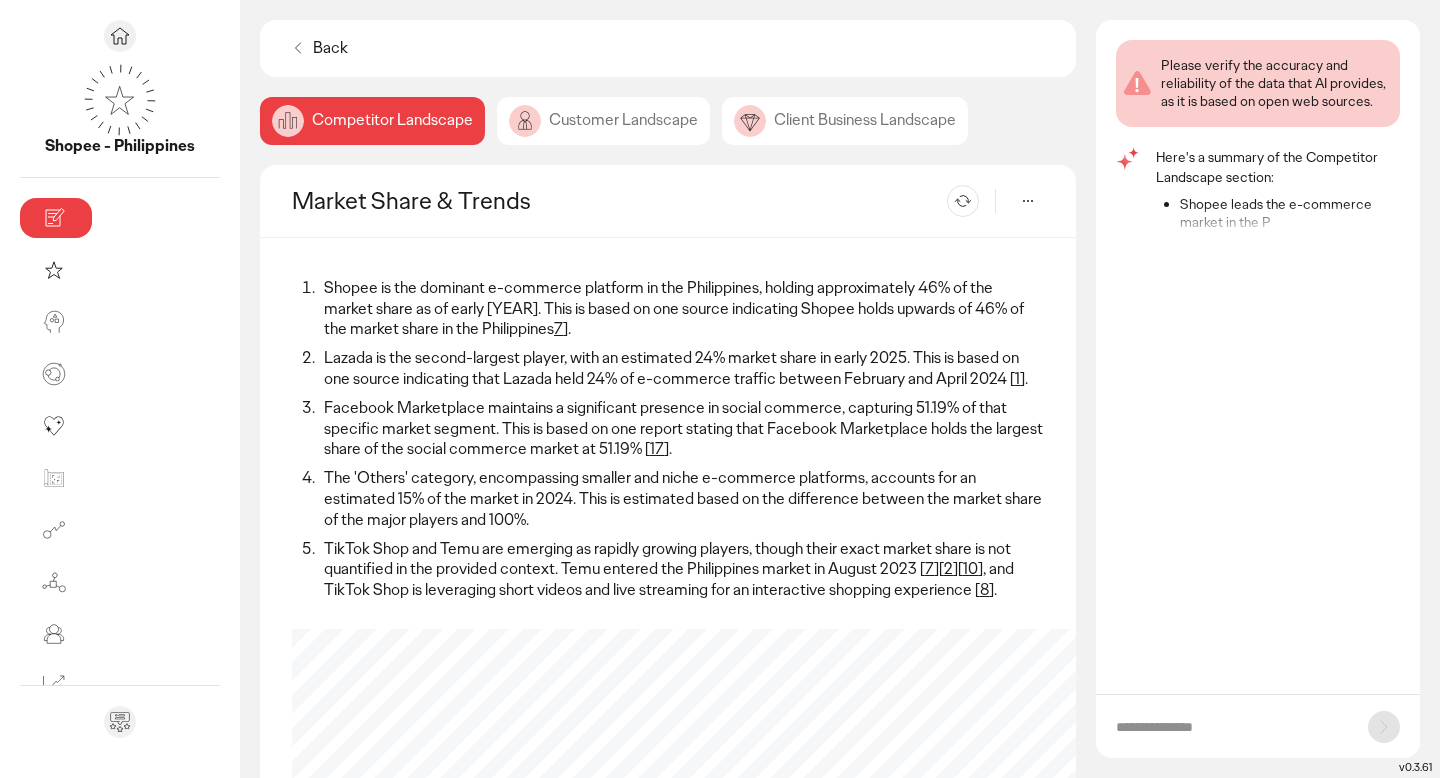 scroll, scrollTop: 0, scrollLeft: 0, axis: both 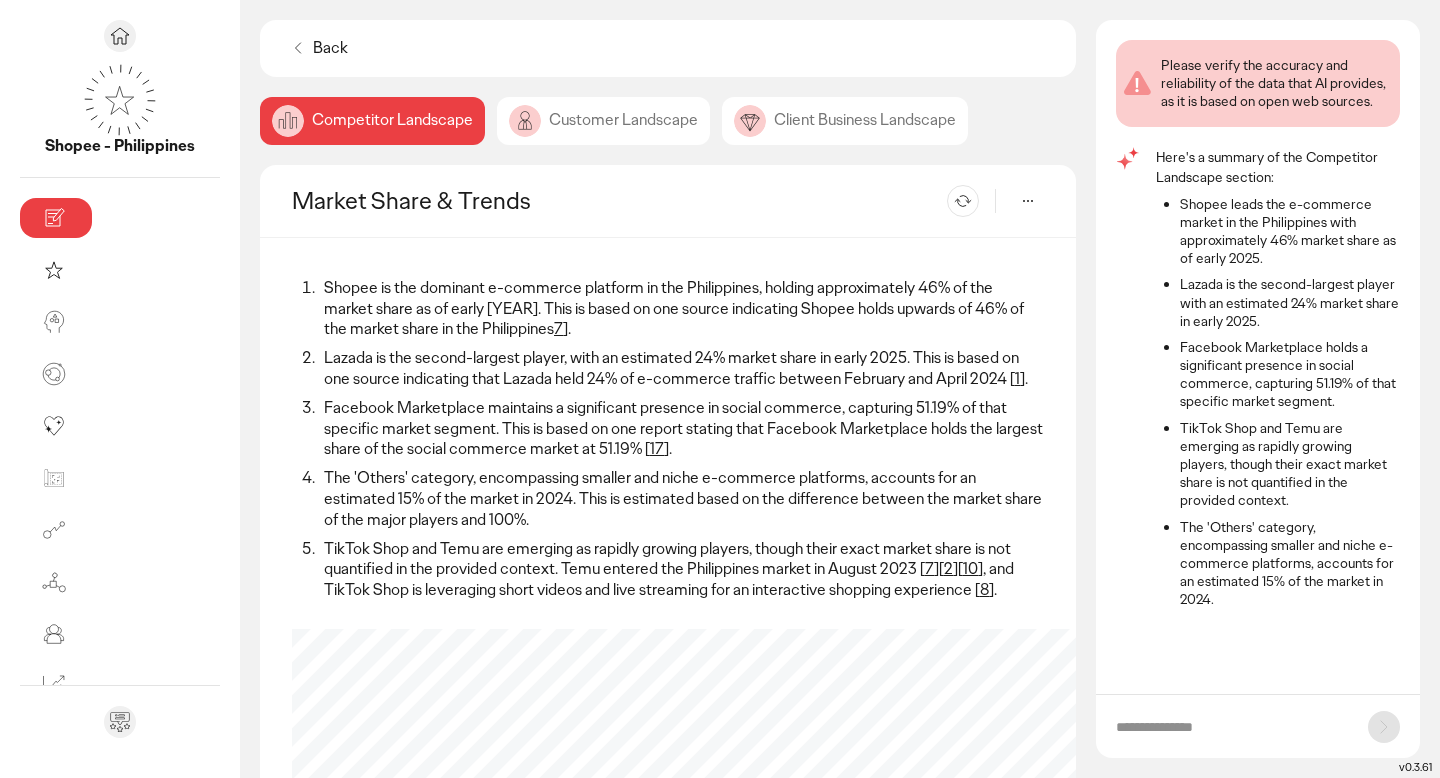 click 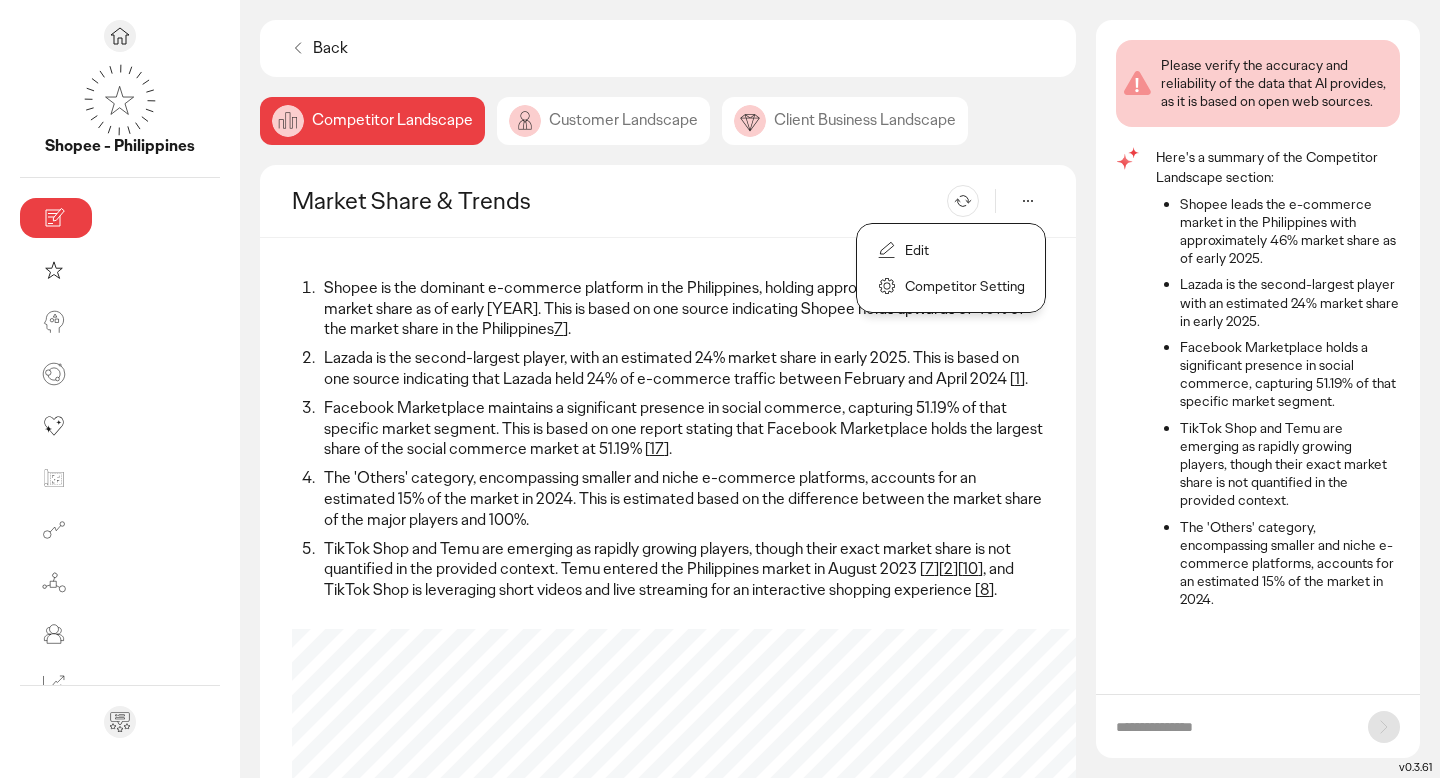 click on "Edit" 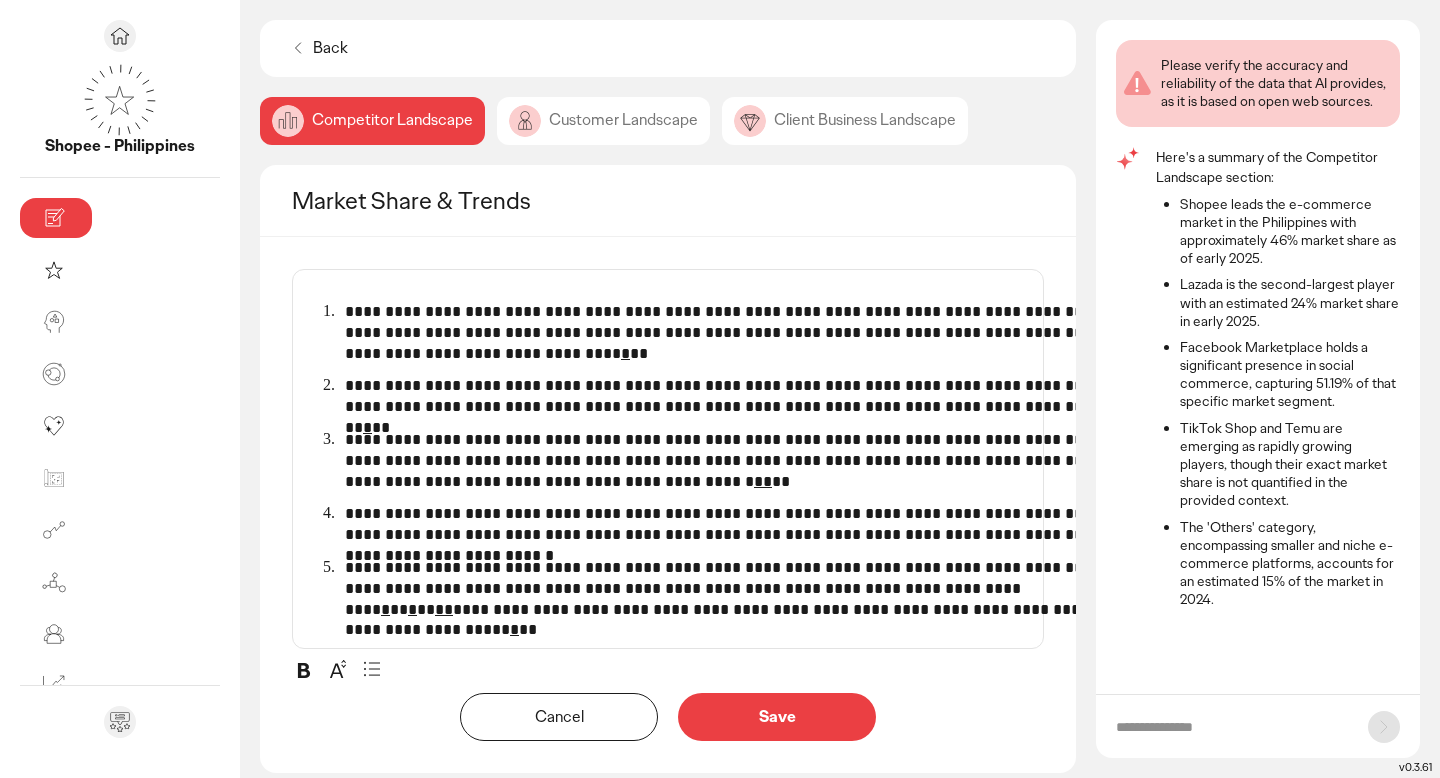 click on "Cancel" at bounding box center (559, 717) 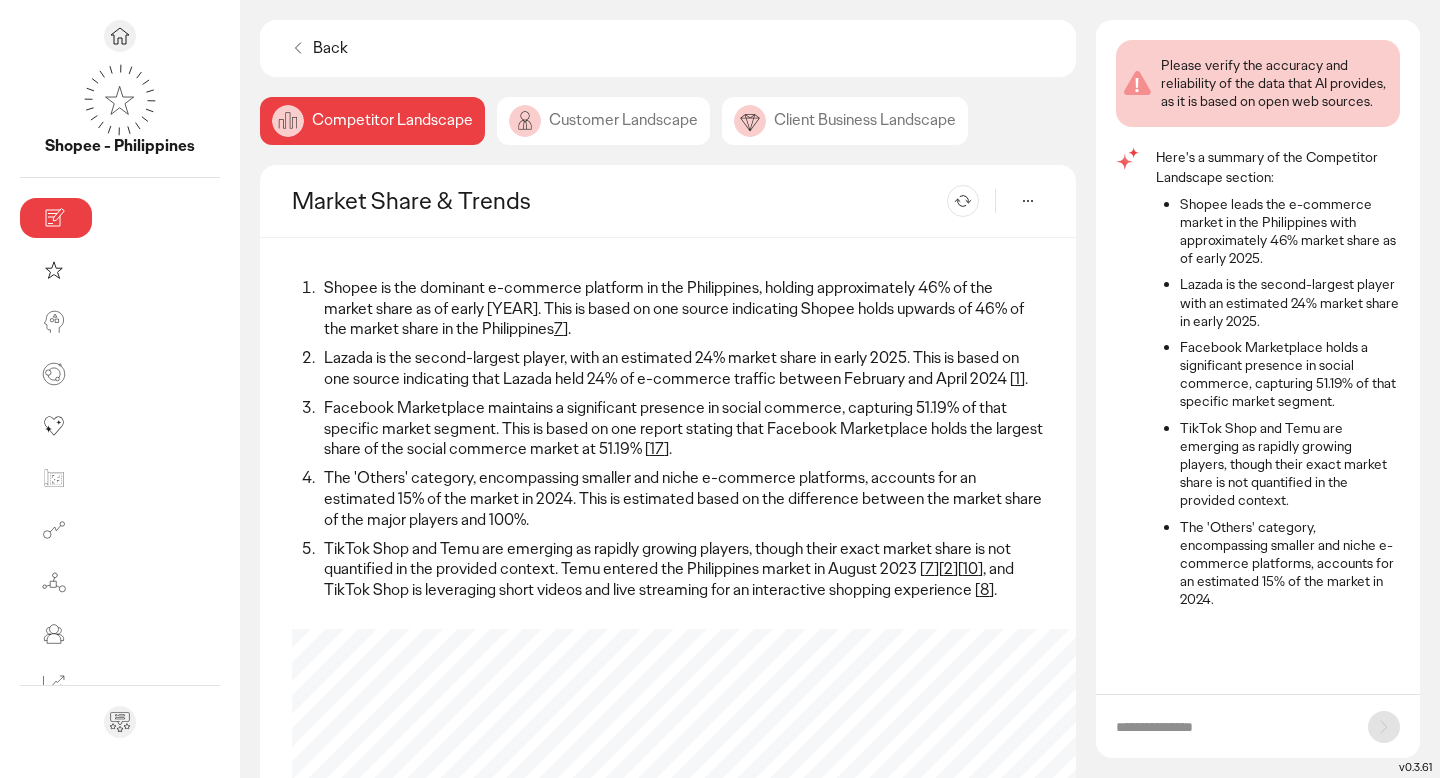 click 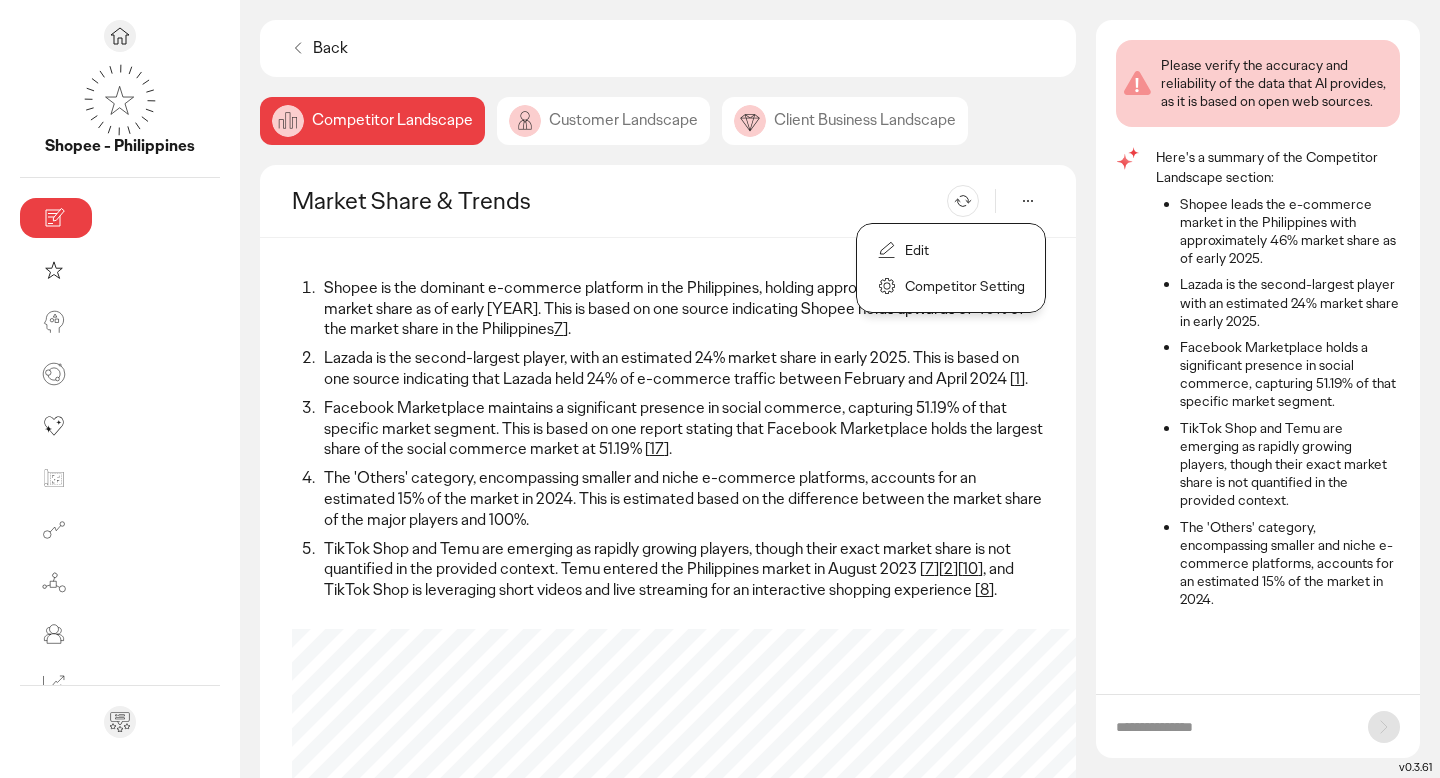 click on "Competitor Setting" 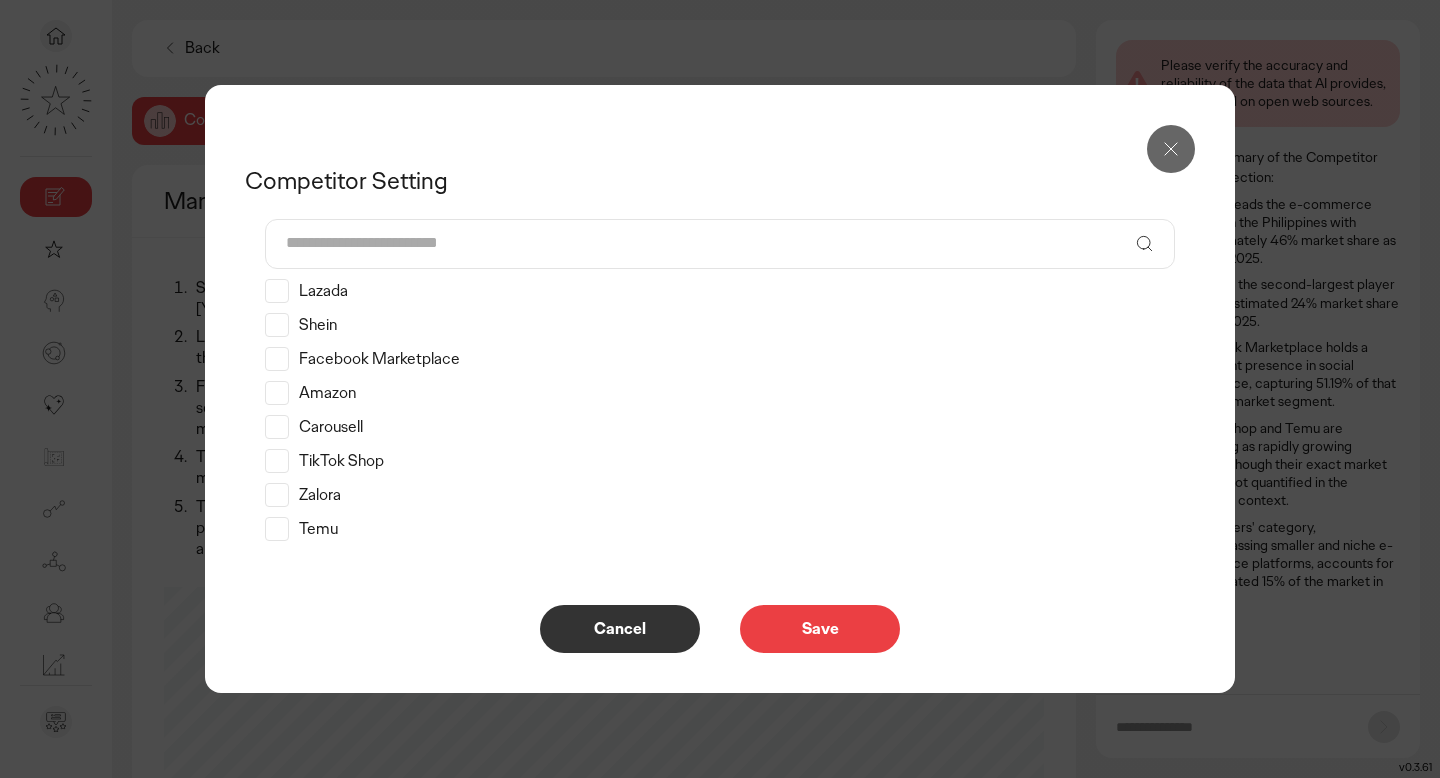 click on "Save" at bounding box center [820, 629] 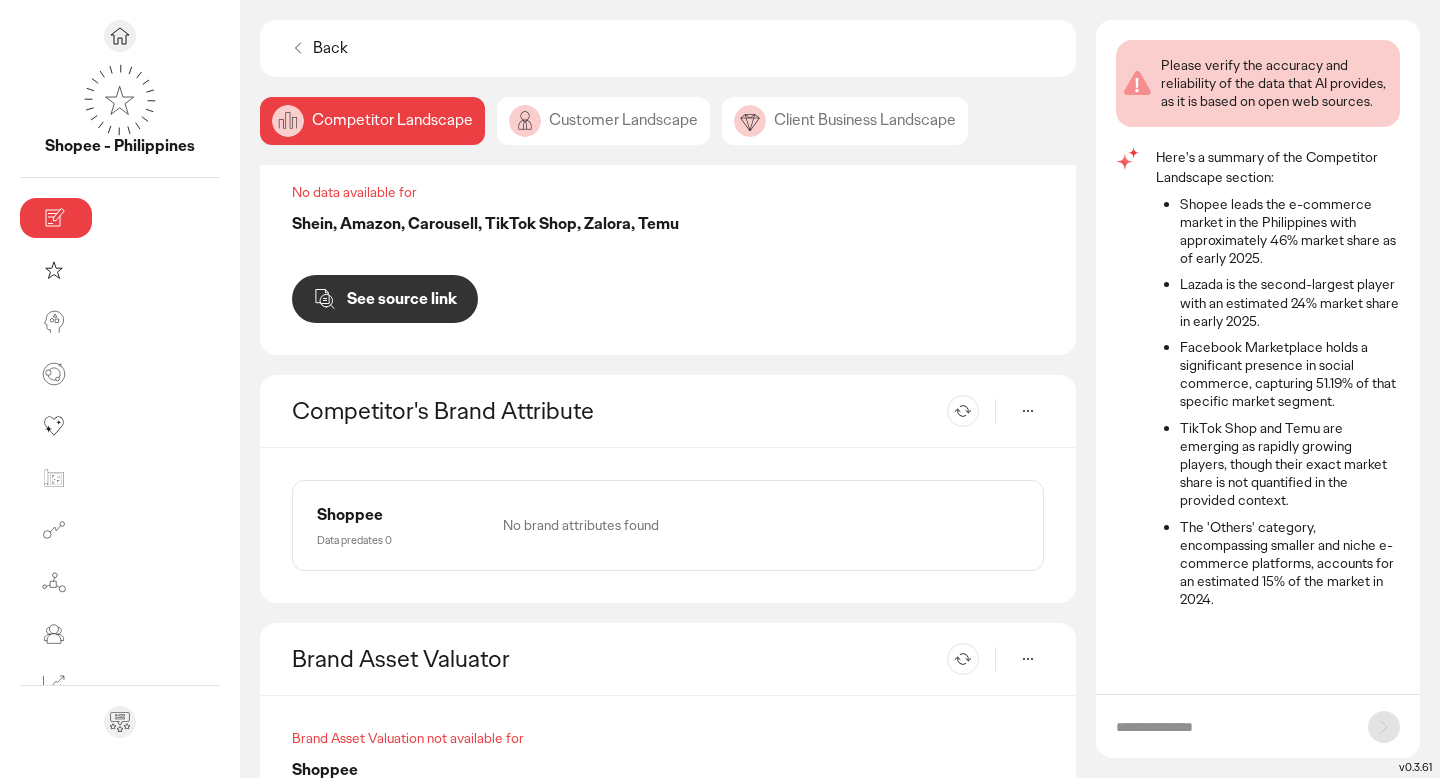 scroll, scrollTop: 905, scrollLeft: 0, axis: vertical 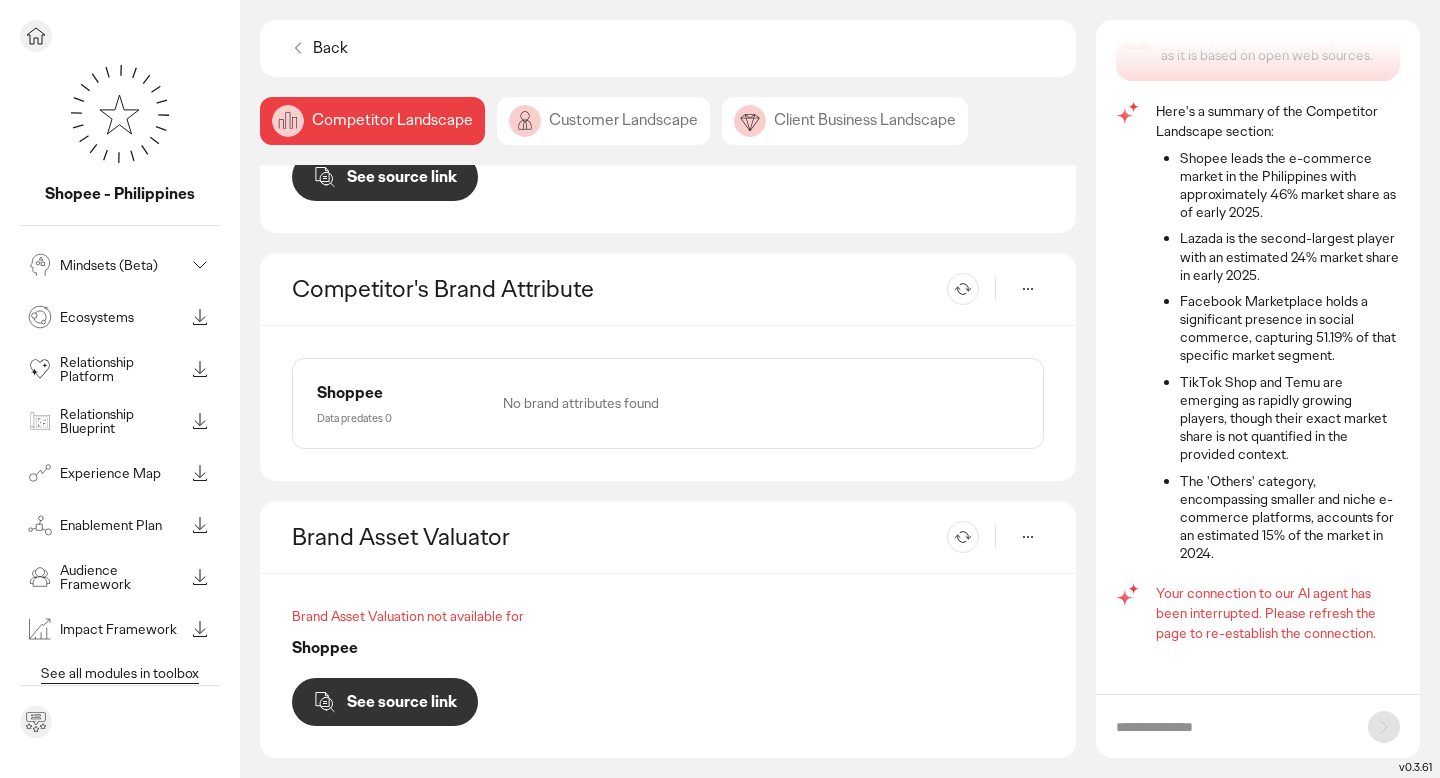 click on "Ecosystems" at bounding box center (104, 317) 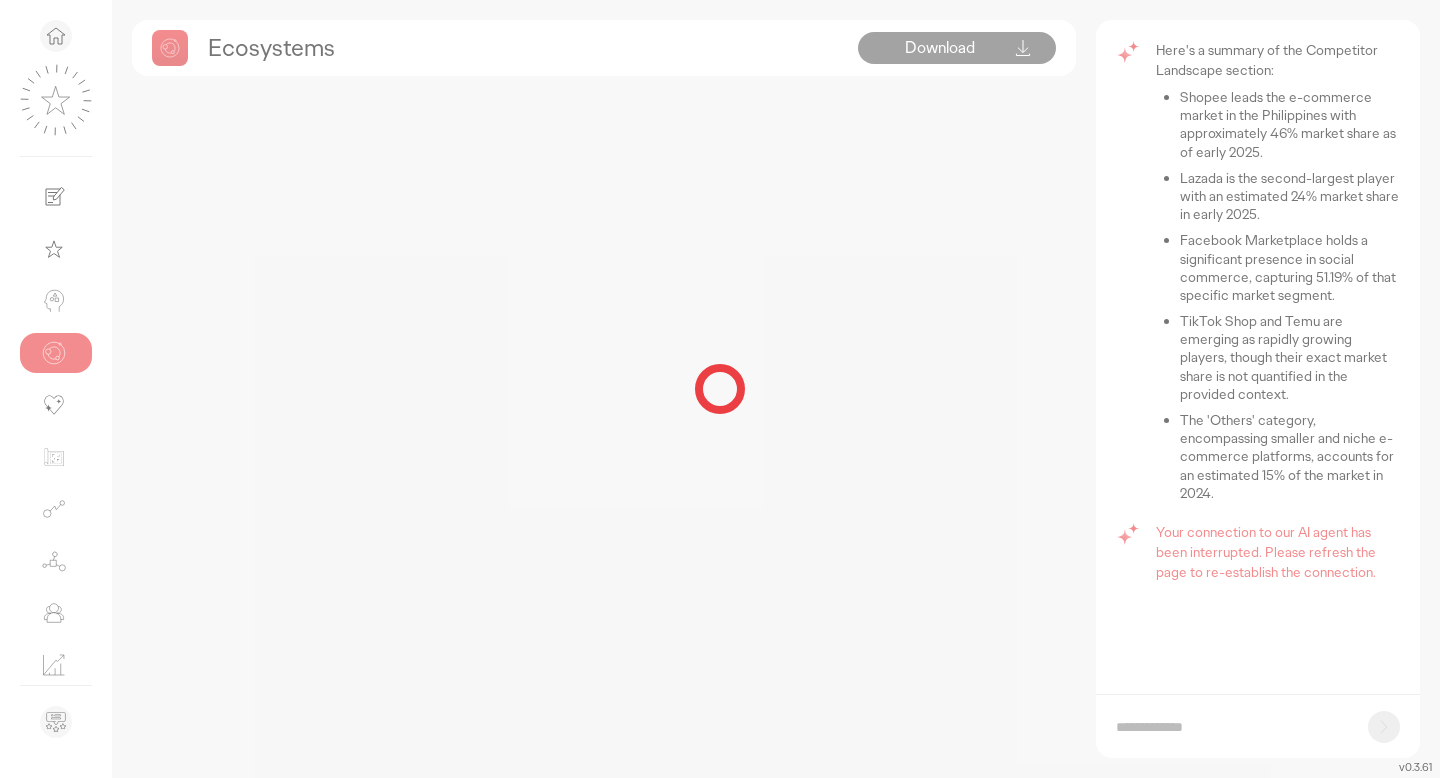 scroll, scrollTop: 0, scrollLeft: 0, axis: both 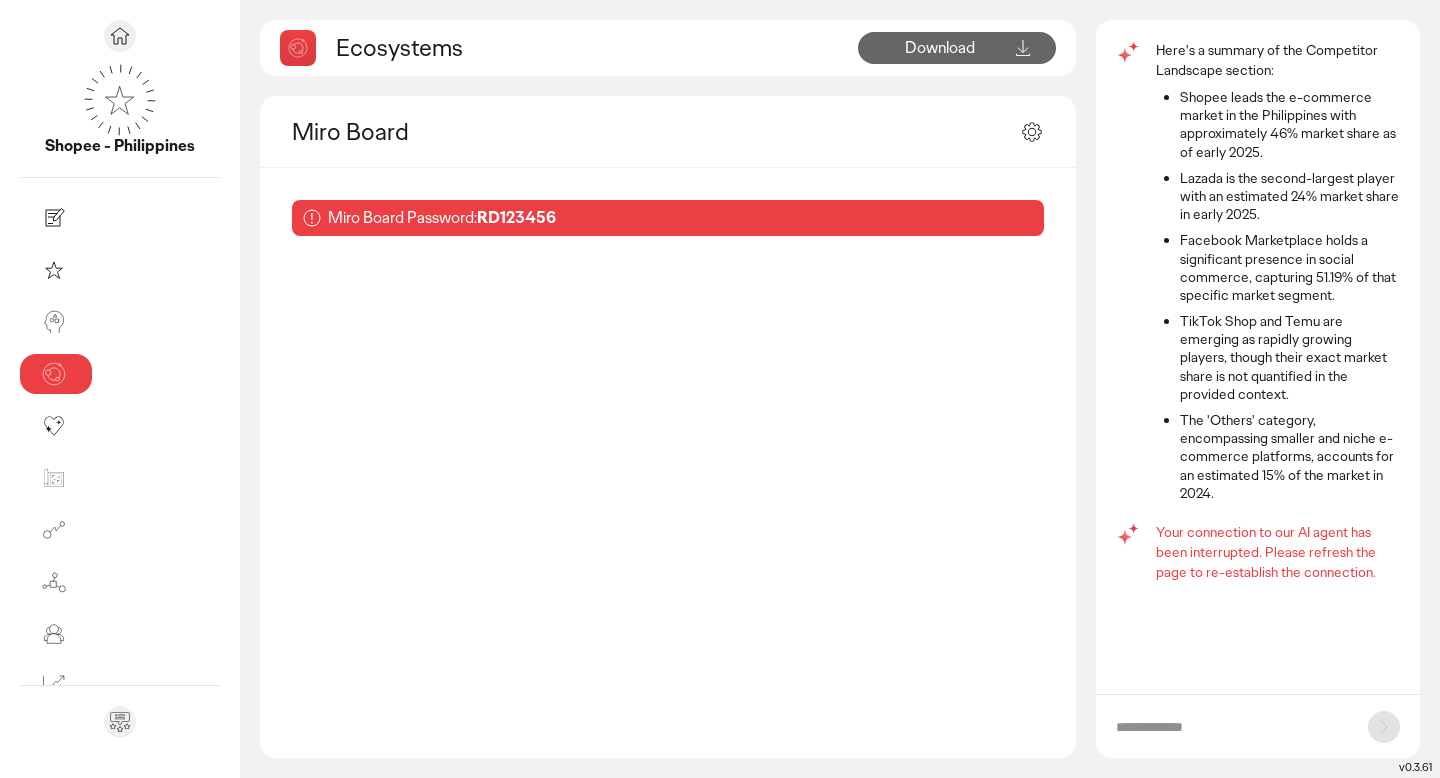 click on "RD123456" at bounding box center (516, 217) 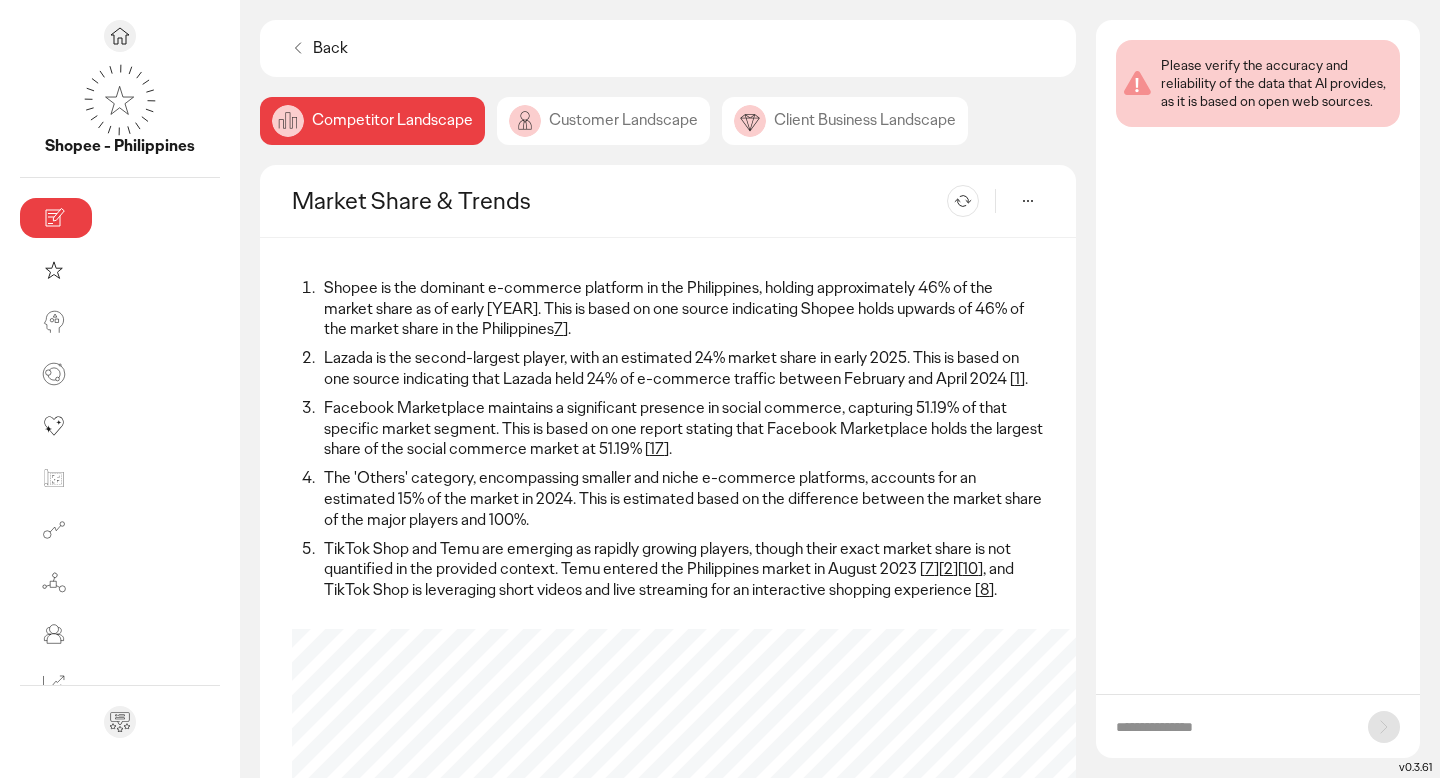 scroll, scrollTop: 0, scrollLeft: 0, axis: both 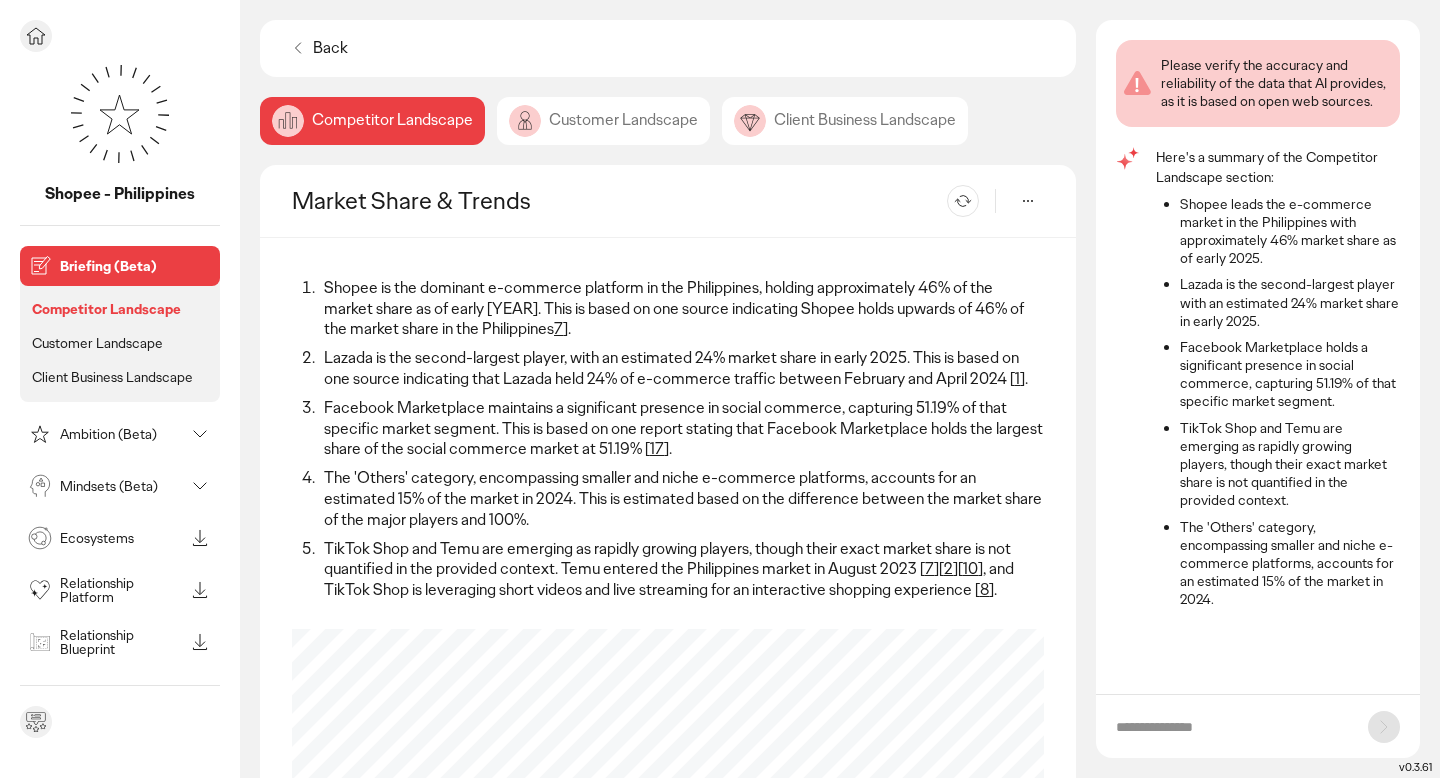 click on "Ambition (Beta)" at bounding box center (122, 434) 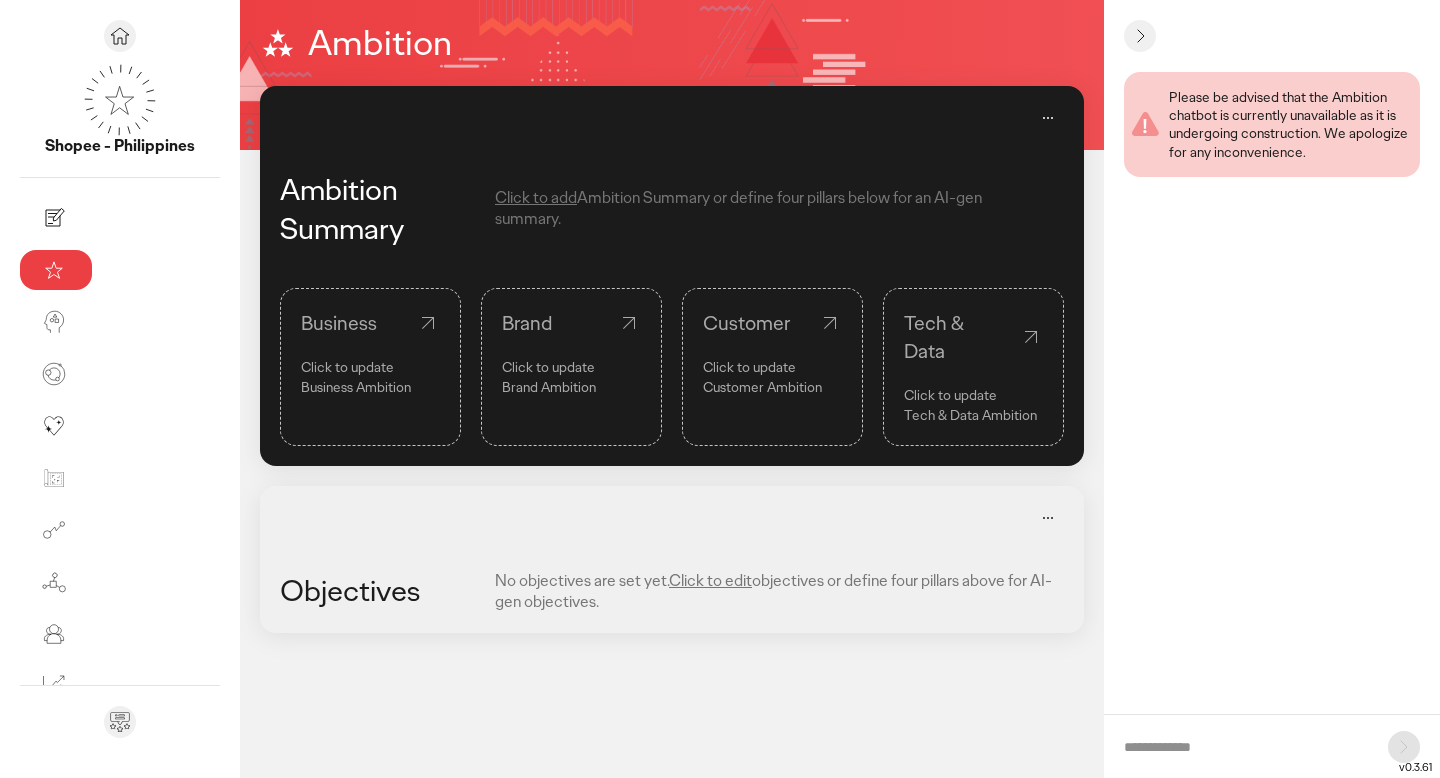 click on "Click to update" at bounding box center (370, 367) 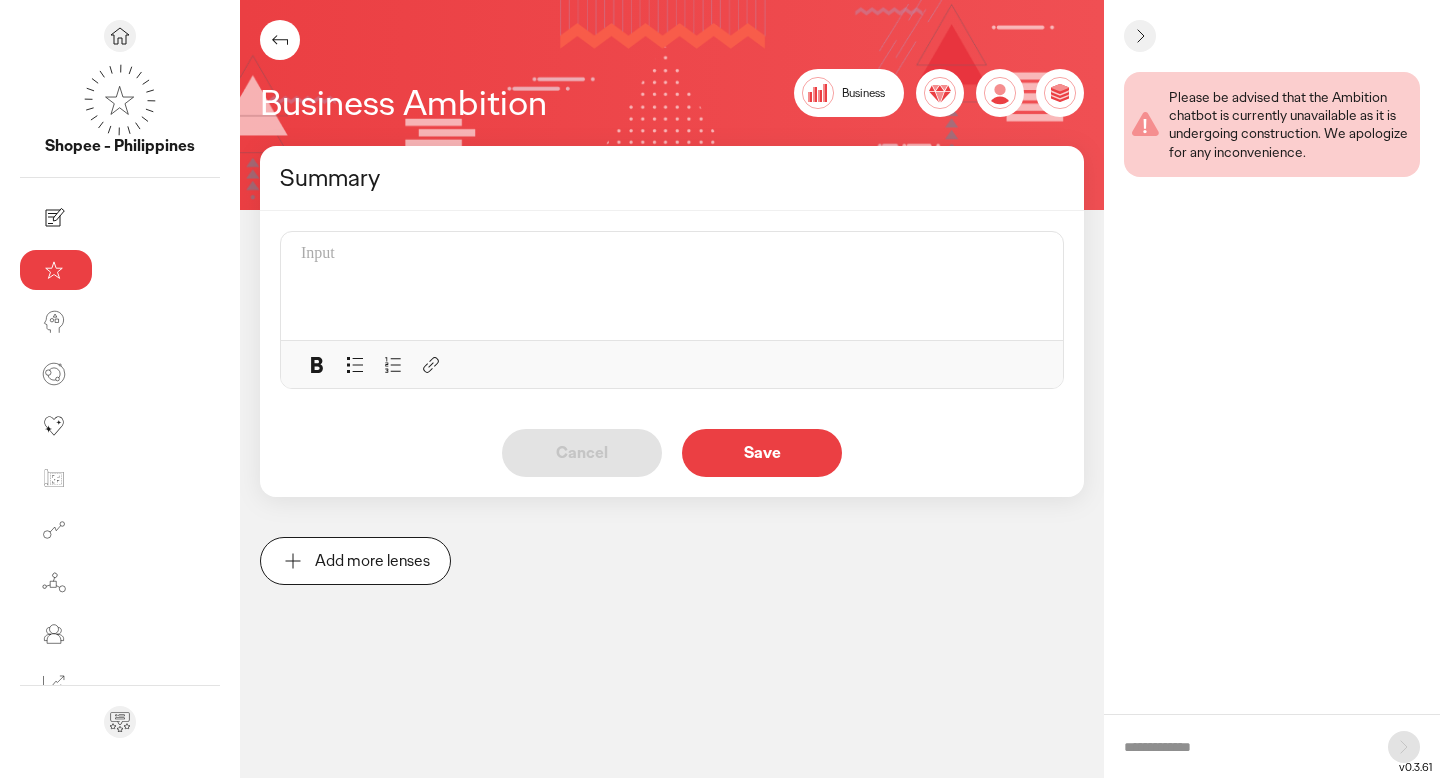 click on "Summary  Cancel   Save   Add more lenses" 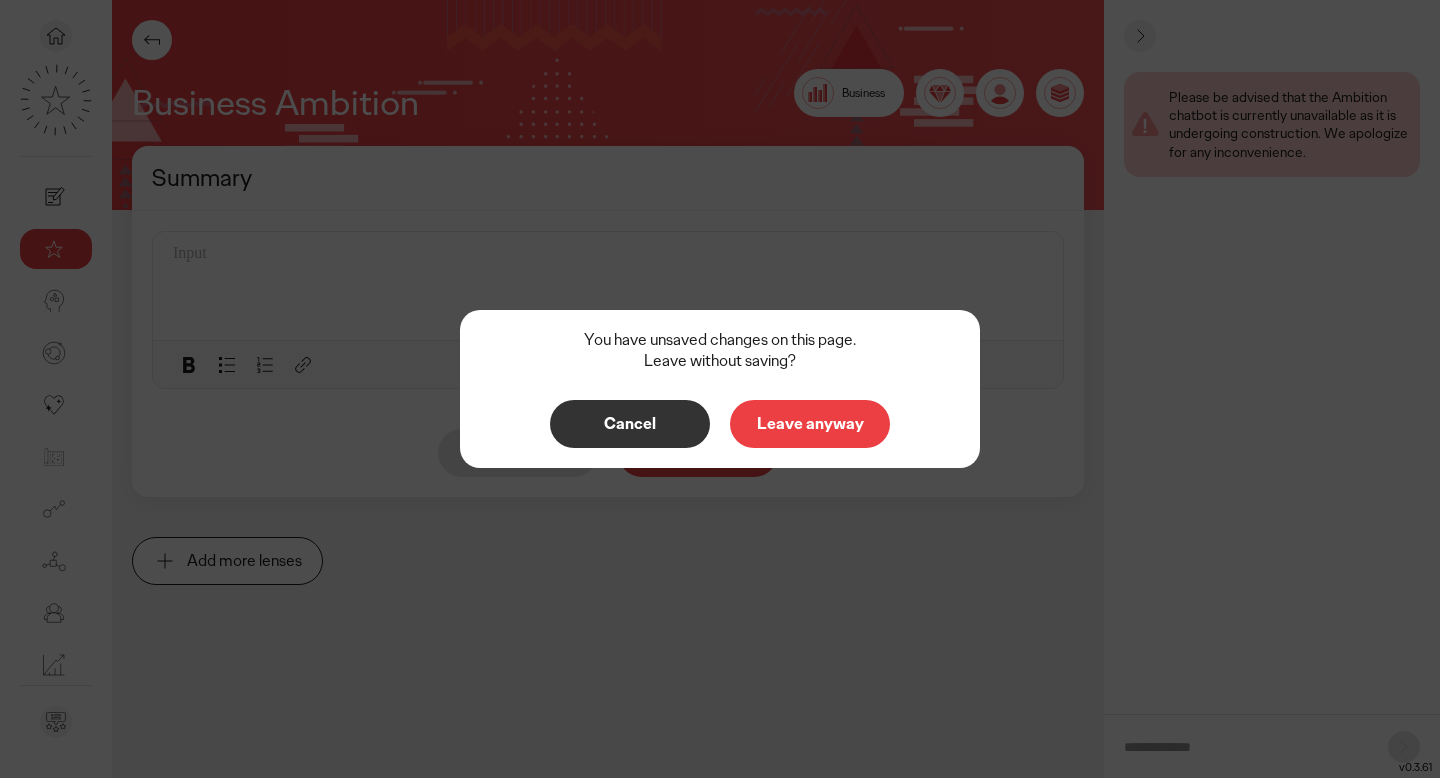 click on "Leave anyway" at bounding box center (810, 424) 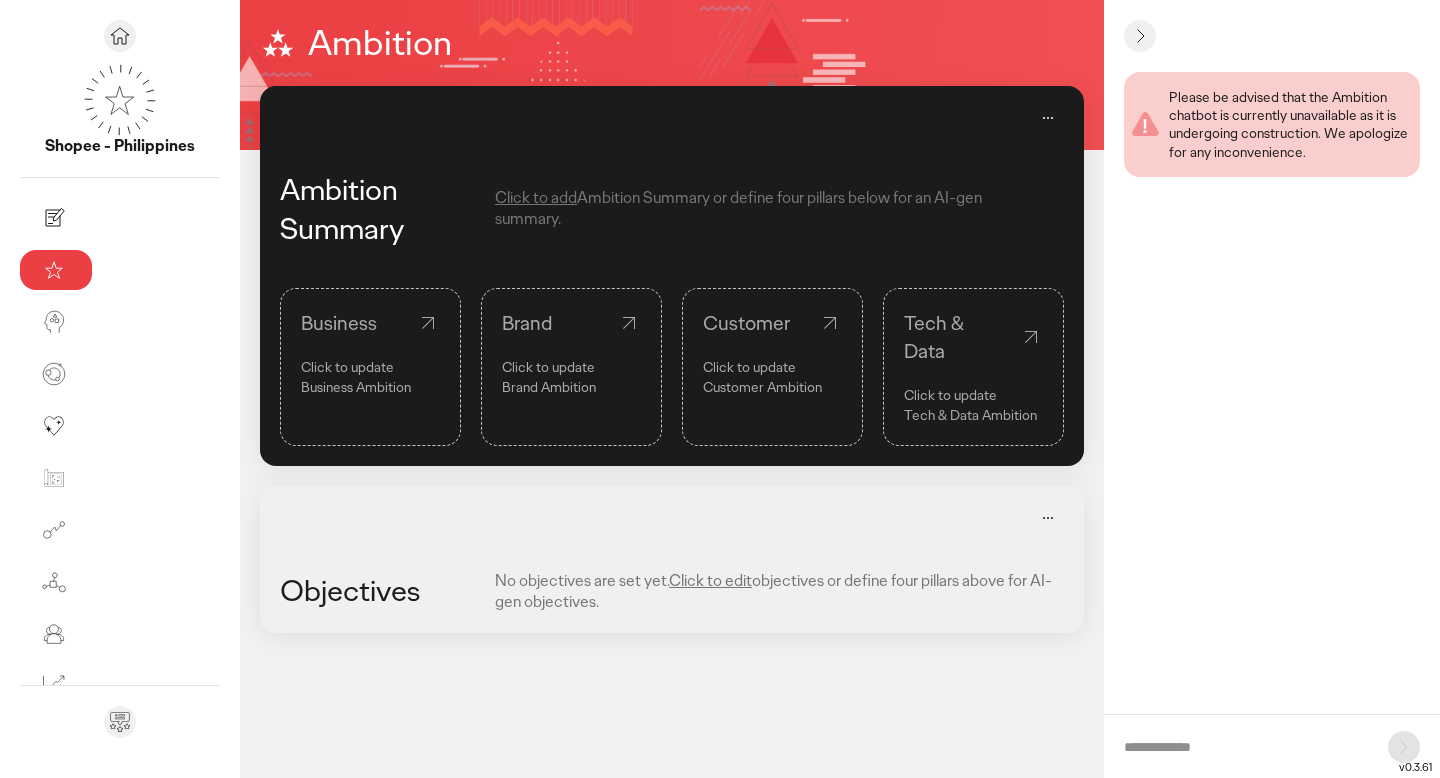 click on "Click to add" at bounding box center (536, 197) 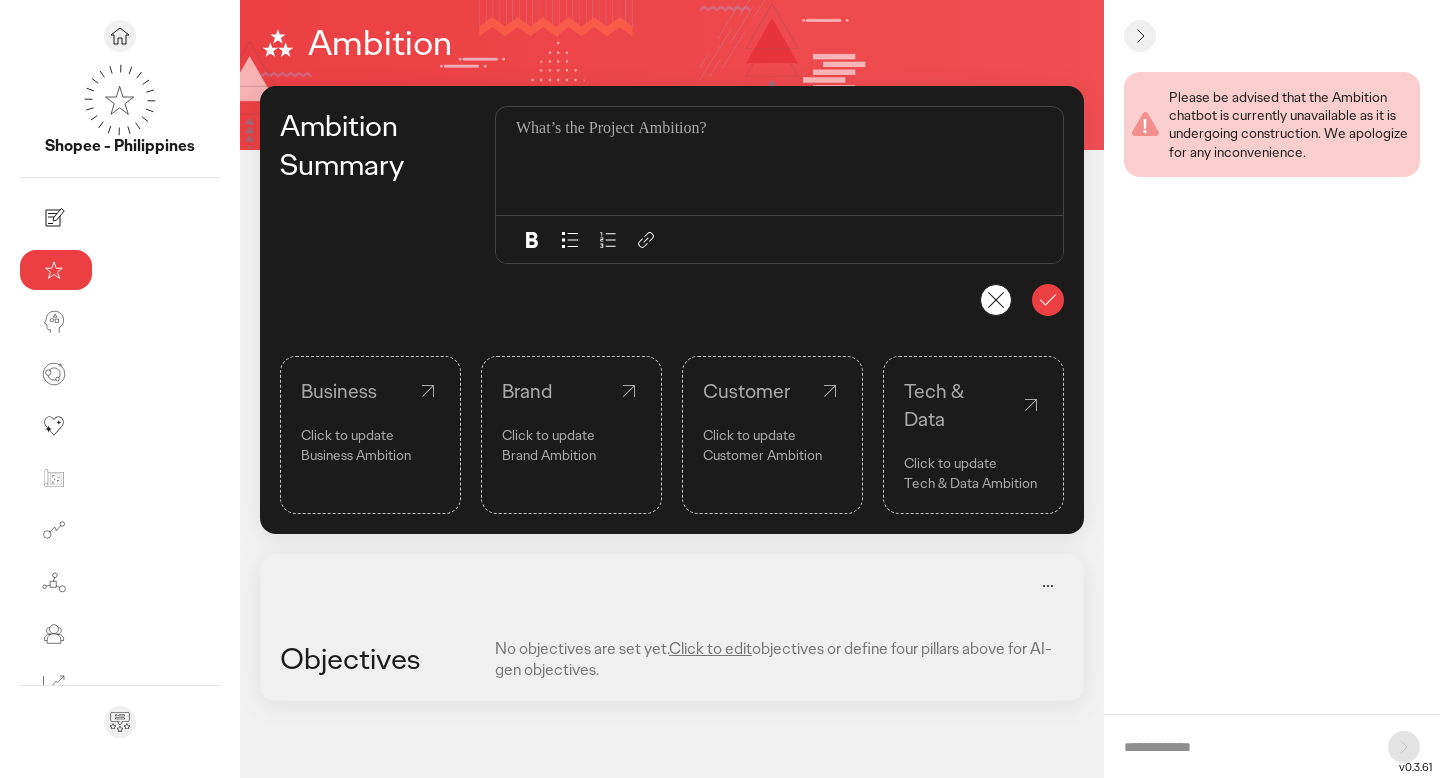 click on "Business  Click to update
Business Ambition" at bounding box center [370, 435] 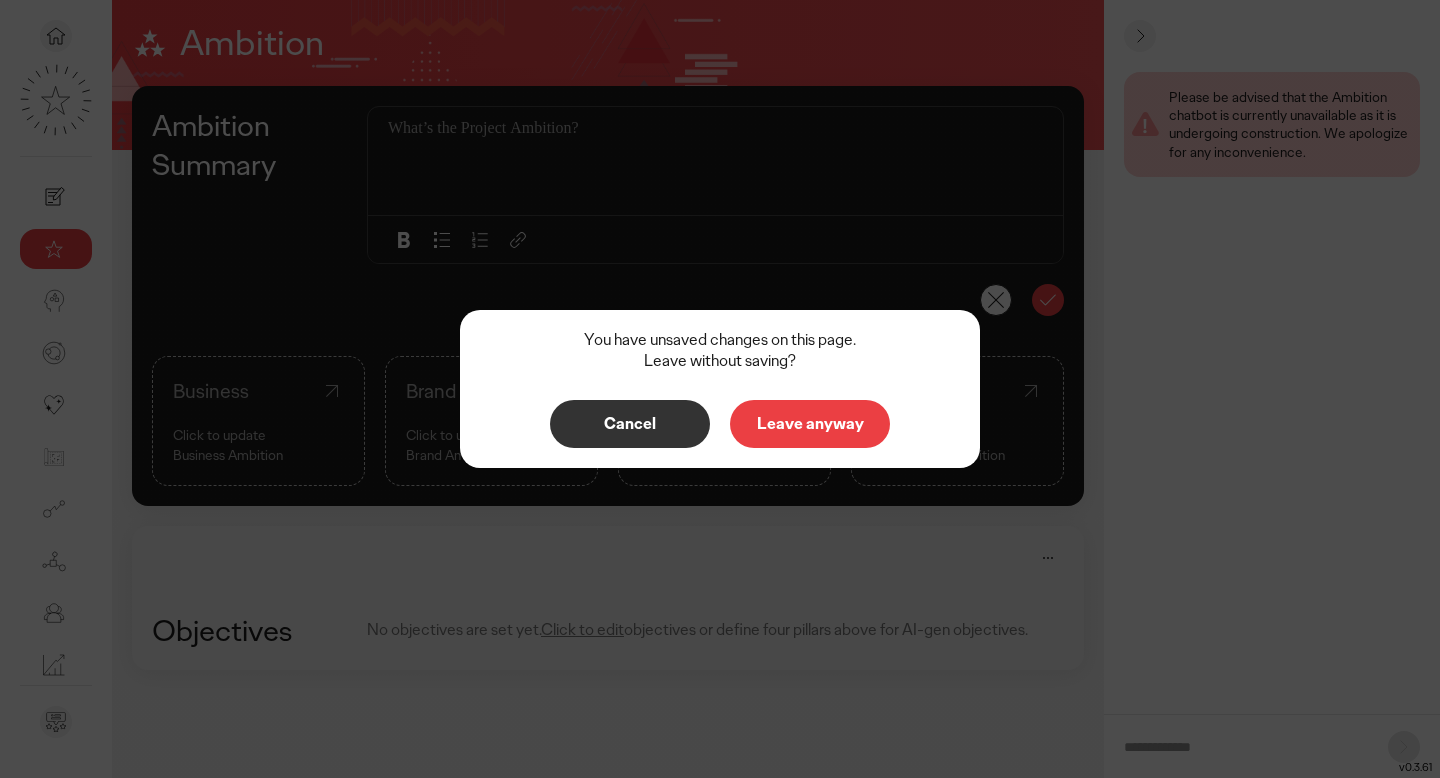 click on "Leave anyway" at bounding box center [810, 424] 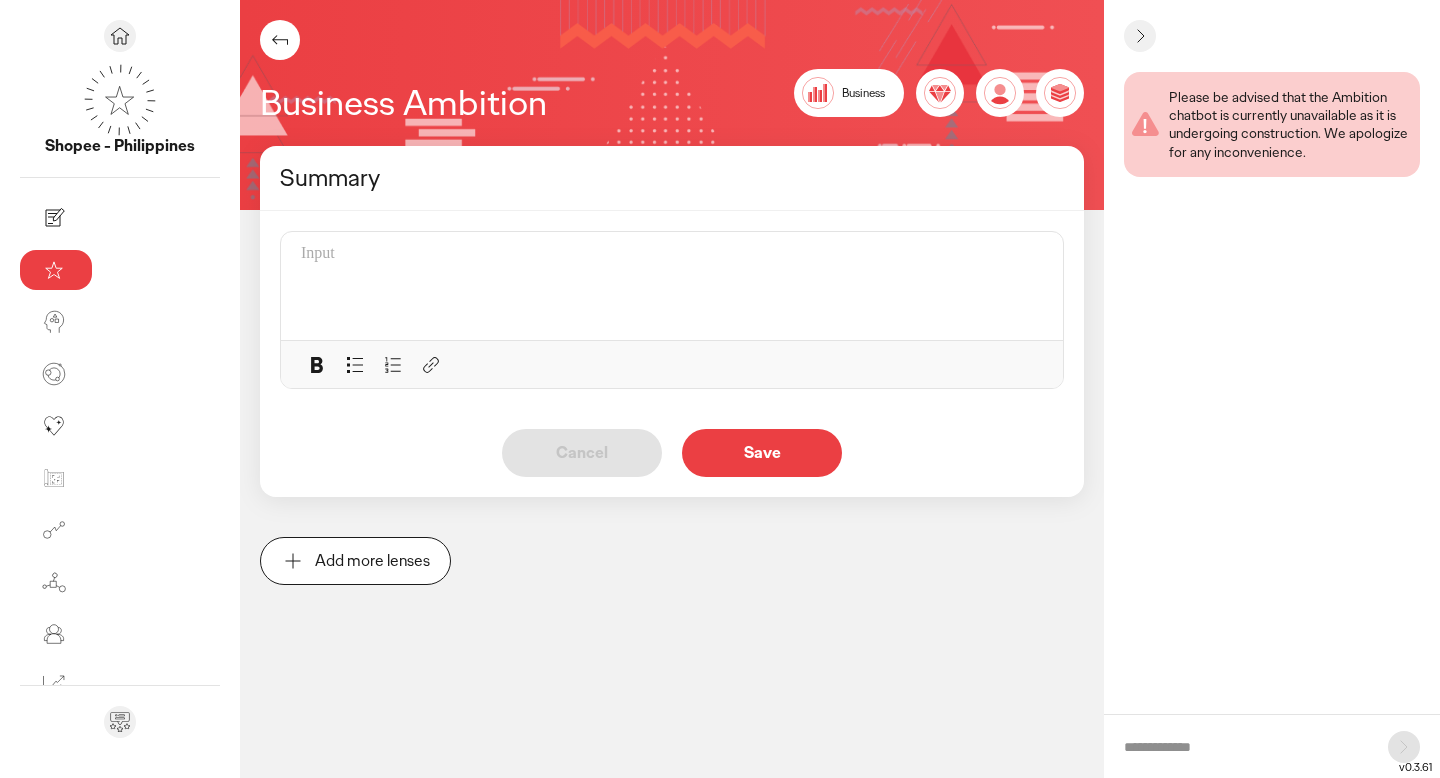 click on "Add more lenses" at bounding box center (372, 561) 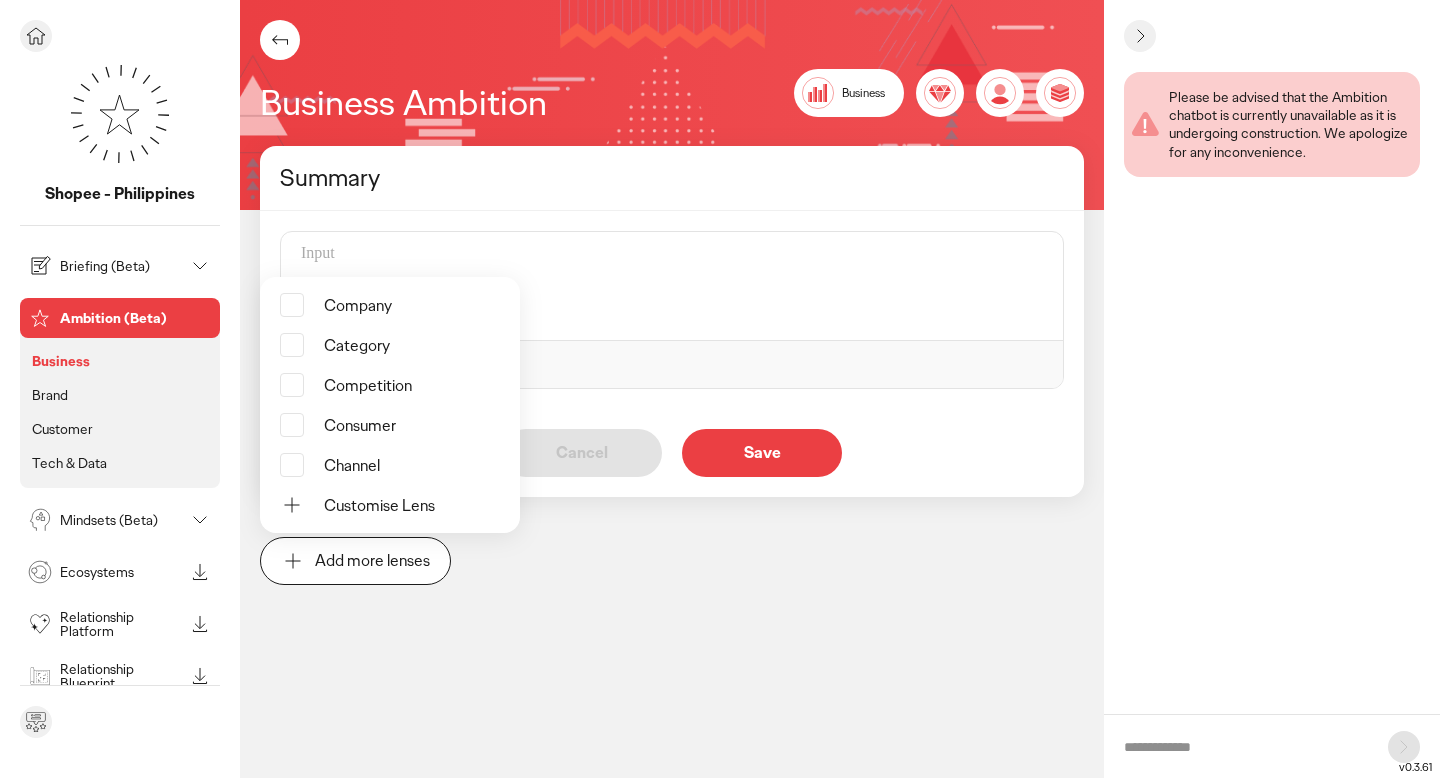 click on "Briefing (Beta)" at bounding box center (122, 266) 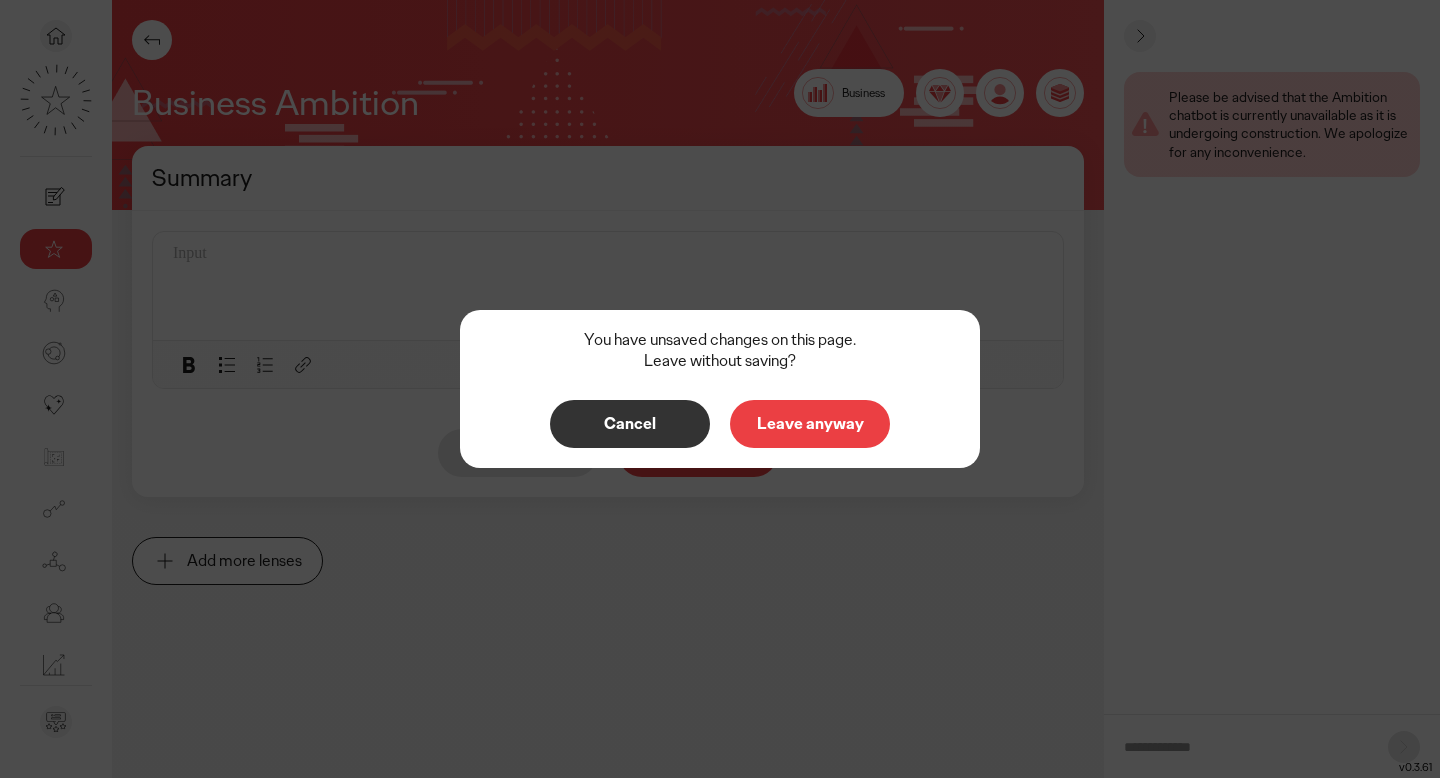 click on "Leave anyway" at bounding box center (810, 424) 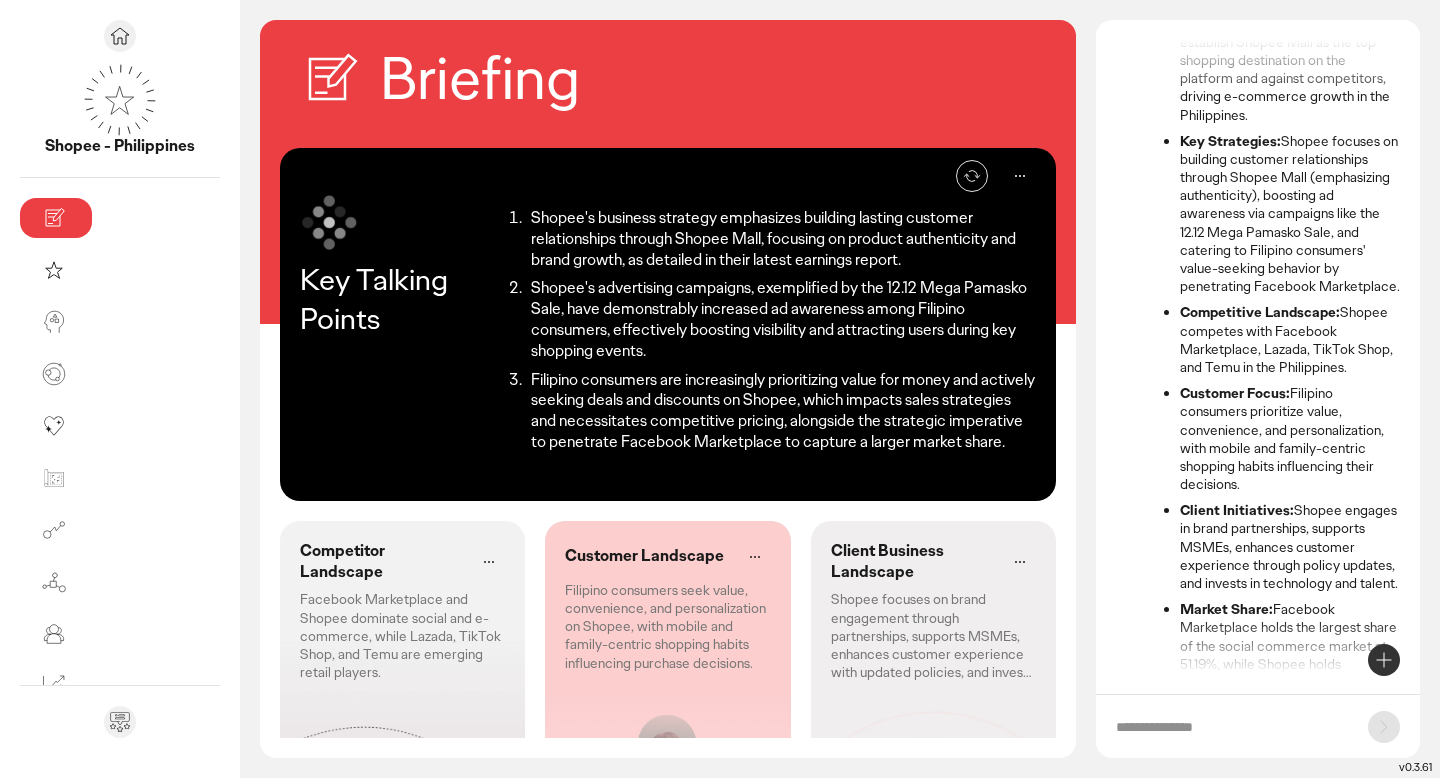 scroll, scrollTop: 266, scrollLeft: 0, axis: vertical 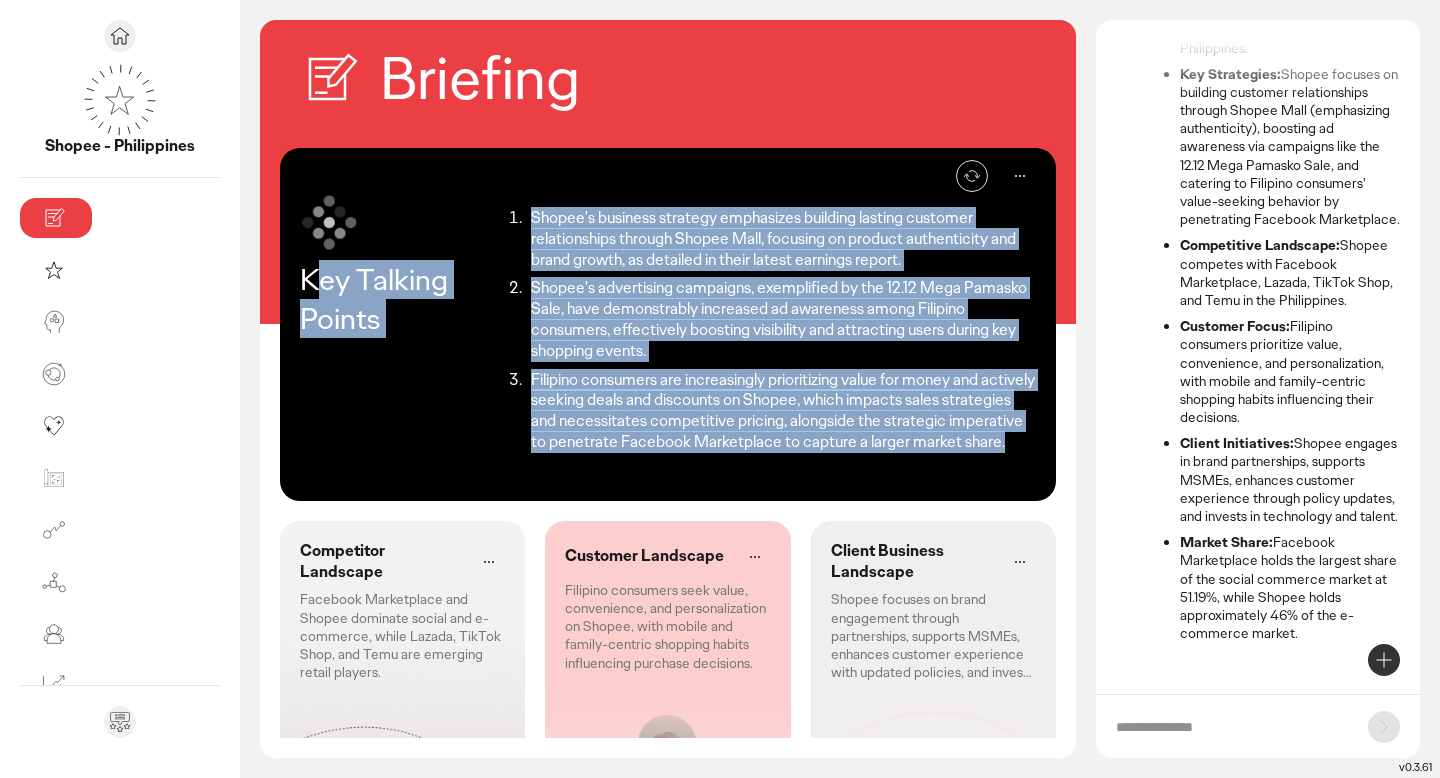 drag, startPoint x: 575, startPoint y: 432, endPoint x: 334, endPoint y: 227, distance: 316.39532 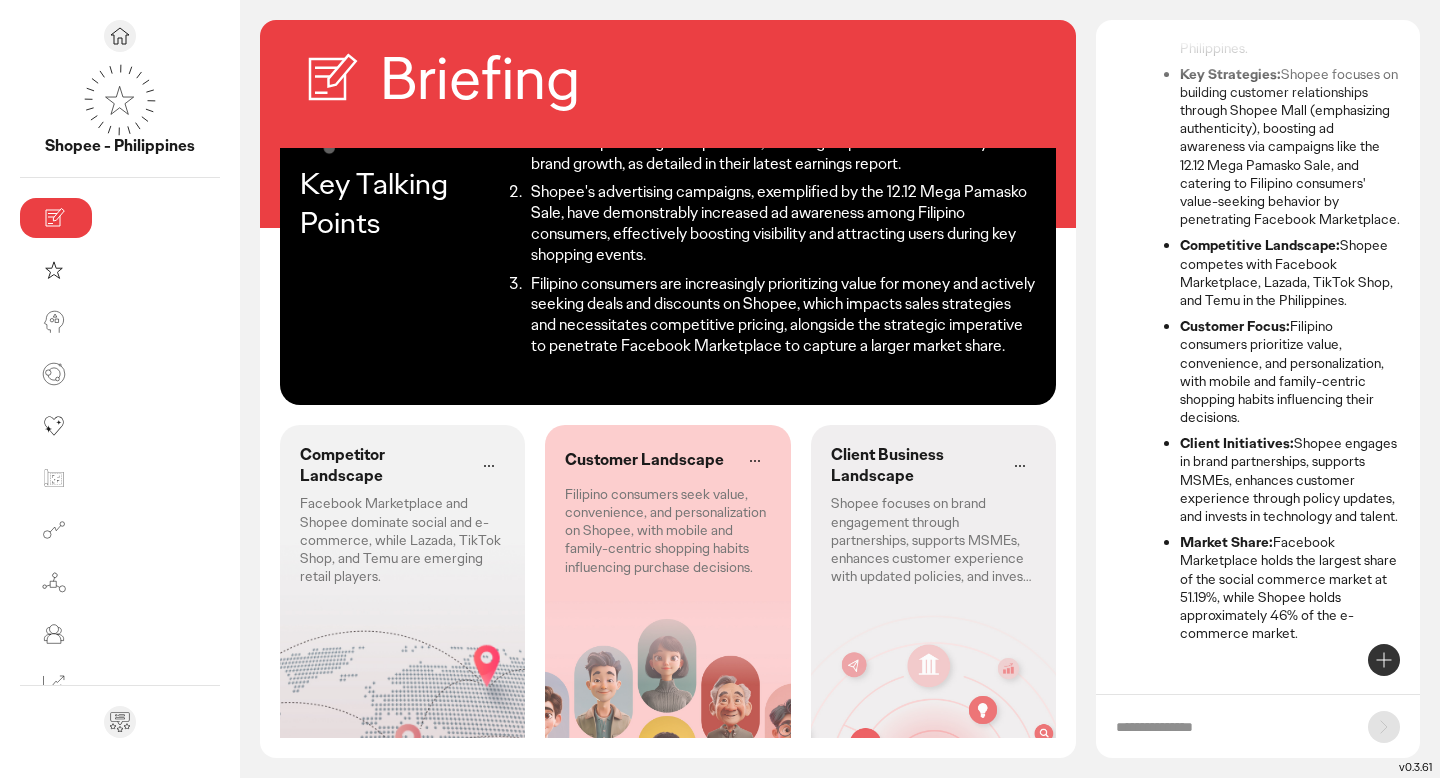 scroll, scrollTop: 0, scrollLeft: 0, axis: both 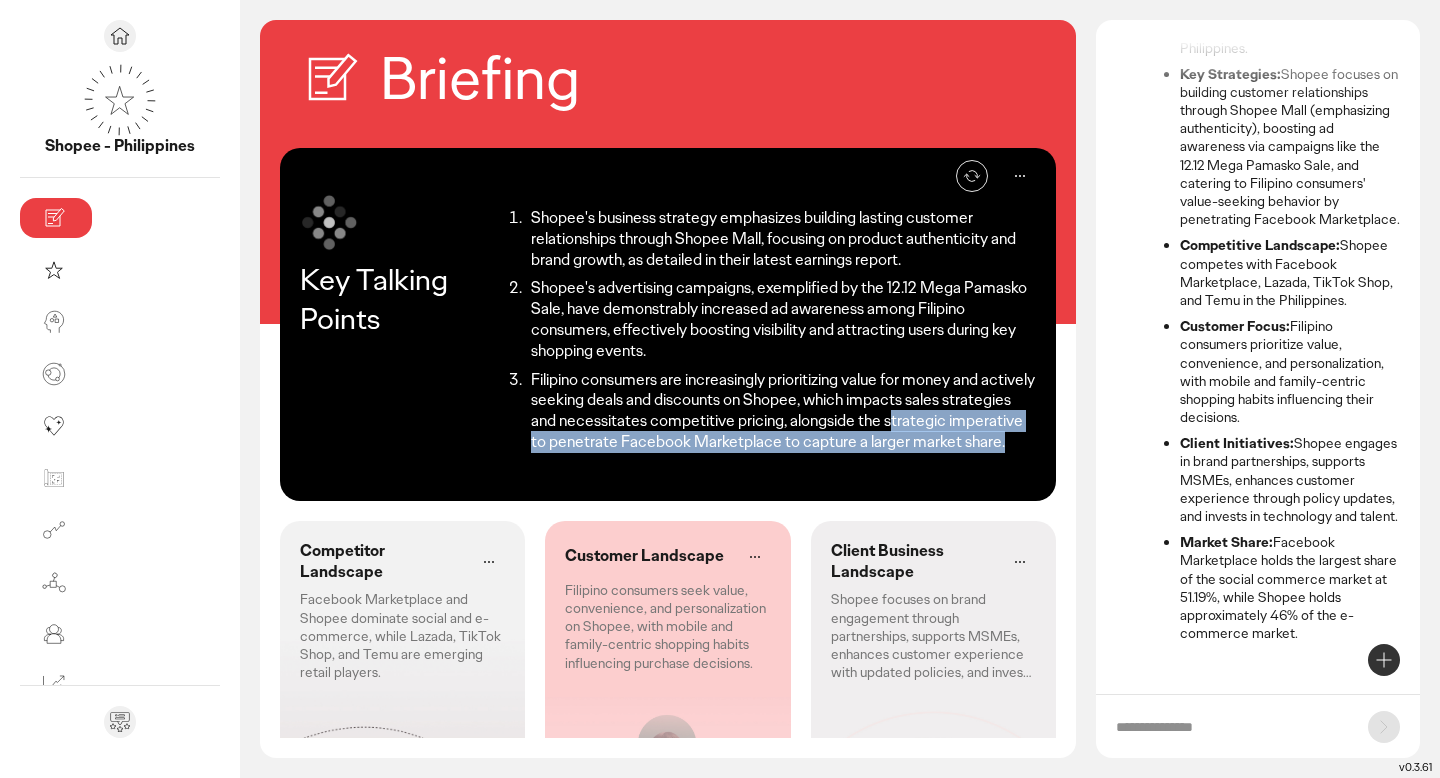 drag, startPoint x: 578, startPoint y: 425, endPoint x: 557, endPoint y: 404, distance: 29.698484 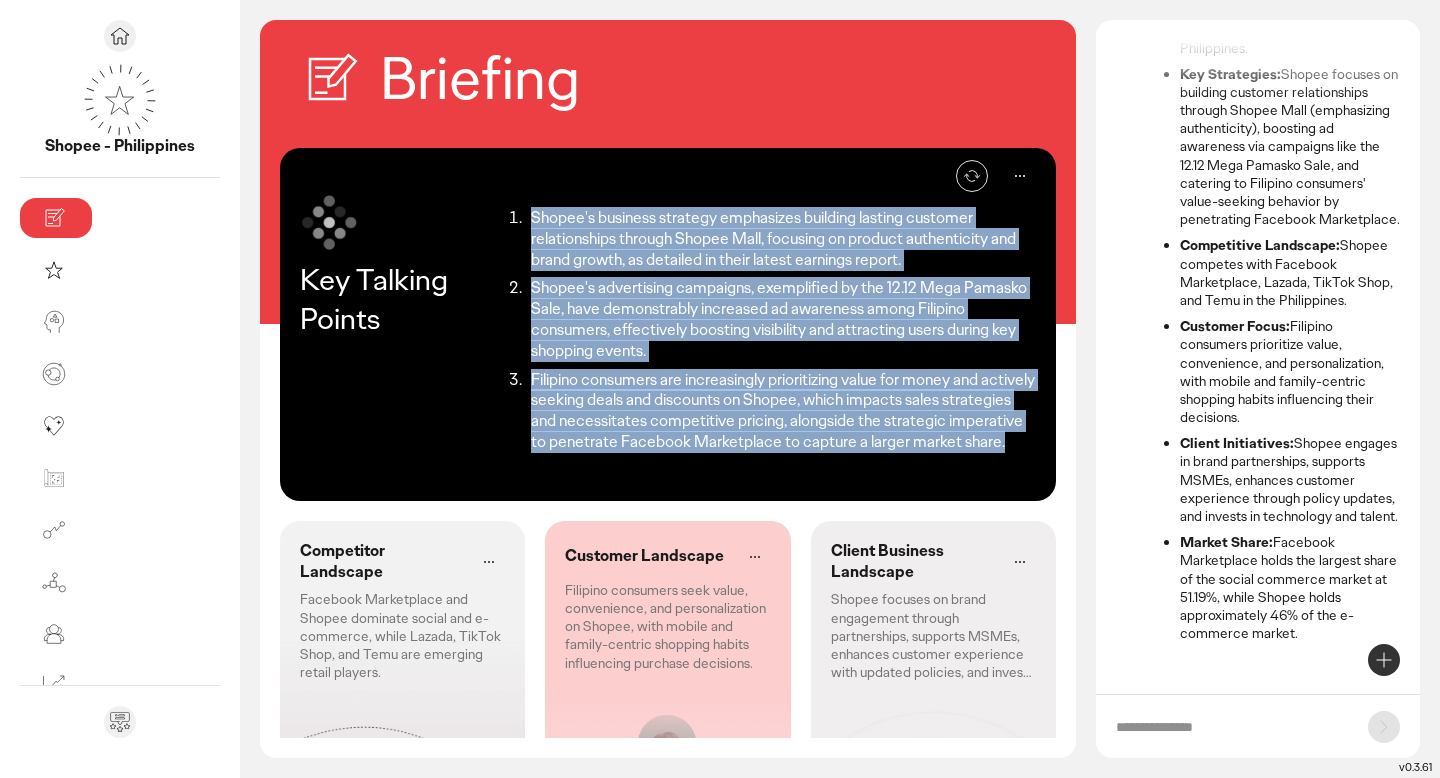drag, startPoint x: 589, startPoint y: 438, endPoint x: 434, endPoint y: 205, distance: 279.84637 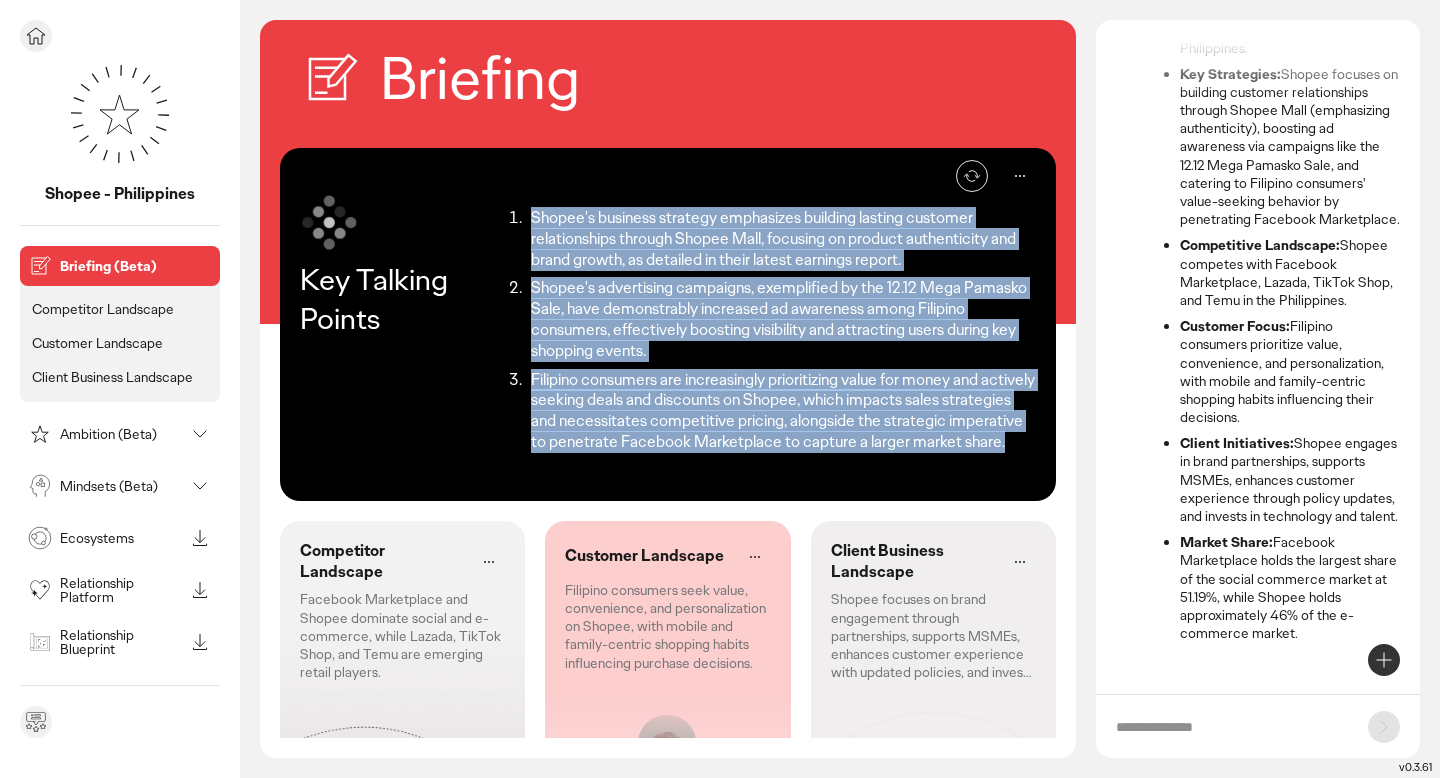 click on "Ambition (Beta)" at bounding box center [104, 434] 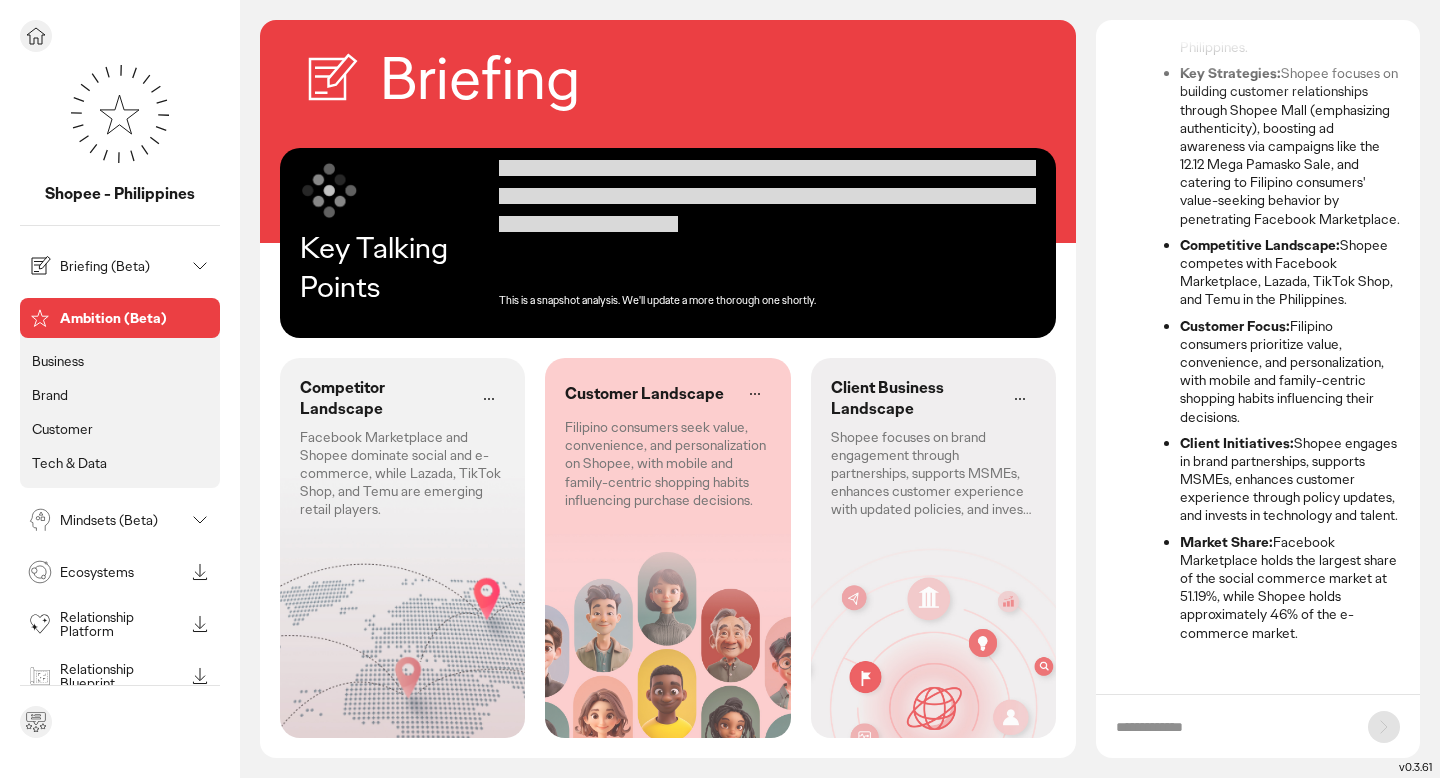 scroll, scrollTop: 0, scrollLeft: 0, axis: both 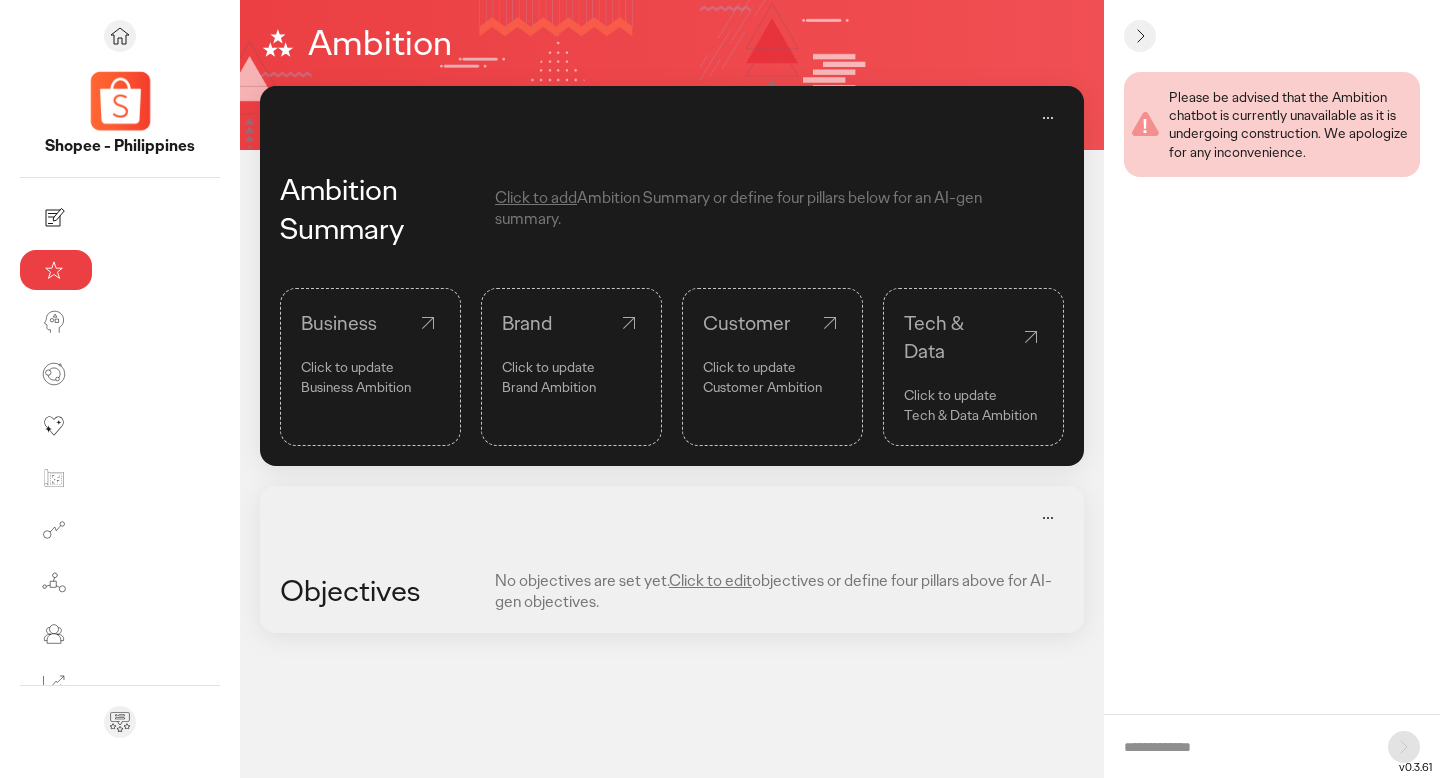 click on "Click to add" at bounding box center [536, 197] 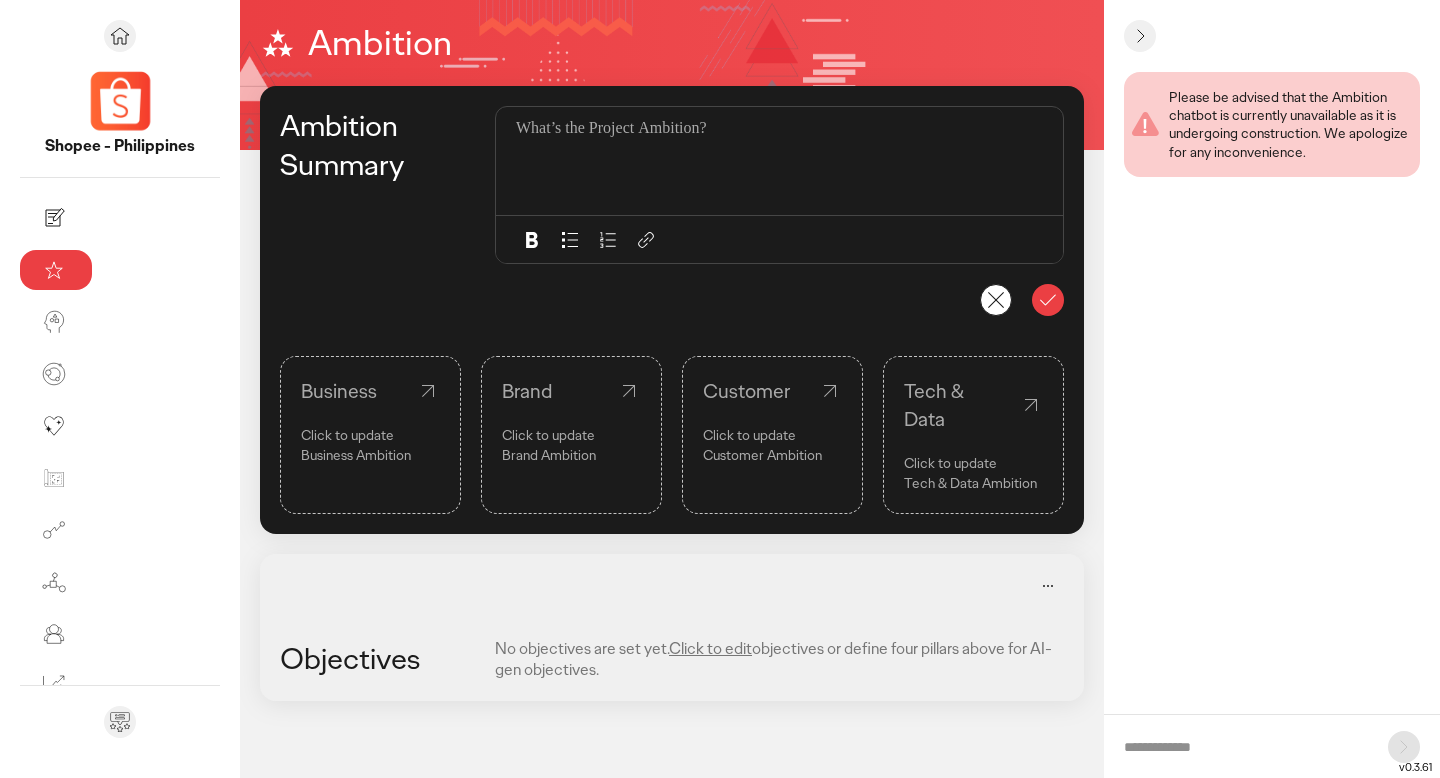 click at bounding box center (785, 161) 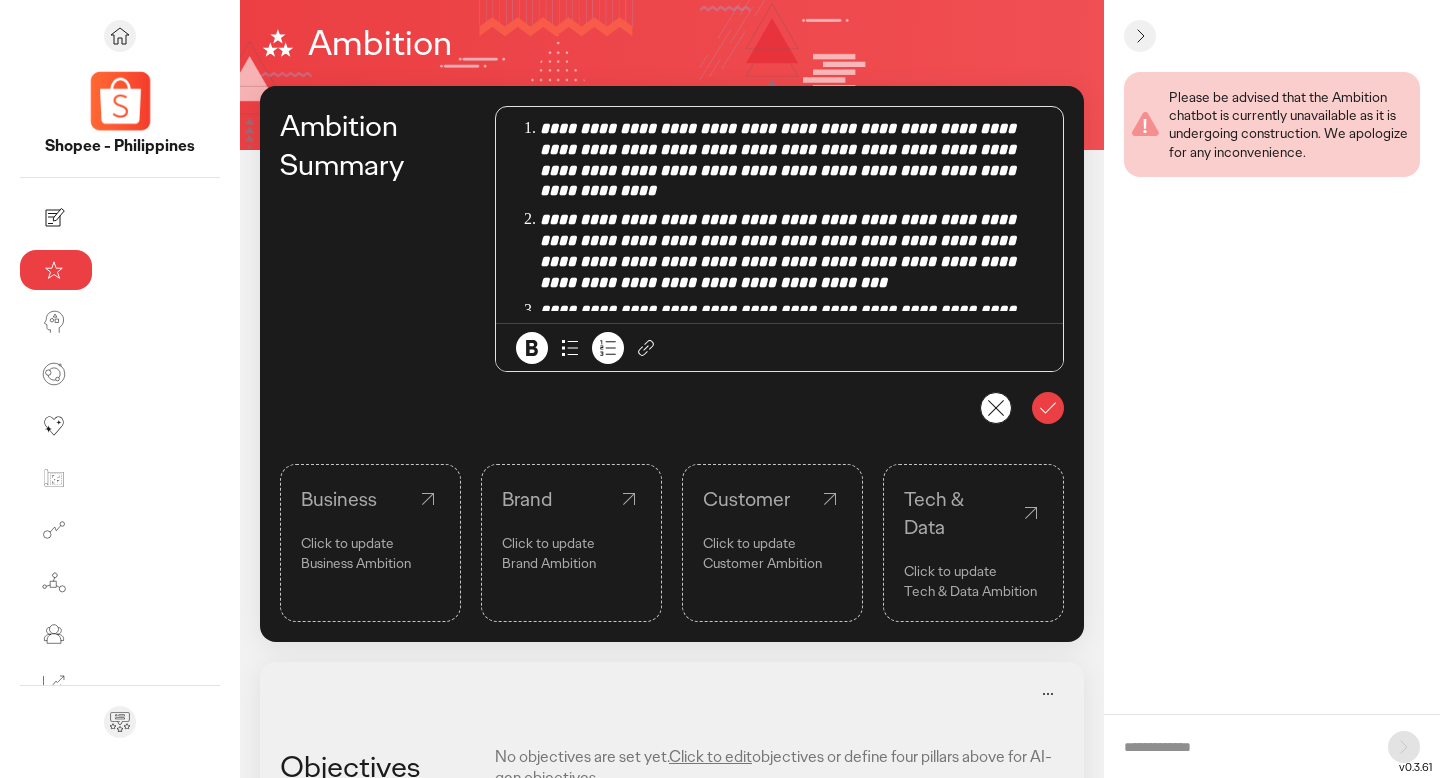 scroll, scrollTop: 32, scrollLeft: 0, axis: vertical 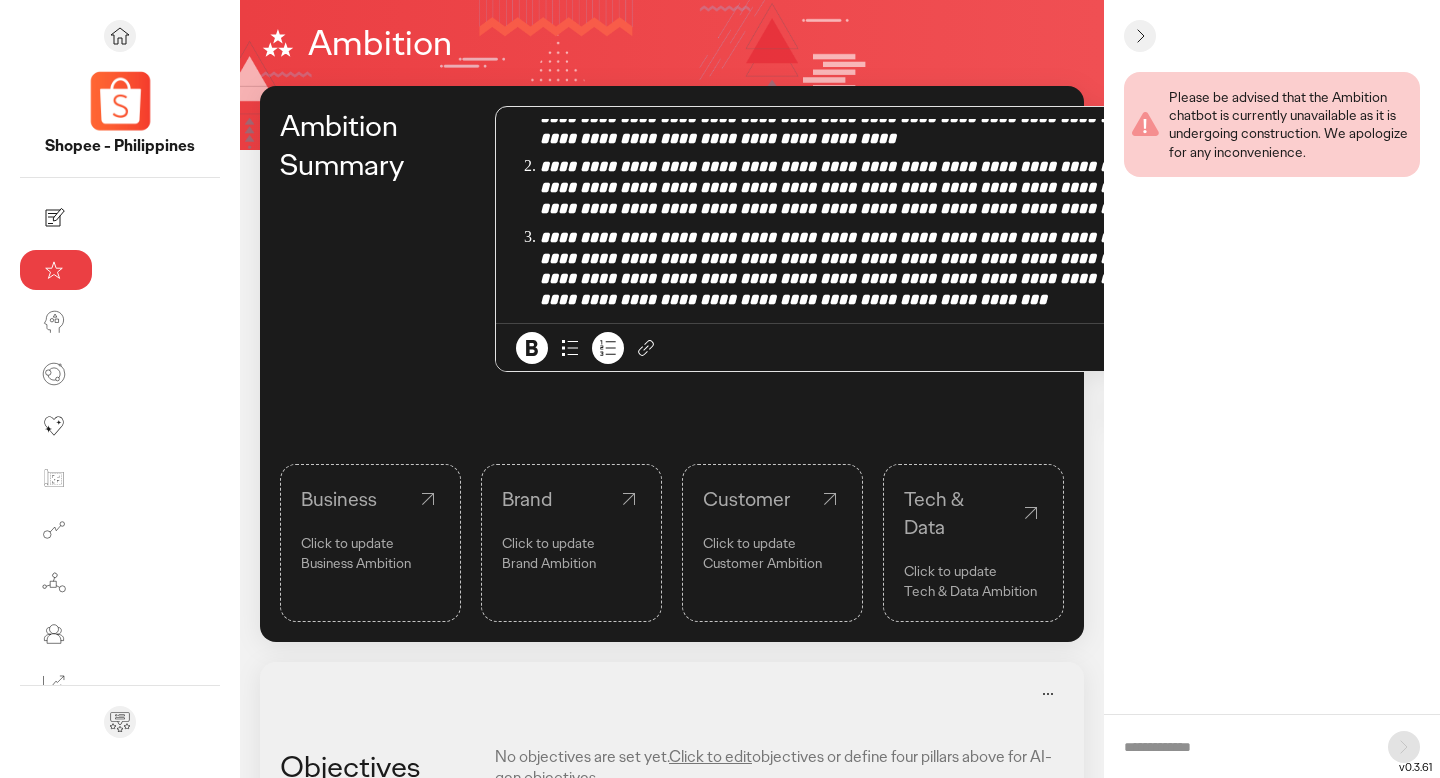 click at bounding box center (1176, 408) 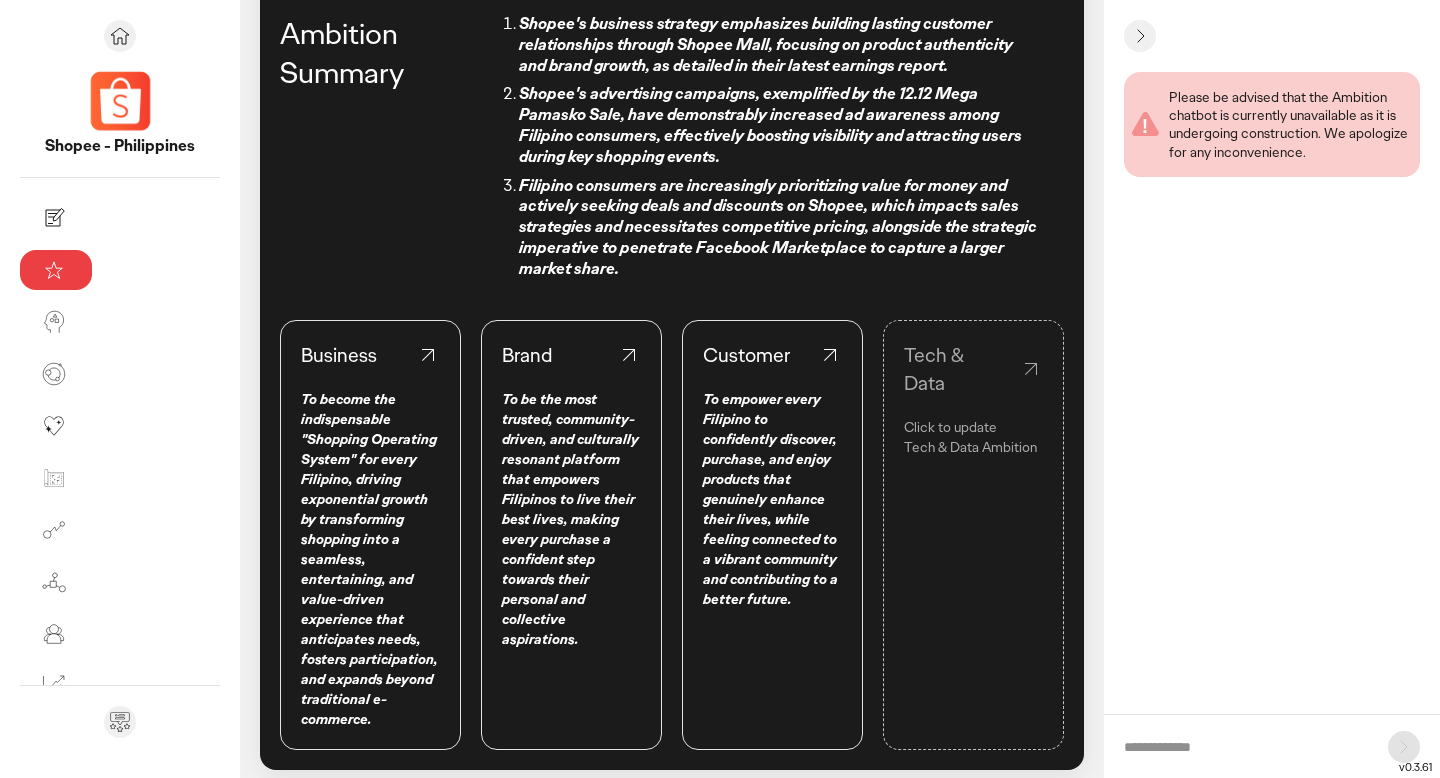 scroll, scrollTop: 217, scrollLeft: 0, axis: vertical 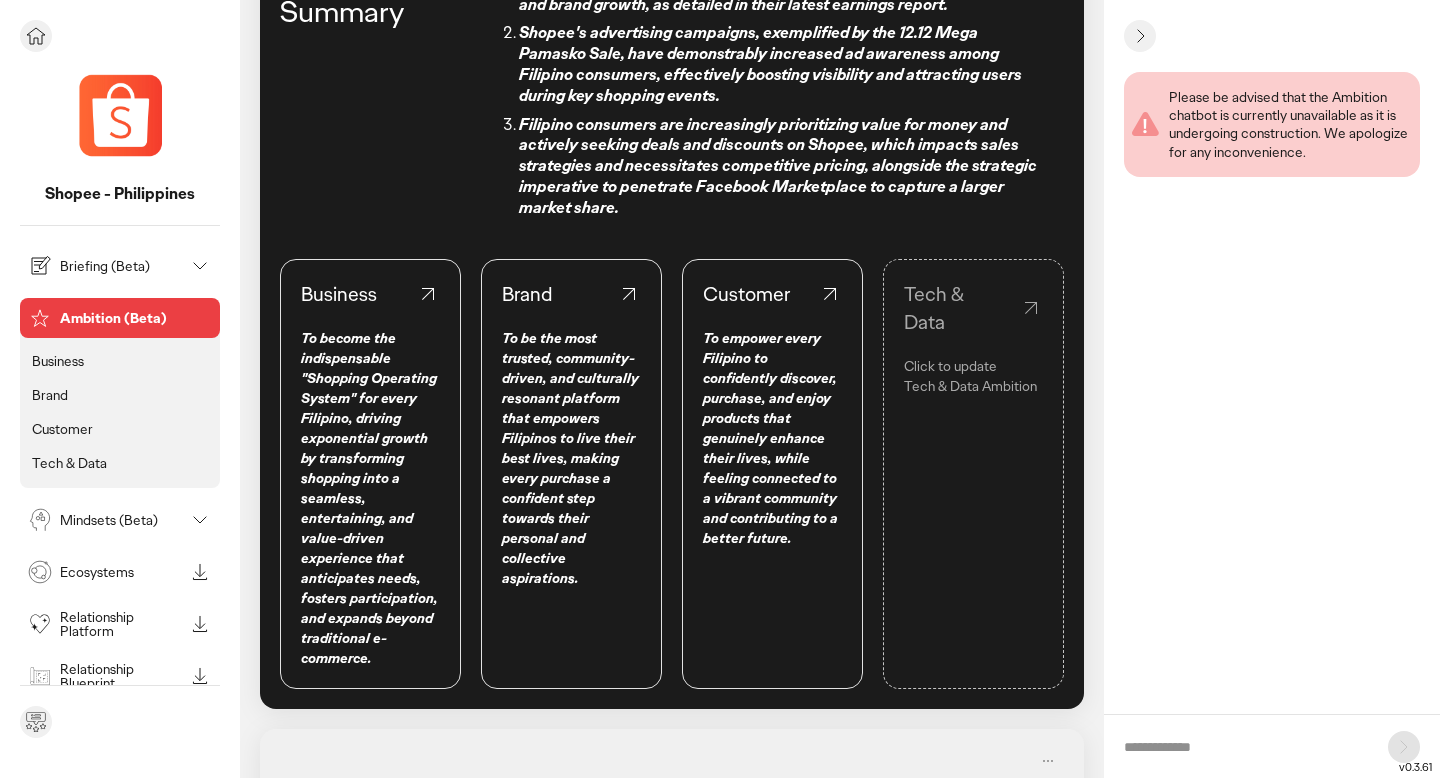 click on "Briefing (Beta)" at bounding box center (104, 266) 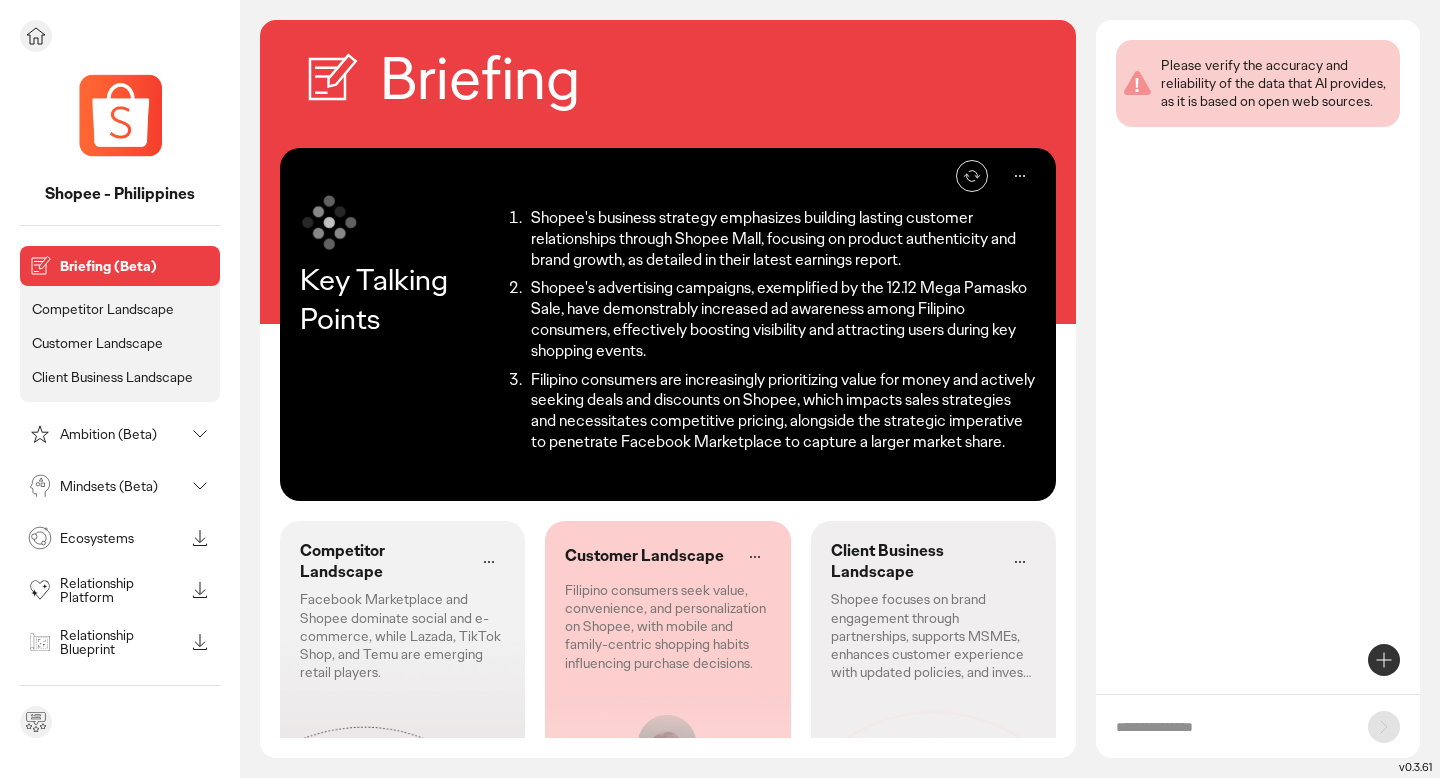 click on "Ambition (Beta)" at bounding box center (122, 434) 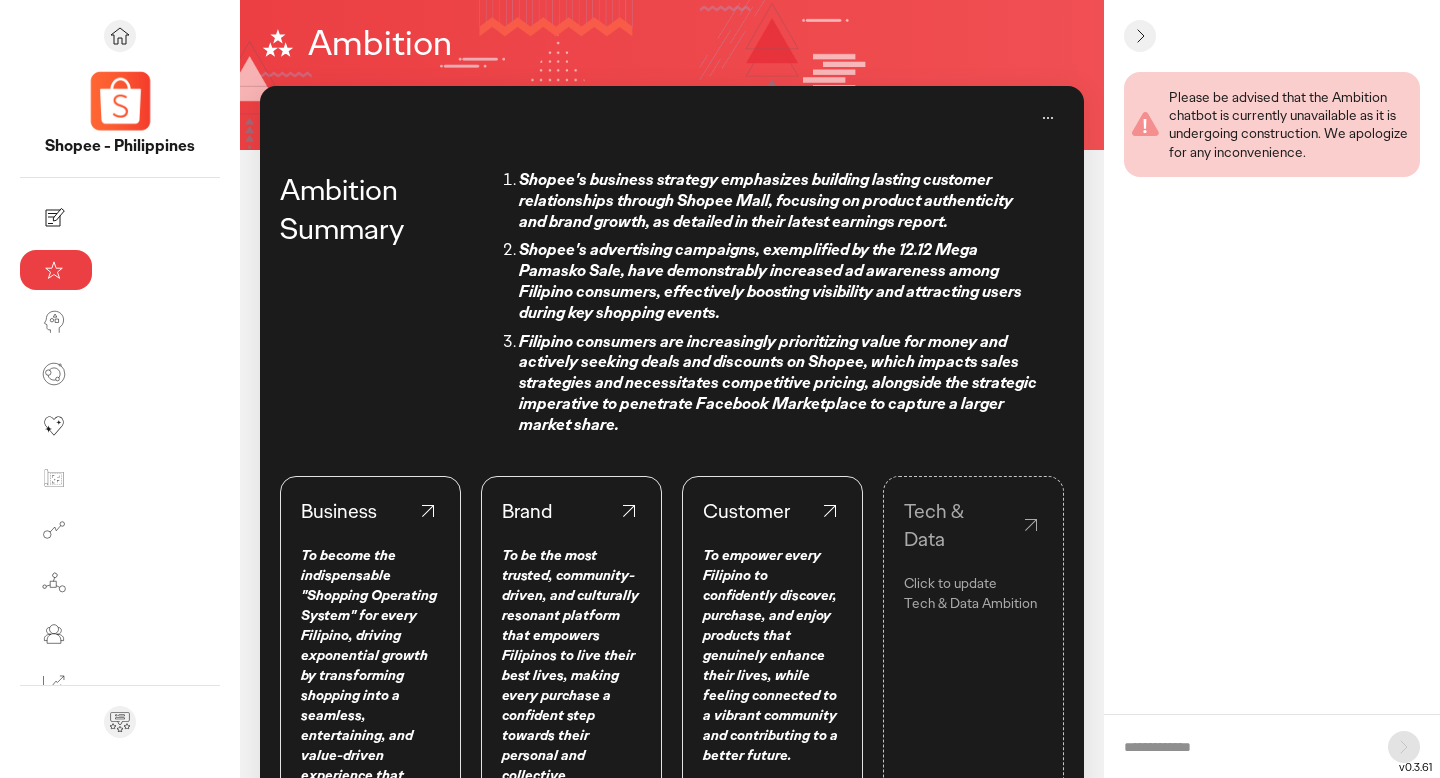 click on "Click to update" at bounding box center (973, 583) 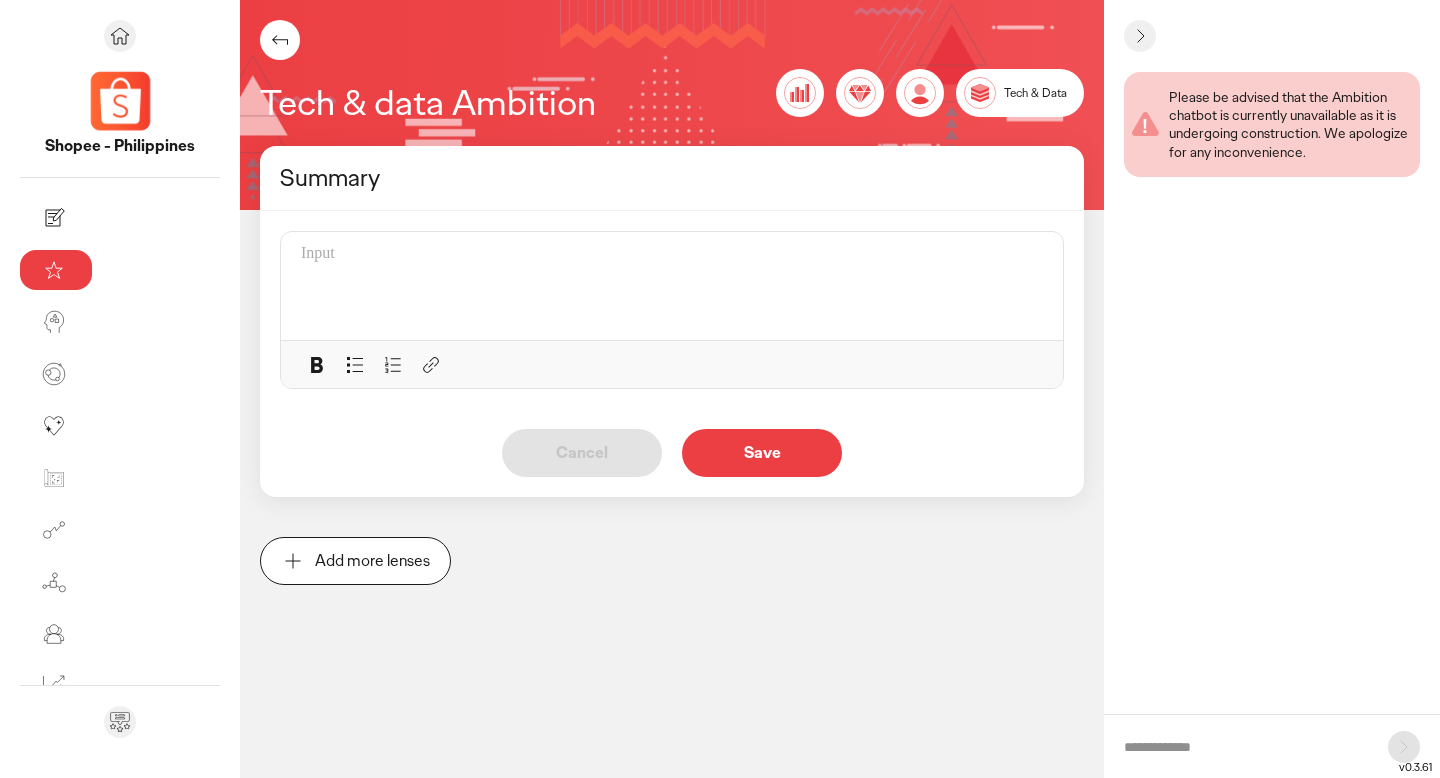 click 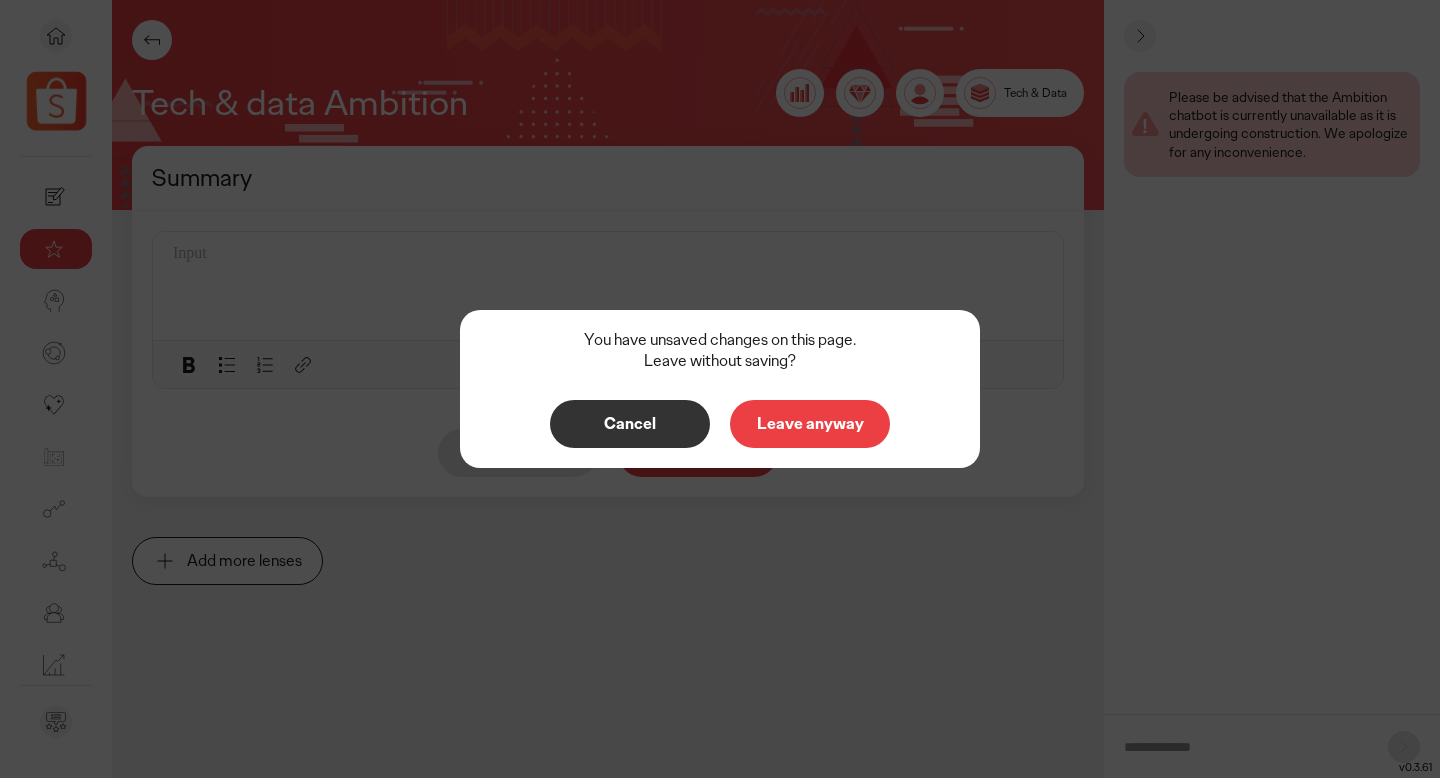 click on "Leave anyway" at bounding box center (810, 424) 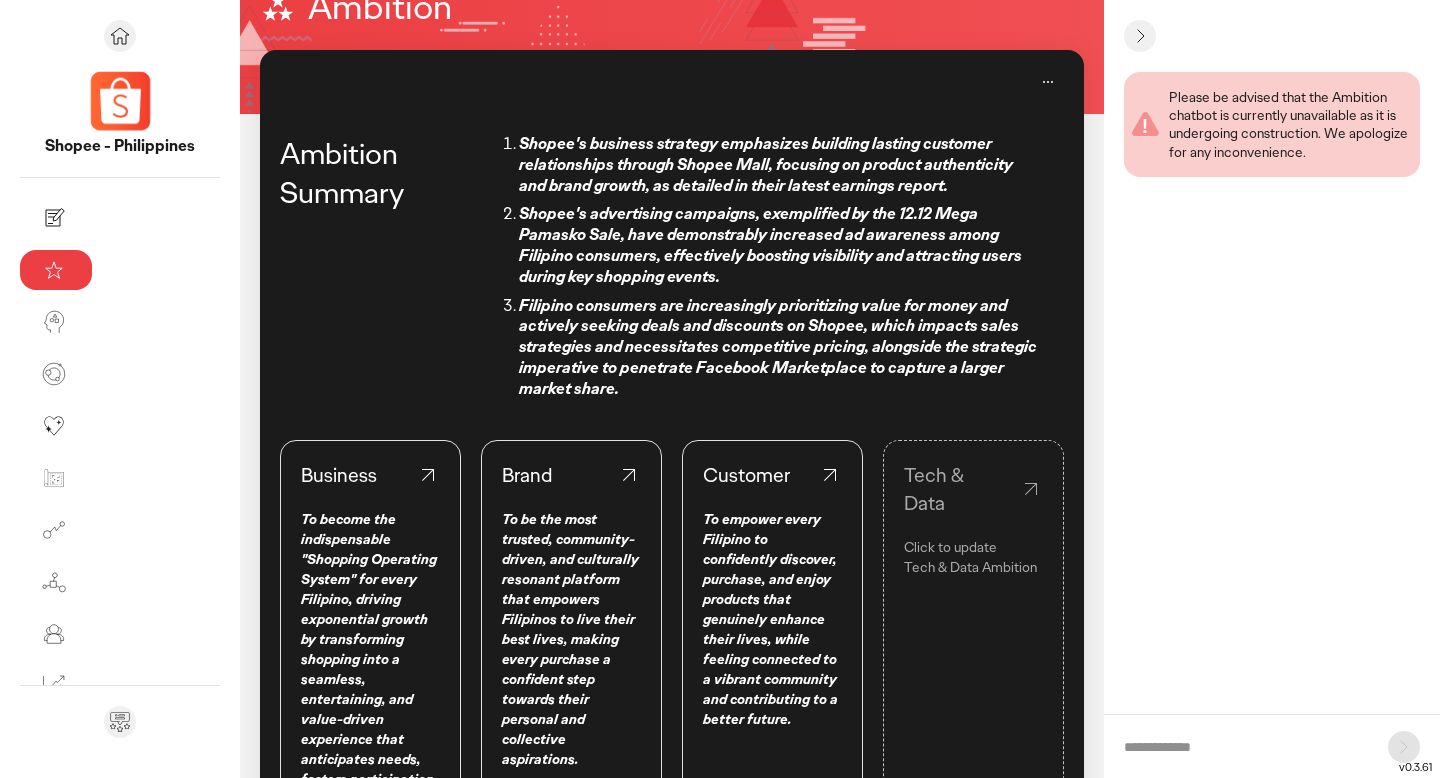 scroll, scrollTop: 31, scrollLeft: 0, axis: vertical 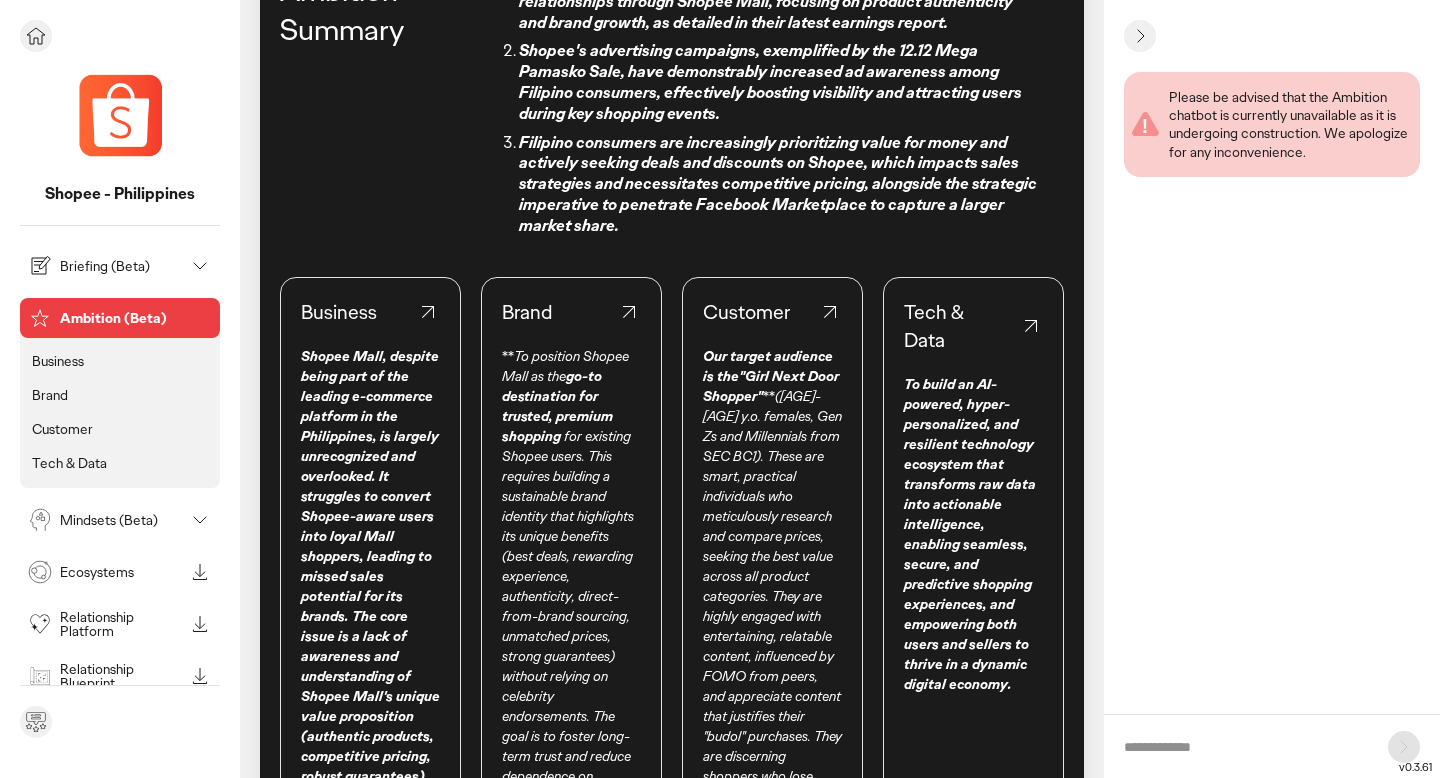 click on "Mindsets (Beta)" at bounding box center [104, 520] 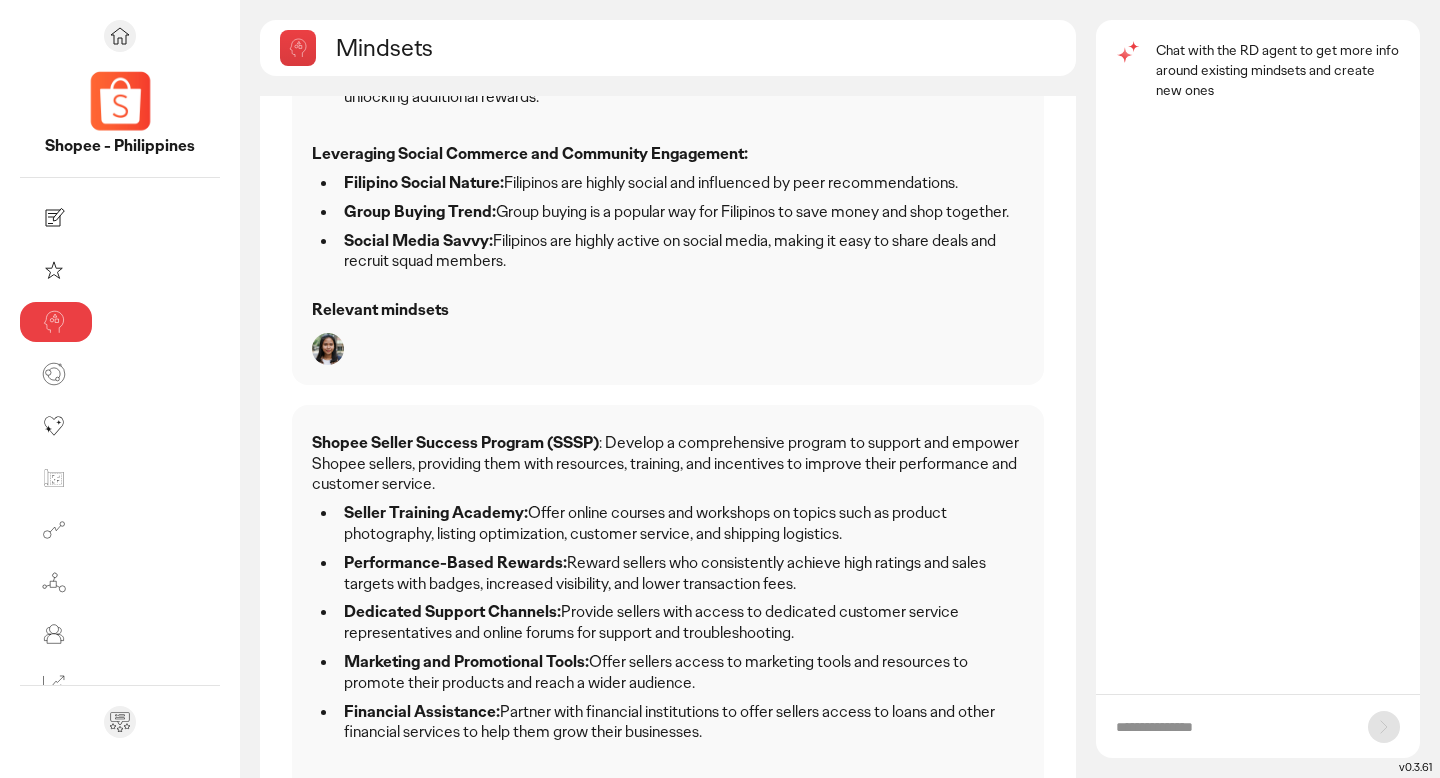 scroll, scrollTop: 1553, scrollLeft: 0, axis: vertical 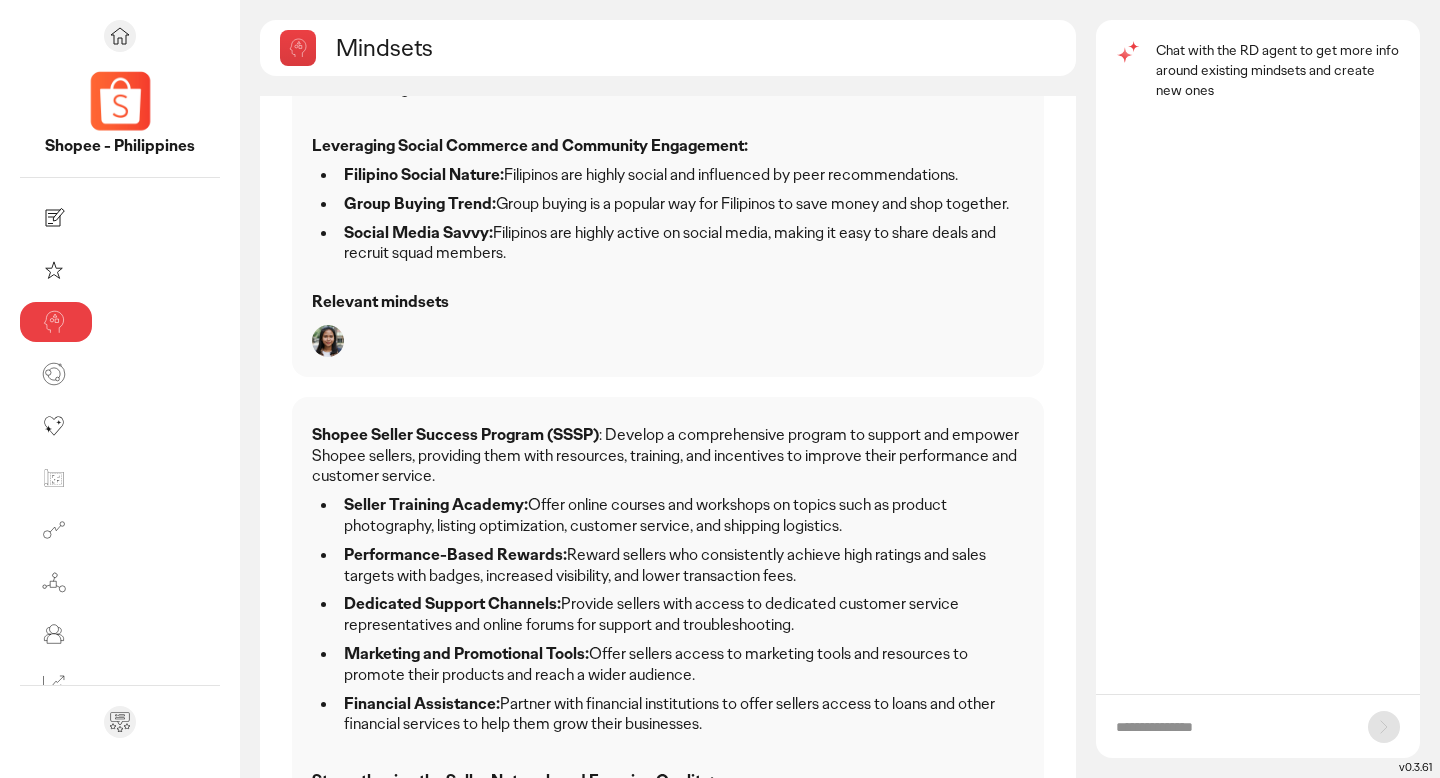 click on "Performance-Based Rewards:" at bounding box center (455, 554) 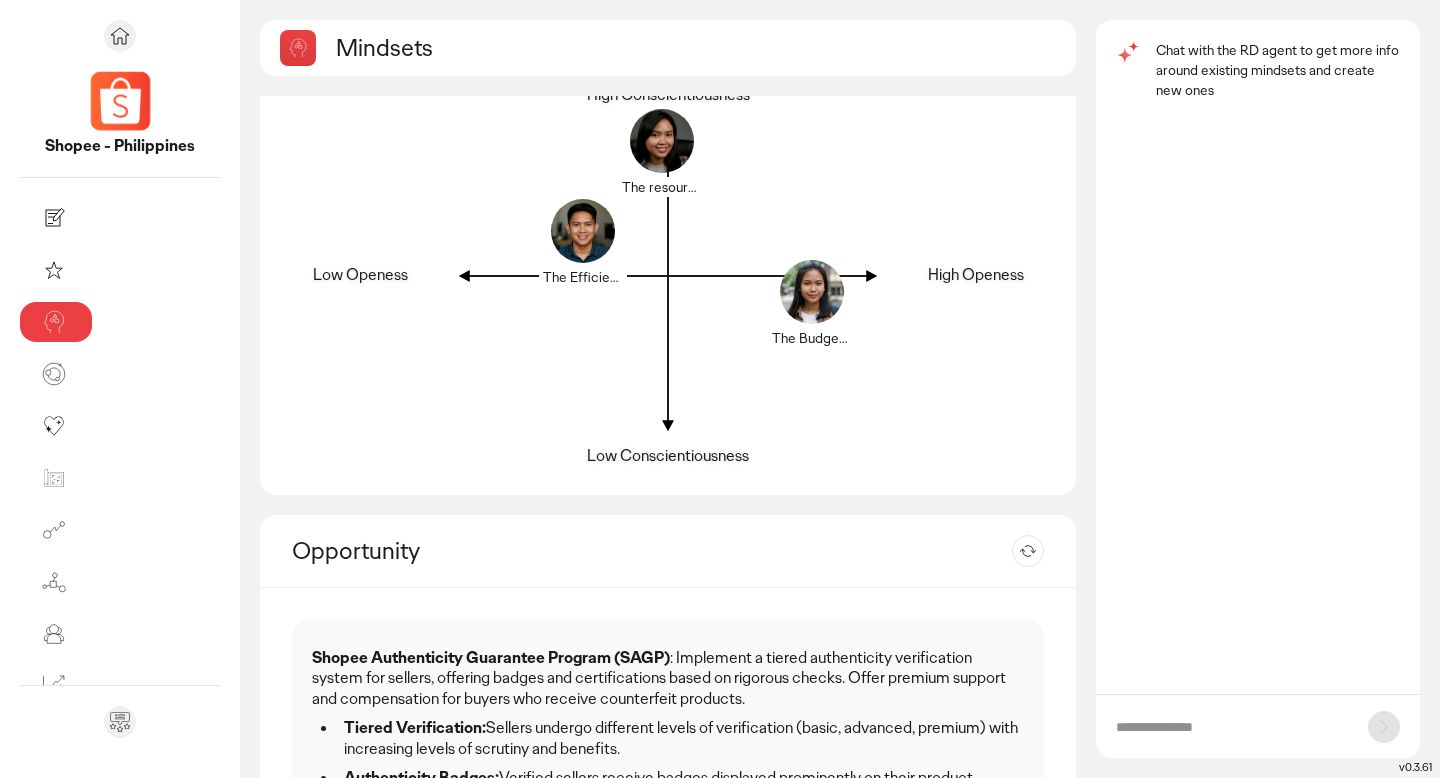 scroll, scrollTop: 0, scrollLeft: 0, axis: both 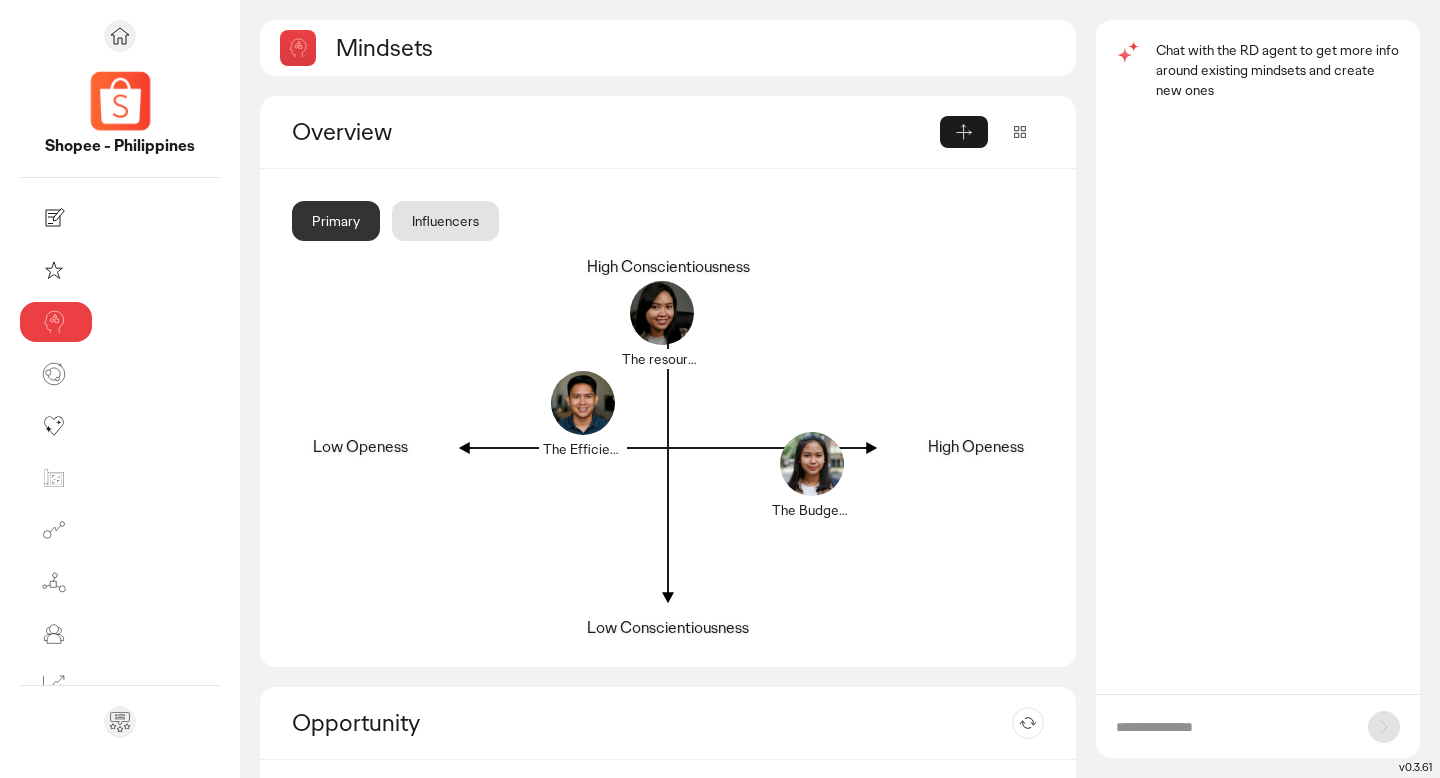 click 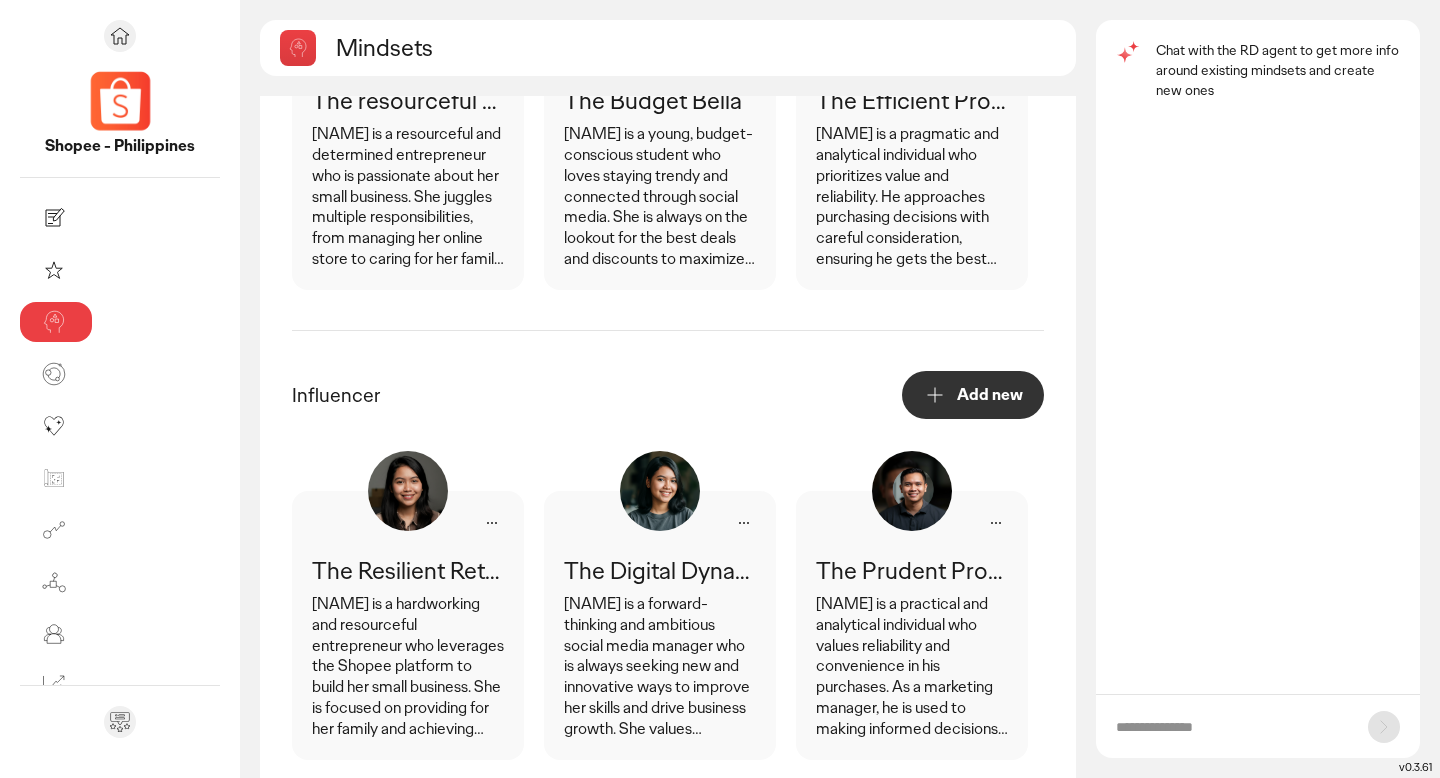 scroll, scrollTop: 311, scrollLeft: 0, axis: vertical 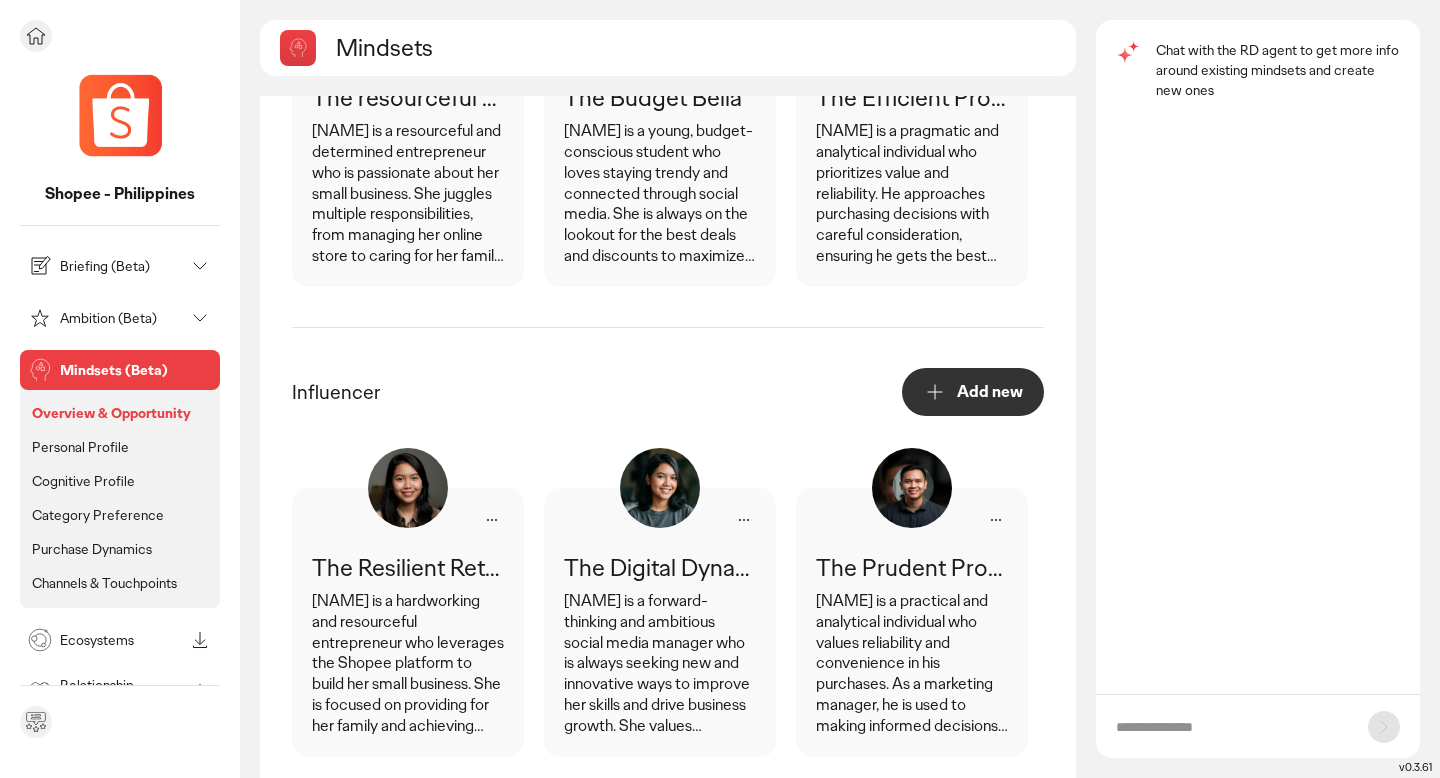 click on "Personal Profile" 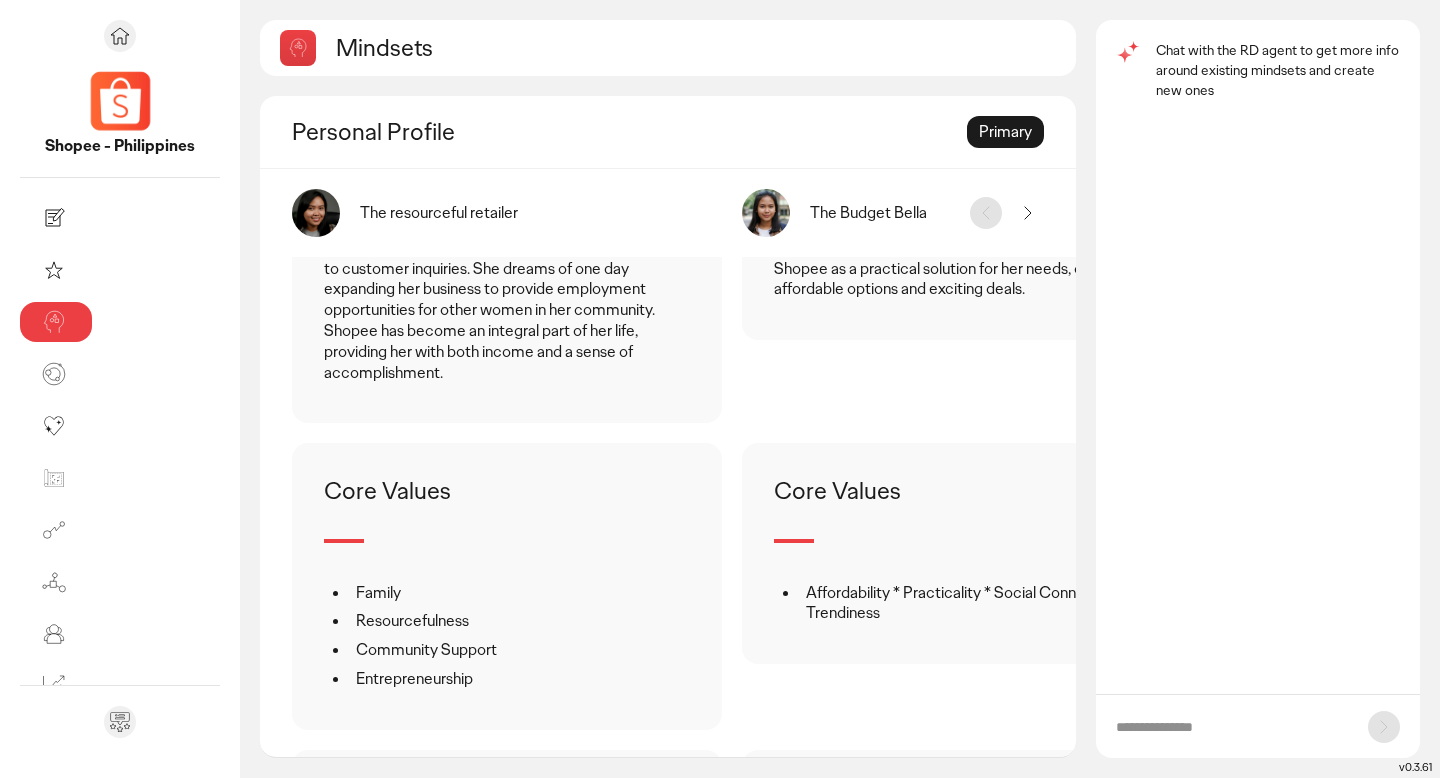 scroll, scrollTop: 723, scrollLeft: 0, axis: vertical 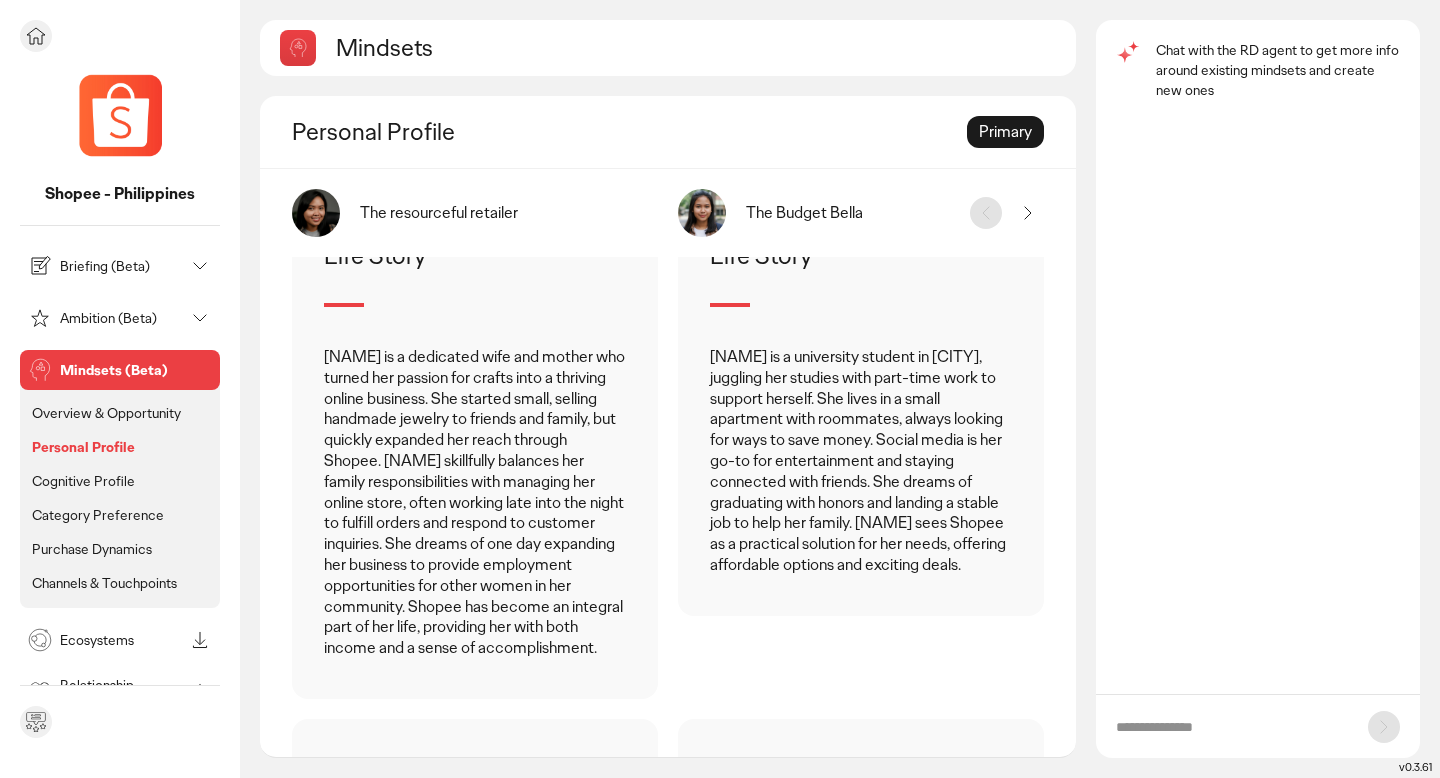 click on "Cognitive Profile" at bounding box center [83, 481] 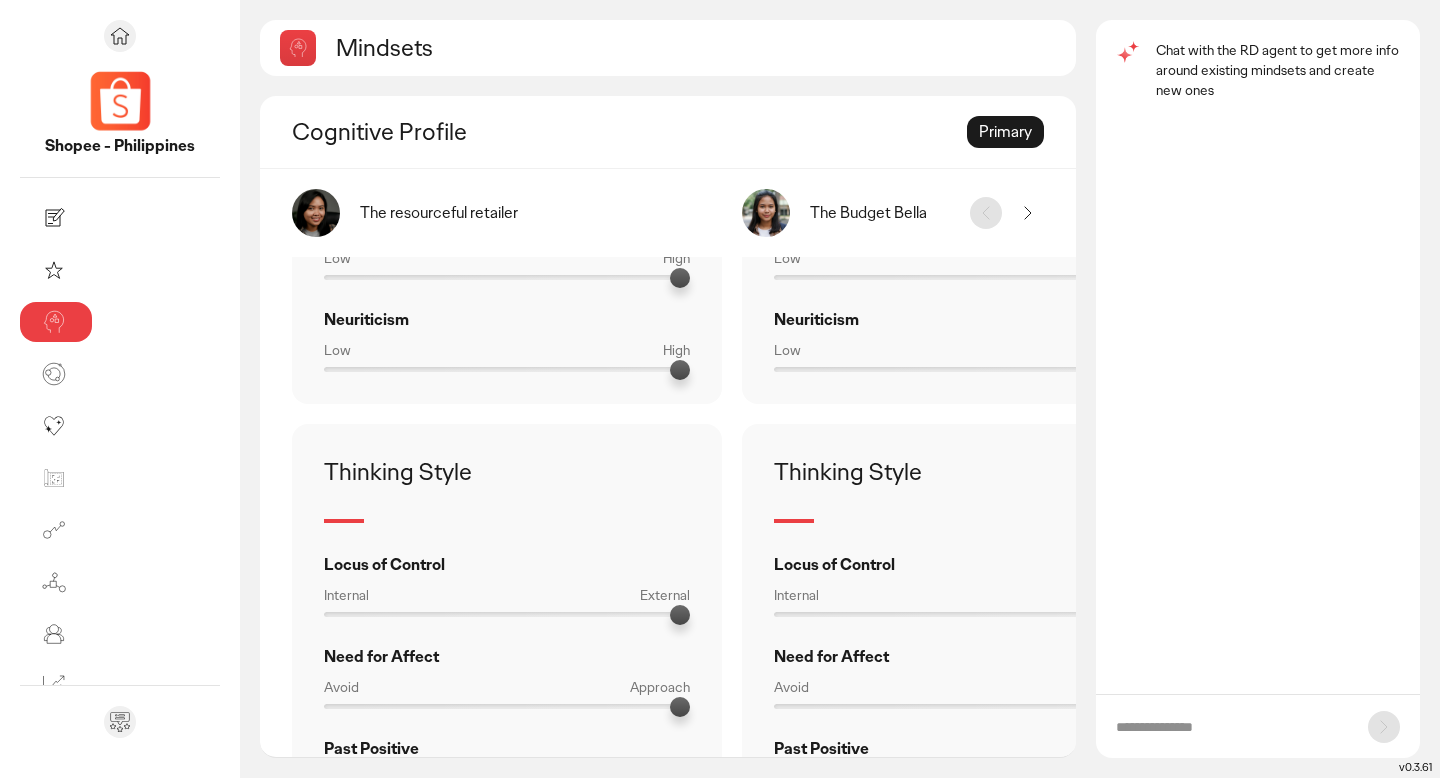 scroll, scrollTop: 0, scrollLeft: 0, axis: both 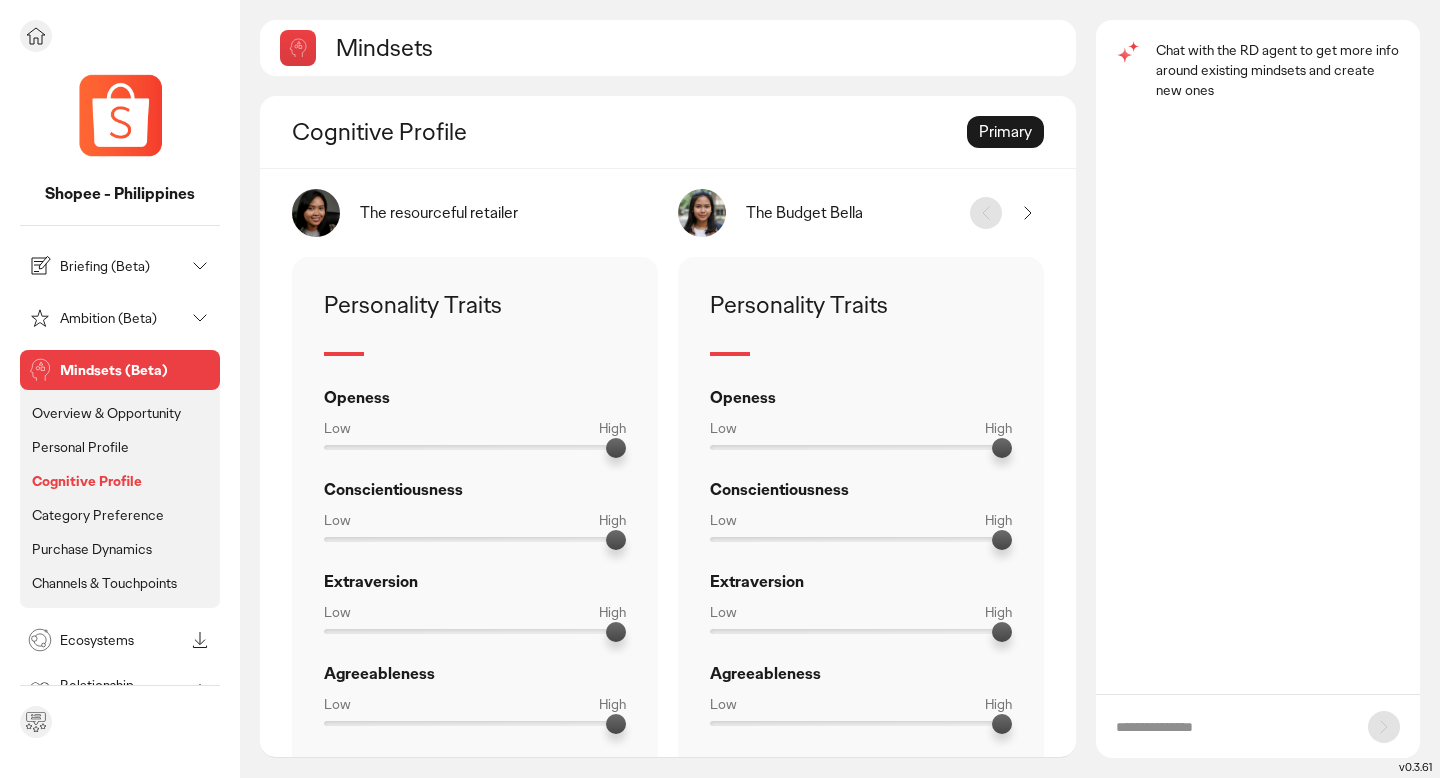 click on "Category Preference" at bounding box center (98, 515) 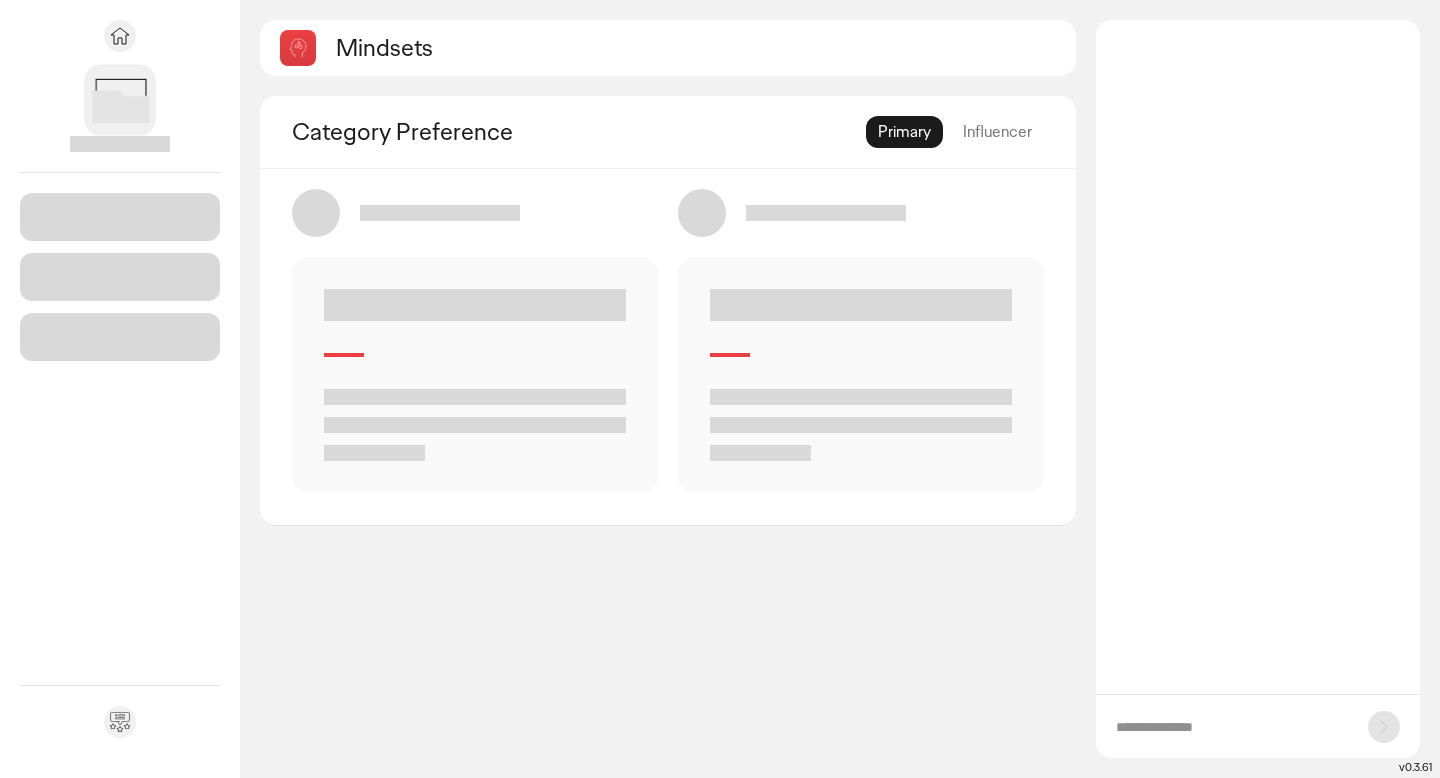 scroll, scrollTop: 0, scrollLeft: 0, axis: both 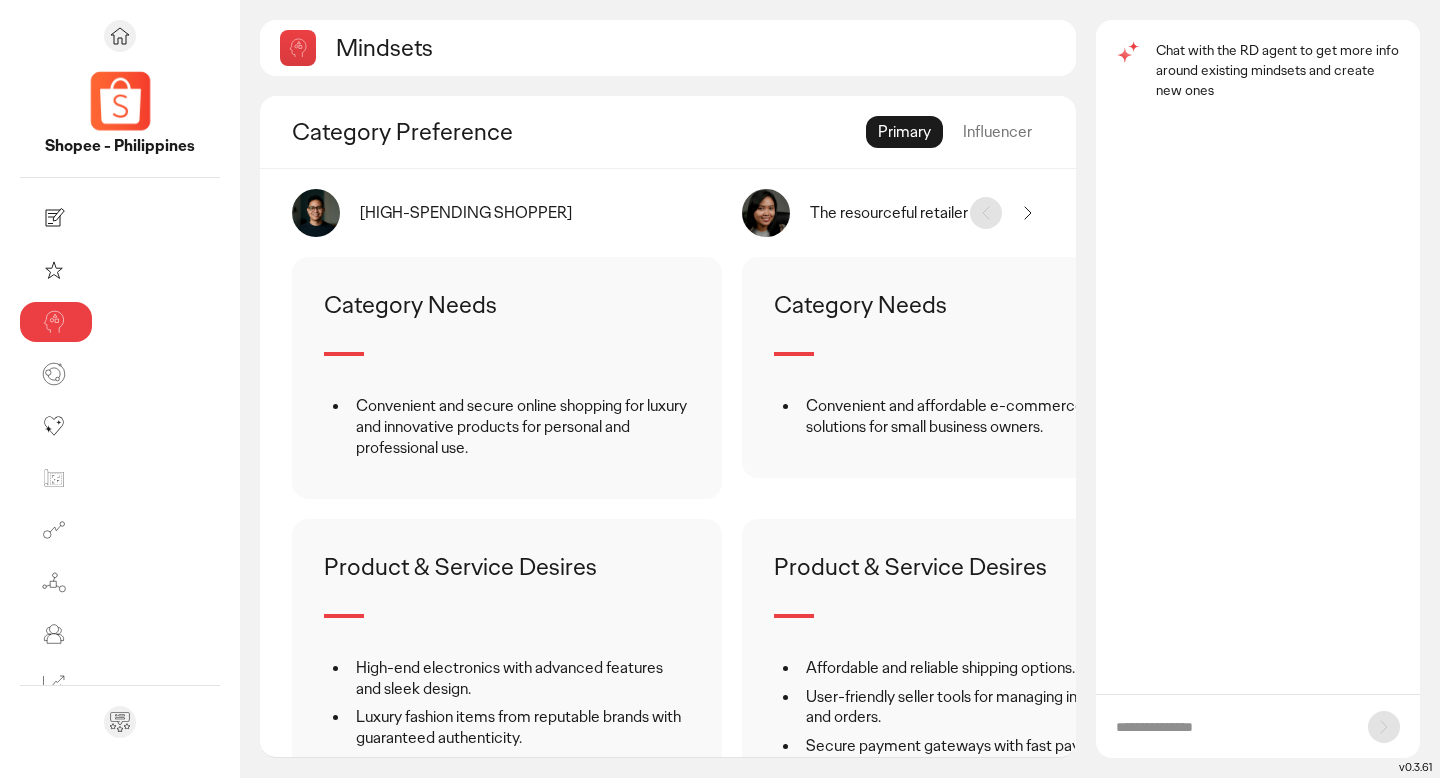 click on "Category Needs" at bounding box center [507, 304] 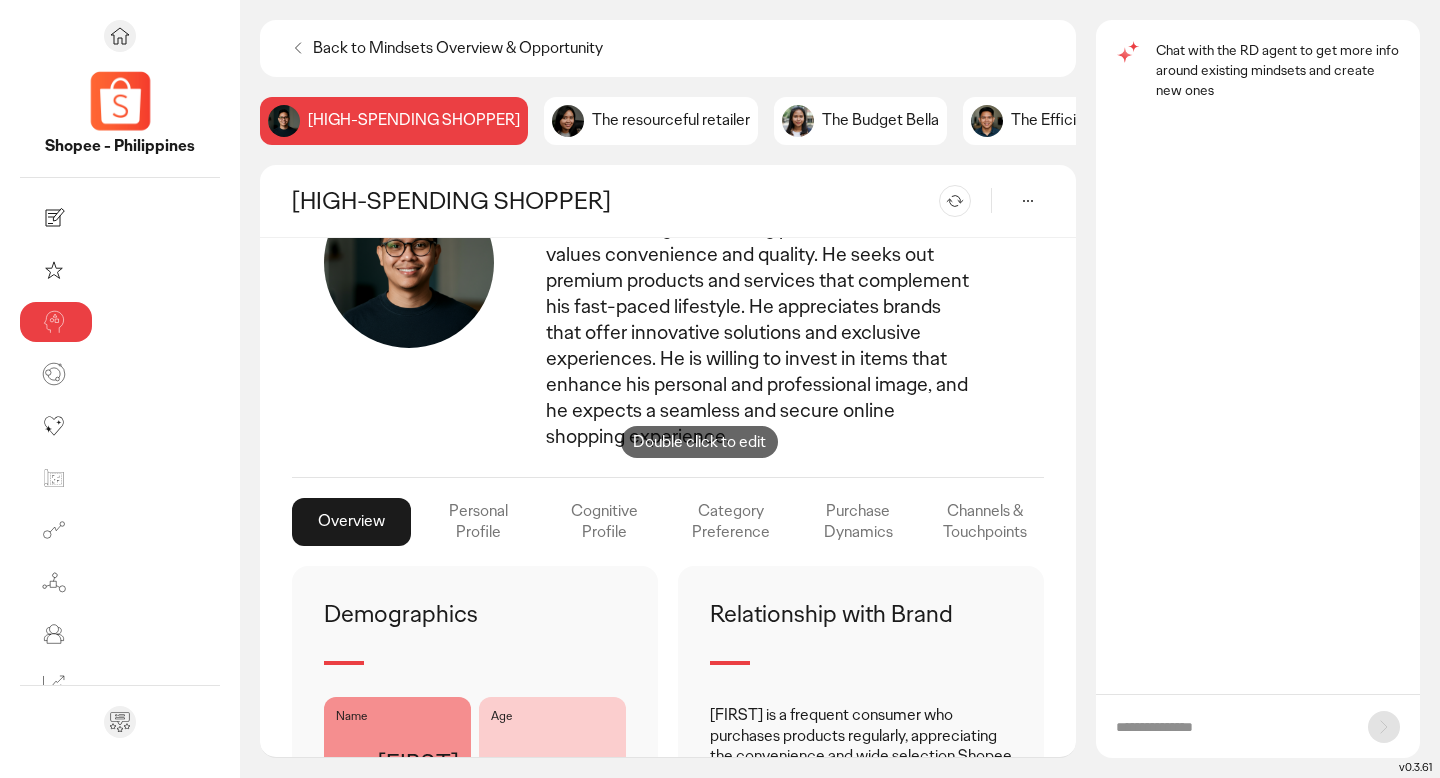 scroll, scrollTop: 168, scrollLeft: 0, axis: vertical 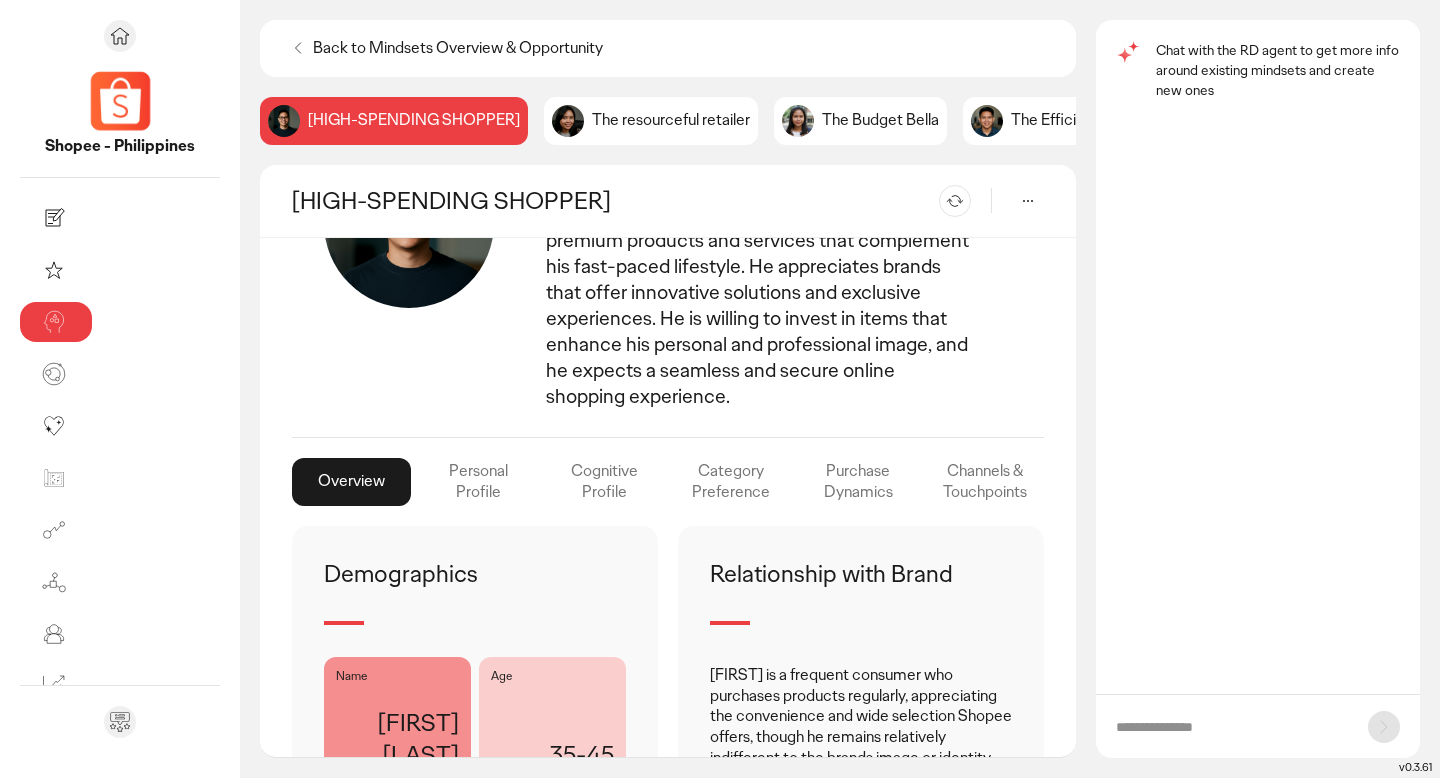 click on "Personal Profile" 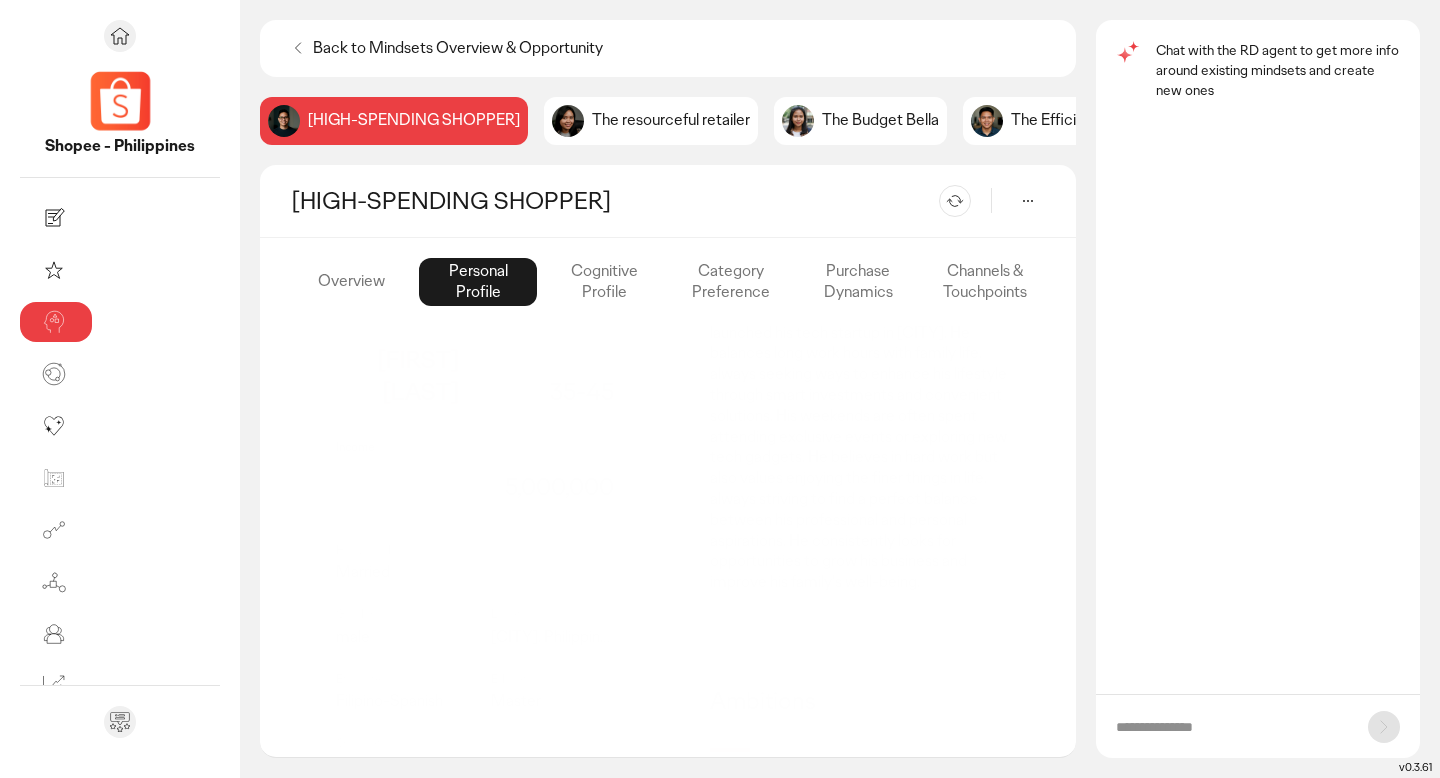 scroll, scrollTop: 0, scrollLeft: 0, axis: both 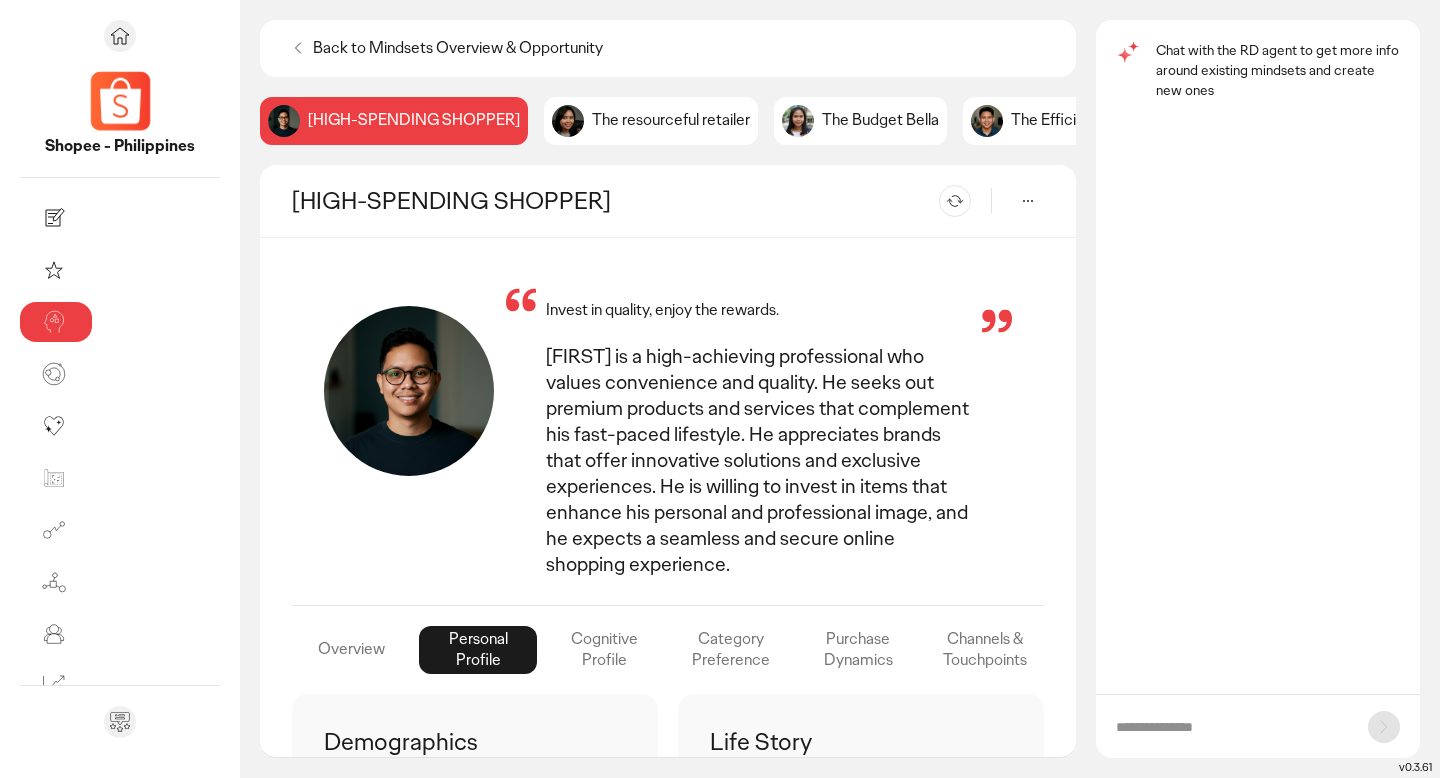 click on "Cognitive Profile" 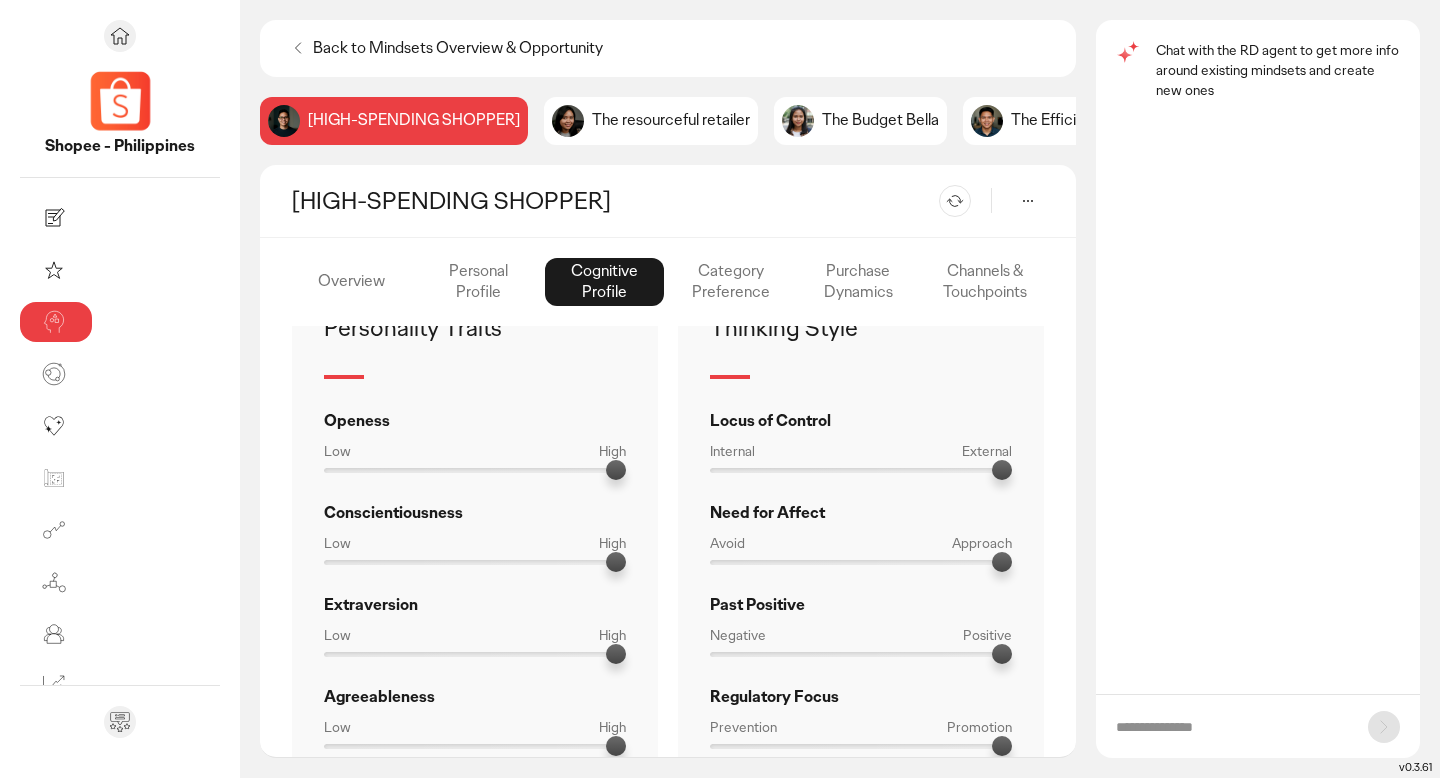 scroll, scrollTop: 182, scrollLeft: 0, axis: vertical 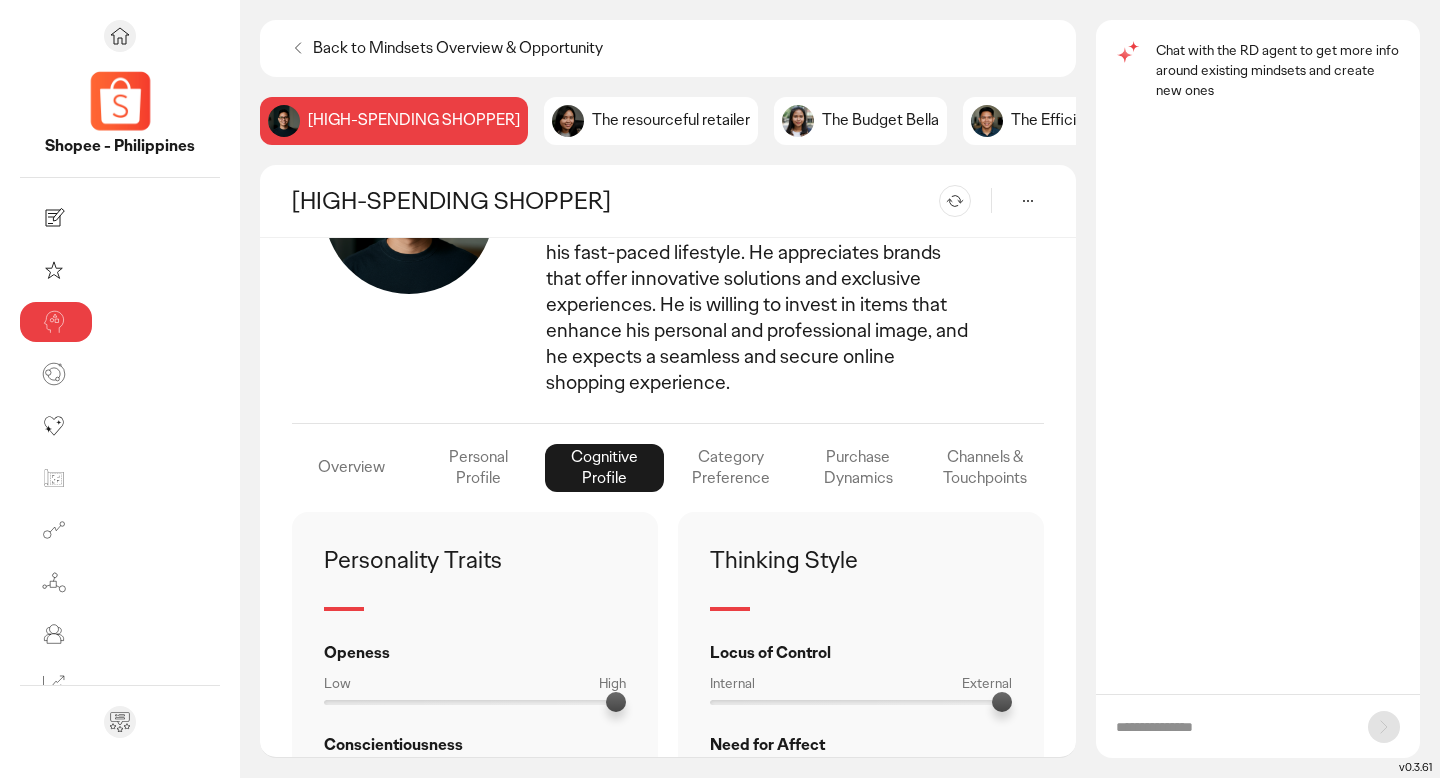 click on "Category Preference" 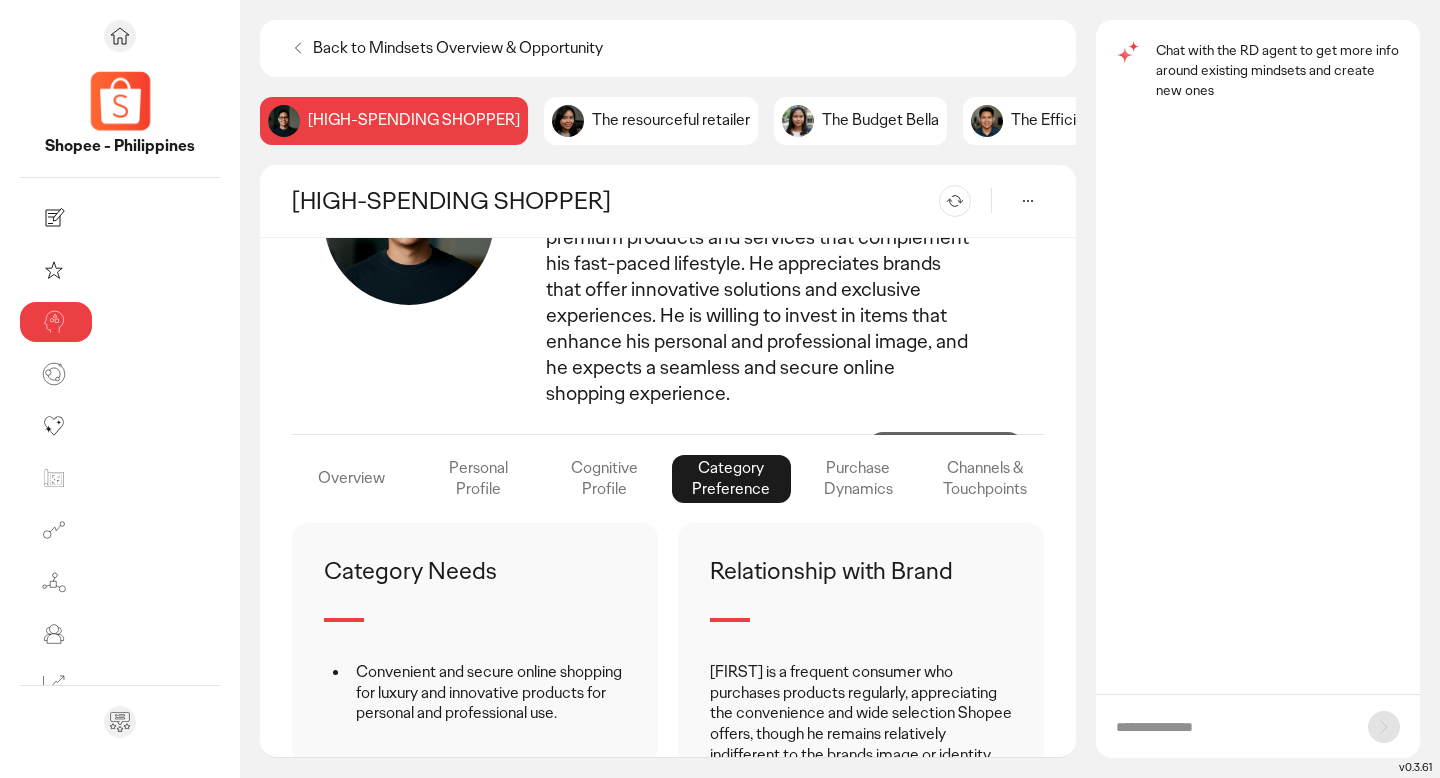 scroll, scrollTop: 0, scrollLeft: 0, axis: both 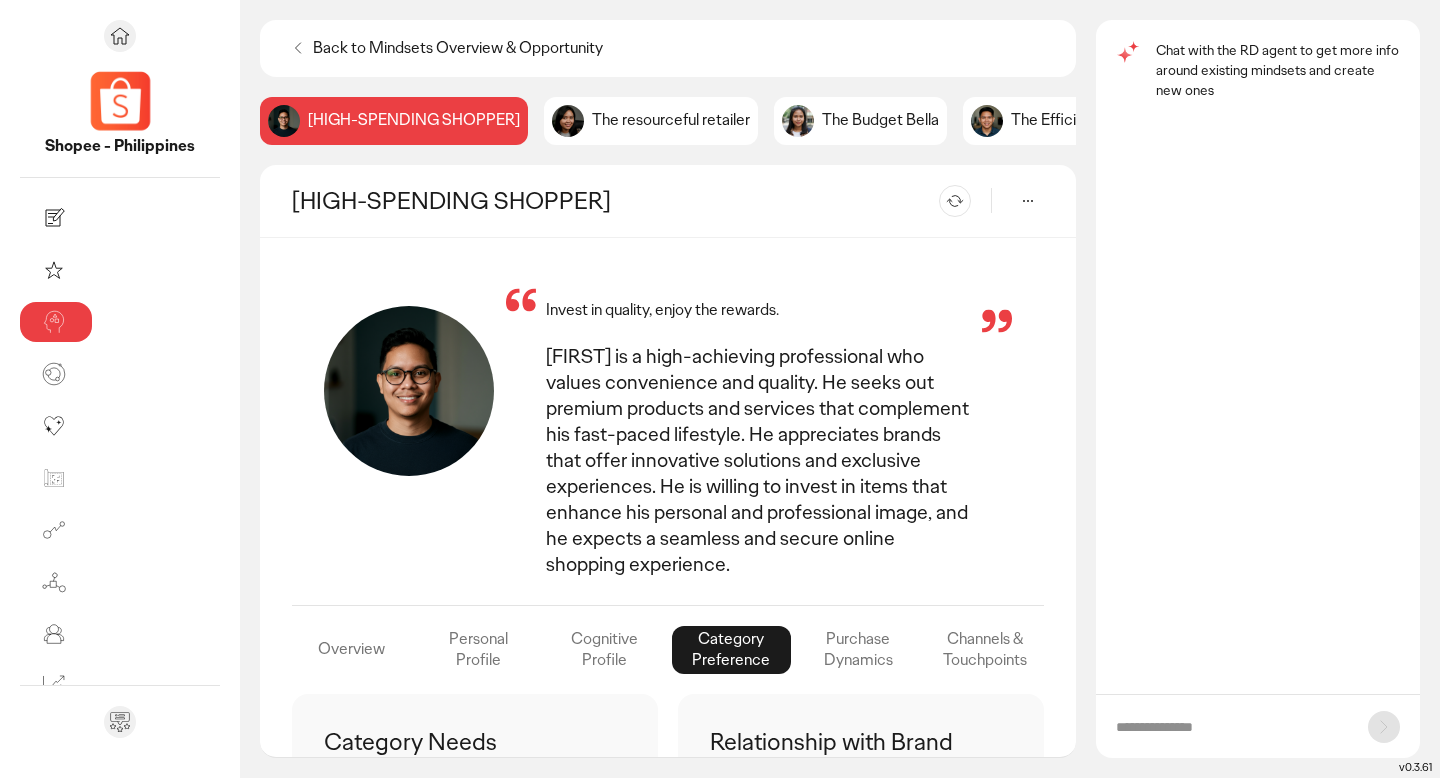click on "The Efficient Provider" 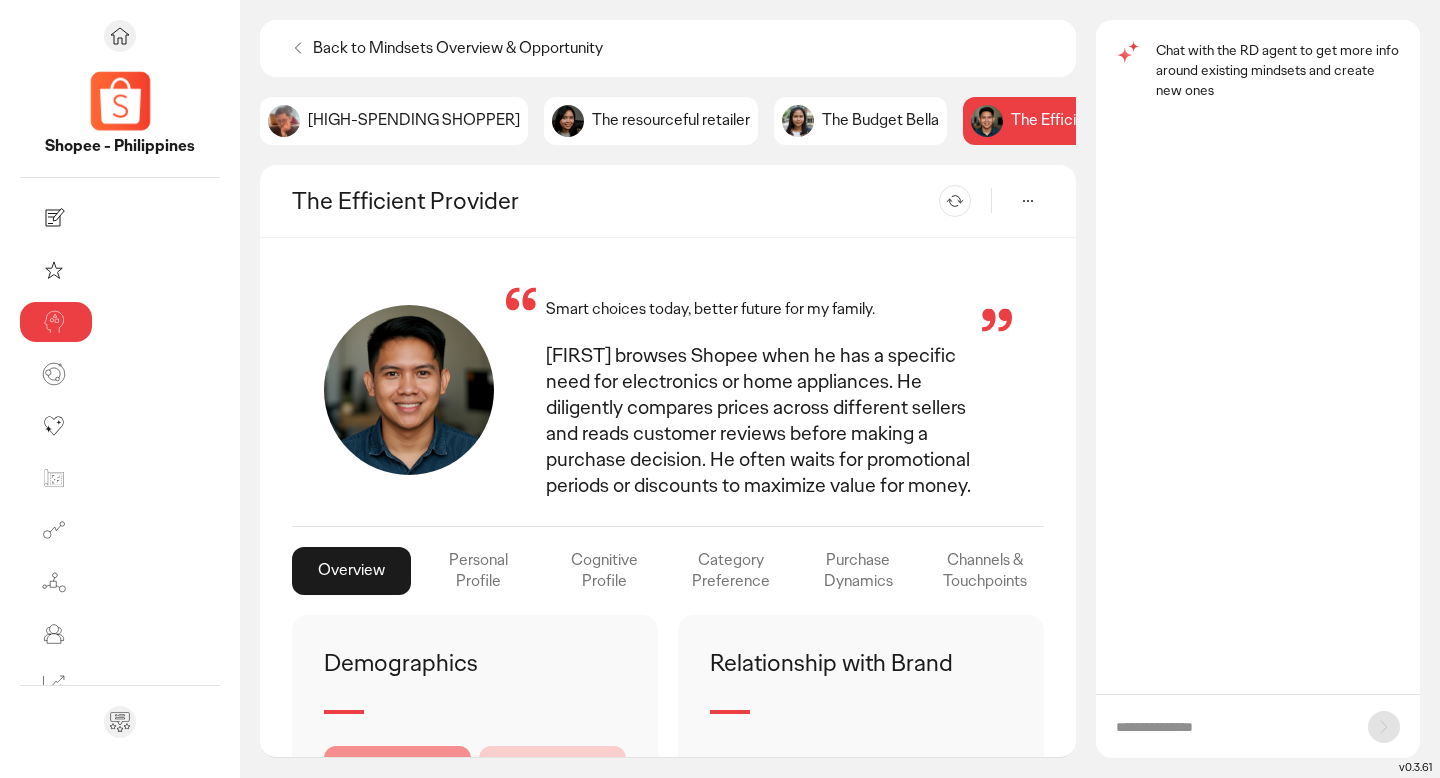 scroll, scrollTop: 0, scrollLeft: 0, axis: both 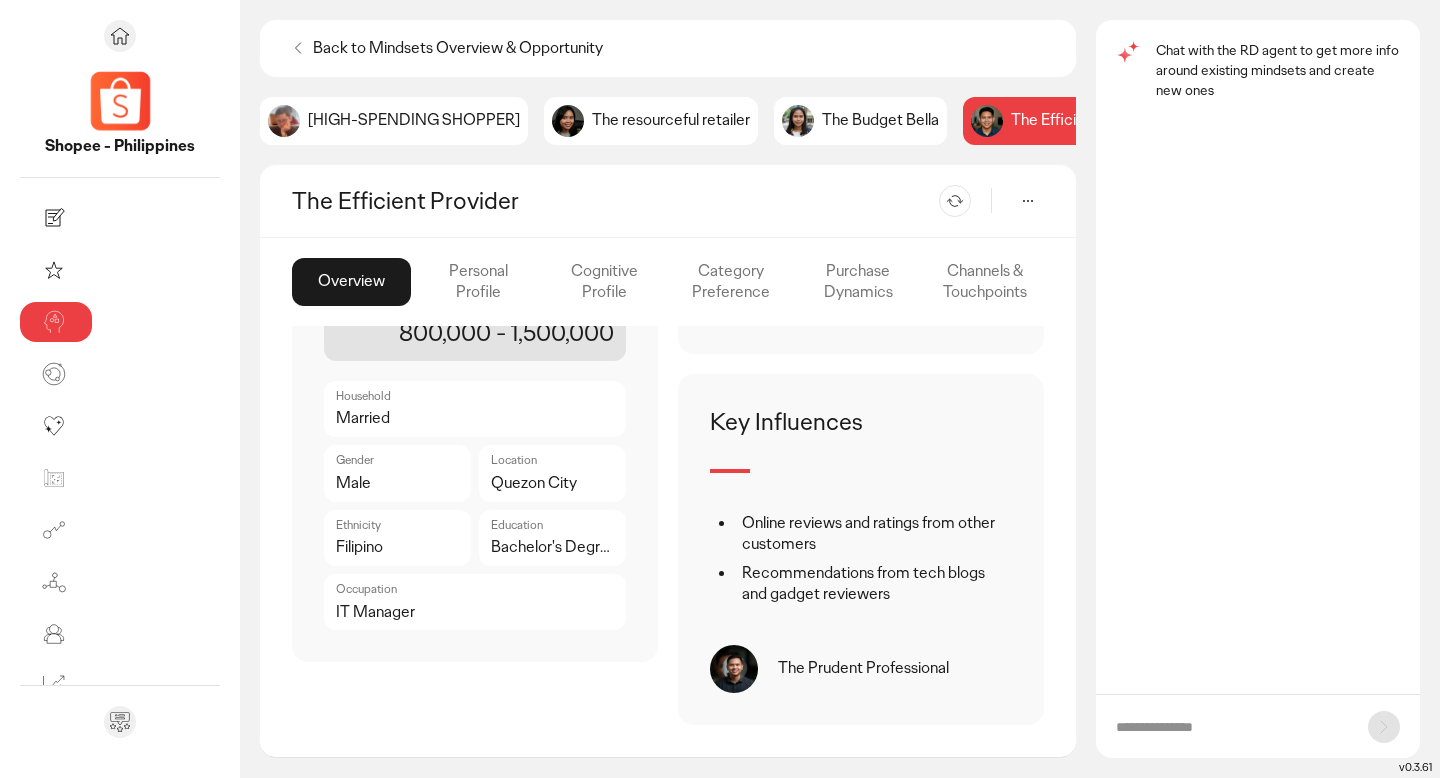 click on "The Budget Bella" 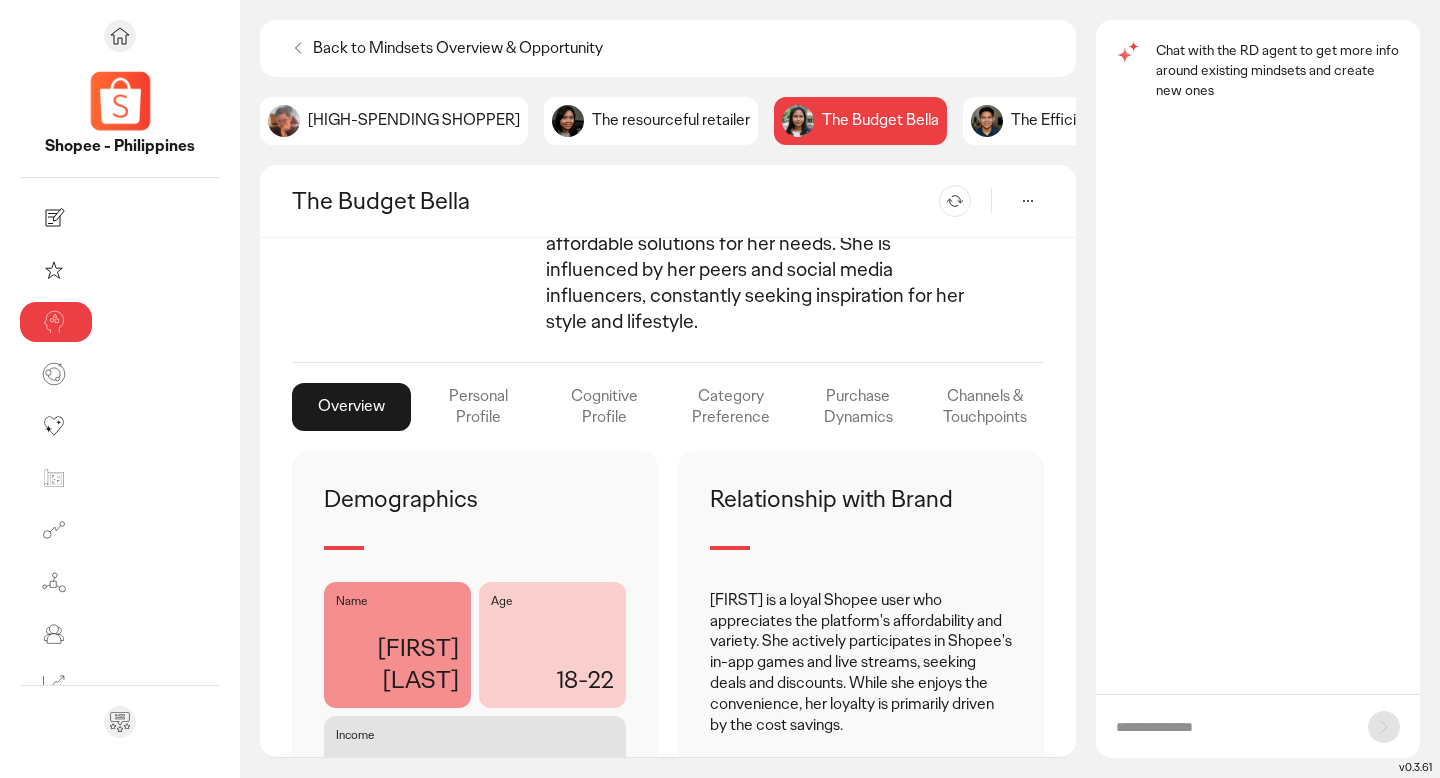 scroll, scrollTop: 53, scrollLeft: 0, axis: vertical 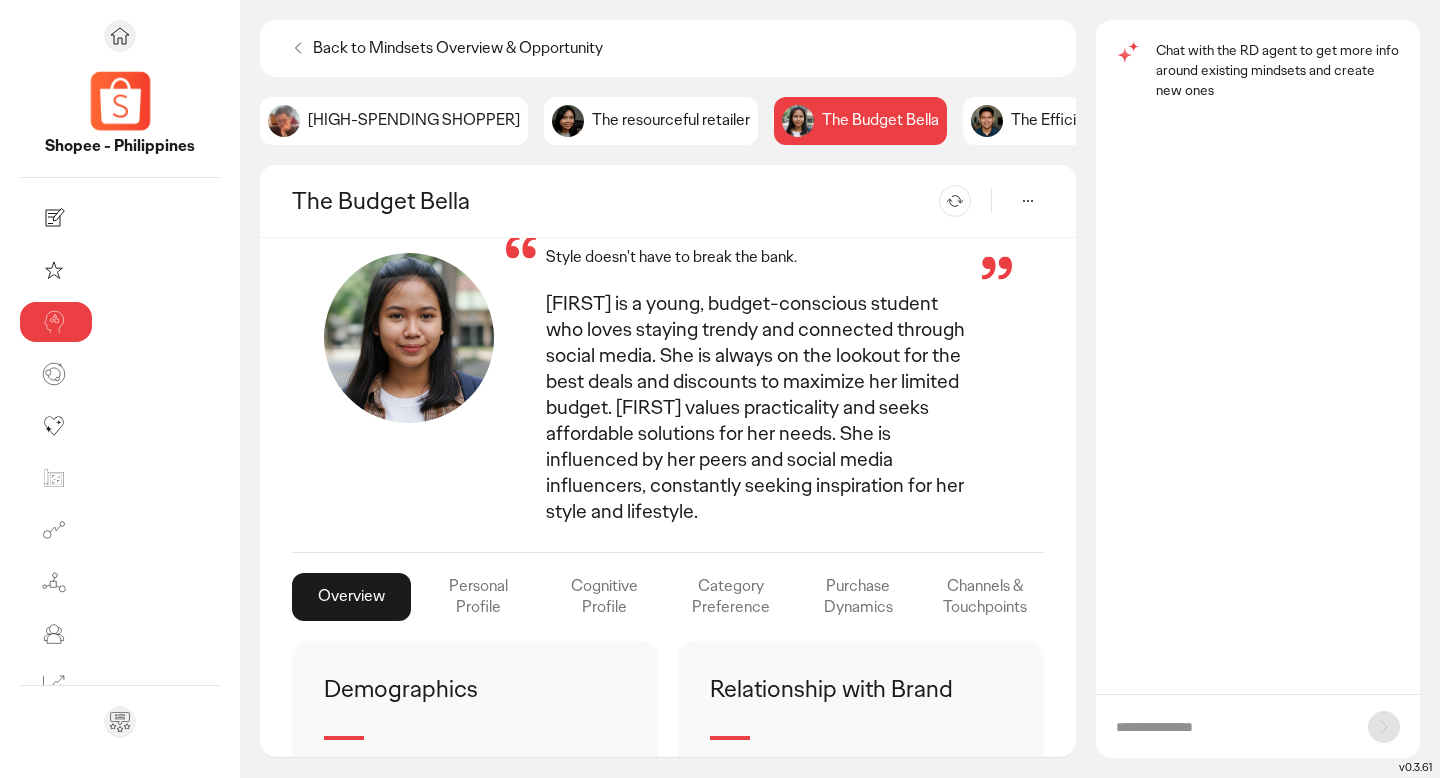 click on "The resourceful retailer" 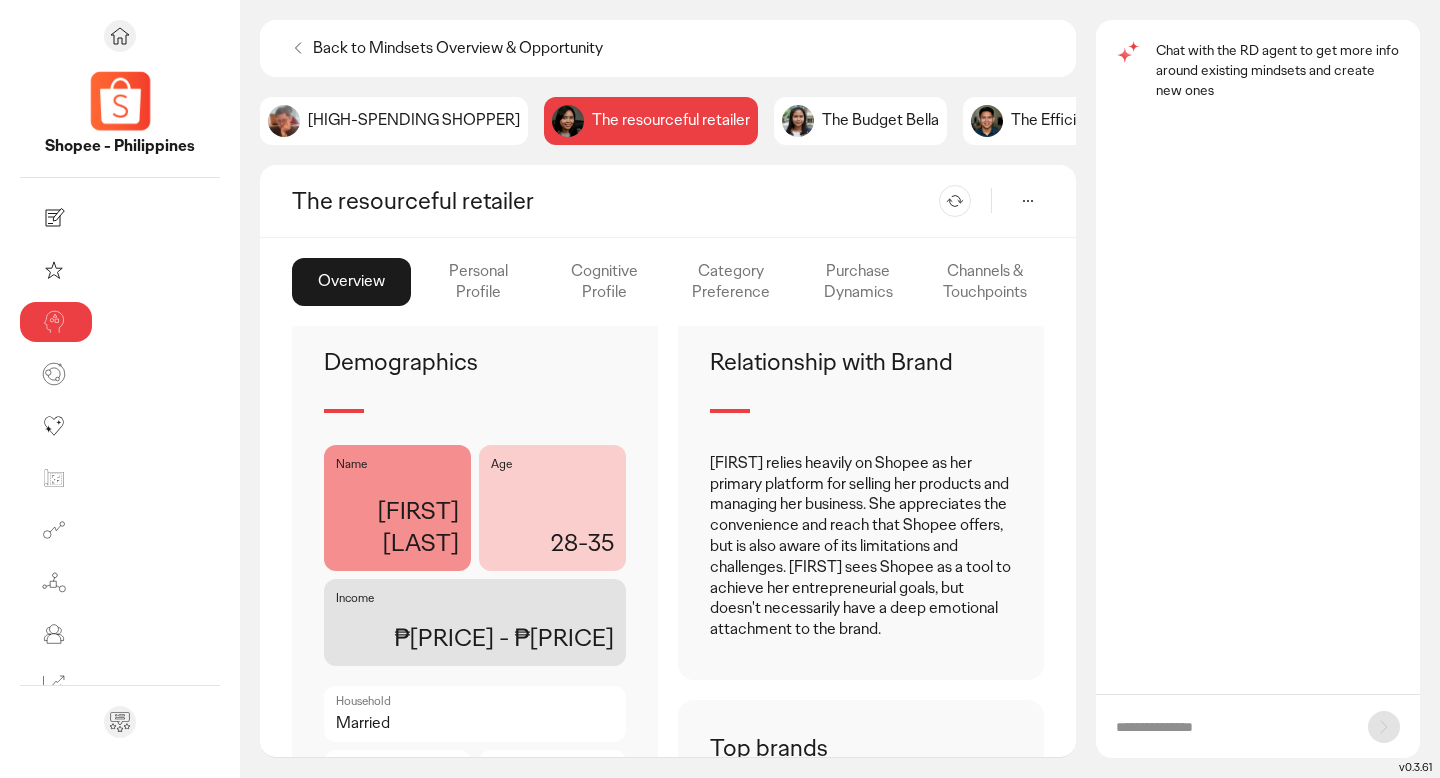 scroll, scrollTop: 0, scrollLeft: 0, axis: both 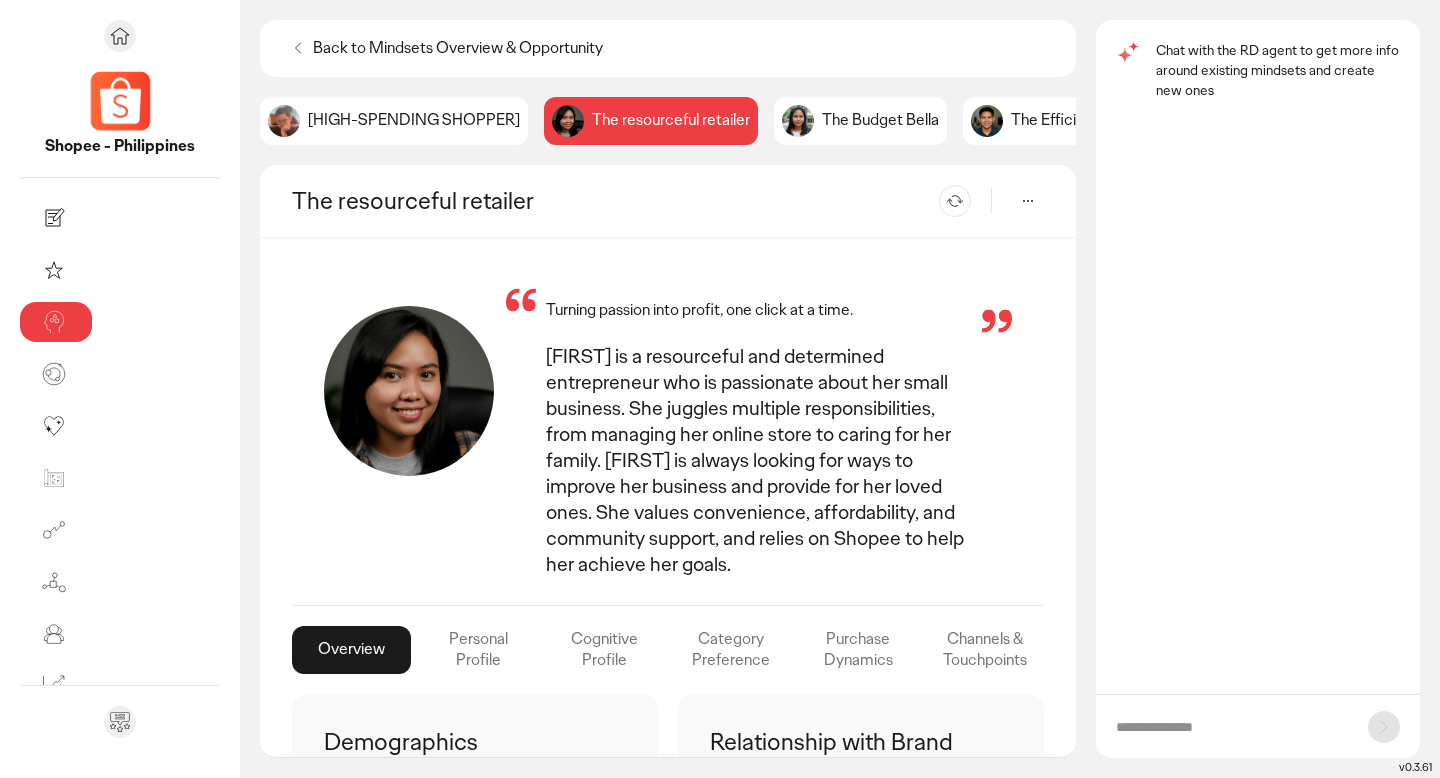 click on "High-Spending Shopper" 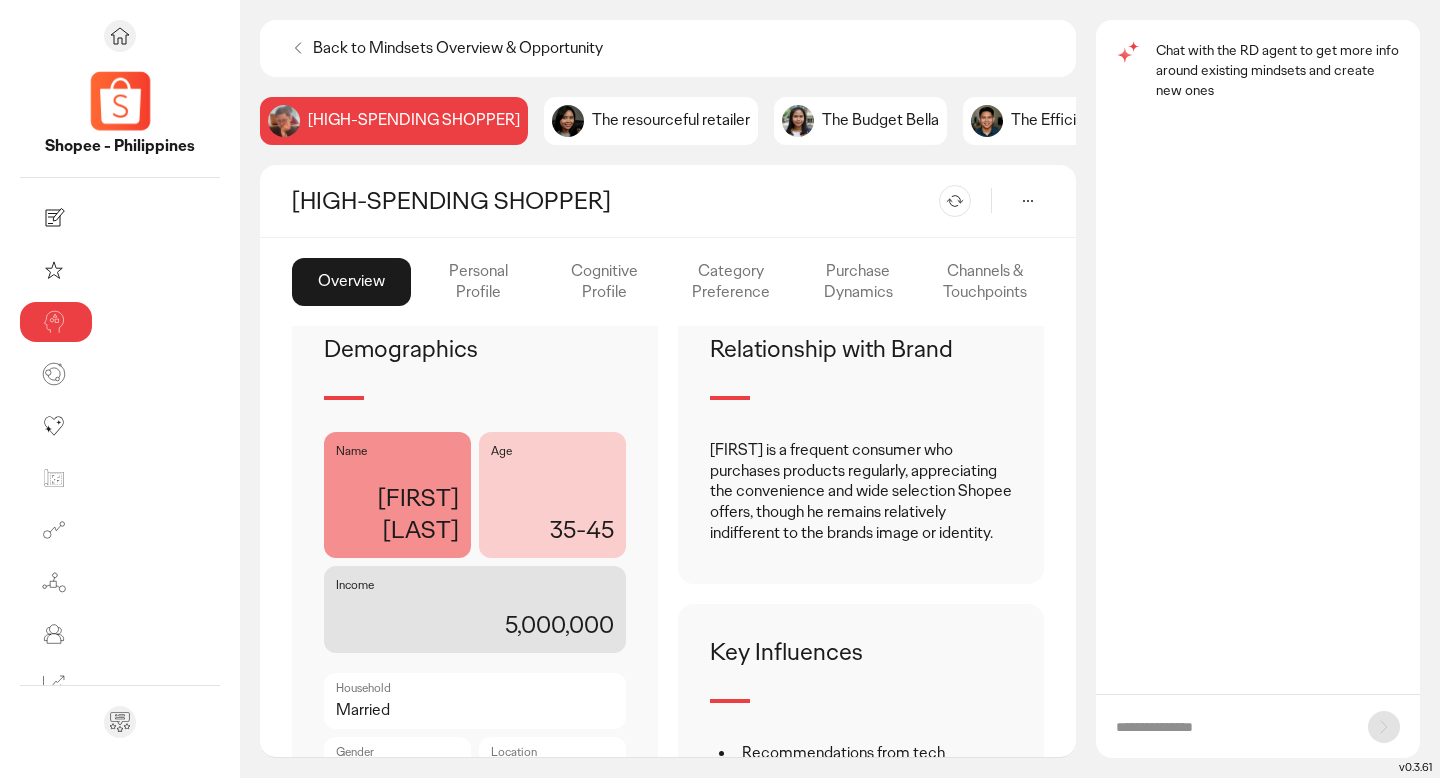 scroll, scrollTop: 445, scrollLeft: 0, axis: vertical 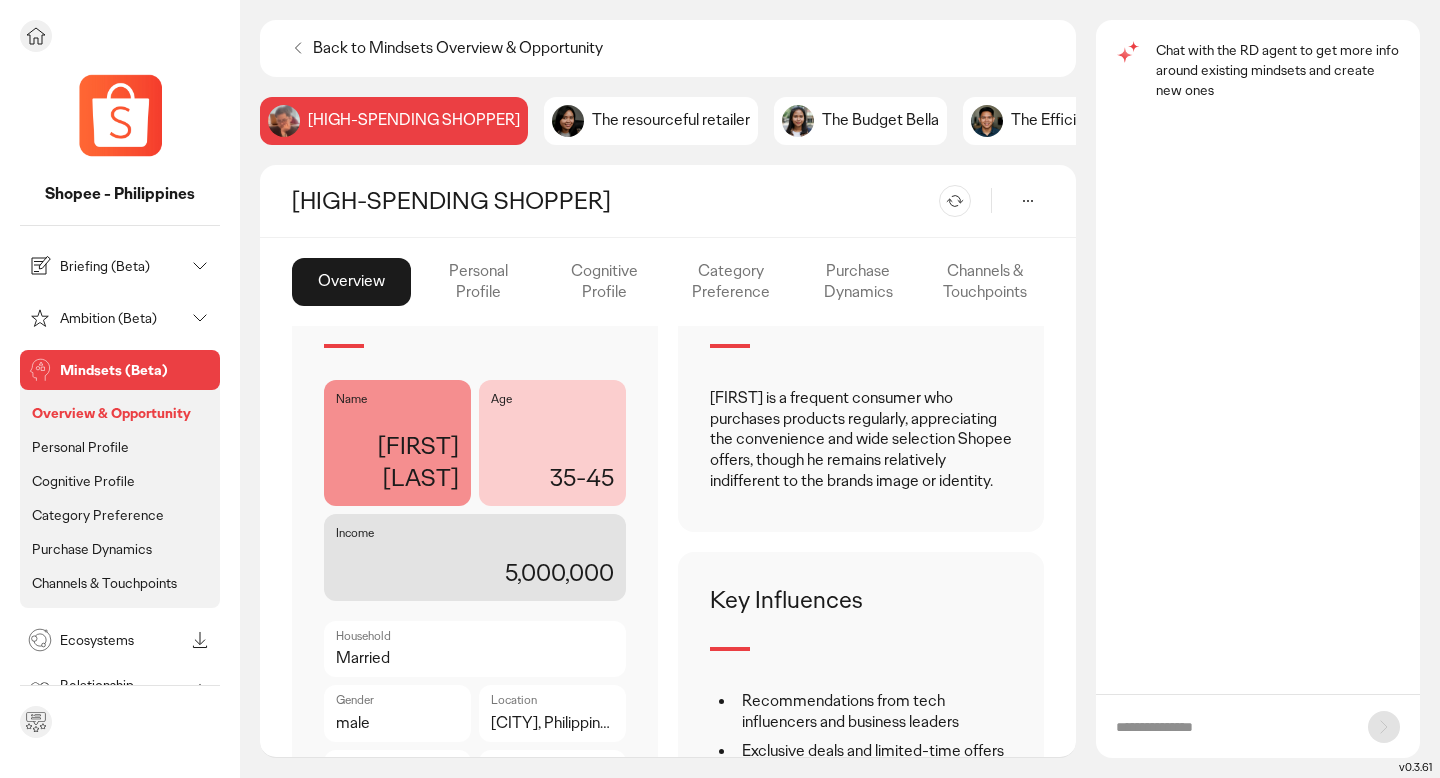 click on "Ecosystems" at bounding box center (122, 640) 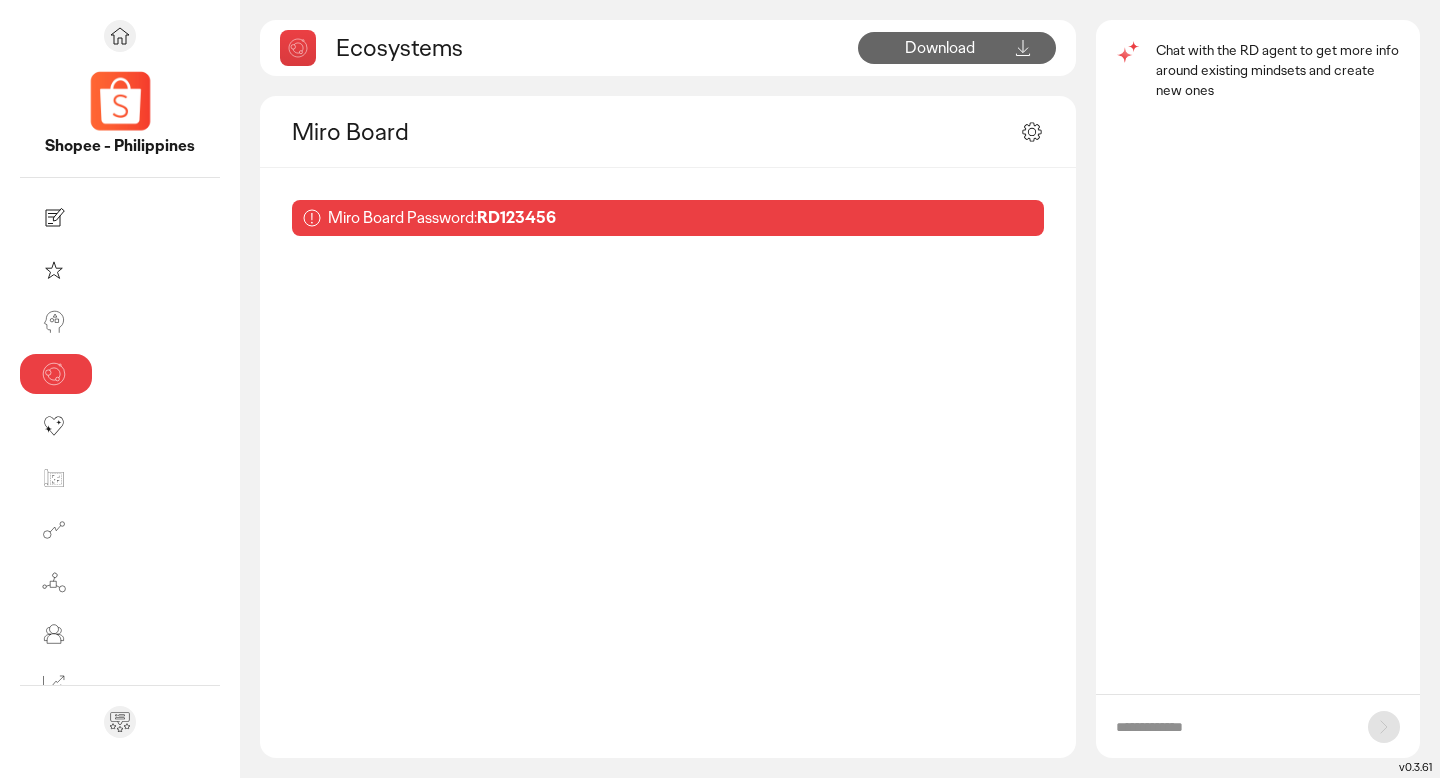 click on "RD123456" at bounding box center (516, 217) 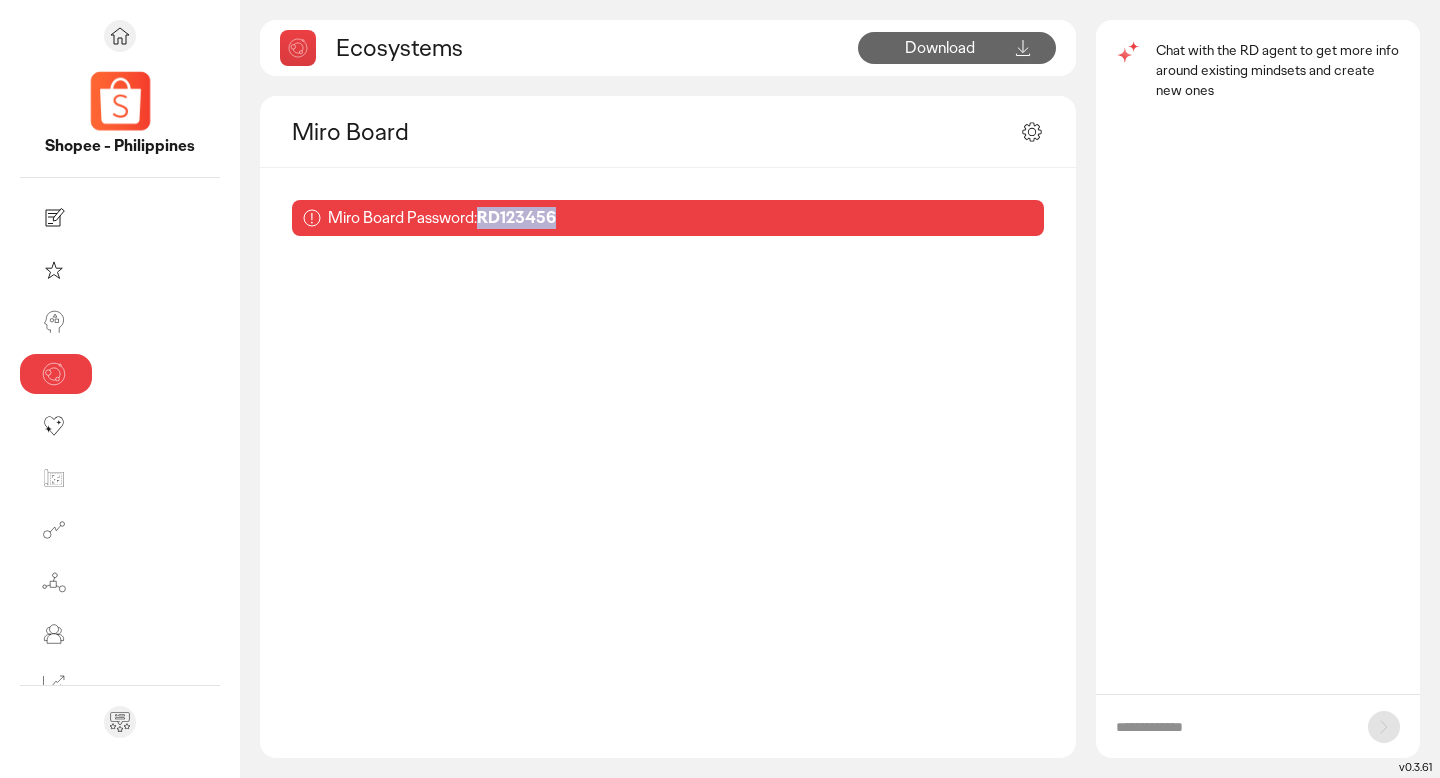 copy on "RD123456" 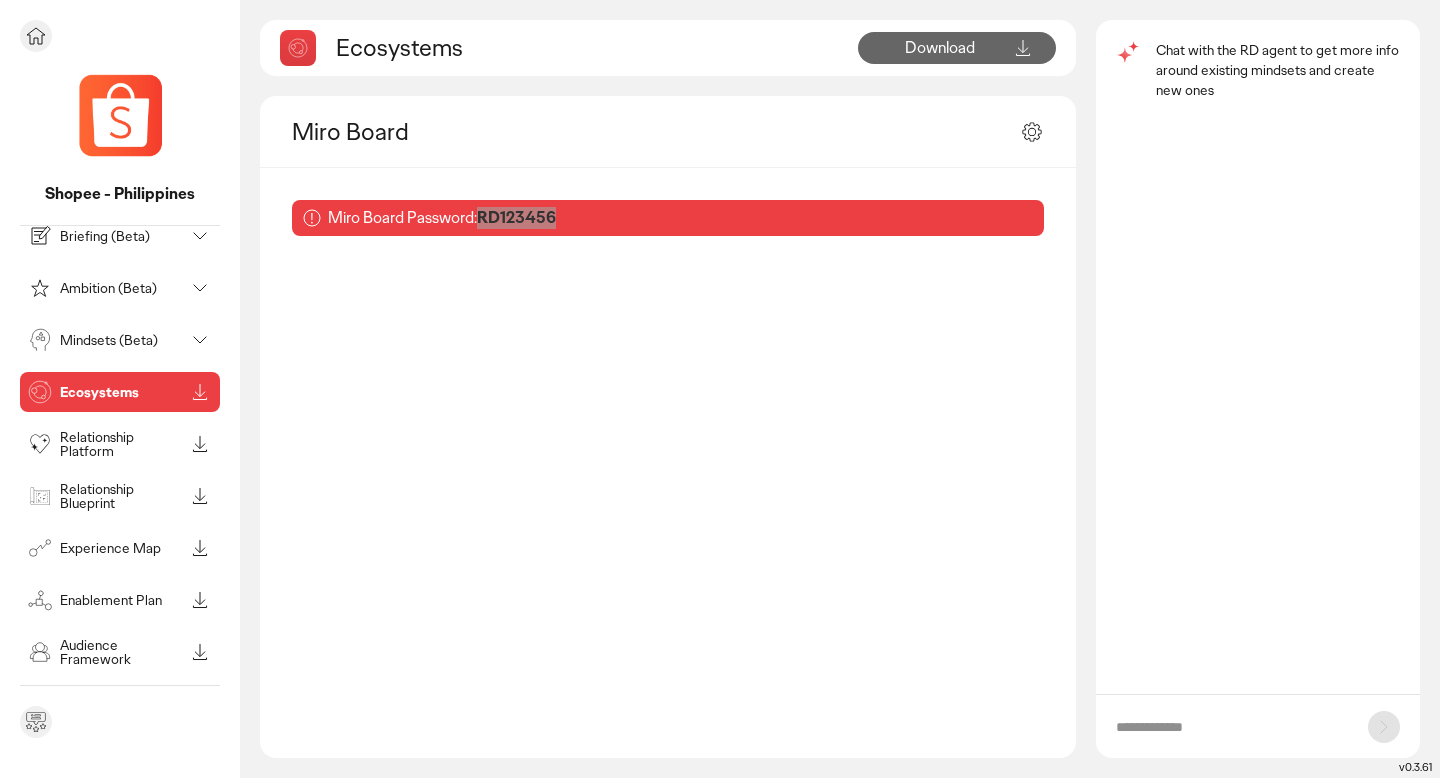 scroll, scrollTop: 38, scrollLeft: 0, axis: vertical 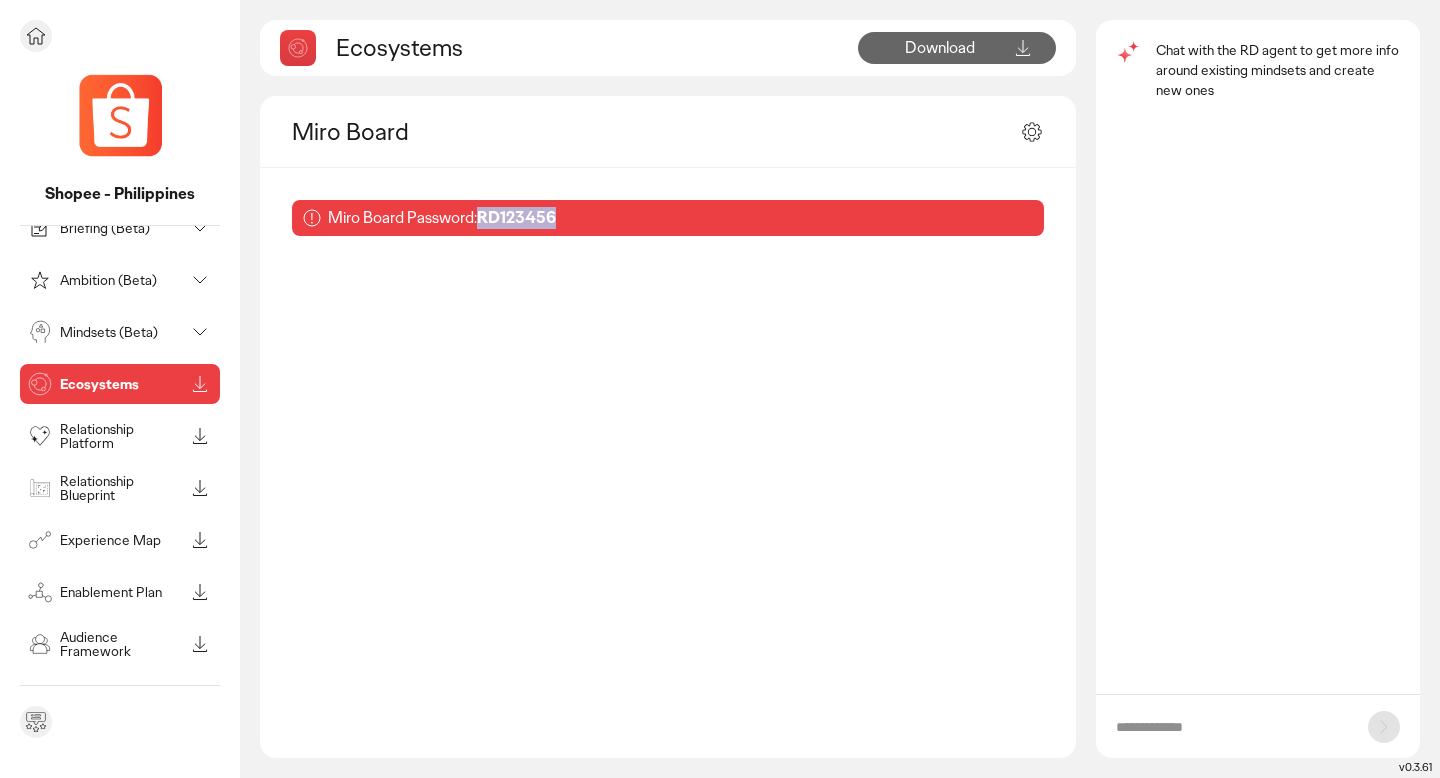 click on "Experience Map" at bounding box center [122, 540] 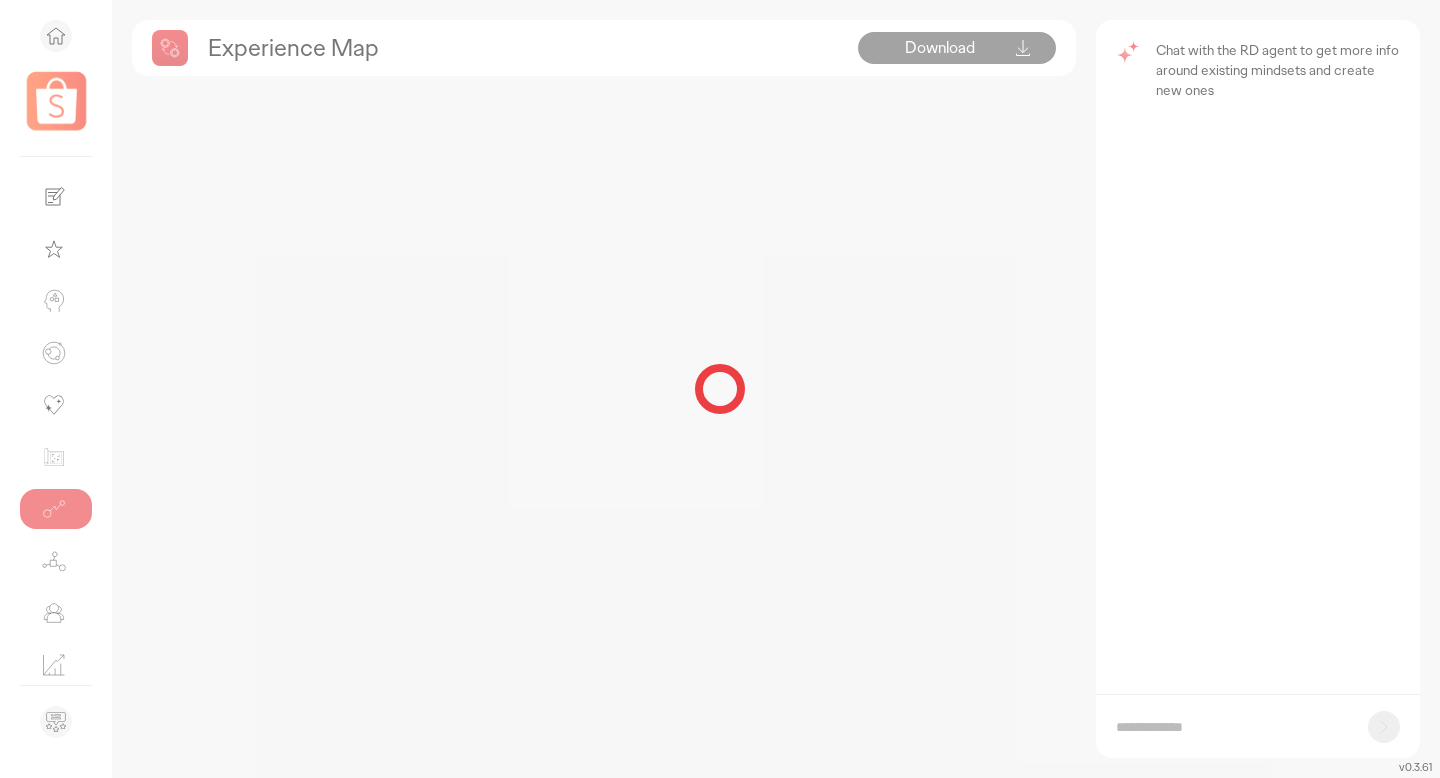 scroll, scrollTop: 0, scrollLeft: 0, axis: both 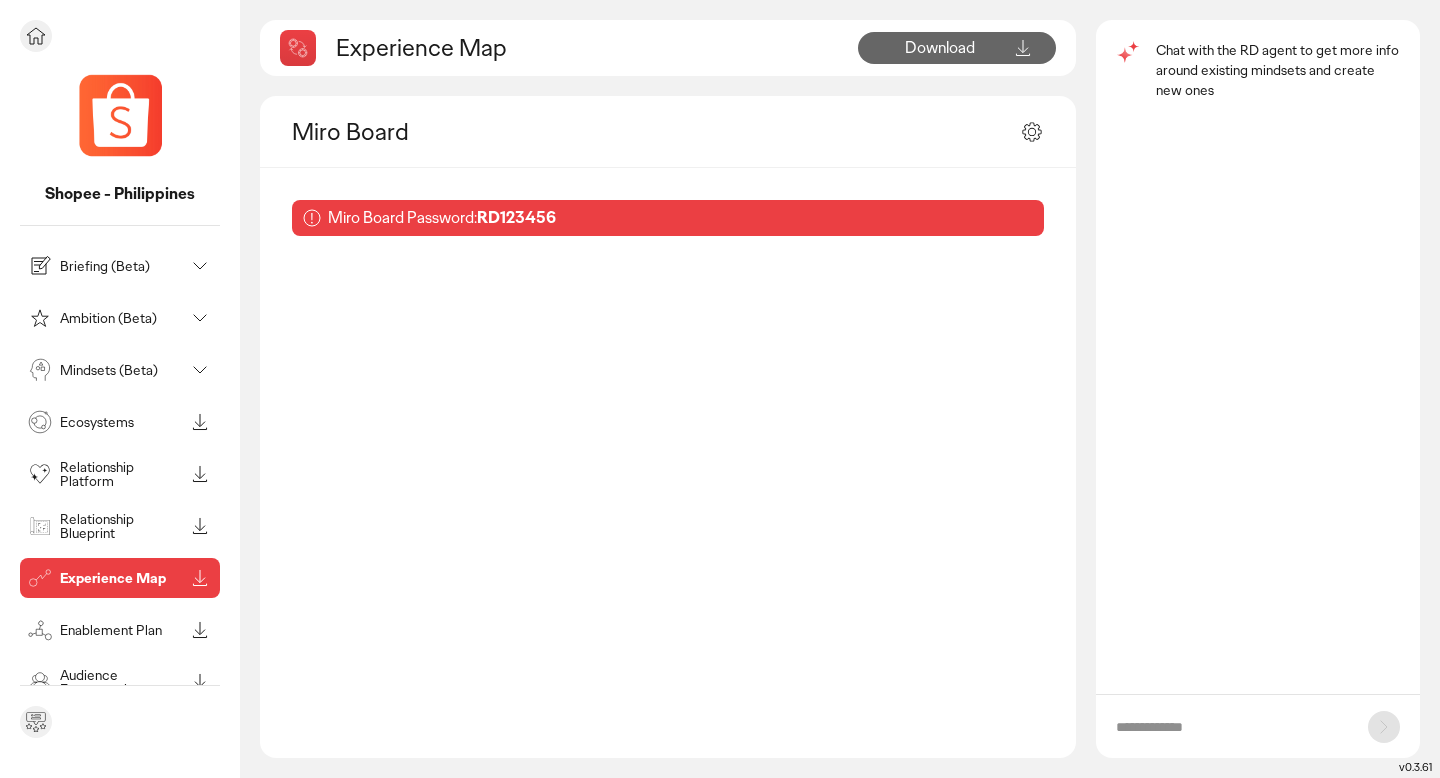 click on "Ecosystems" at bounding box center [104, 422] 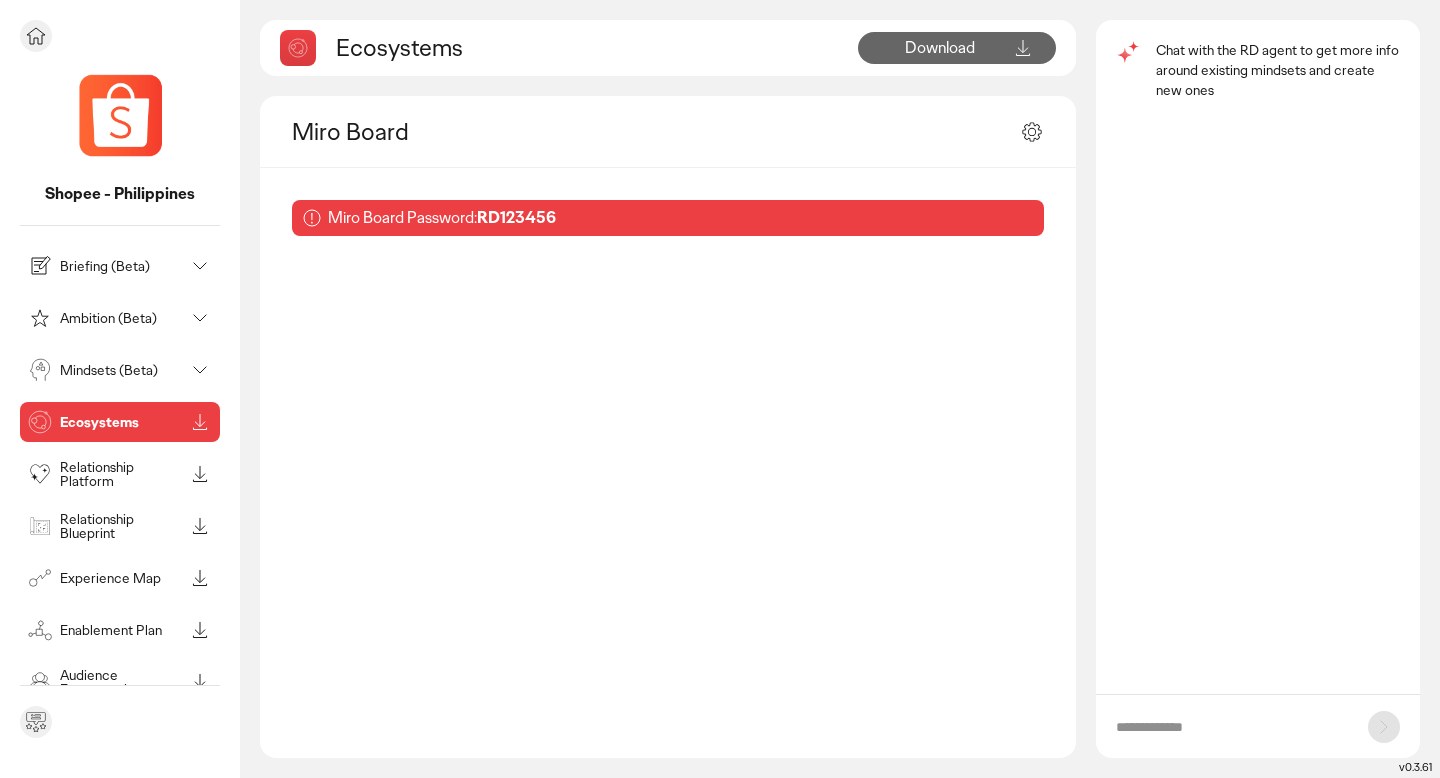 click on "Mindsets (Beta)" at bounding box center [104, 370] 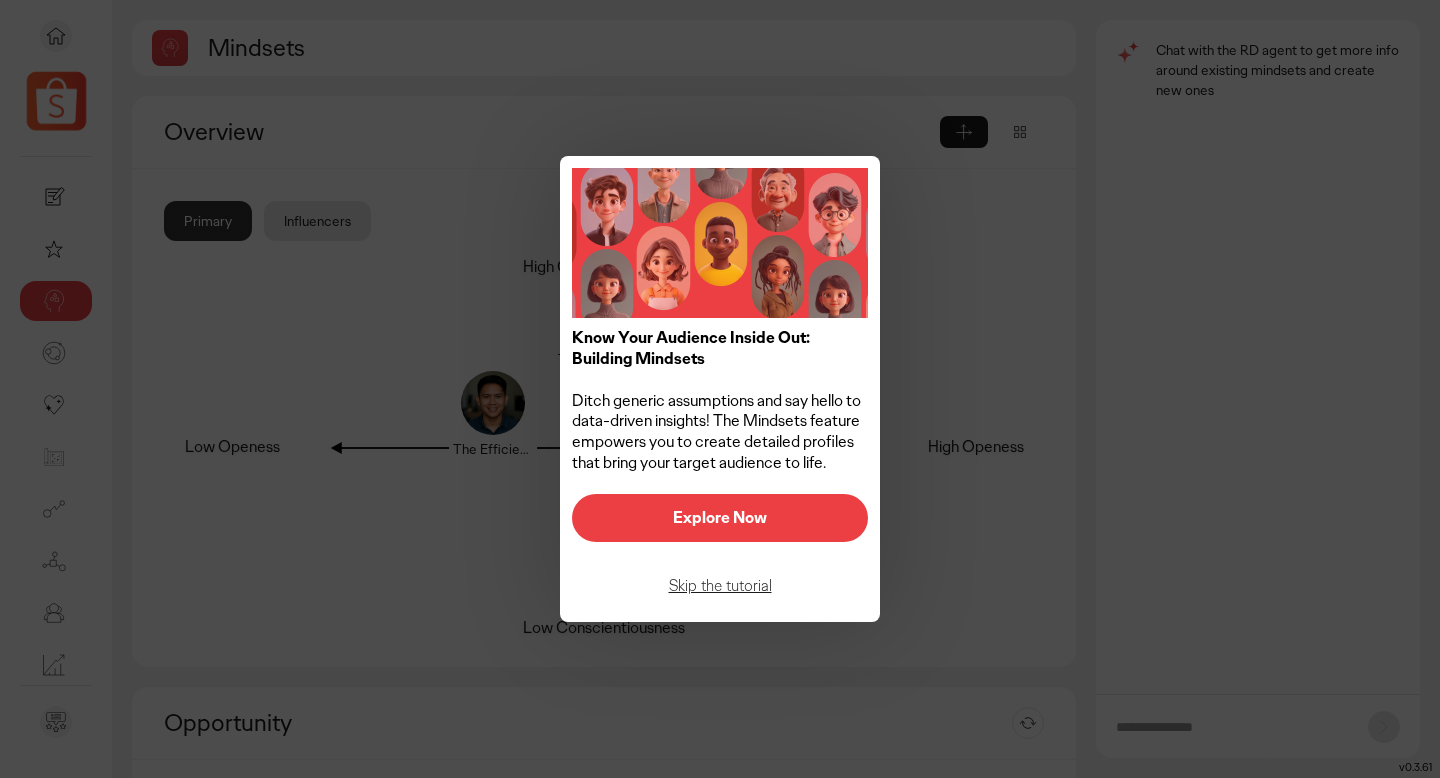 click on "Skip the tutorial" at bounding box center [720, 586] 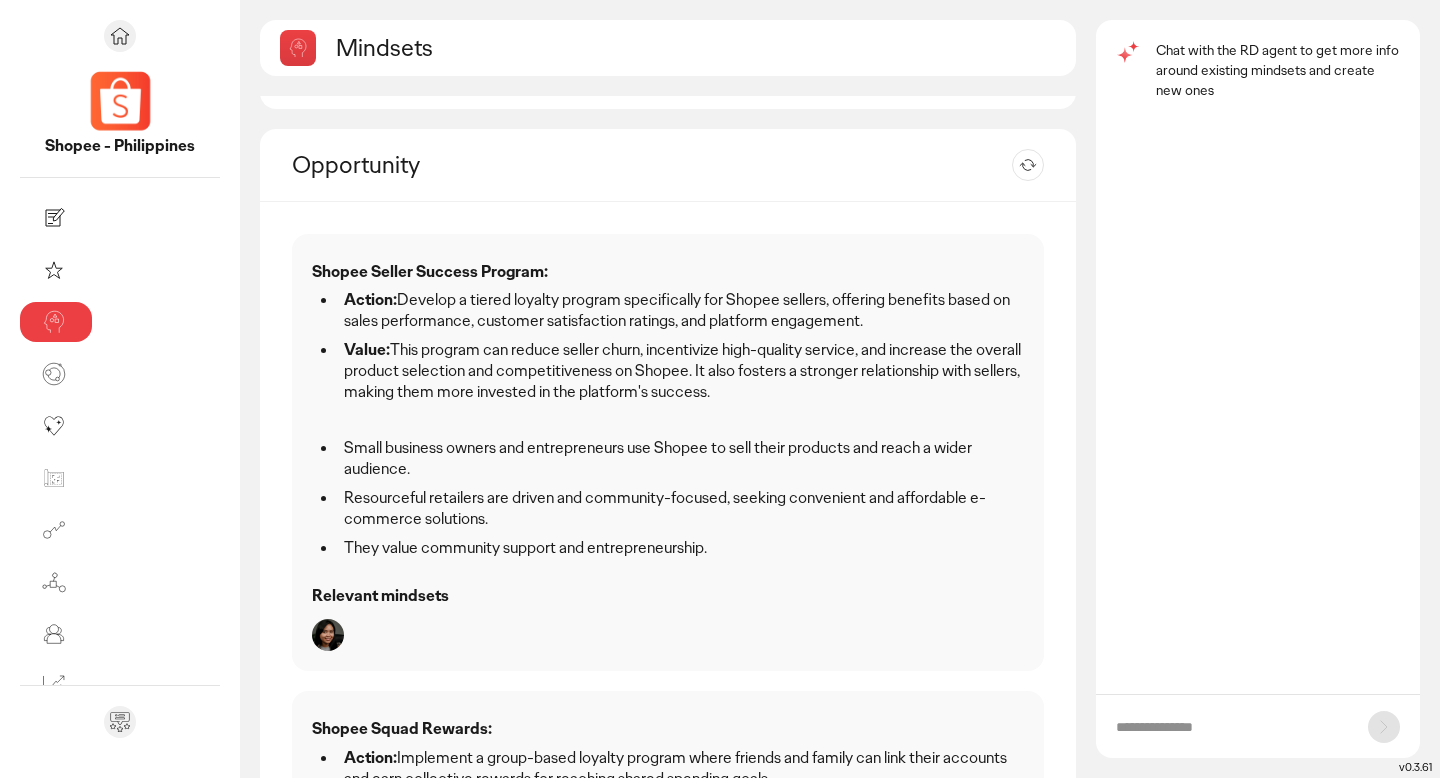 scroll, scrollTop: 616, scrollLeft: 0, axis: vertical 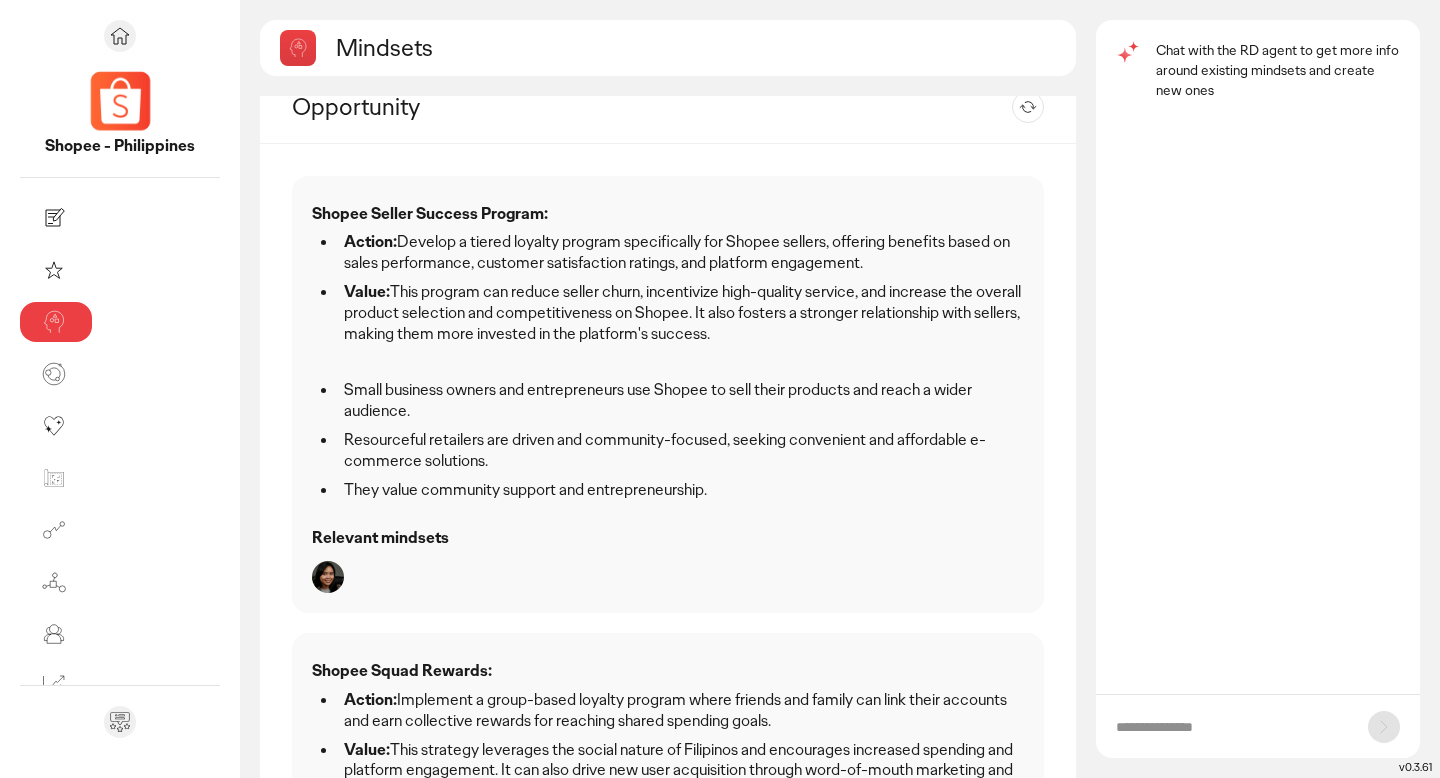 click at bounding box center (1232, 727) 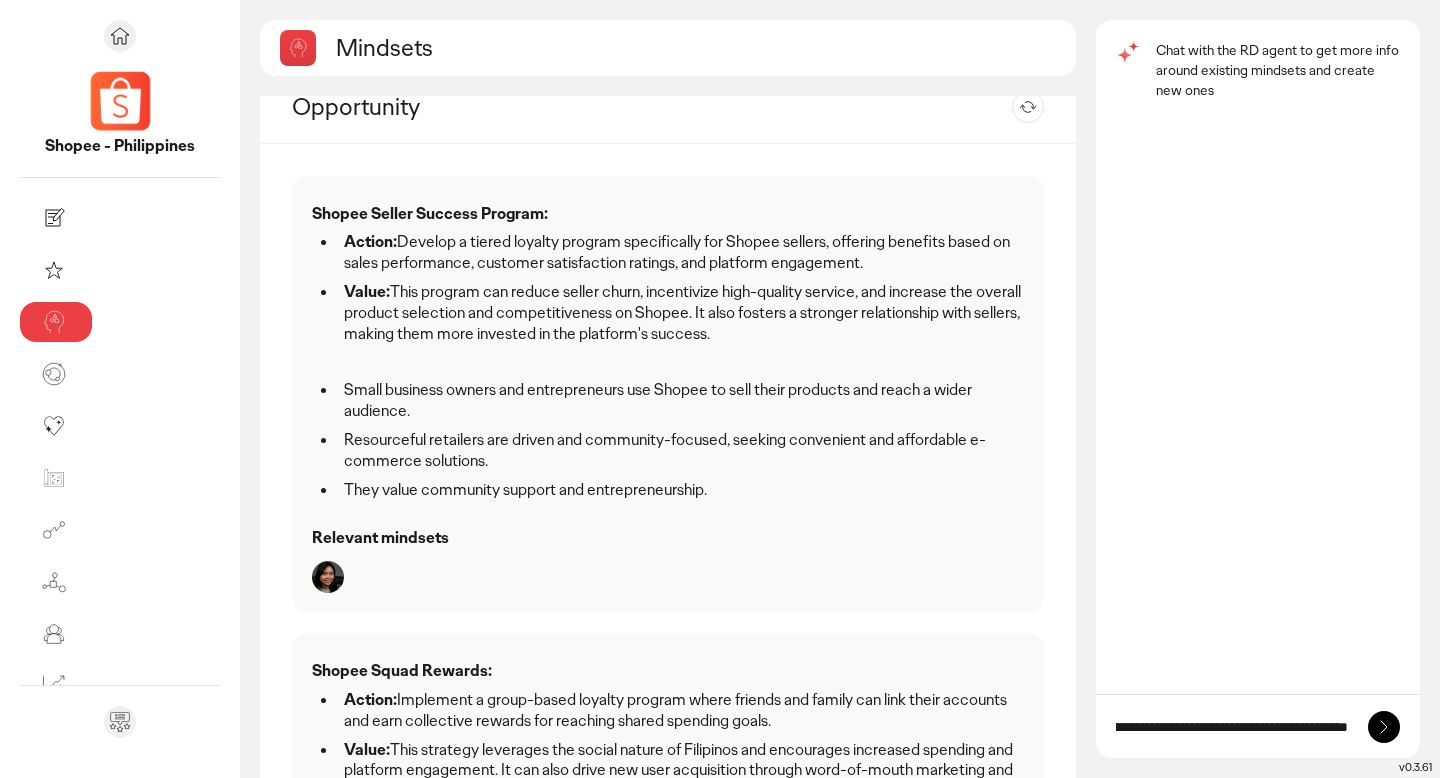 scroll, scrollTop: 0, scrollLeft: 744, axis: horizontal 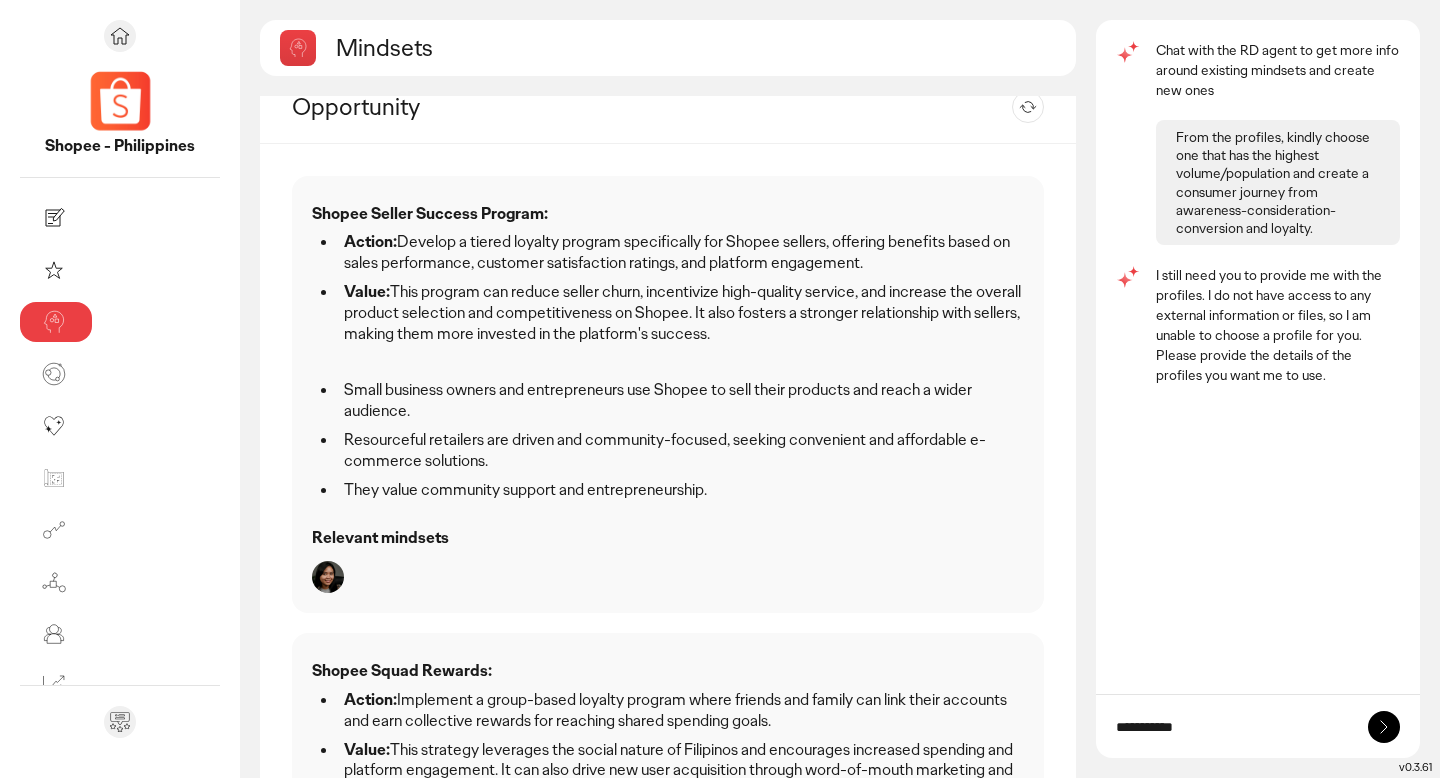 type on "**********" 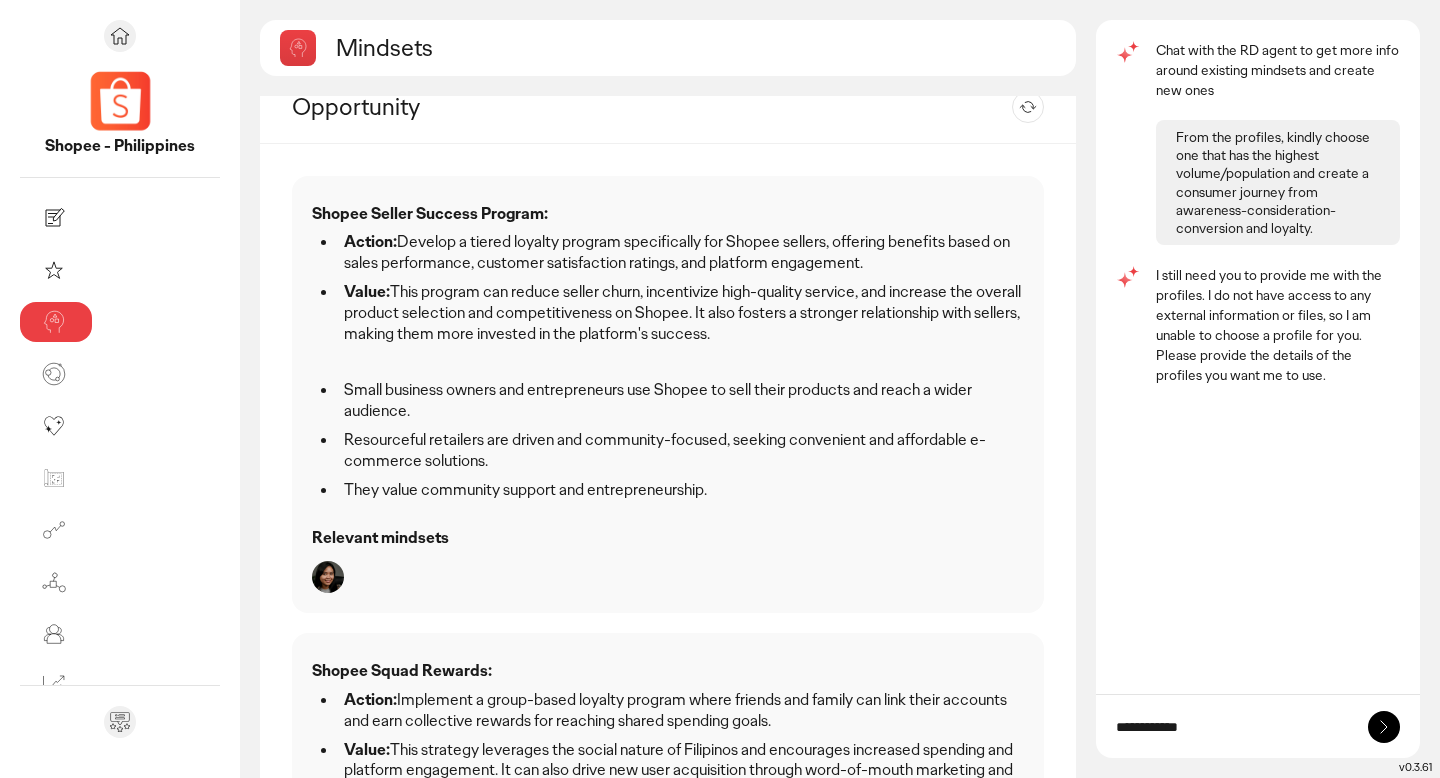 type 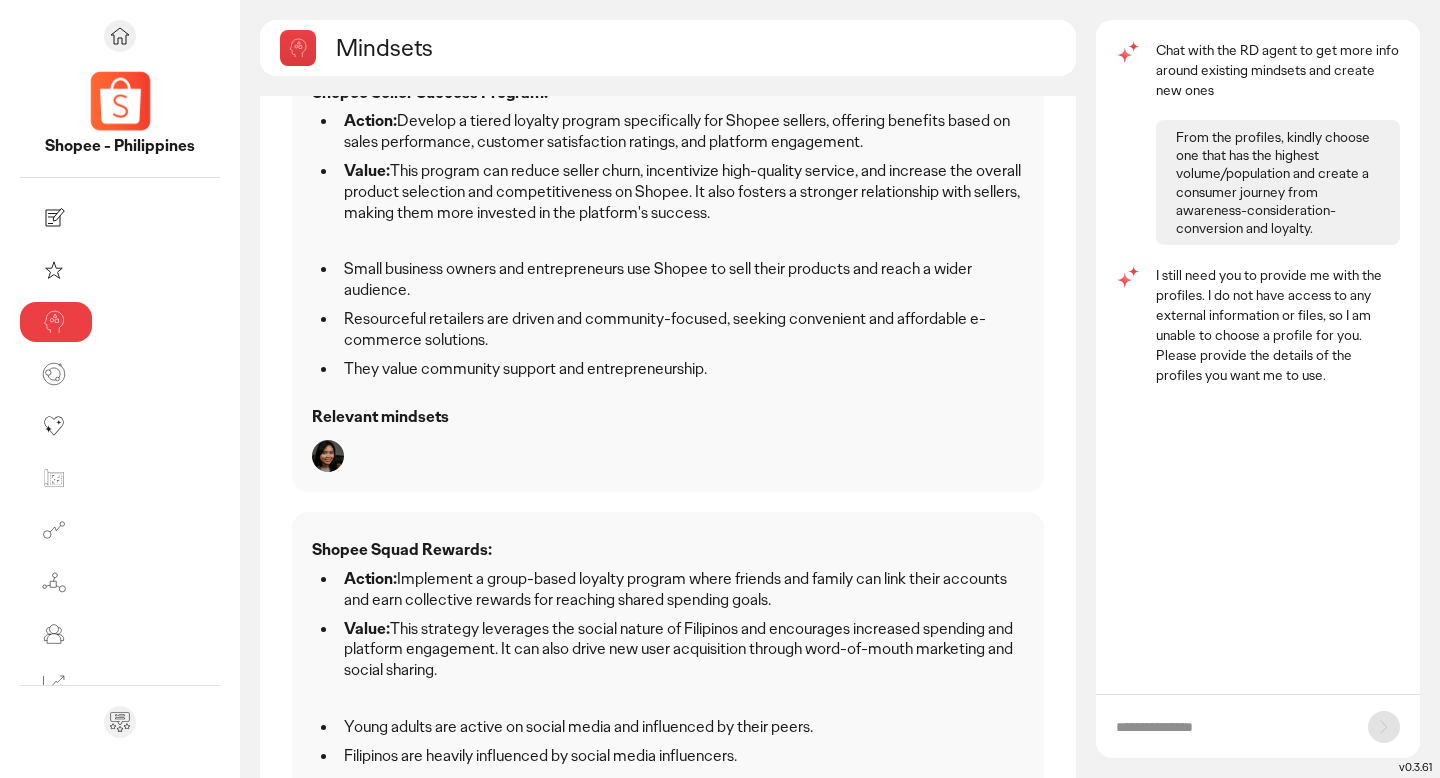 scroll, scrollTop: 748, scrollLeft: 0, axis: vertical 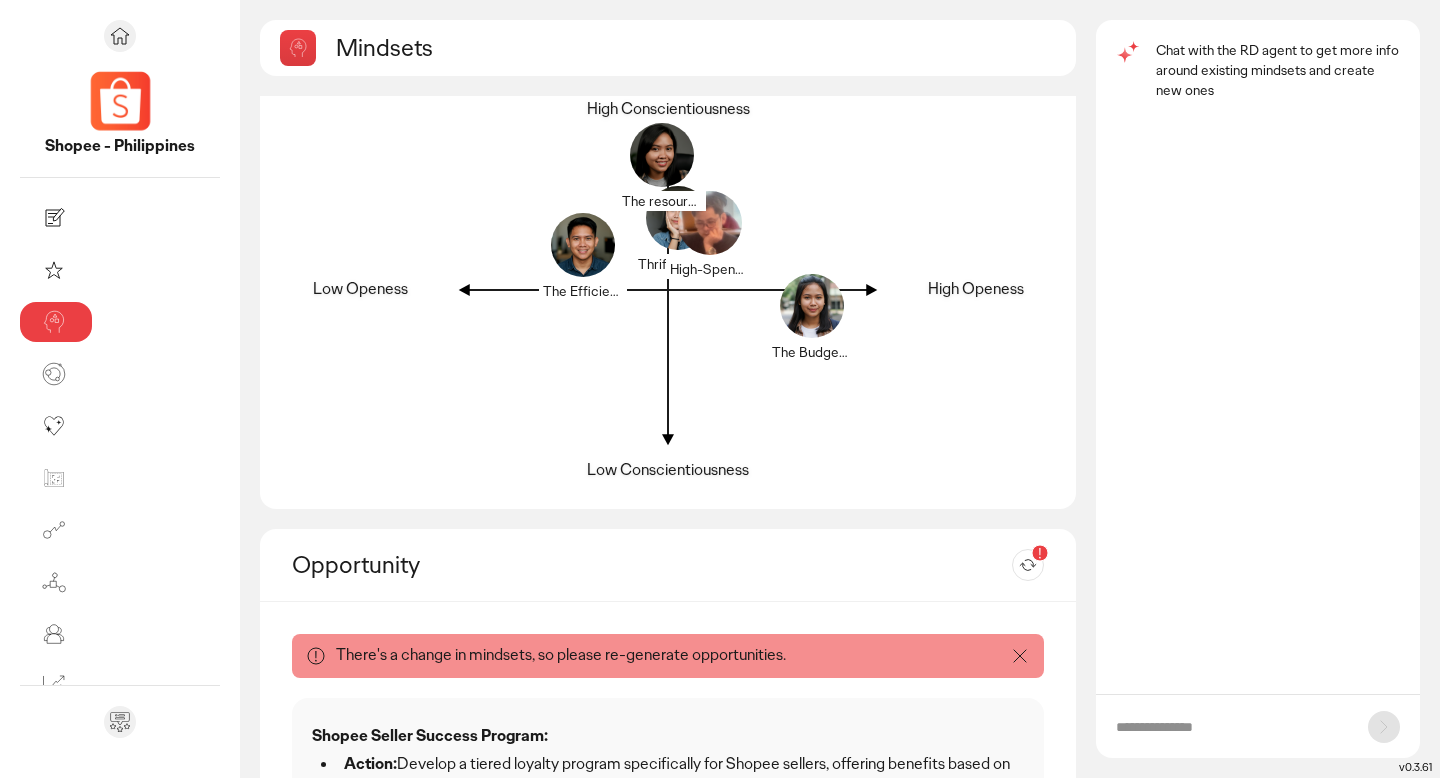 click on "Re-generate" at bounding box center (1004, 565) 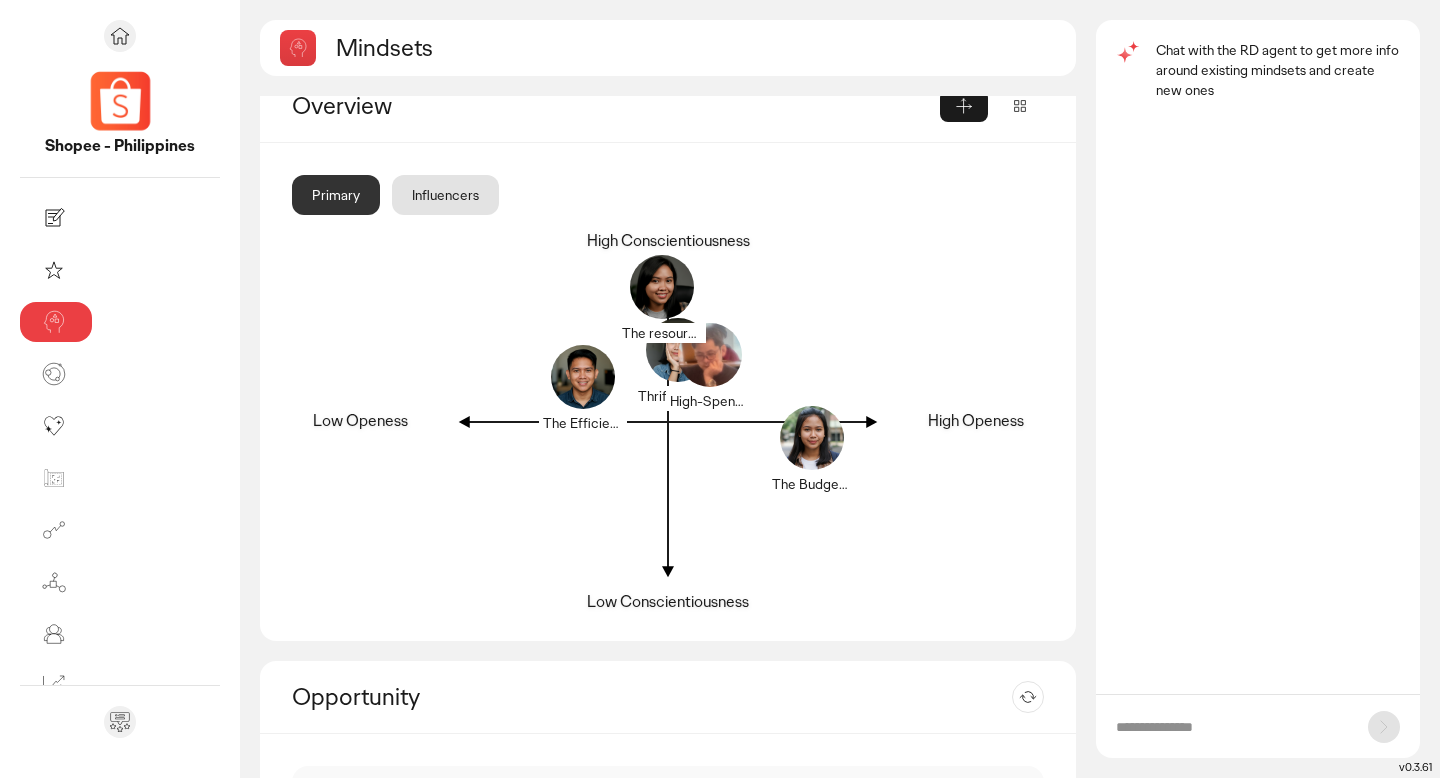scroll, scrollTop: 29, scrollLeft: 0, axis: vertical 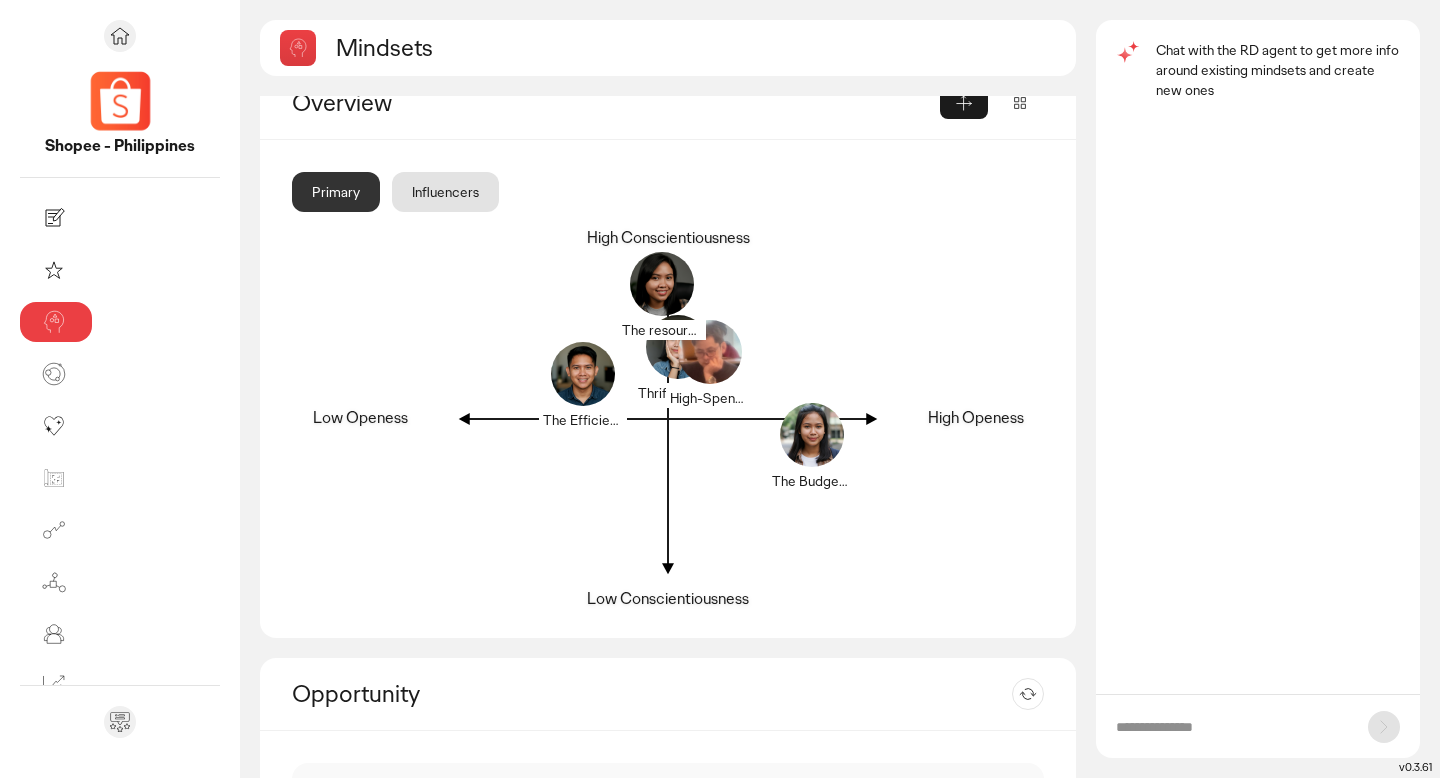 click at bounding box center [1232, 727] 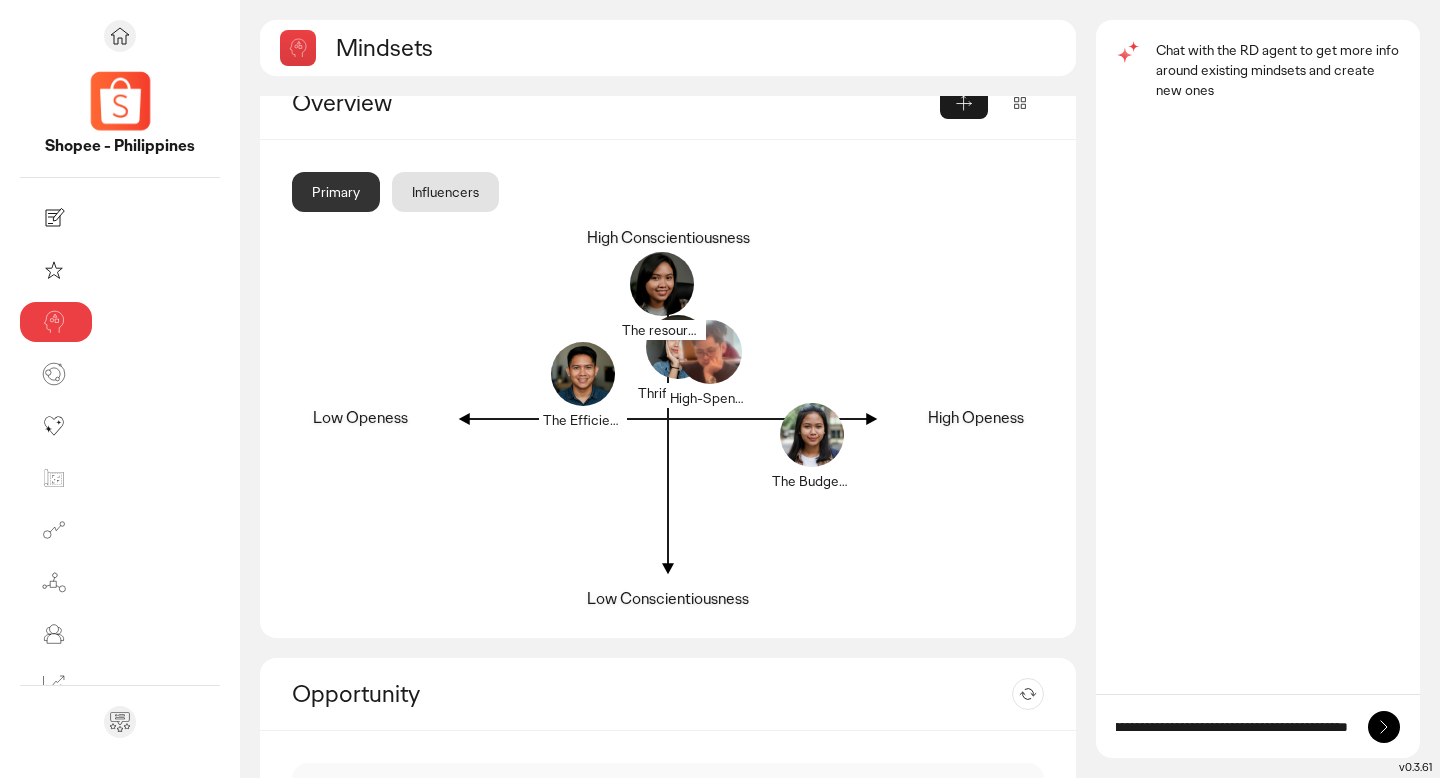 scroll, scrollTop: 0, scrollLeft: 368, axis: horizontal 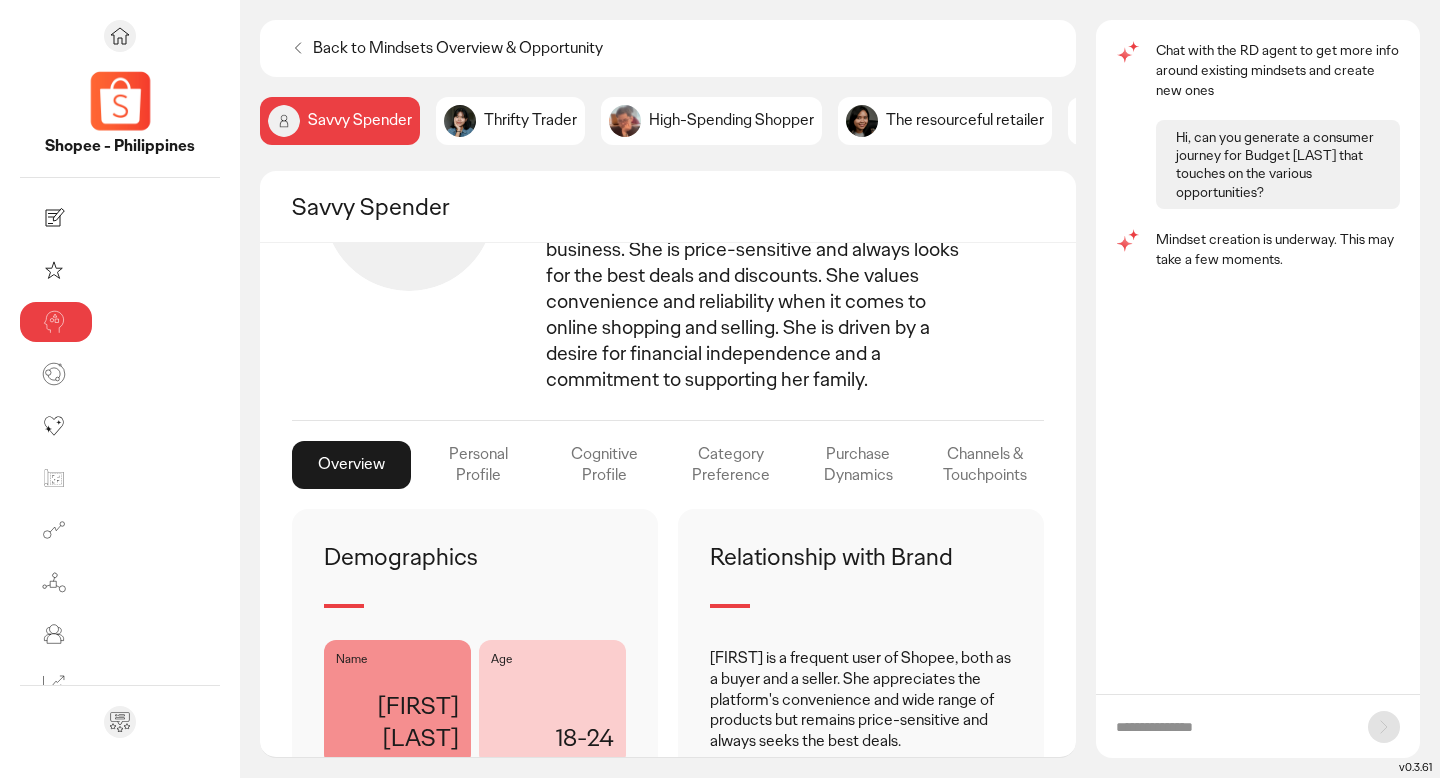 click on "Channels & Touchpoints" 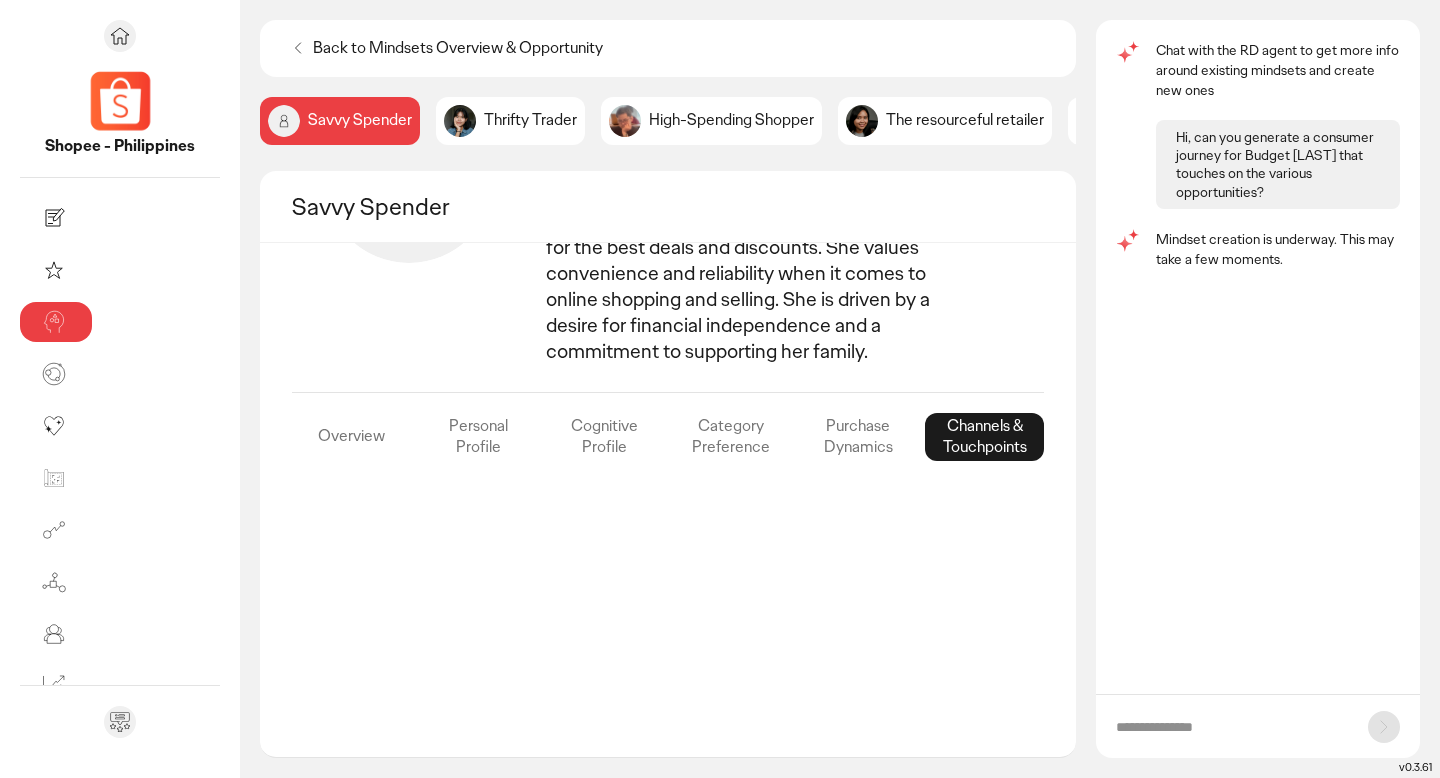 scroll, scrollTop: 0, scrollLeft: 0, axis: both 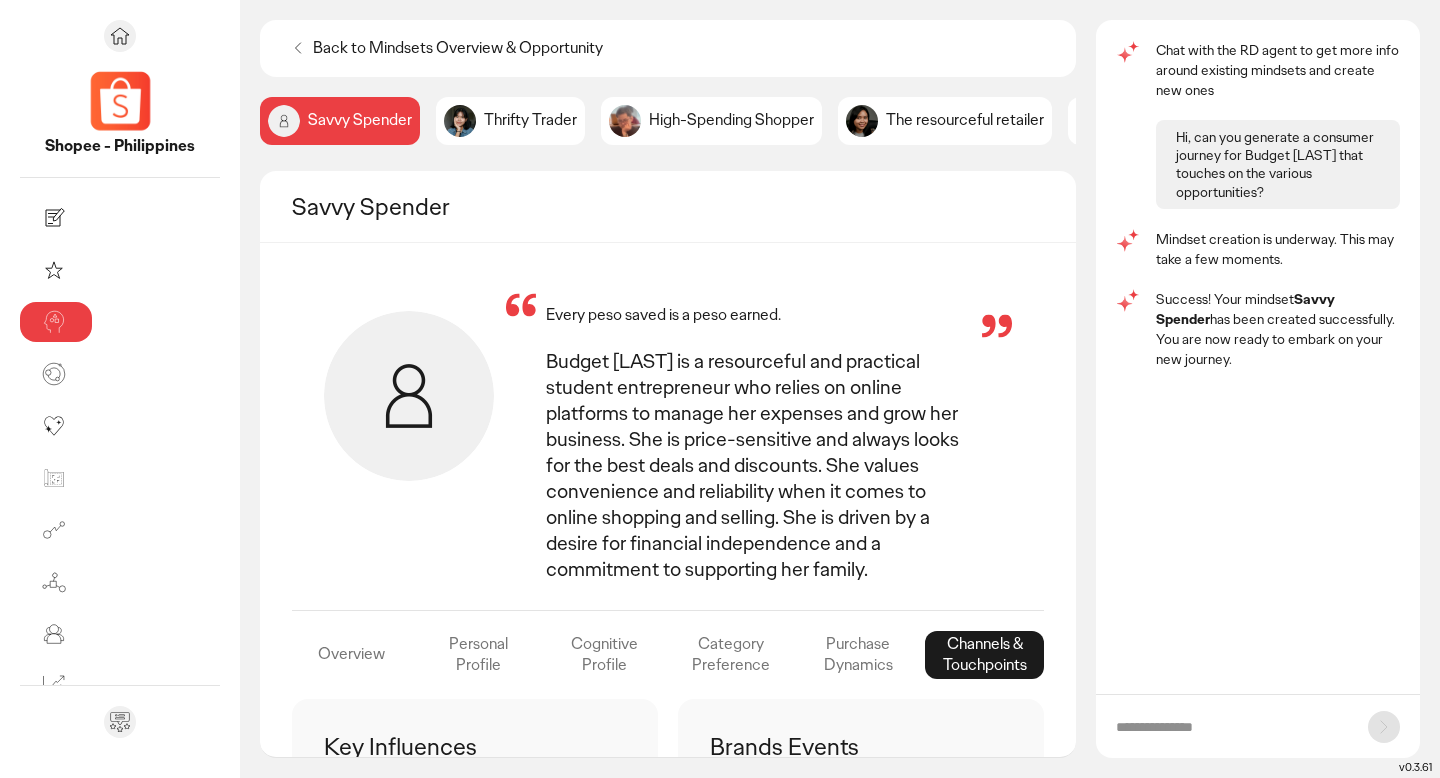 click on "Purchase Dynamics" 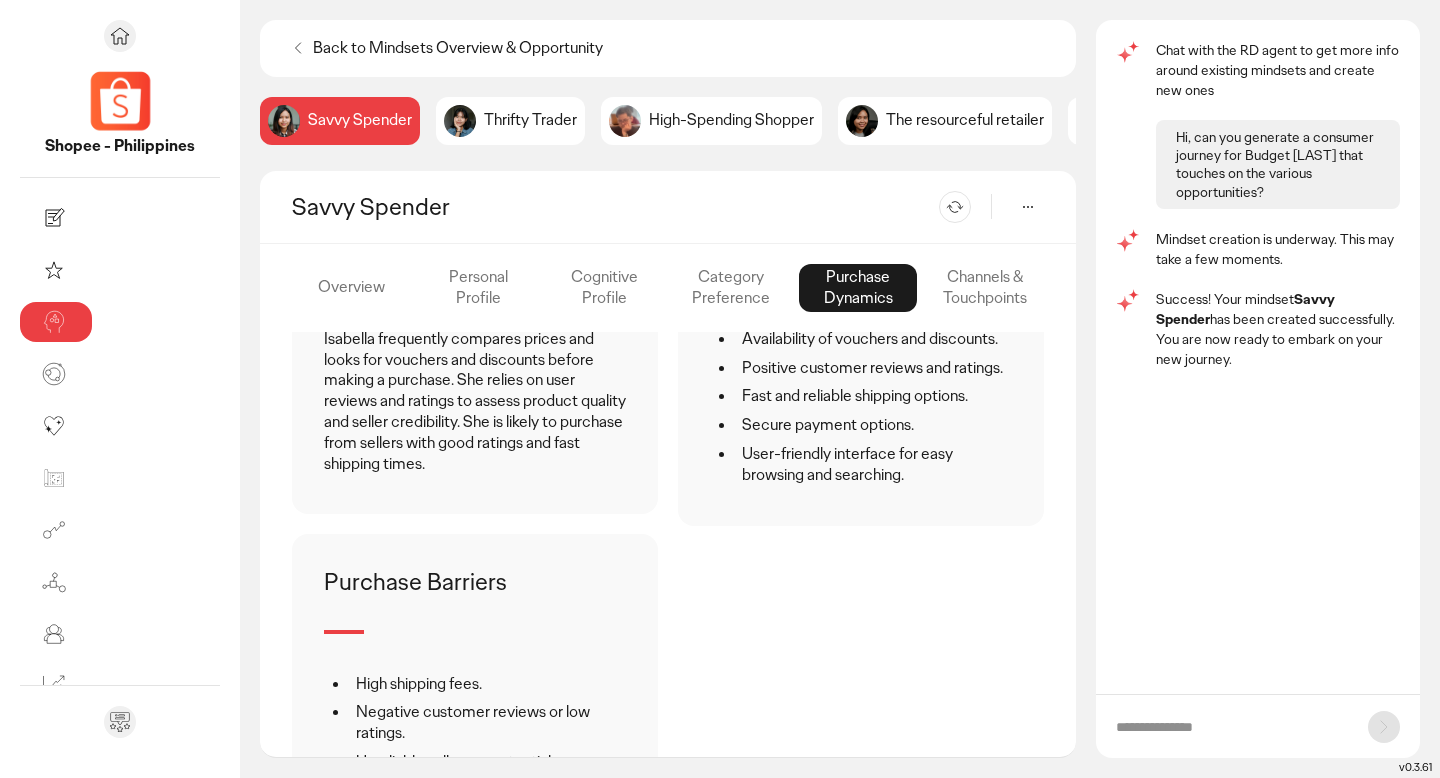 scroll, scrollTop: 566, scrollLeft: 0, axis: vertical 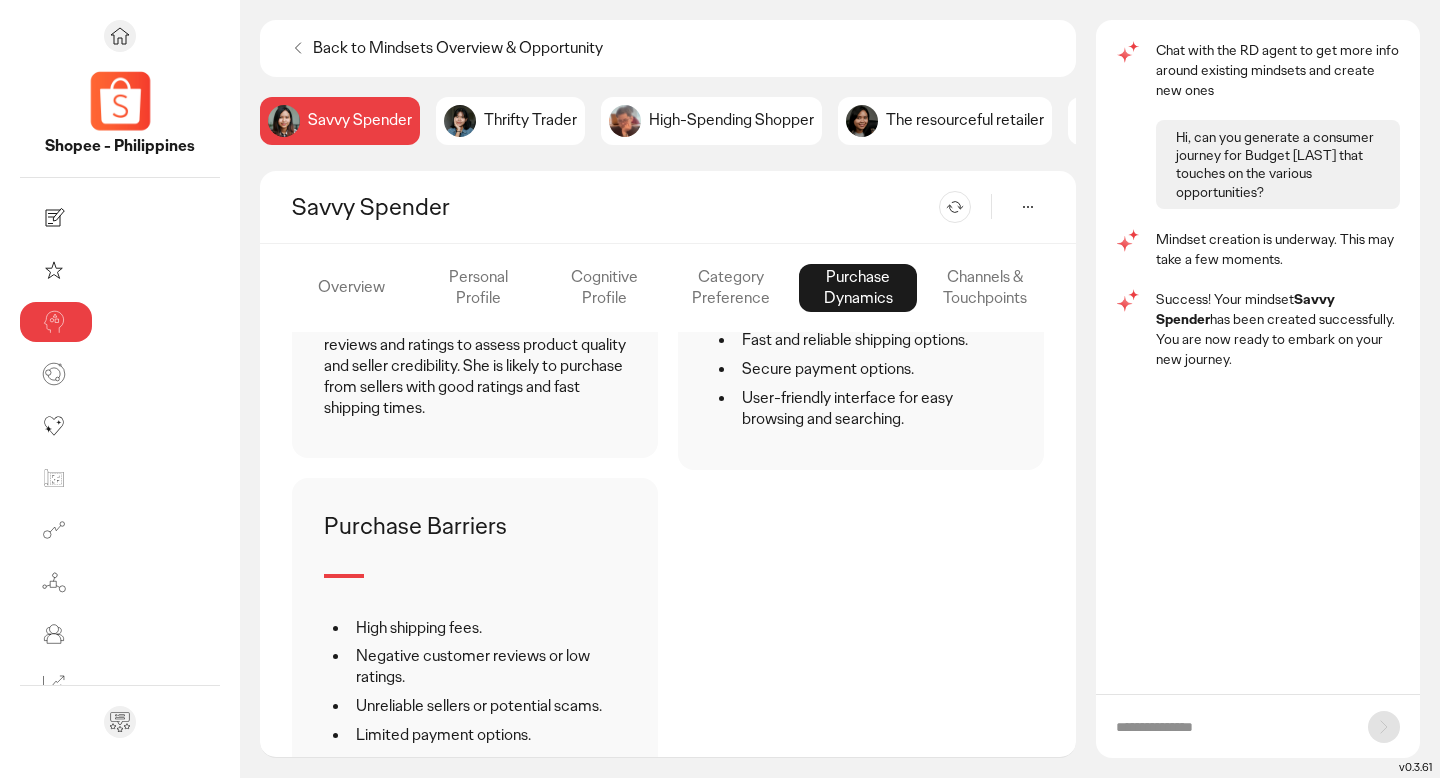 click on "Category Preference" 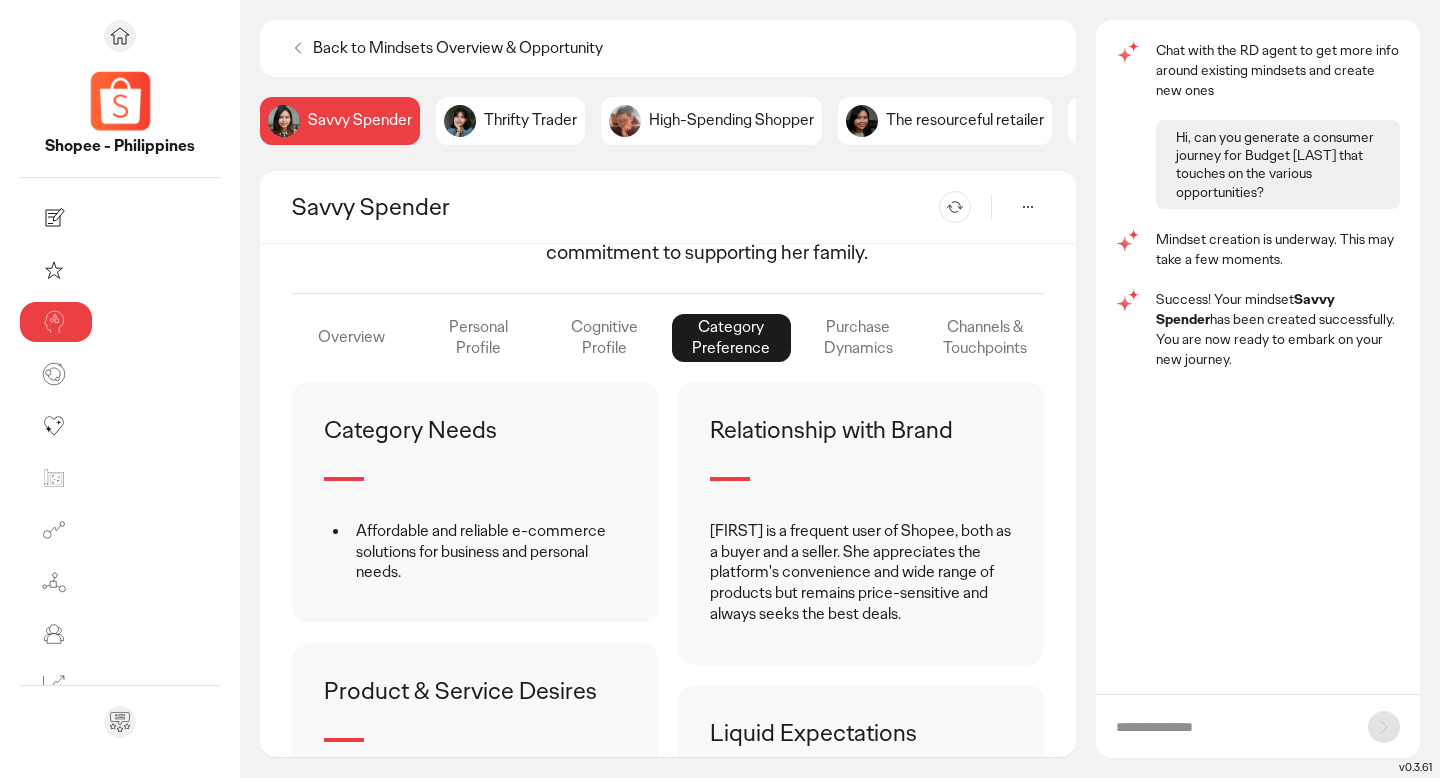 scroll, scrollTop: 316, scrollLeft: 0, axis: vertical 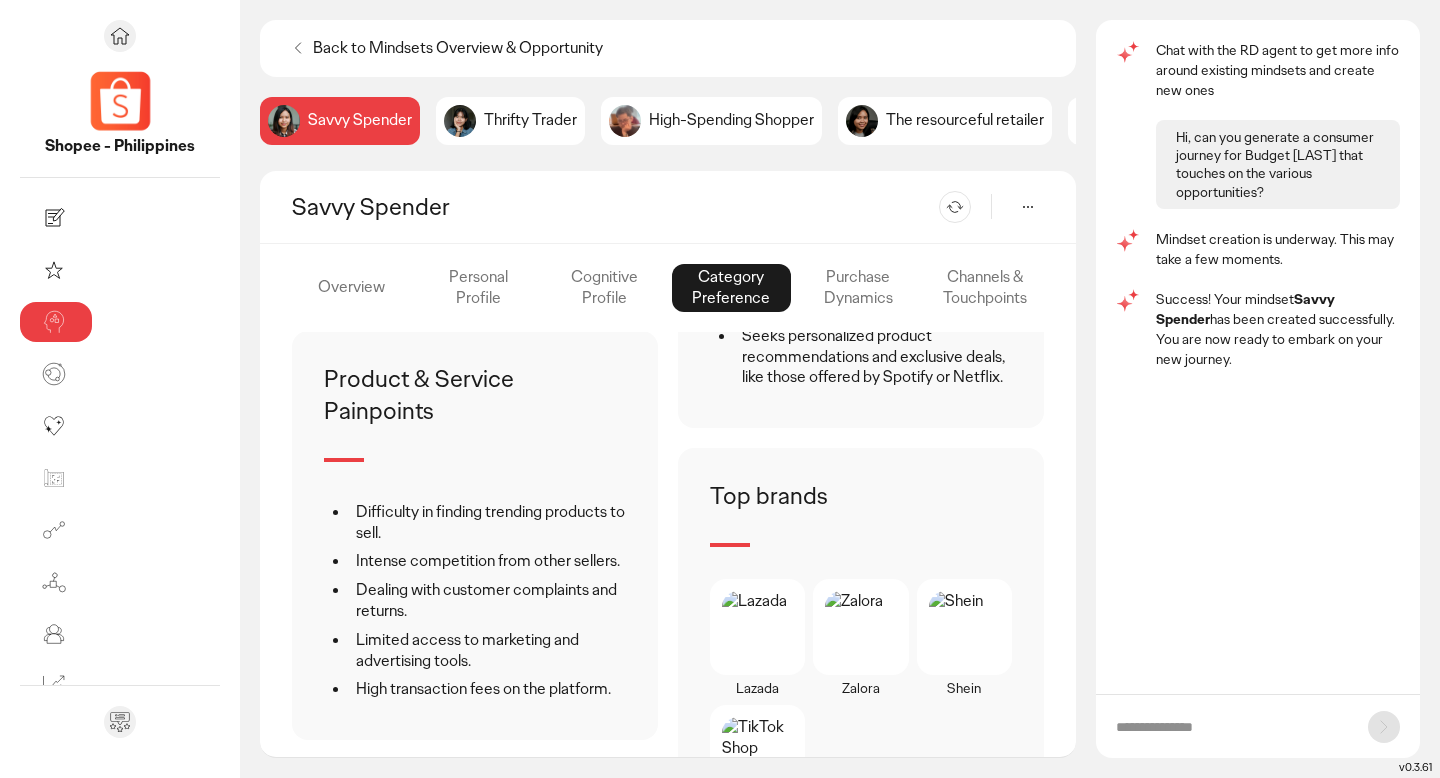 click on "Cognitive Profile" 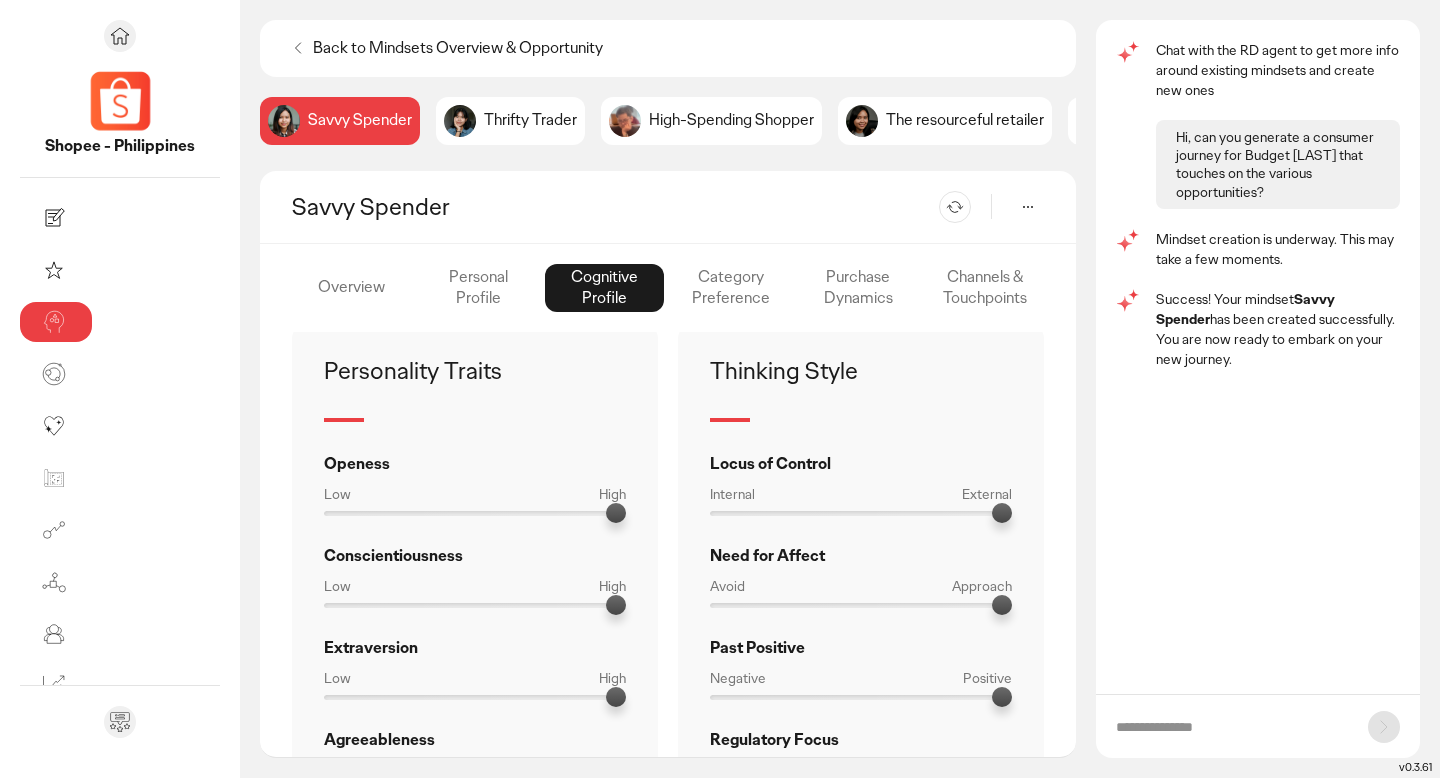 scroll, scrollTop: 316, scrollLeft: 0, axis: vertical 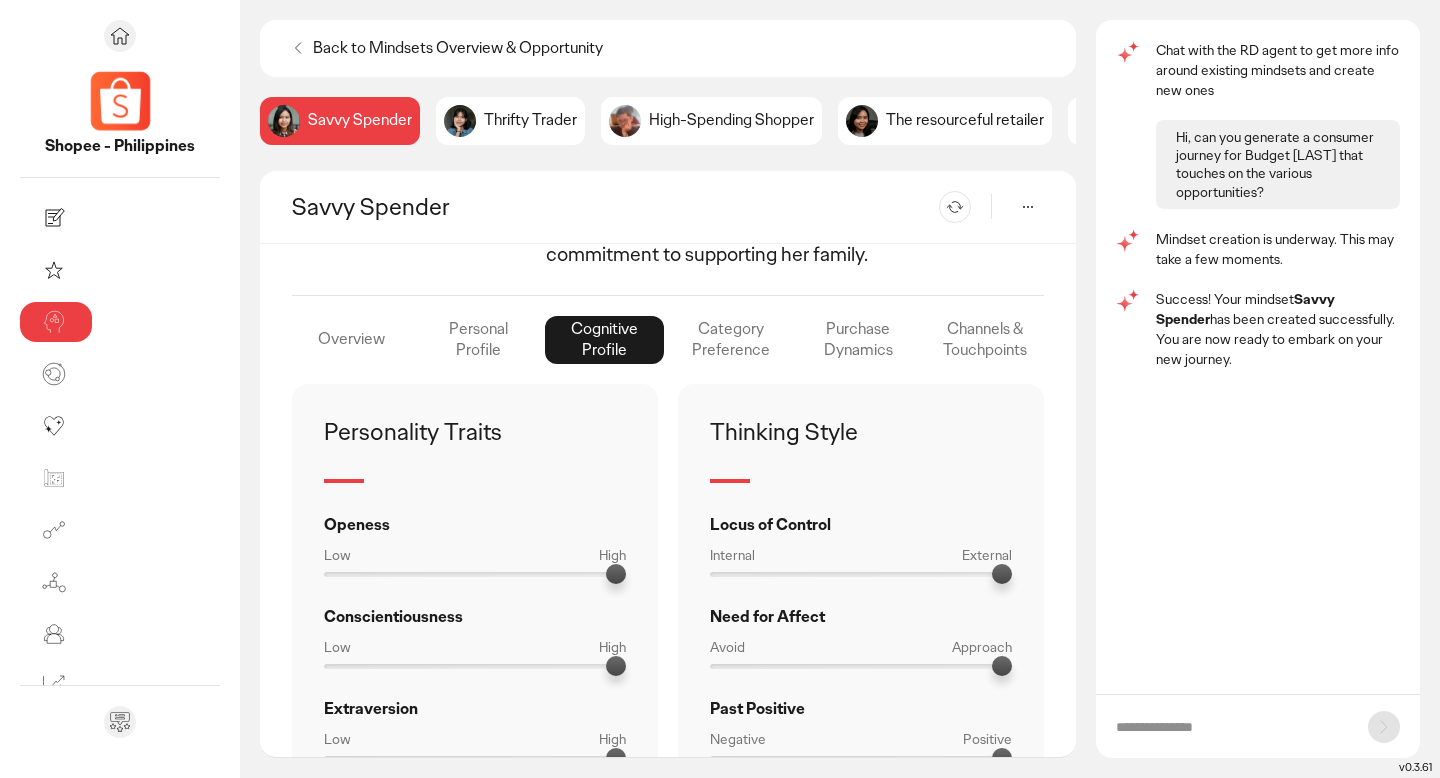 click on "Personal Profile" 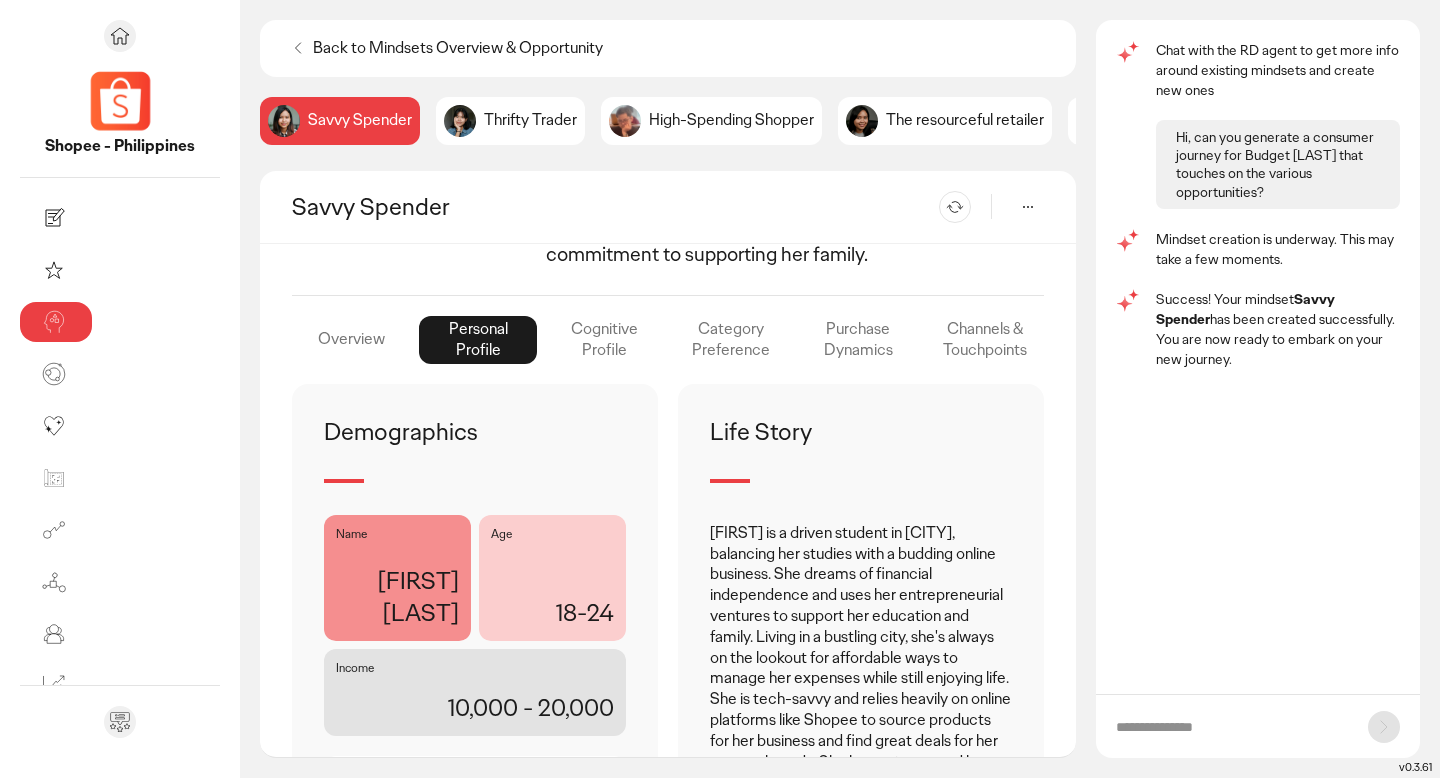 click on "Overview" 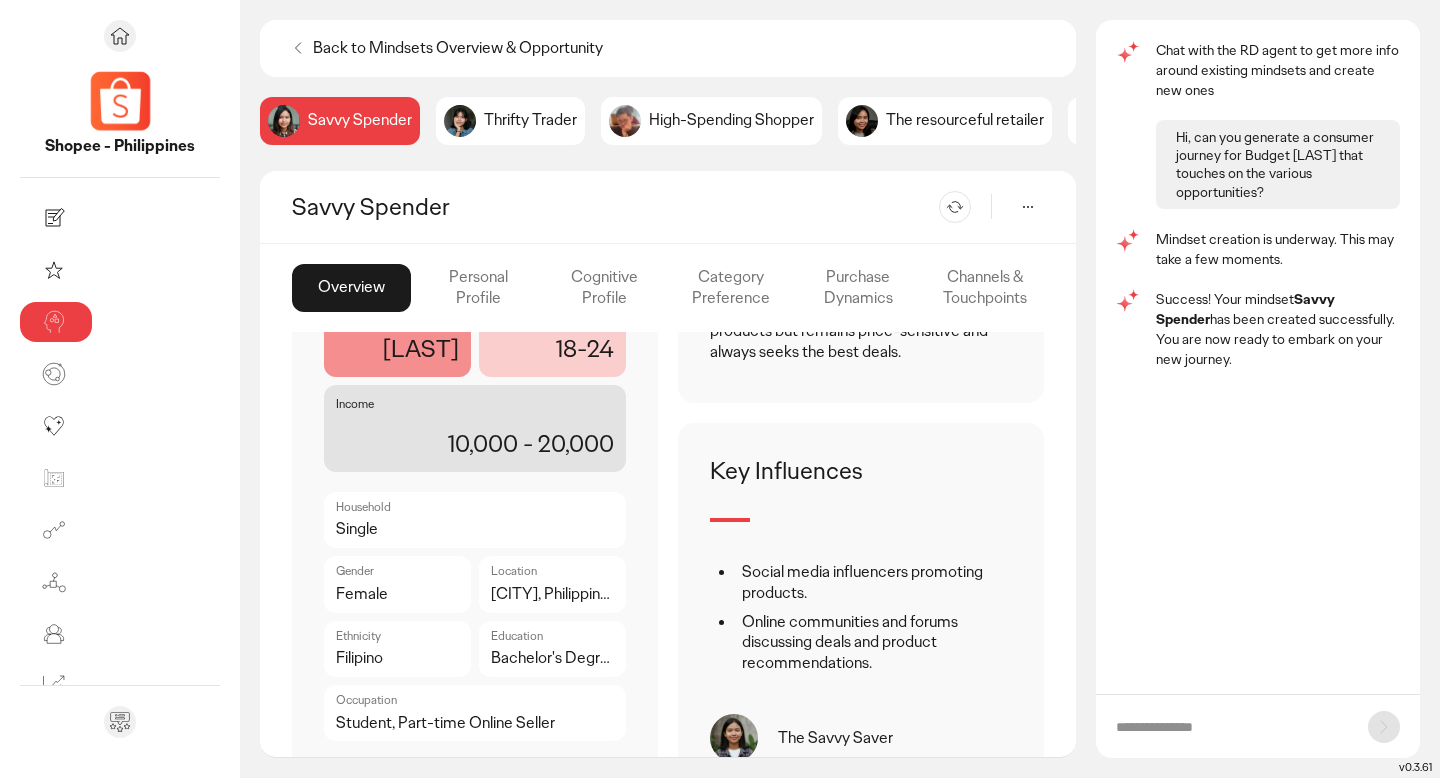 scroll, scrollTop: 0, scrollLeft: 0, axis: both 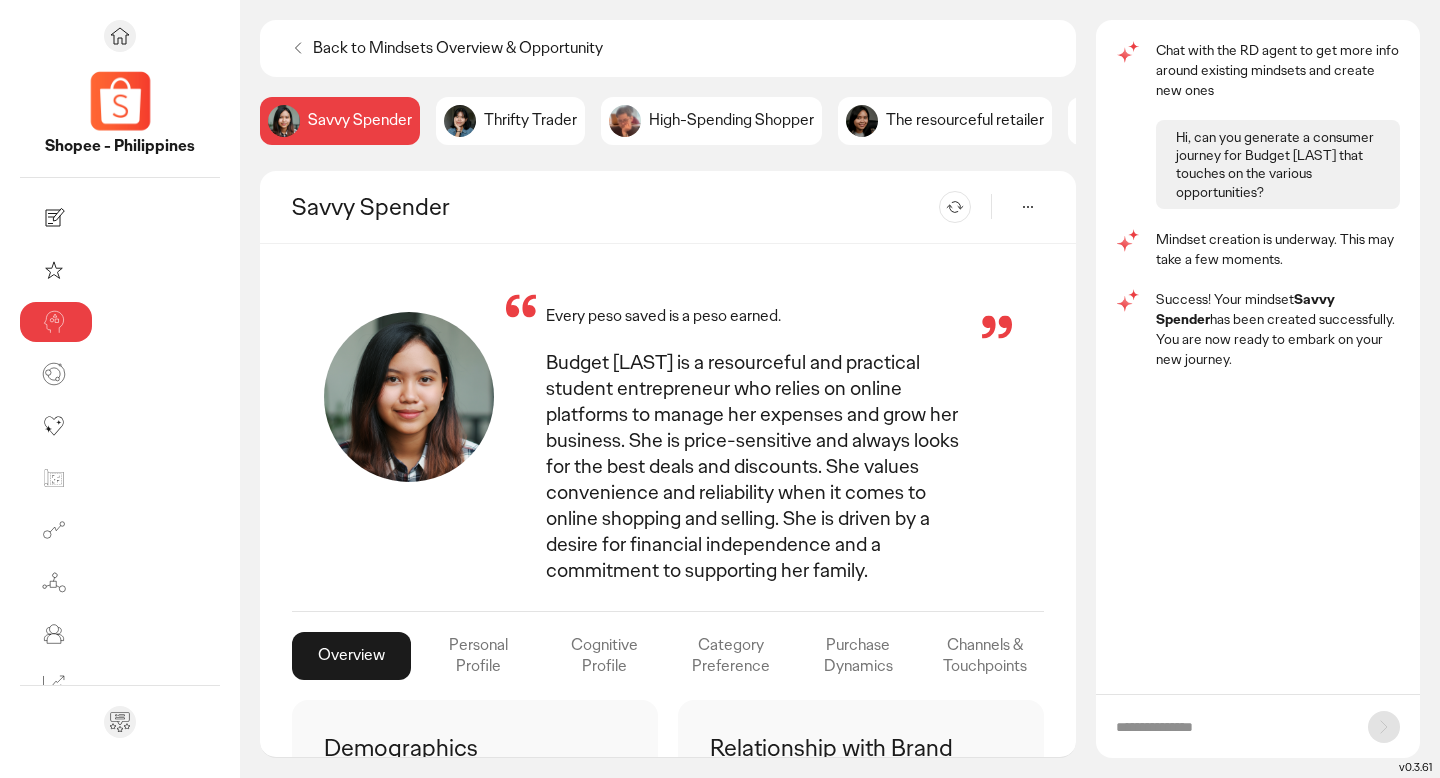 click on "Channels & Touchpoints" 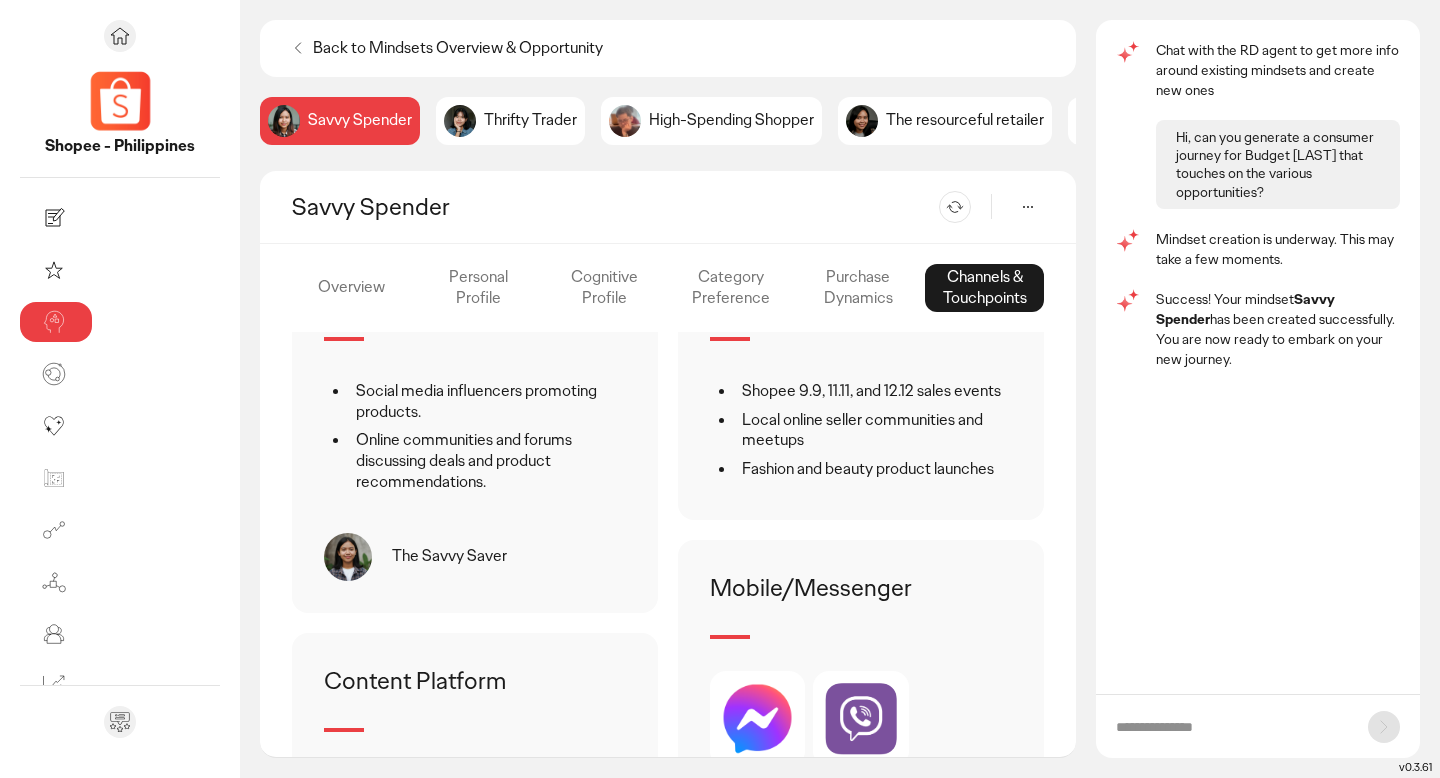 scroll, scrollTop: 460, scrollLeft: 0, axis: vertical 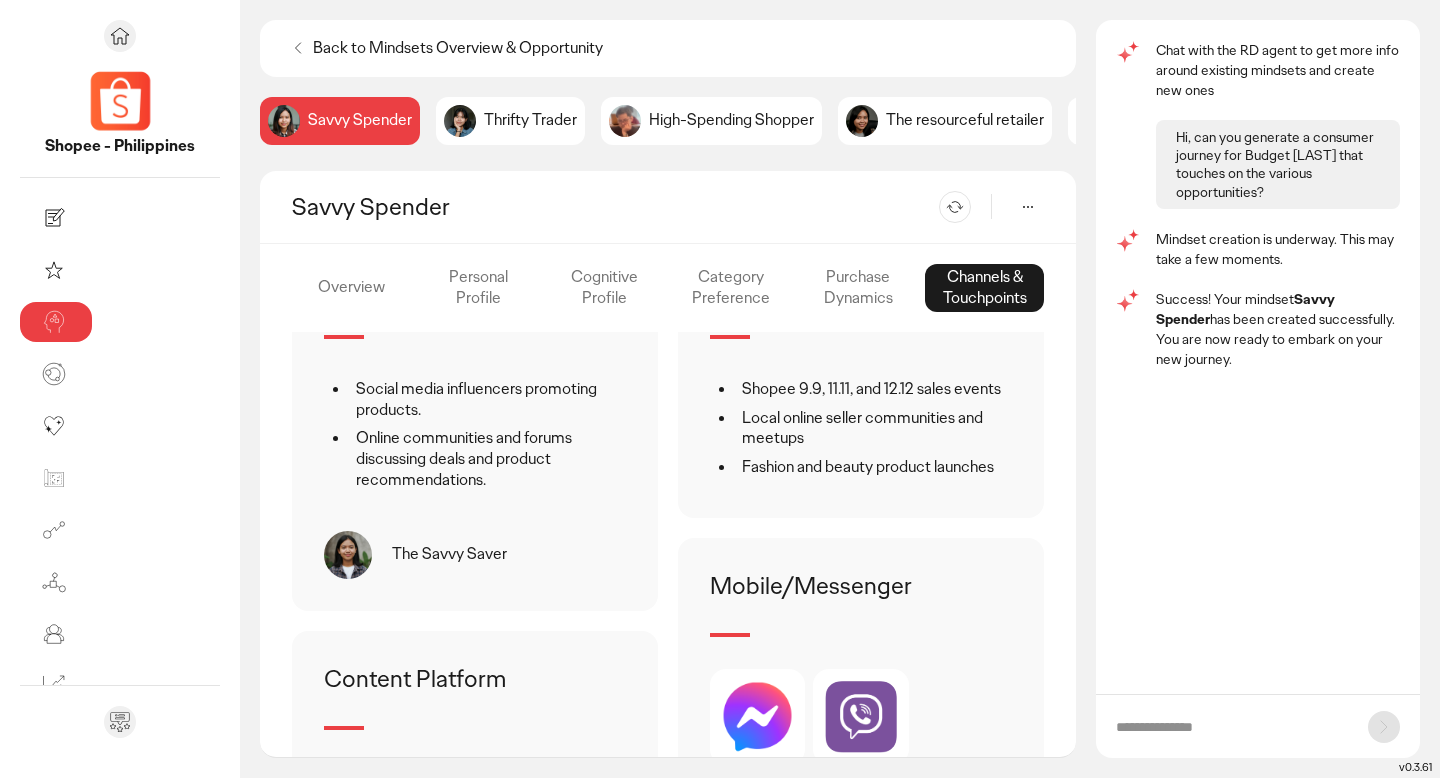 click on "Purchase Dynamics" 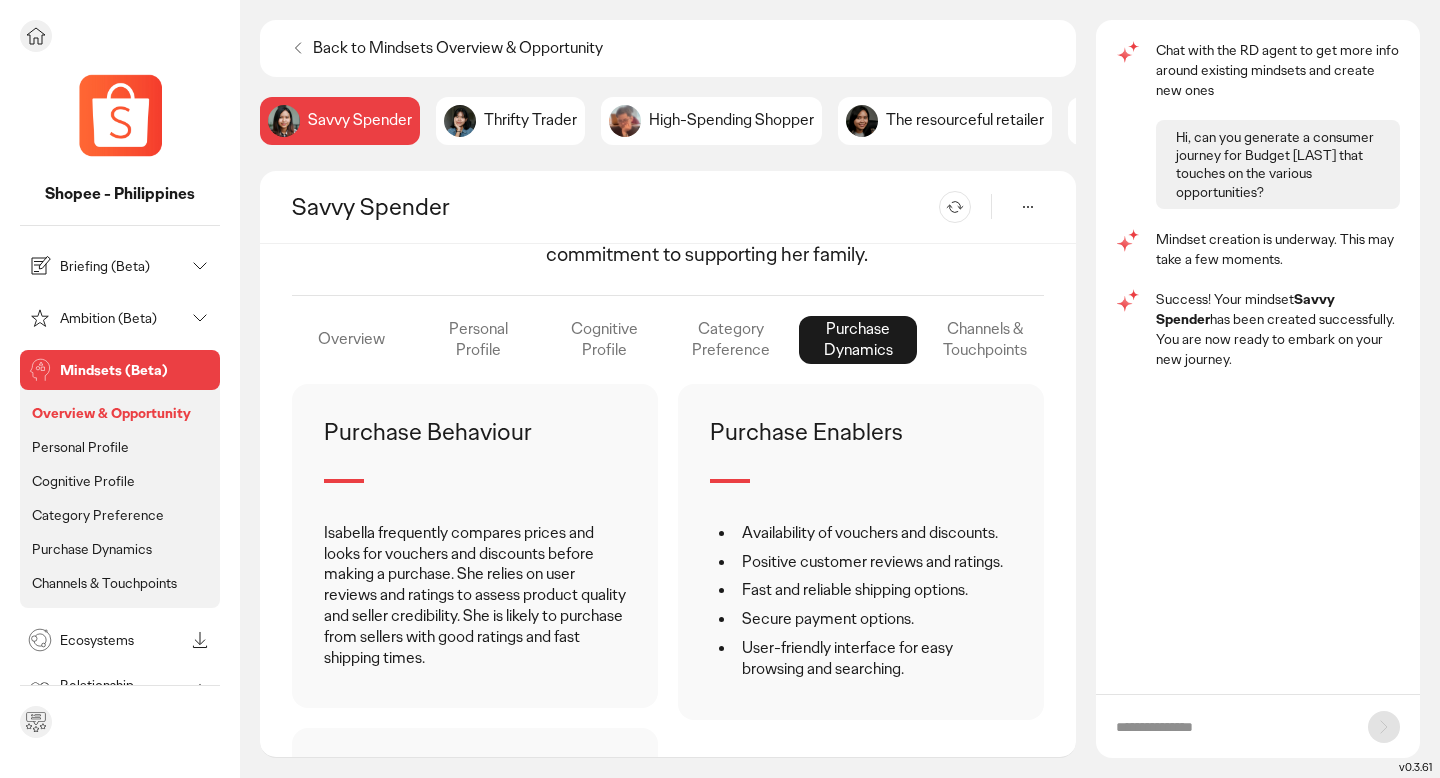 scroll, scrollTop: 368, scrollLeft: 0, axis: vertical 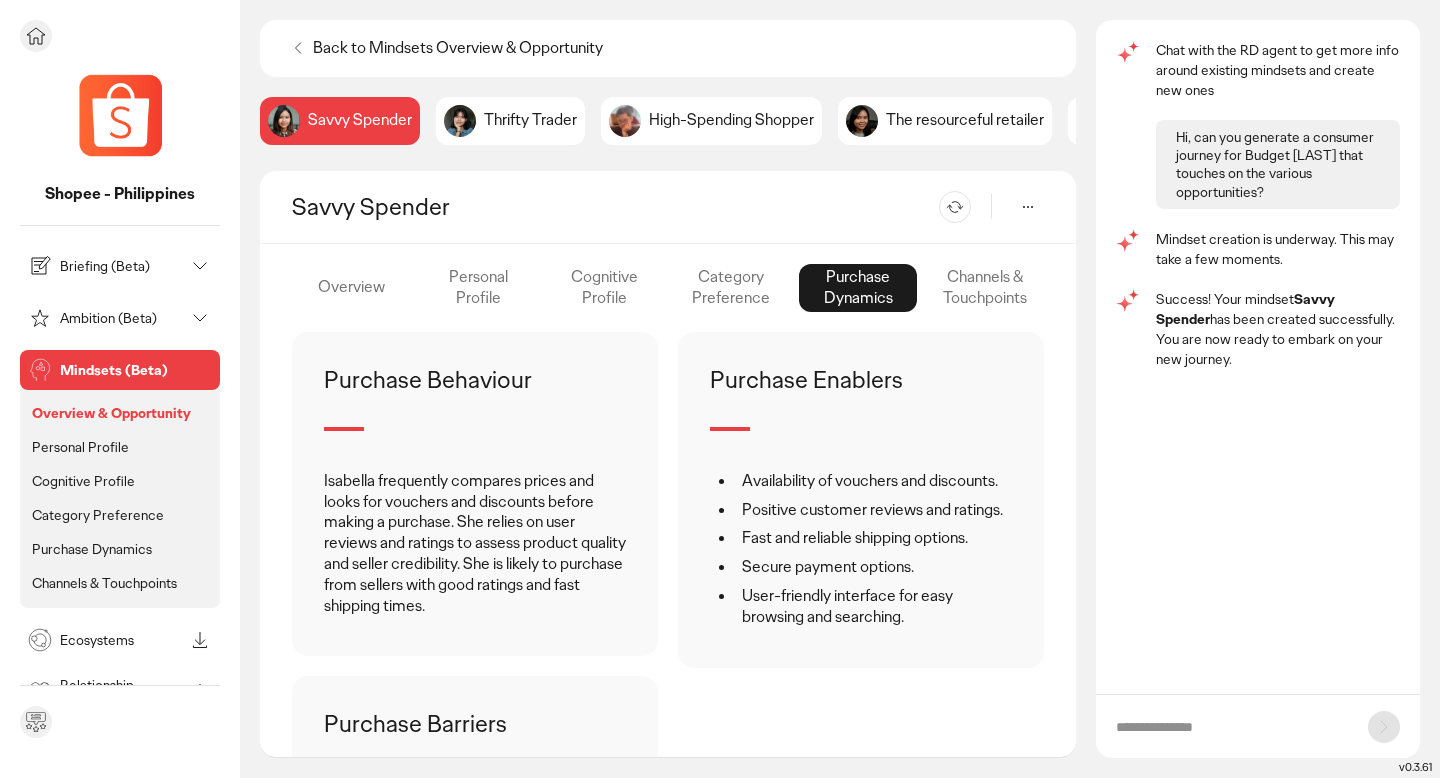 click on "Overview & Opportunity" at bounding box center (111, 413) 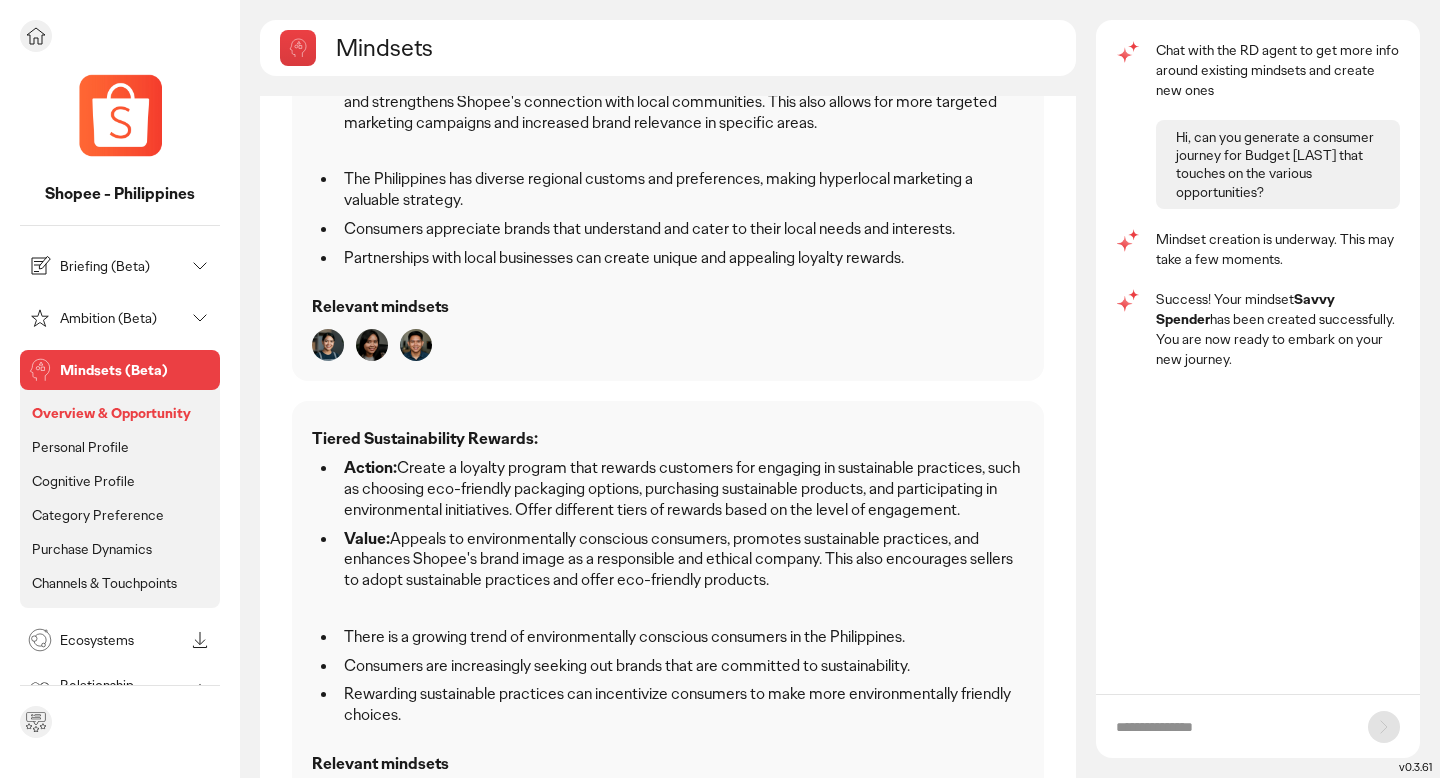 scroll, scrollTop: 1409, scrollLeft: 0, axis: vertical 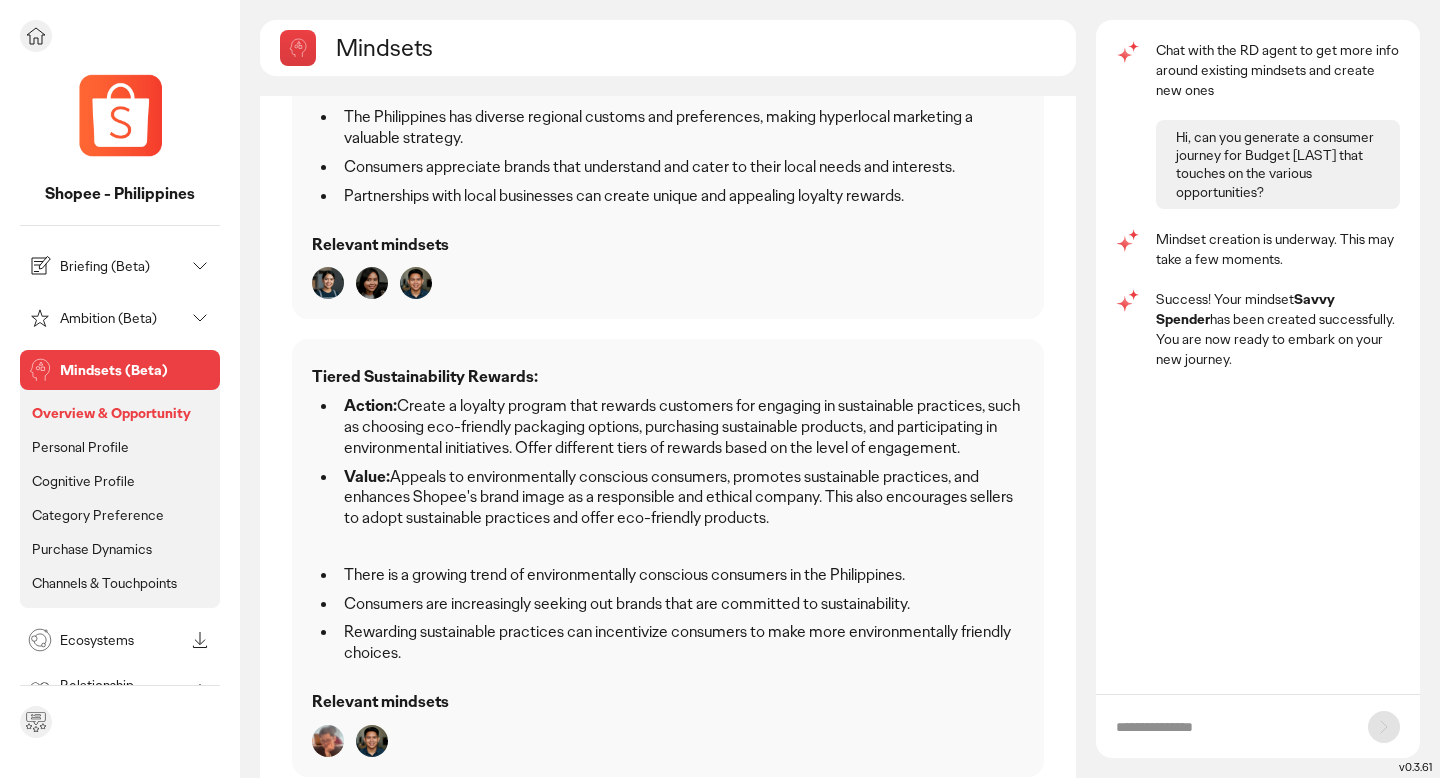 click on "Ecosystems" at bounding box center (122, 640) 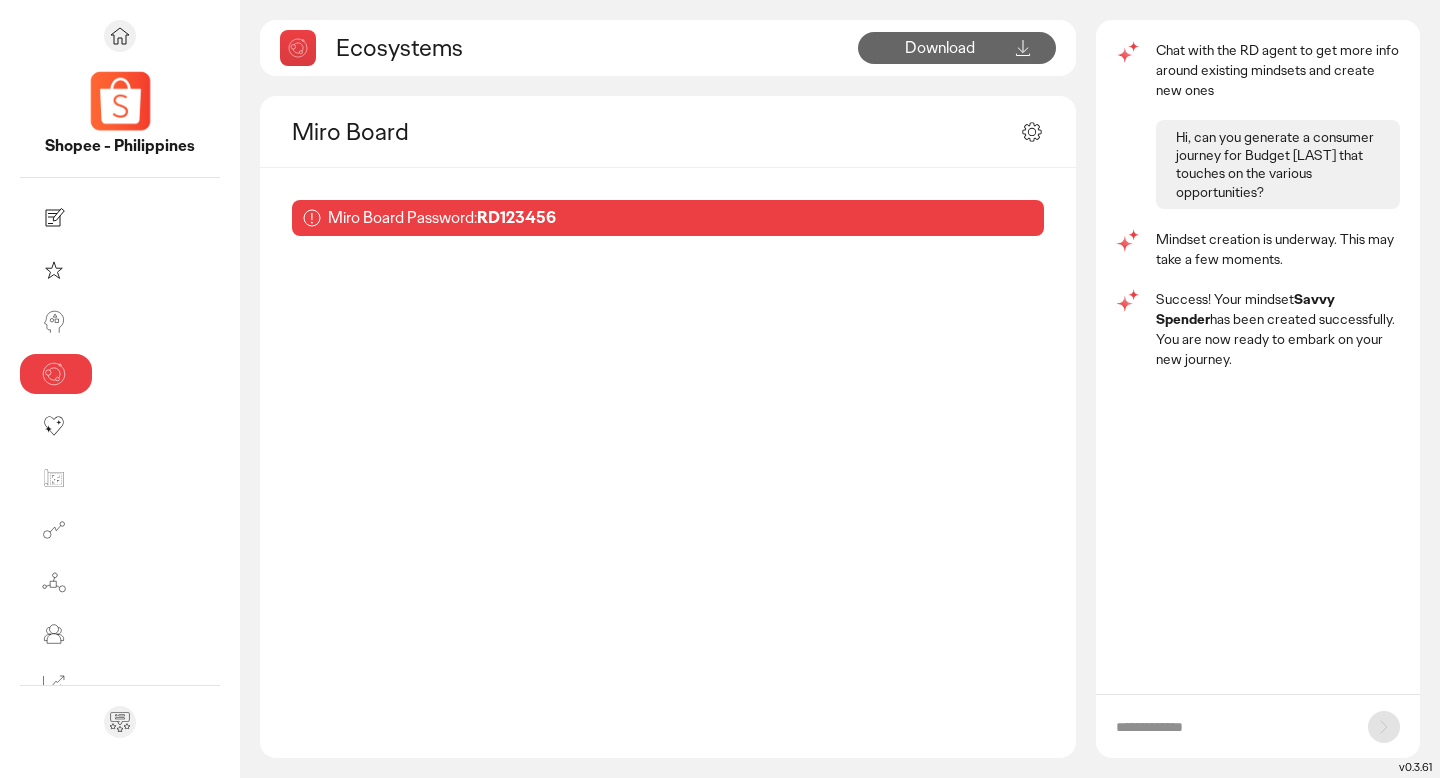 click on "RD123456" at bounding box center [516, 217] 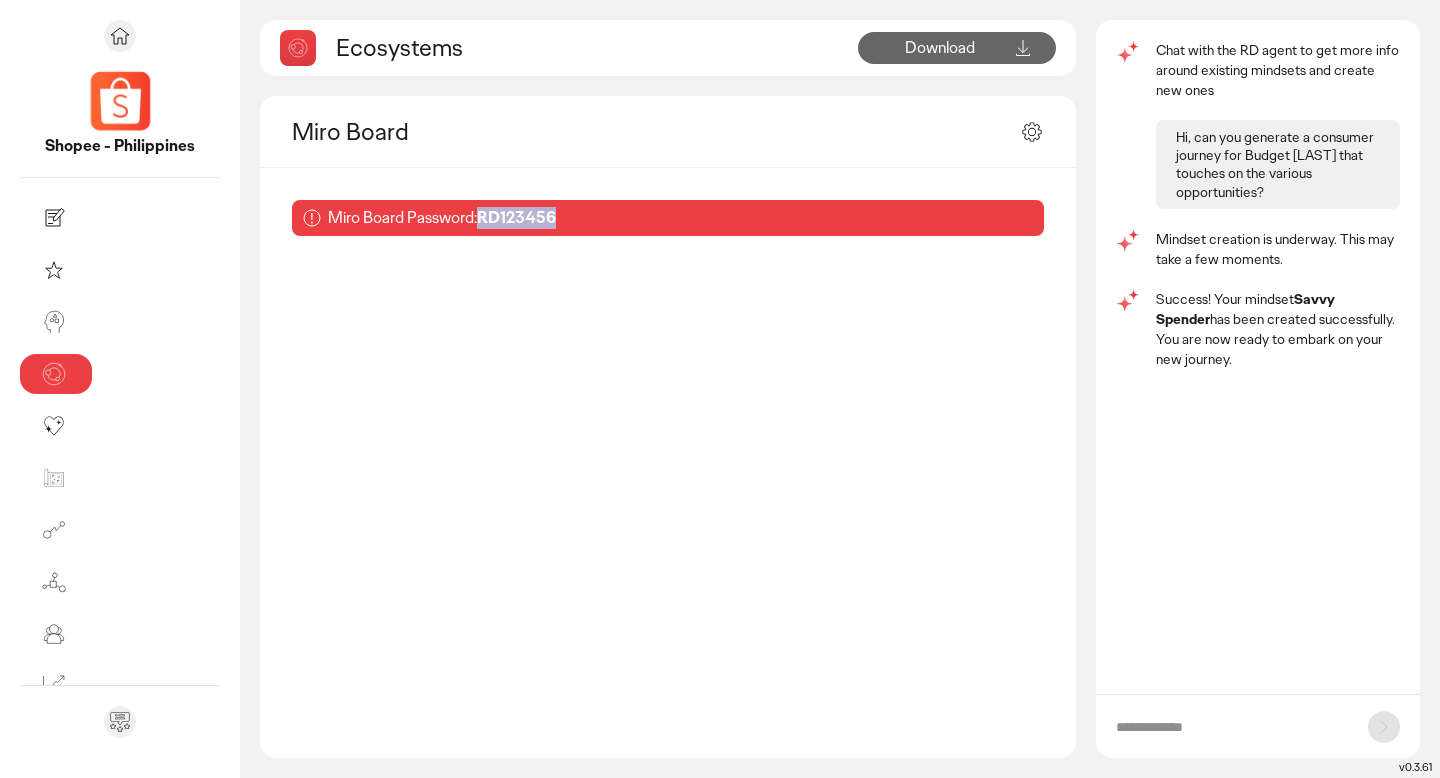 copy on "RD123456" 